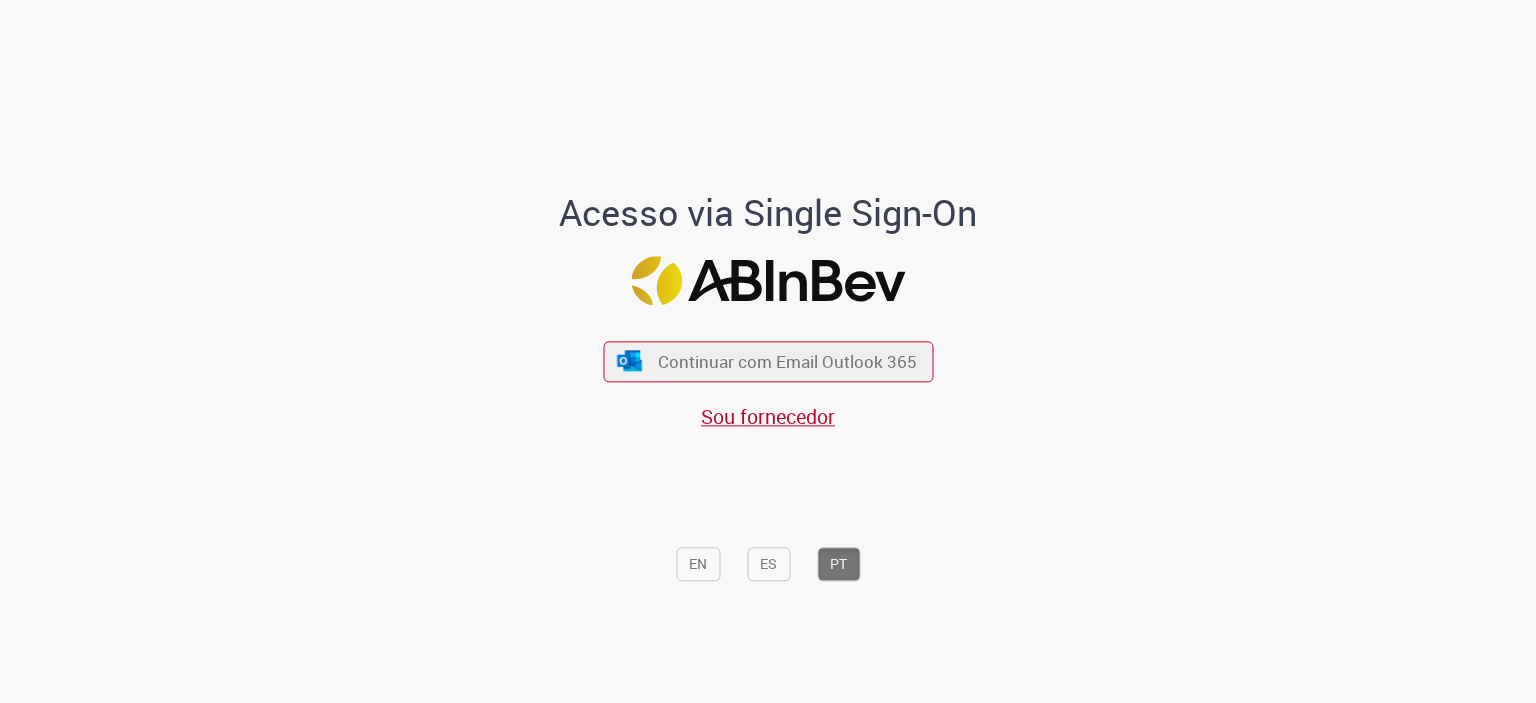 scroll, scrollTop: 0, scrollLeft: 0, axis: both 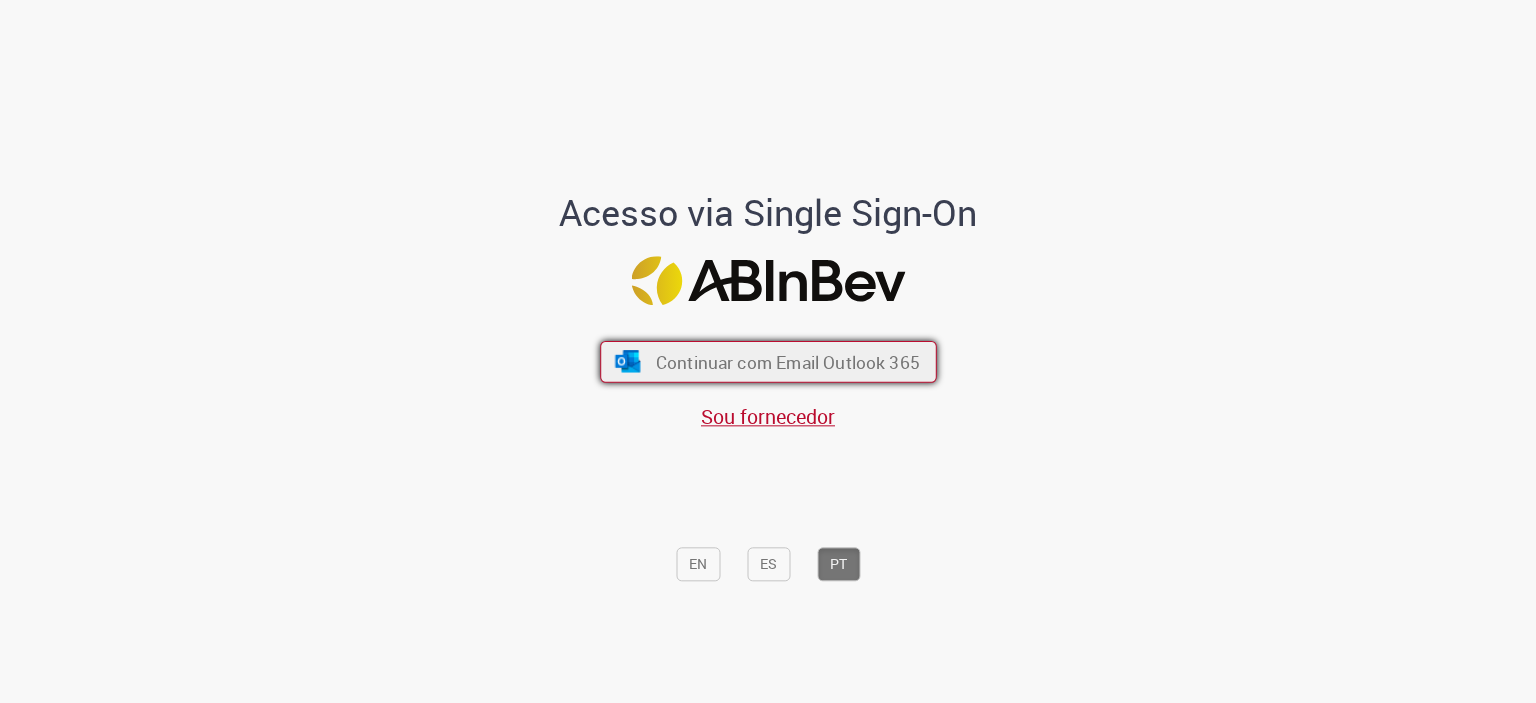 click on "Continuar com Email Outlook 365" at bounding box center [787, 361] 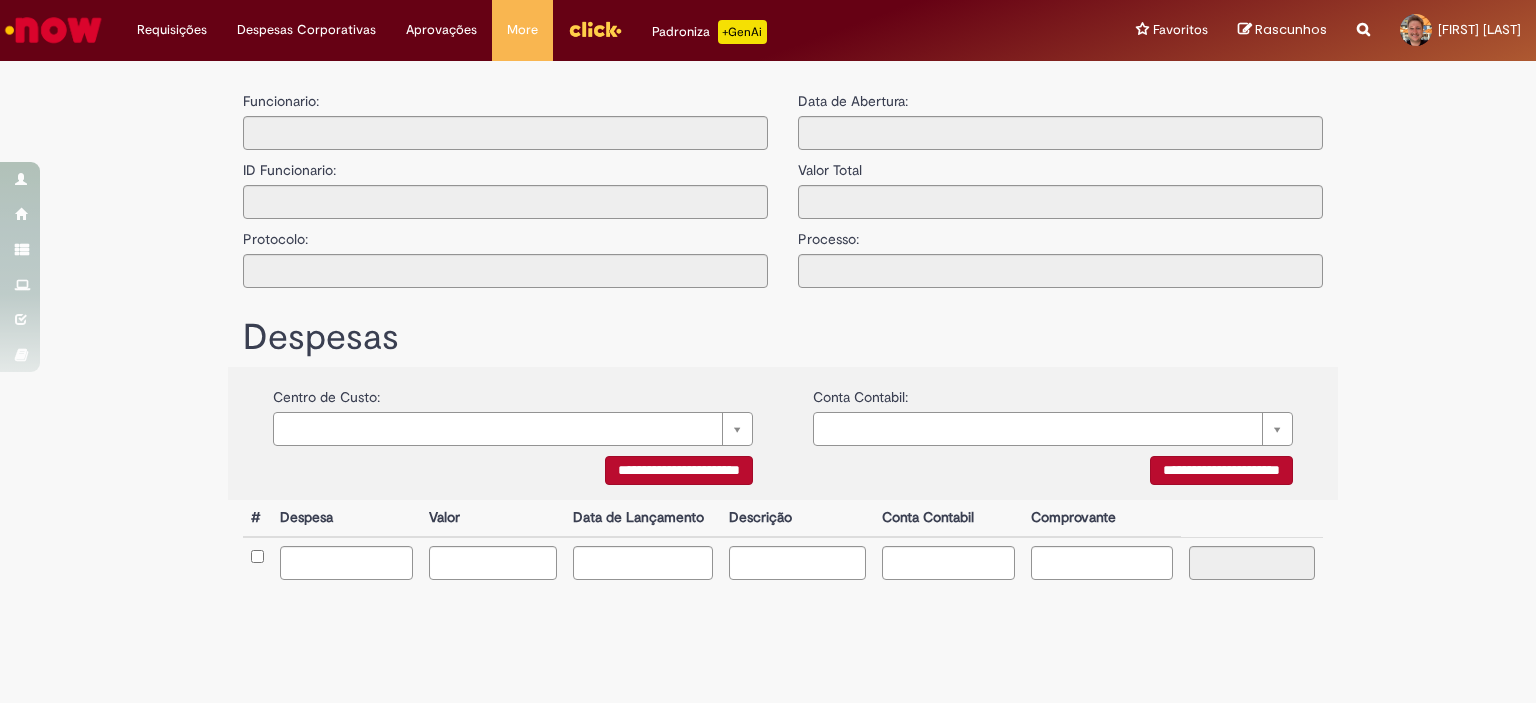 type on "**********" 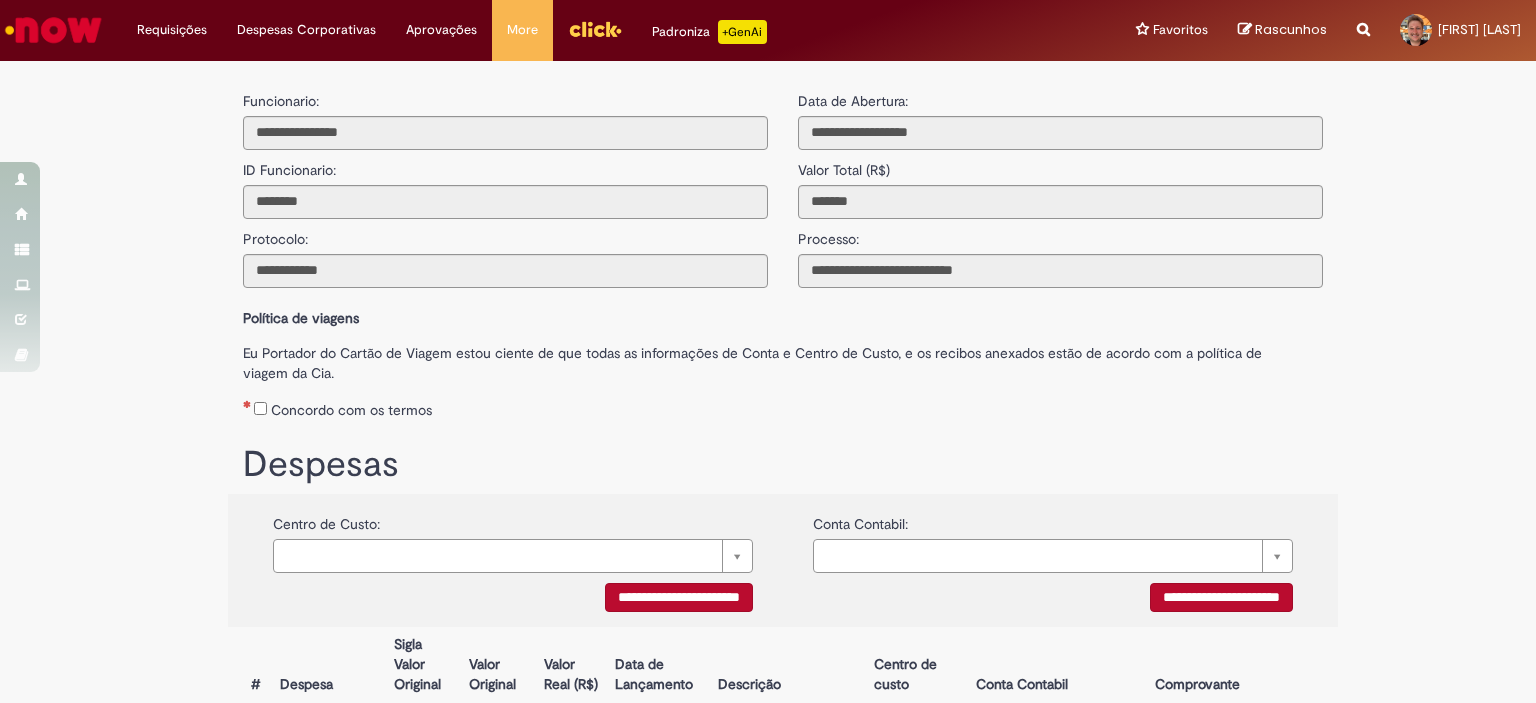 scroll, scrollTop: 0, scrollLeft: 0, axis: both 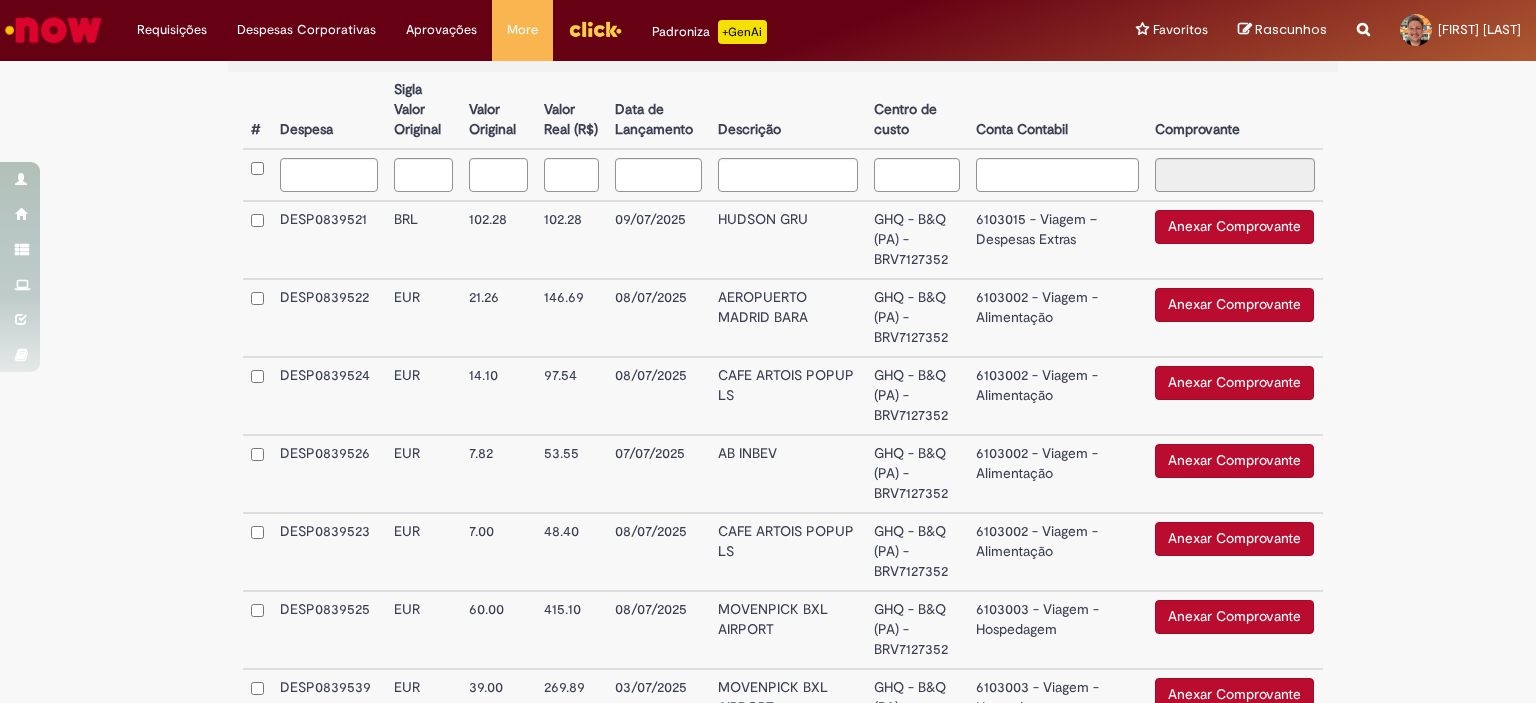 click on "HUDSON GRU" at bounding box center (788, 240) 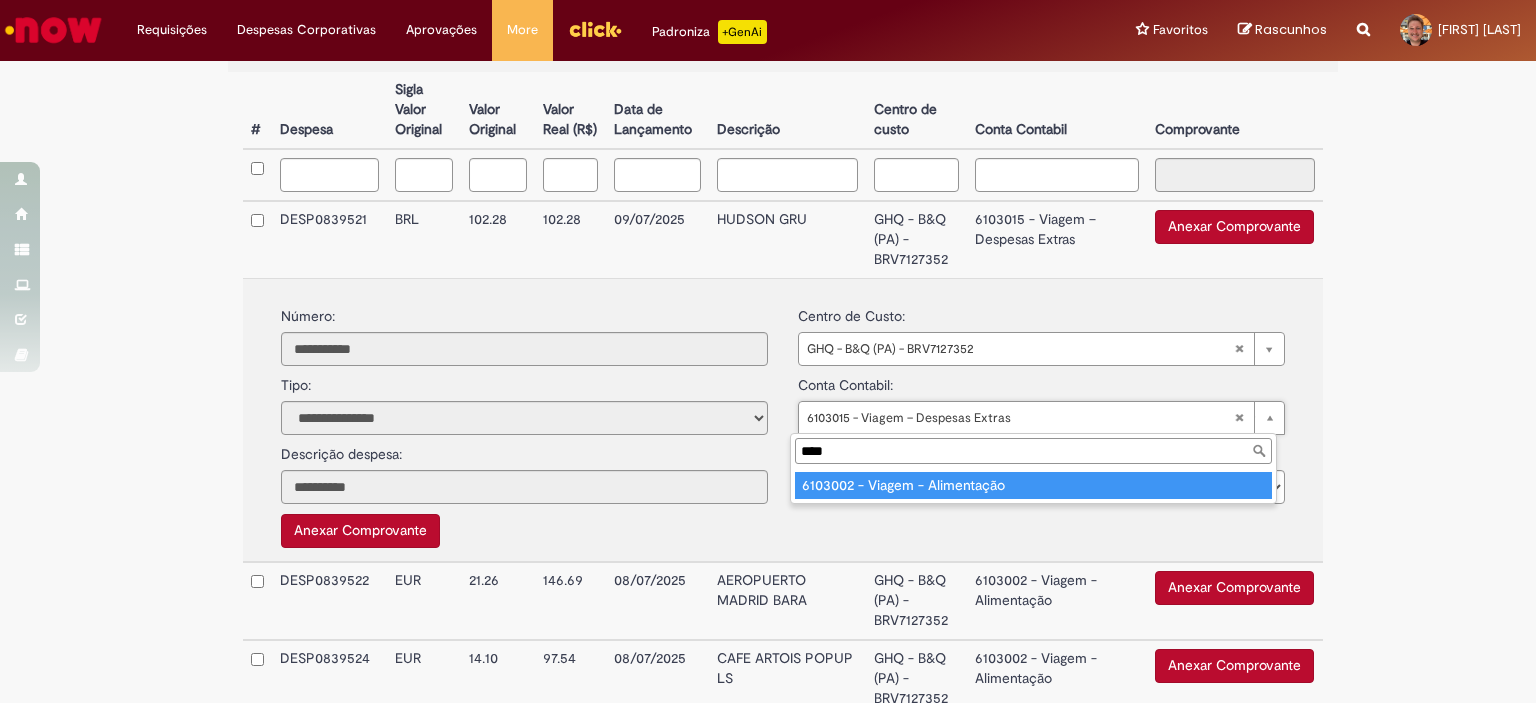 type on "****" 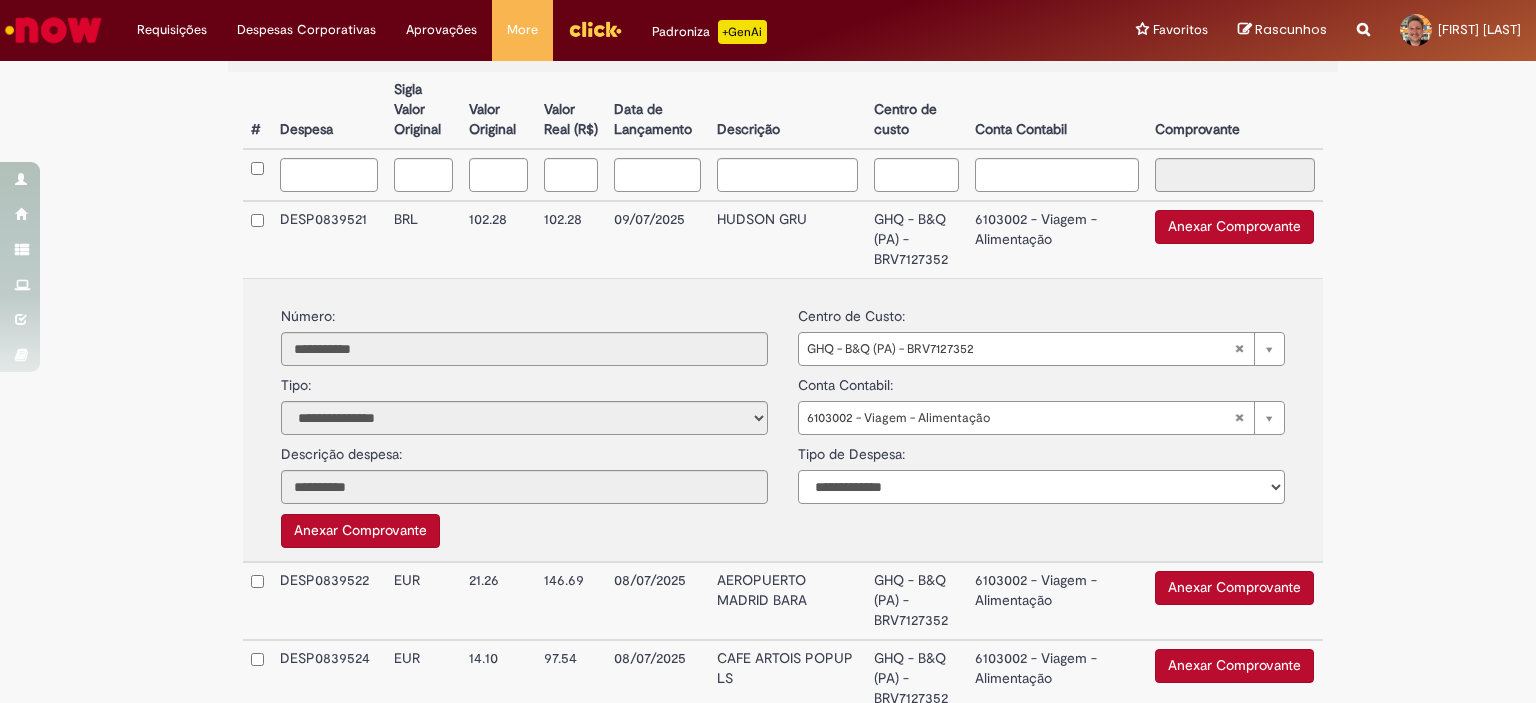 click on "**********" at bounding box center (1041, 487) 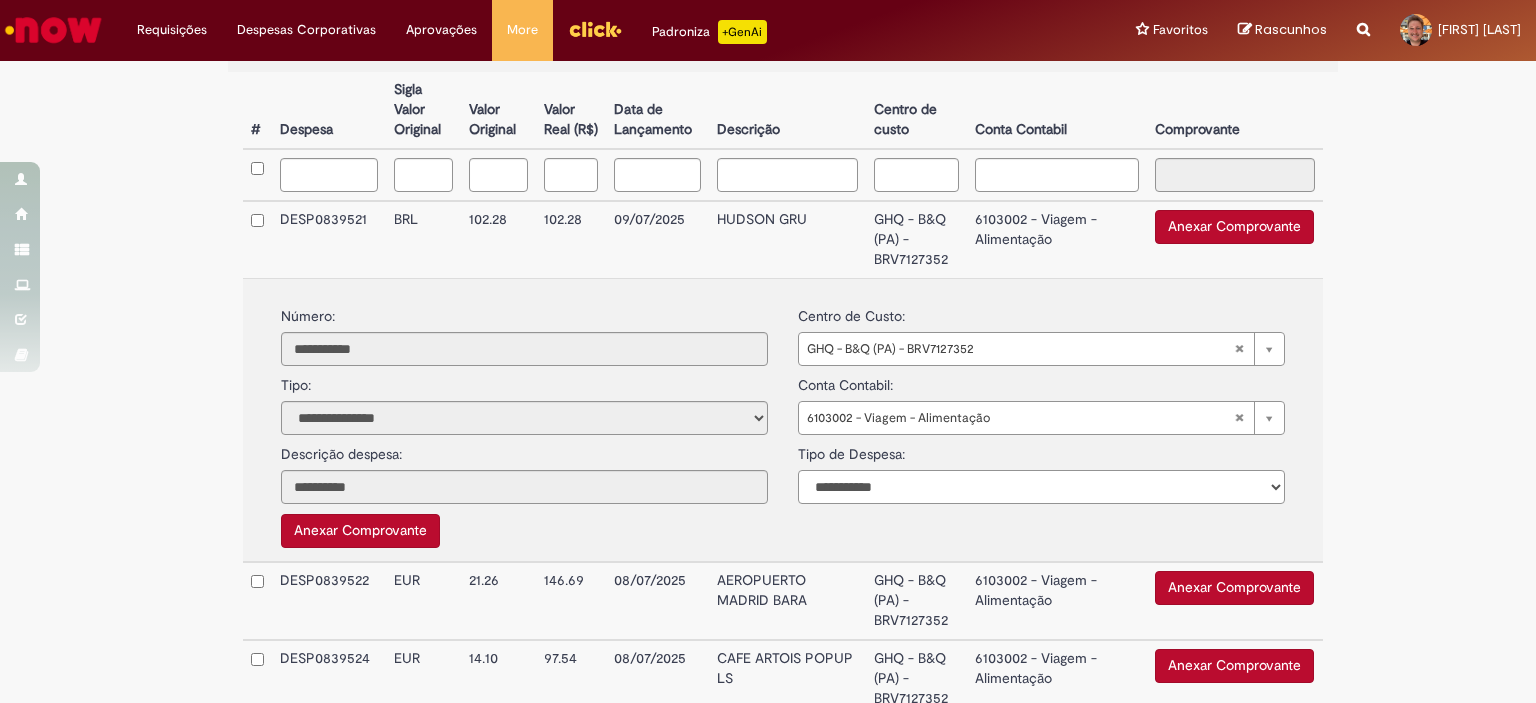 click on "**********" at bounding box center [1041, 487] 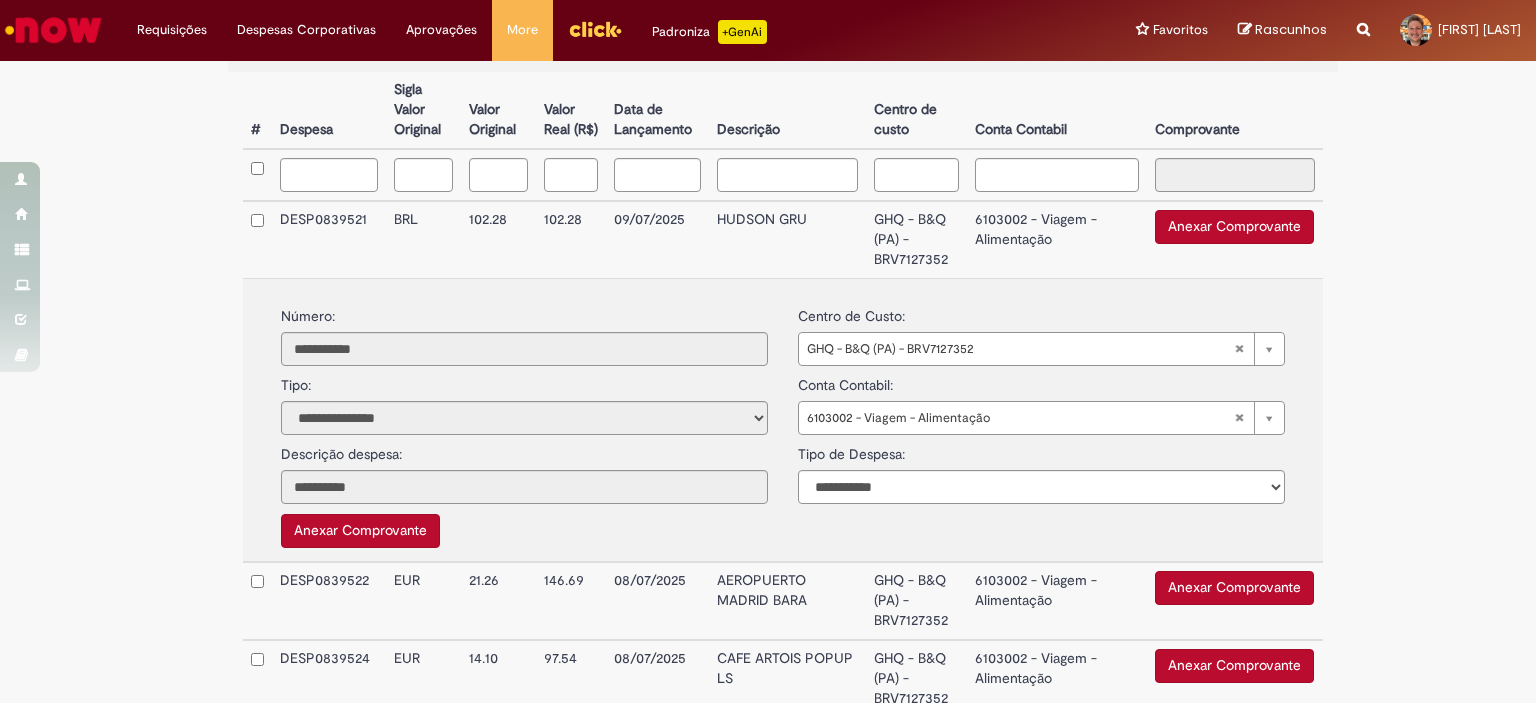 click on "6103002 - Viagem - Alimentação" at bounding box center [1057, 239] 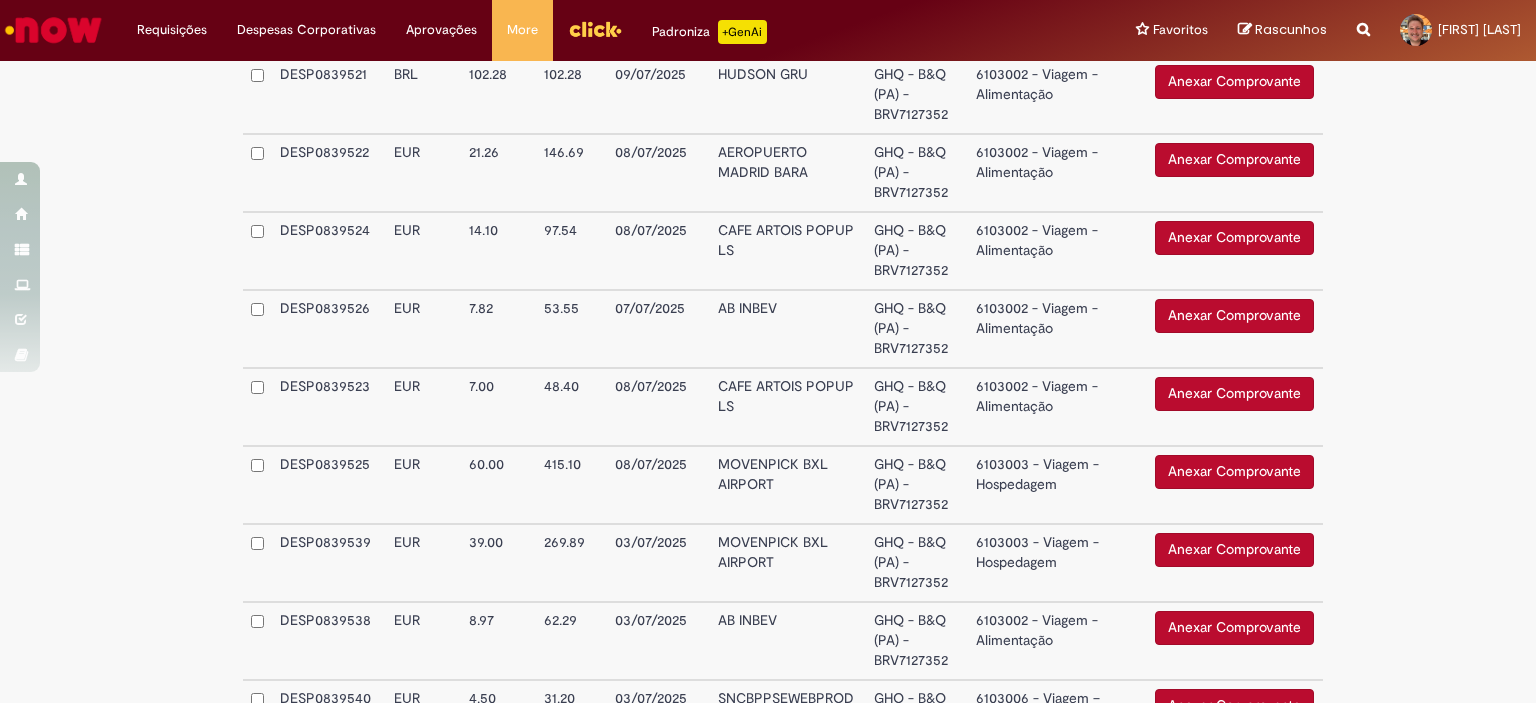 scroll, scrollTop: 742, scrollLeft: 0, axis: vertical 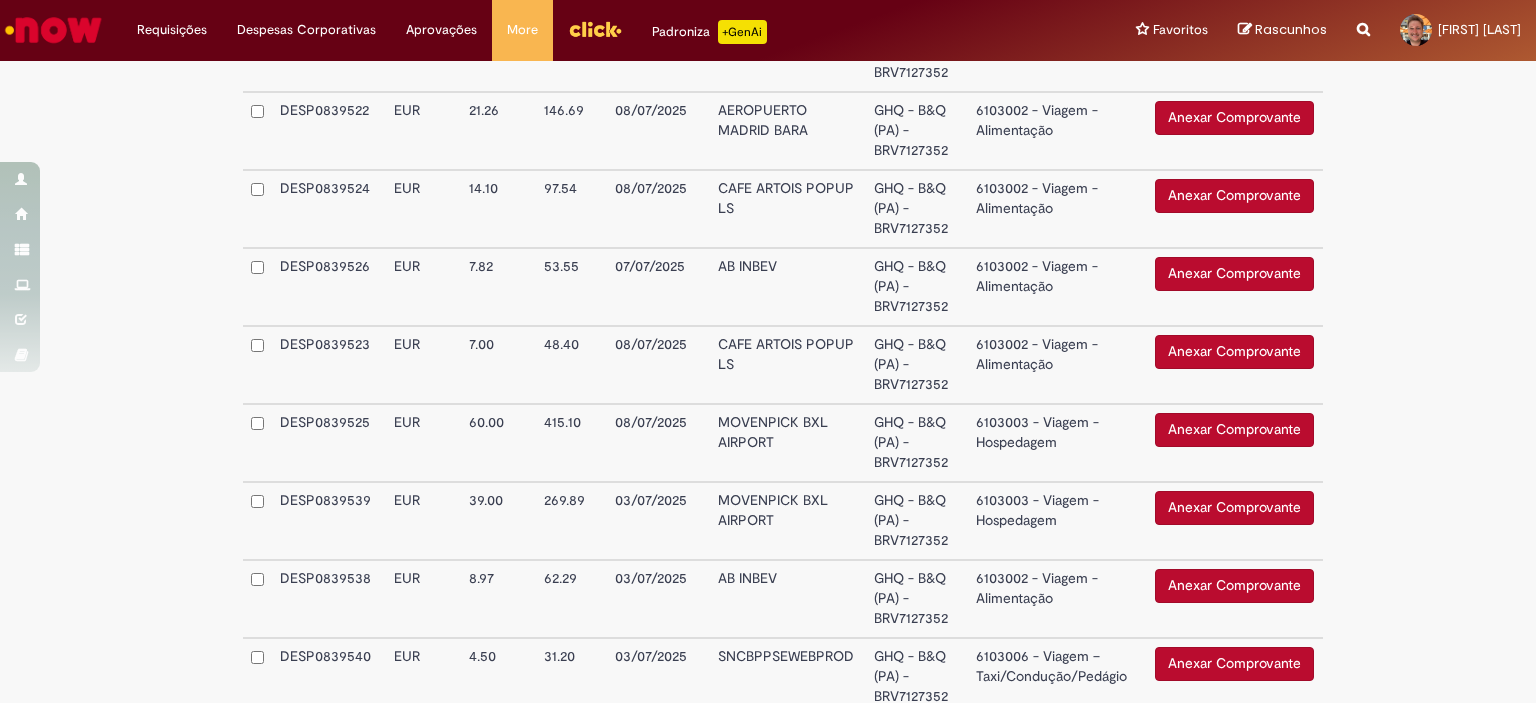 click on "6103002 - Viagem - Alimentação" at bounding box center [1058, 287] 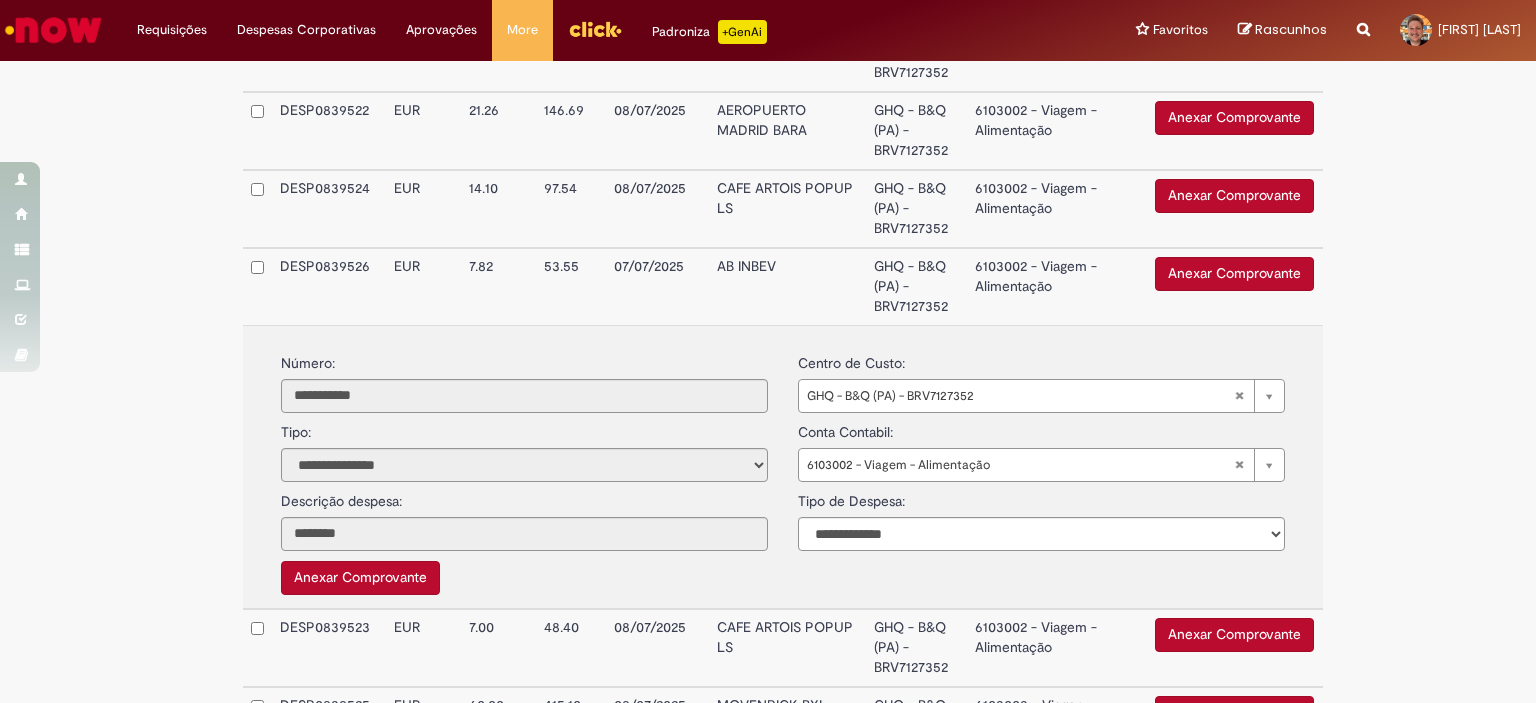 click on "6103002 - Viagem - Alimentação" at bounding box center (1057, 286) 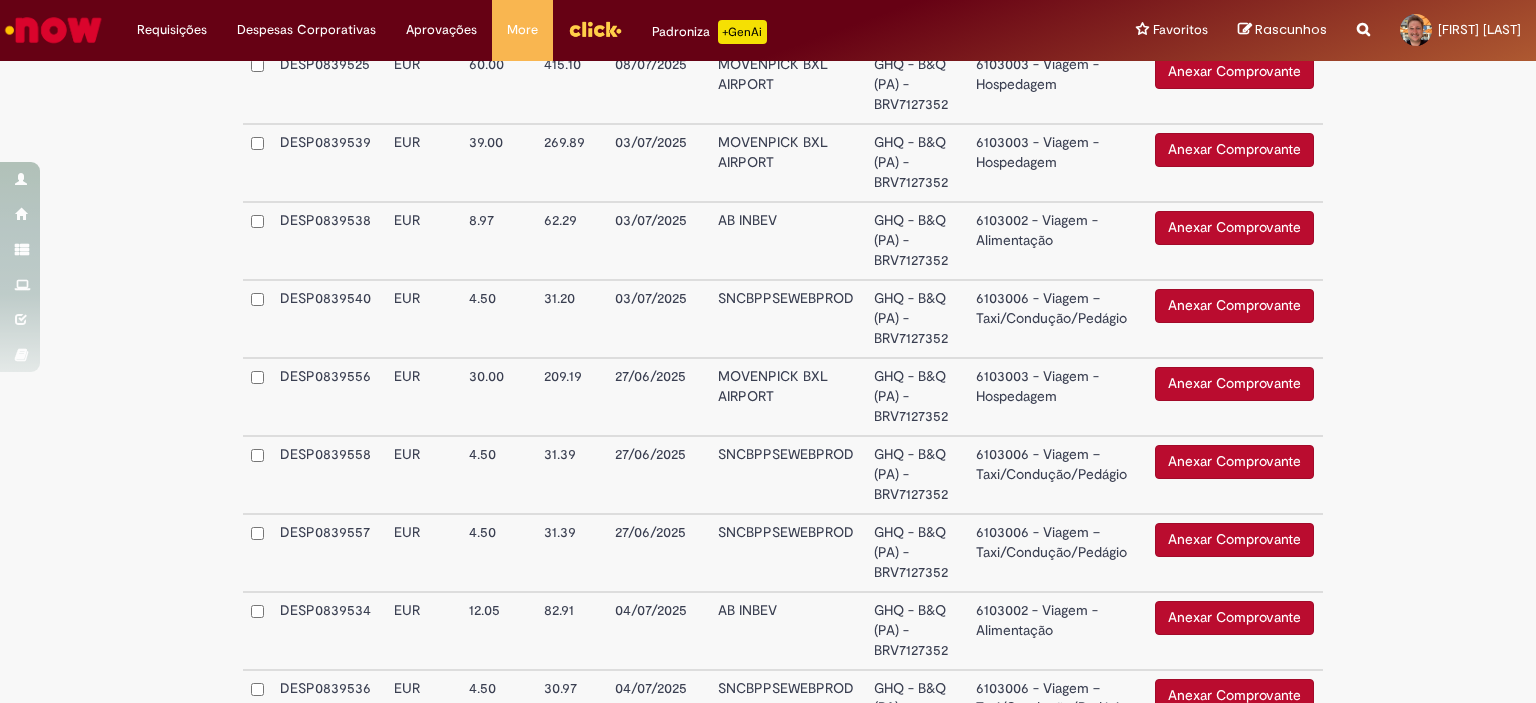 scroll, scrollTop: 1109, scrollLeft: 0, axis: vertical 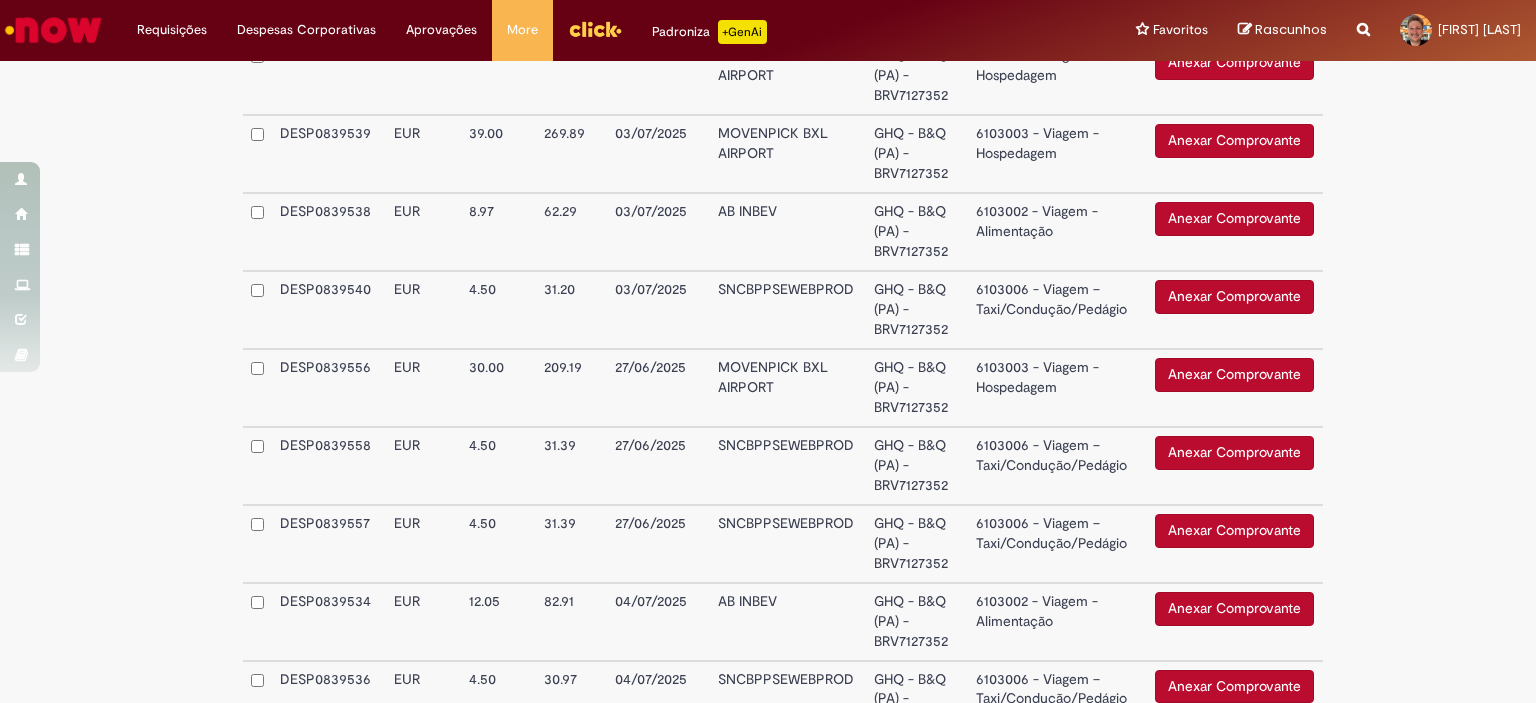 click on "6103006 - Viagem – Taxi/Condução/Pedágio" at bounding box center [1058, 310] 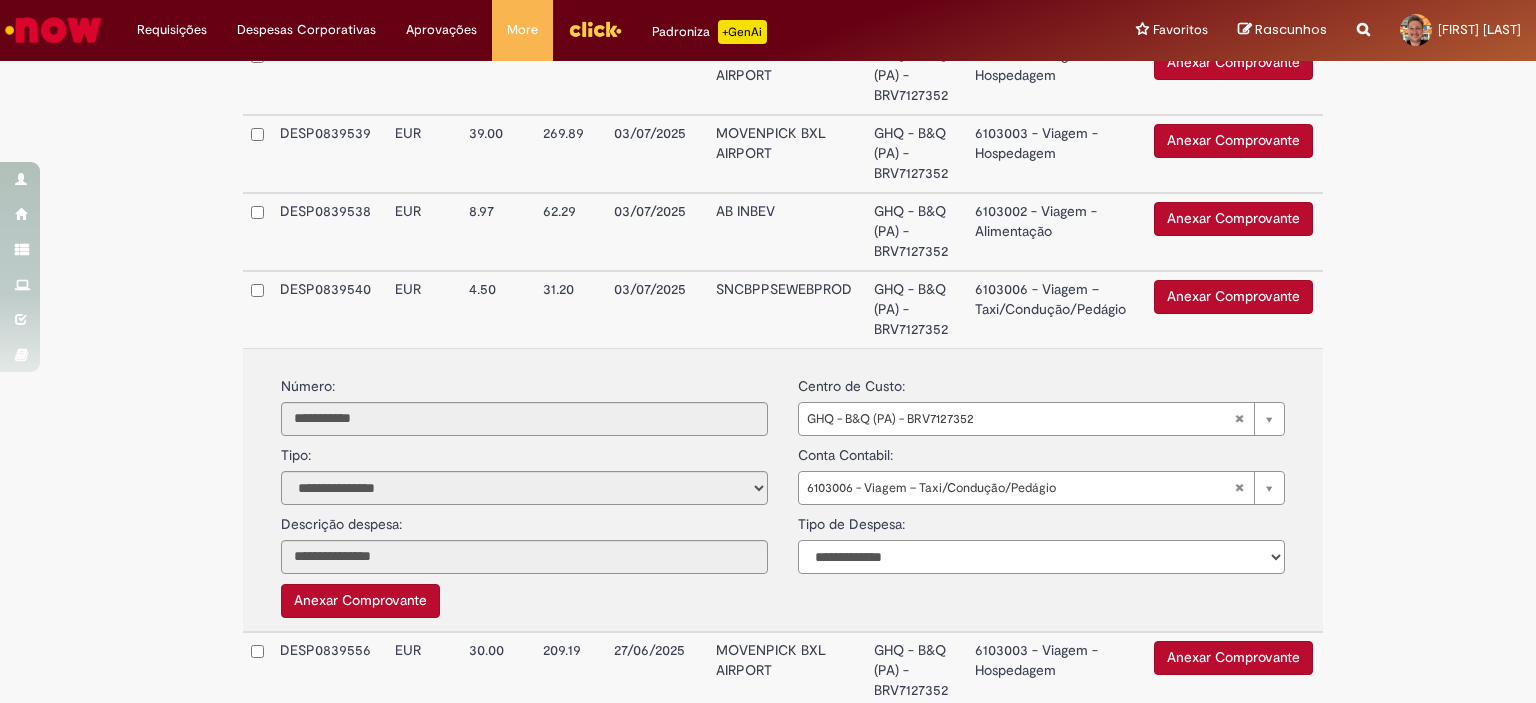 click on "**********" at bounding box center [1041, 557] 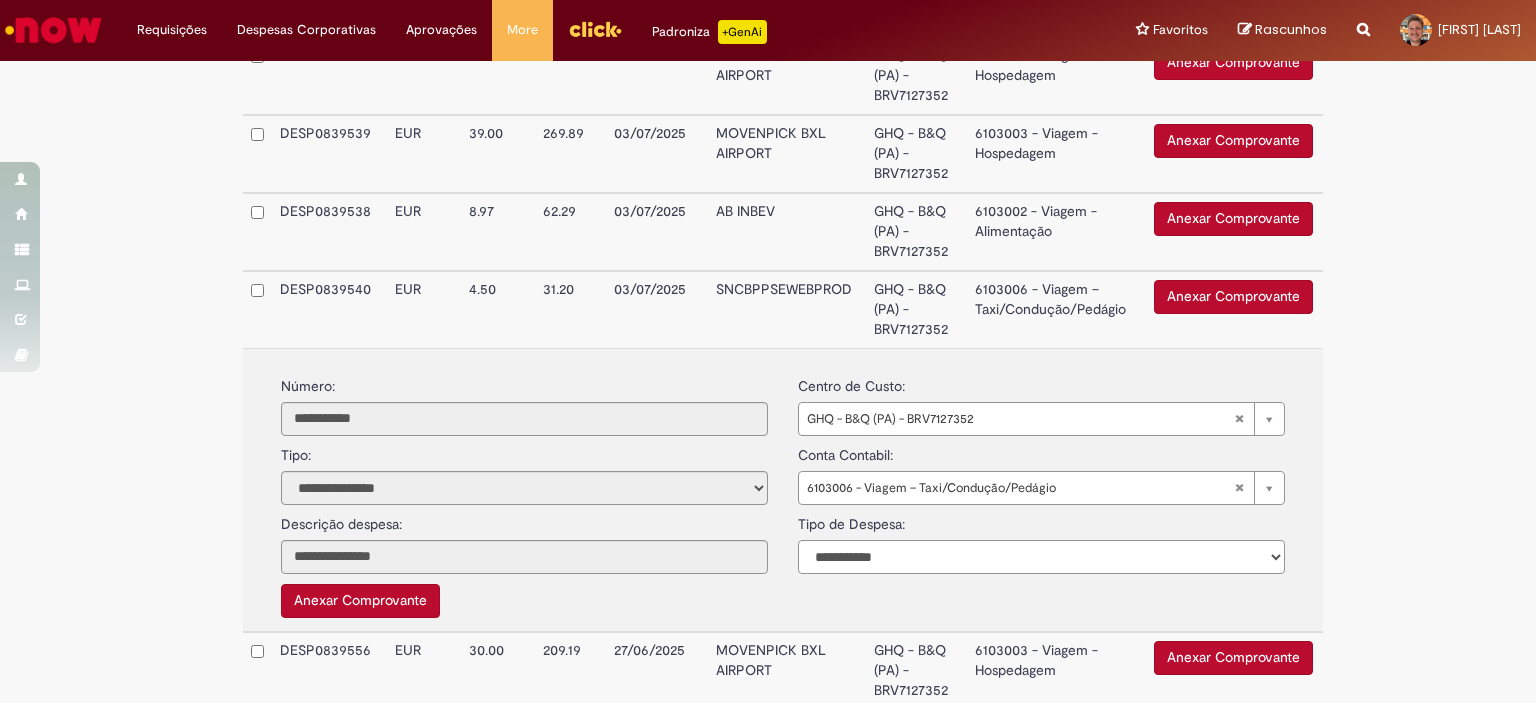 click on "**********" at bounding box center (1041, 557) 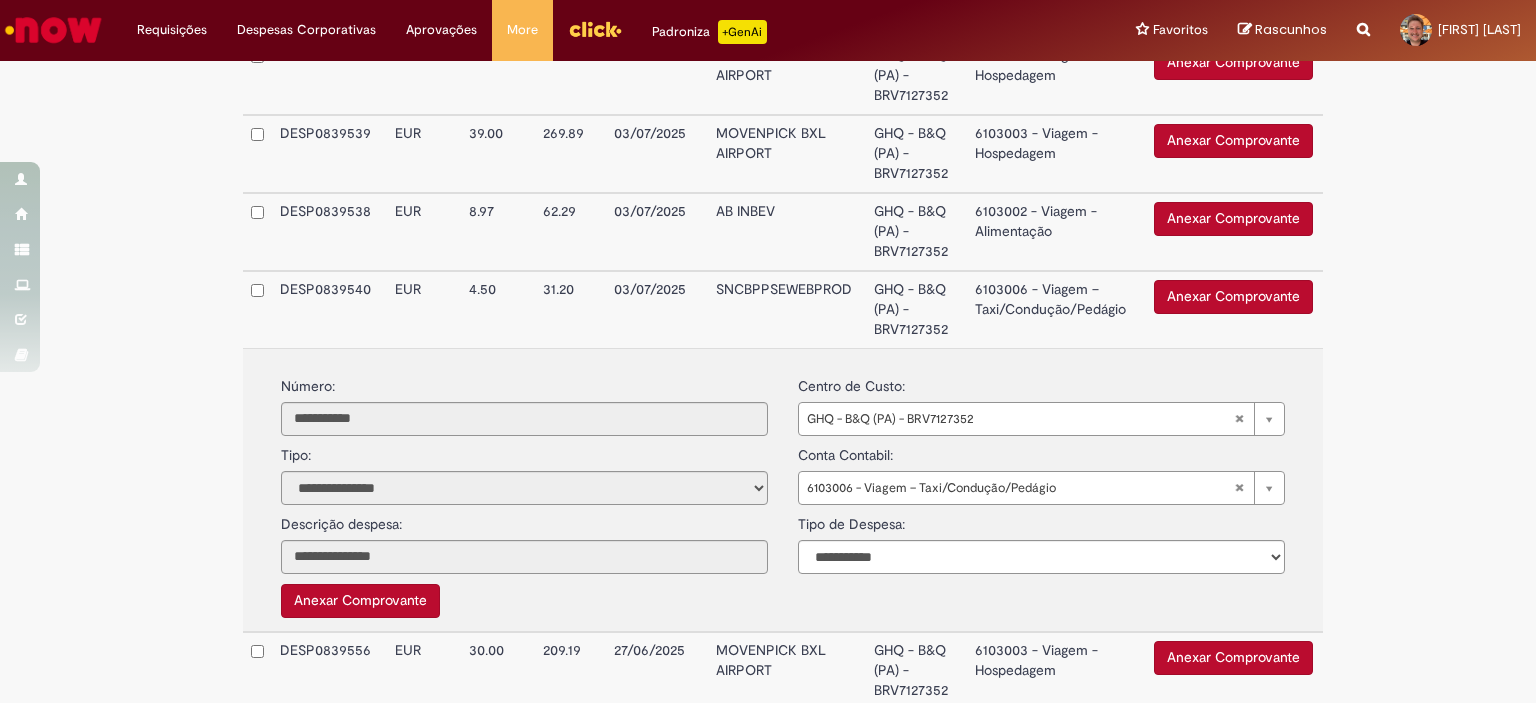 click on "Anexar Comprovante" at bounding box center [1233, 297] 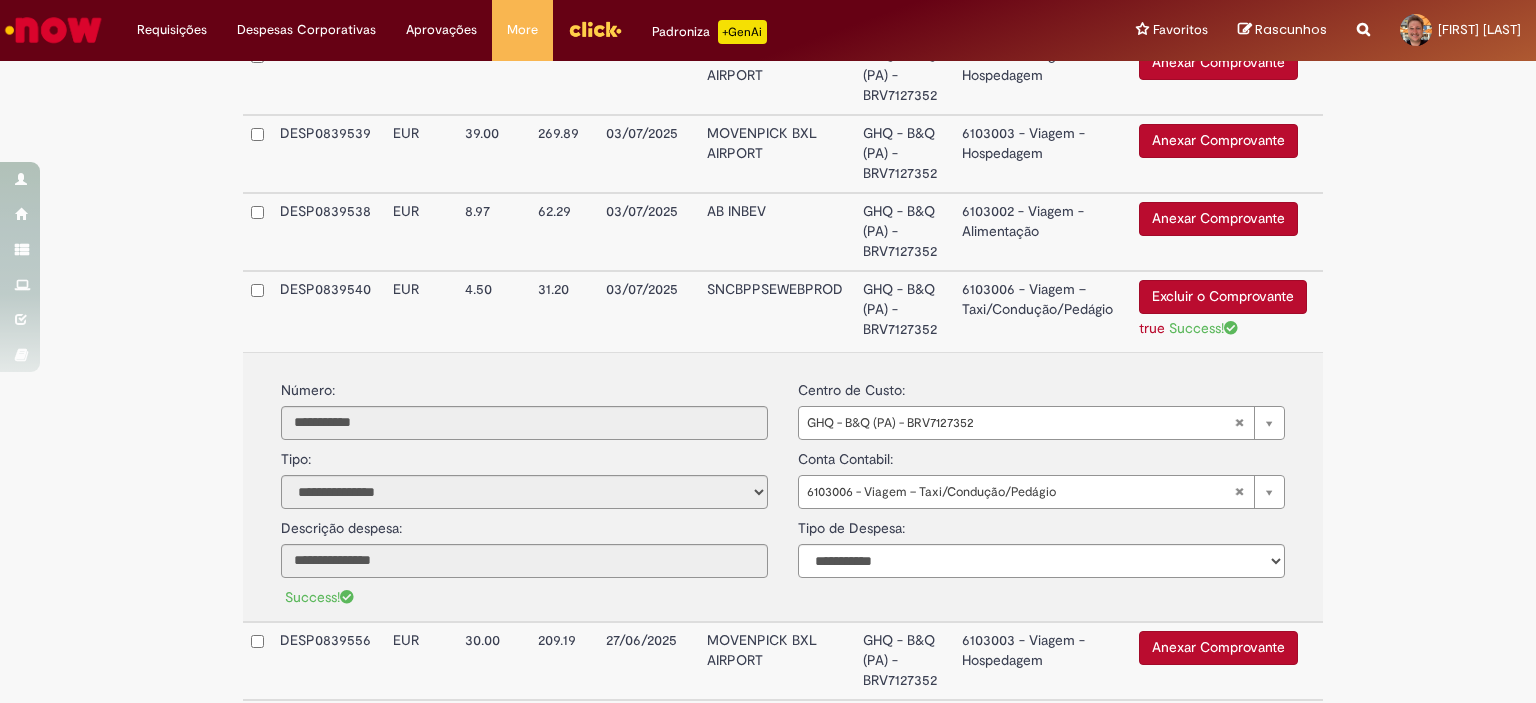 click on "6103006 - Viagem – Taxi/Condução/Pedágio" at bounding box center (1042, 311) 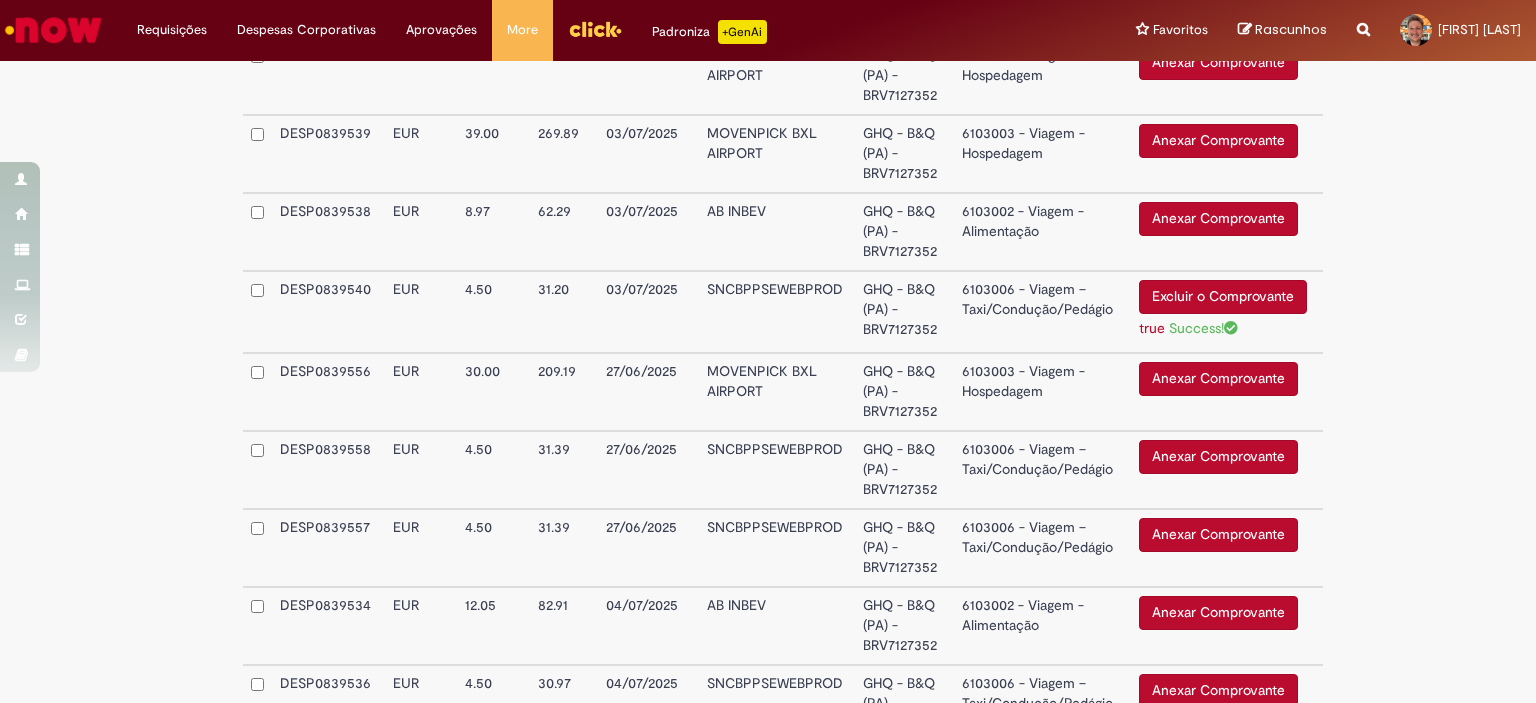 click on "6103006 - Viagem – Taxi/Condução/Pedágio" at bounding box center [1042, 470] 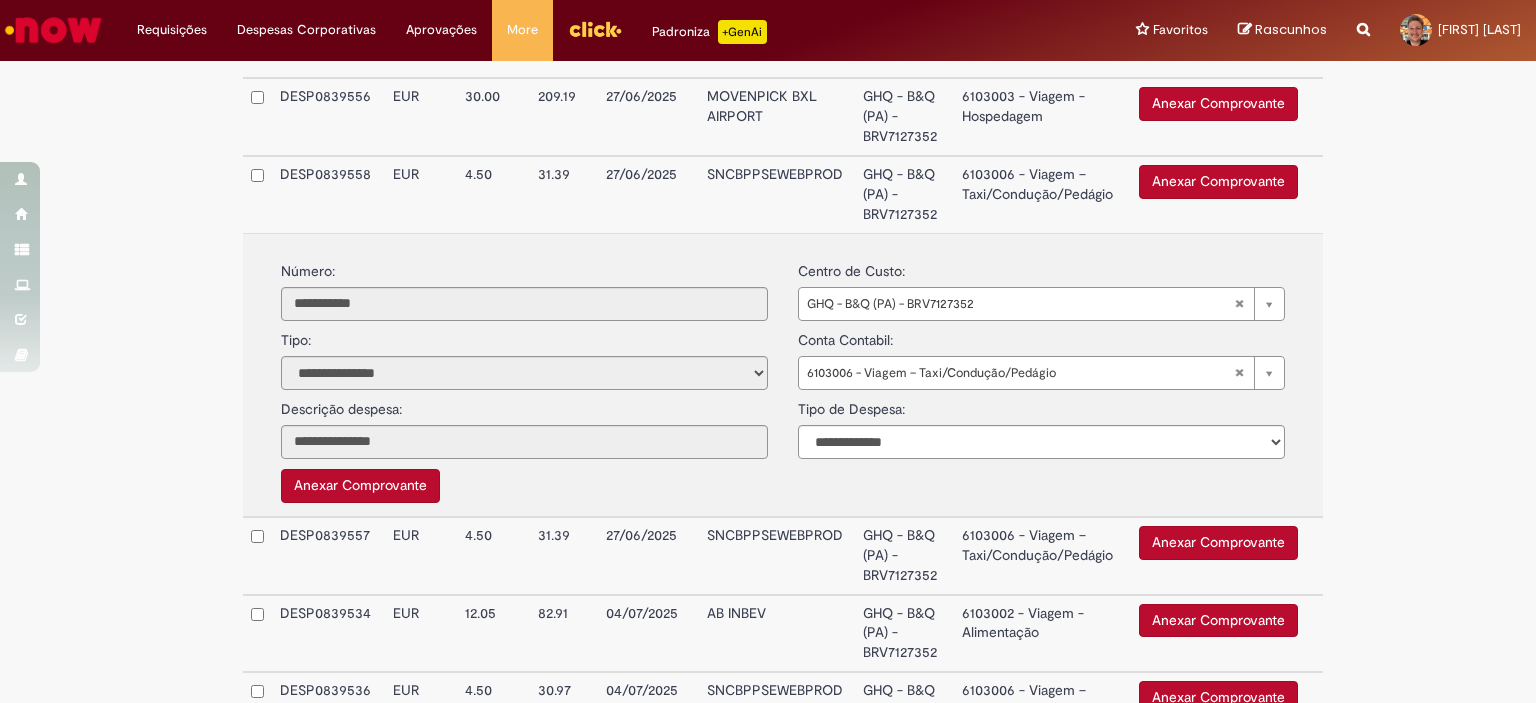 scroll, scrollTop: 1436, scrollLeft: 0, axis: vertical 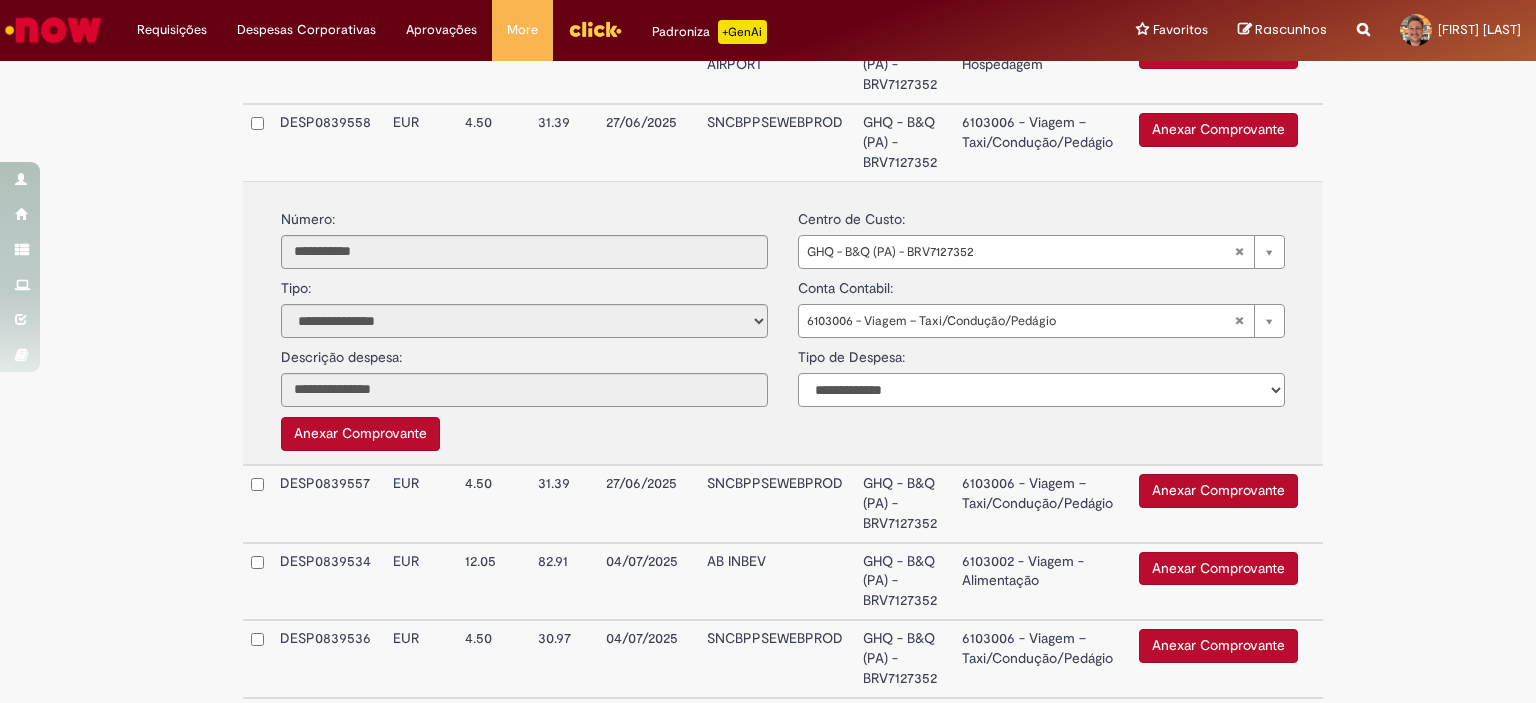 click on "**********" at bounding box center [1041, 390] 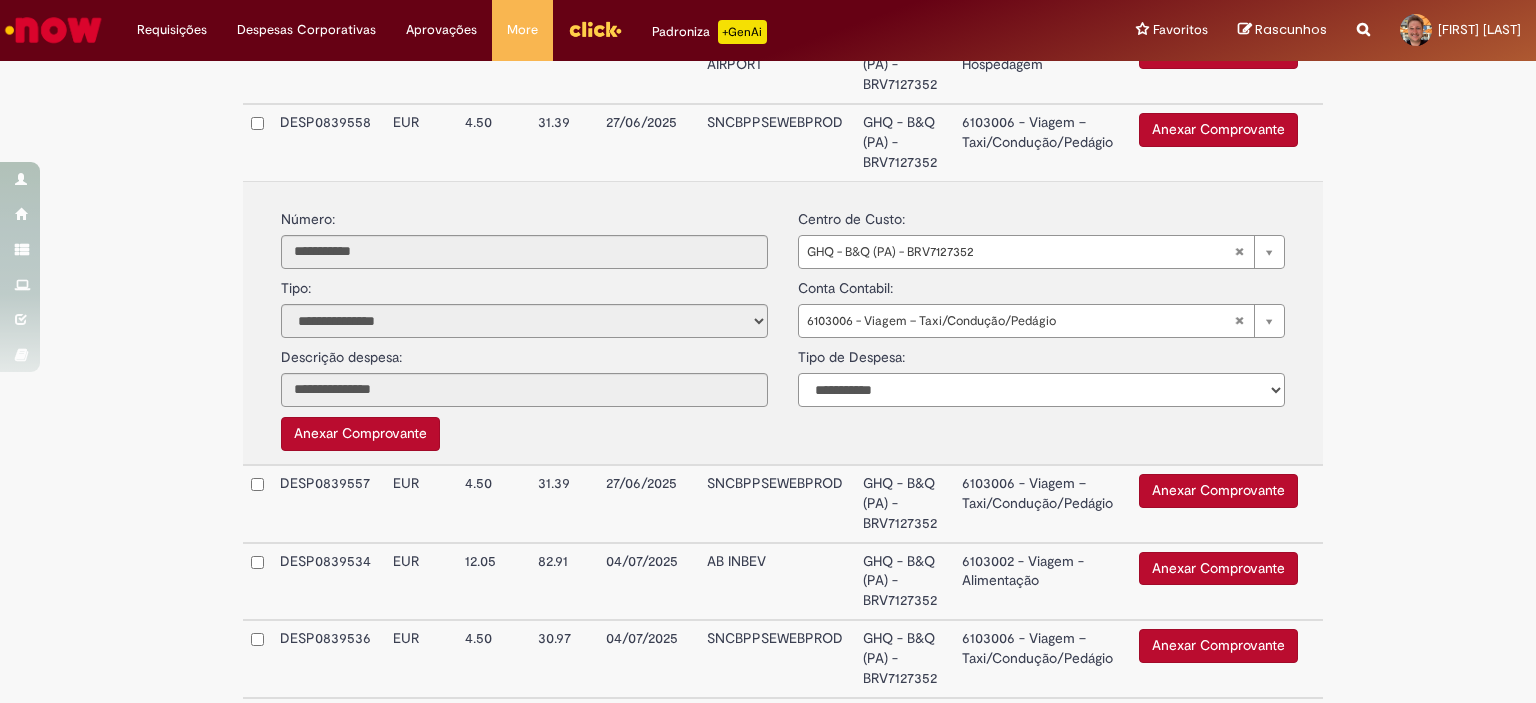 click on "**********" at bounding box center [1041, 390] 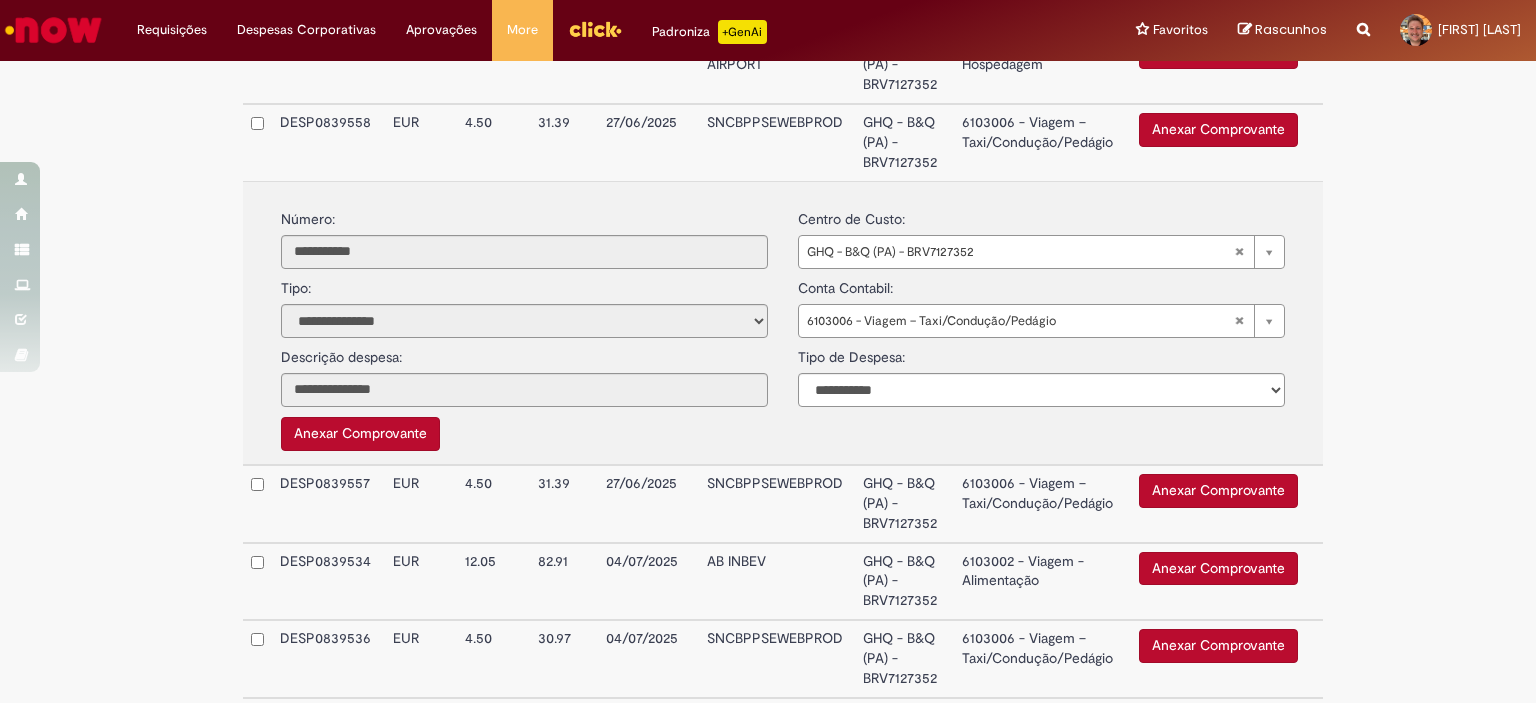click on "Anexar Comprovante" at bounding box center [1218, 130] 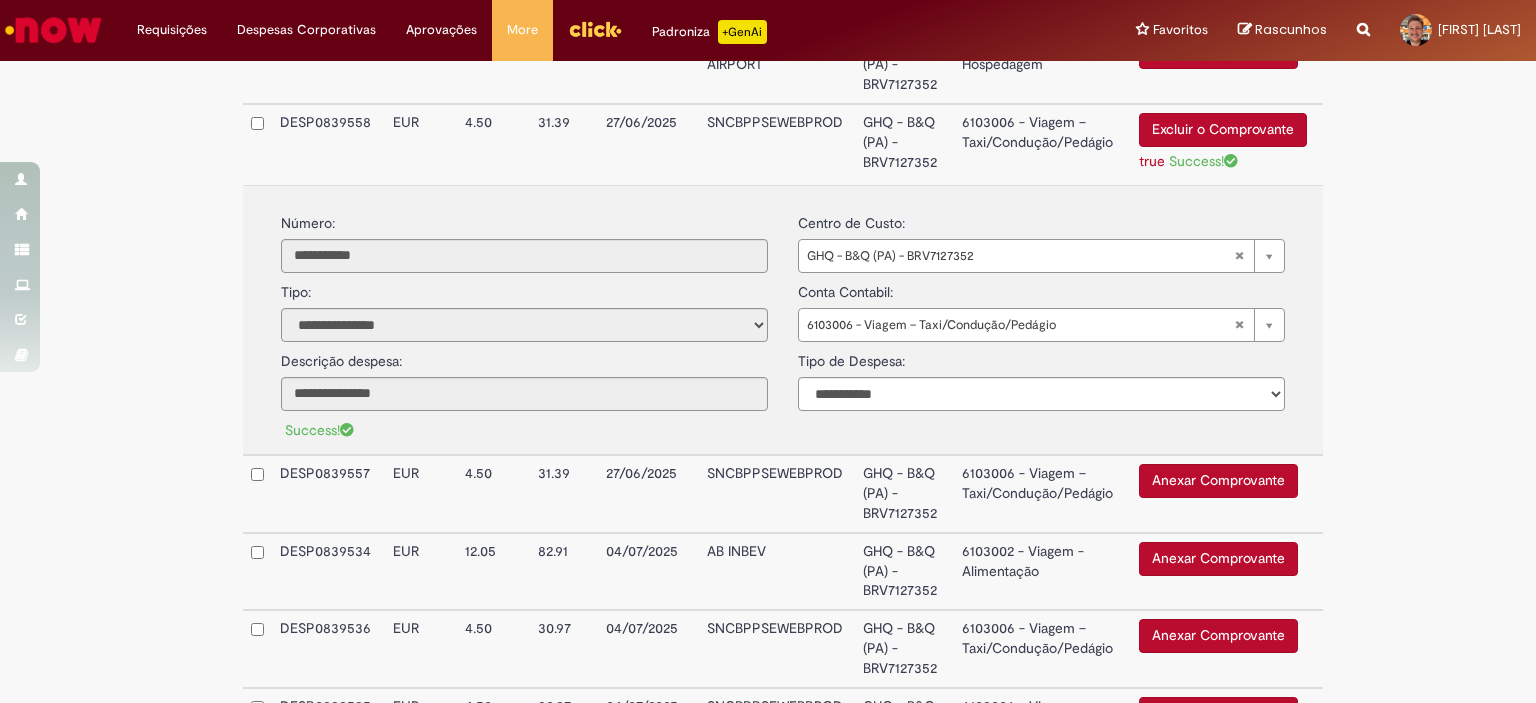 click on "6103006 - Viagem – Taxi/Condução/Pedágio" at bounding box center (1042, 144) 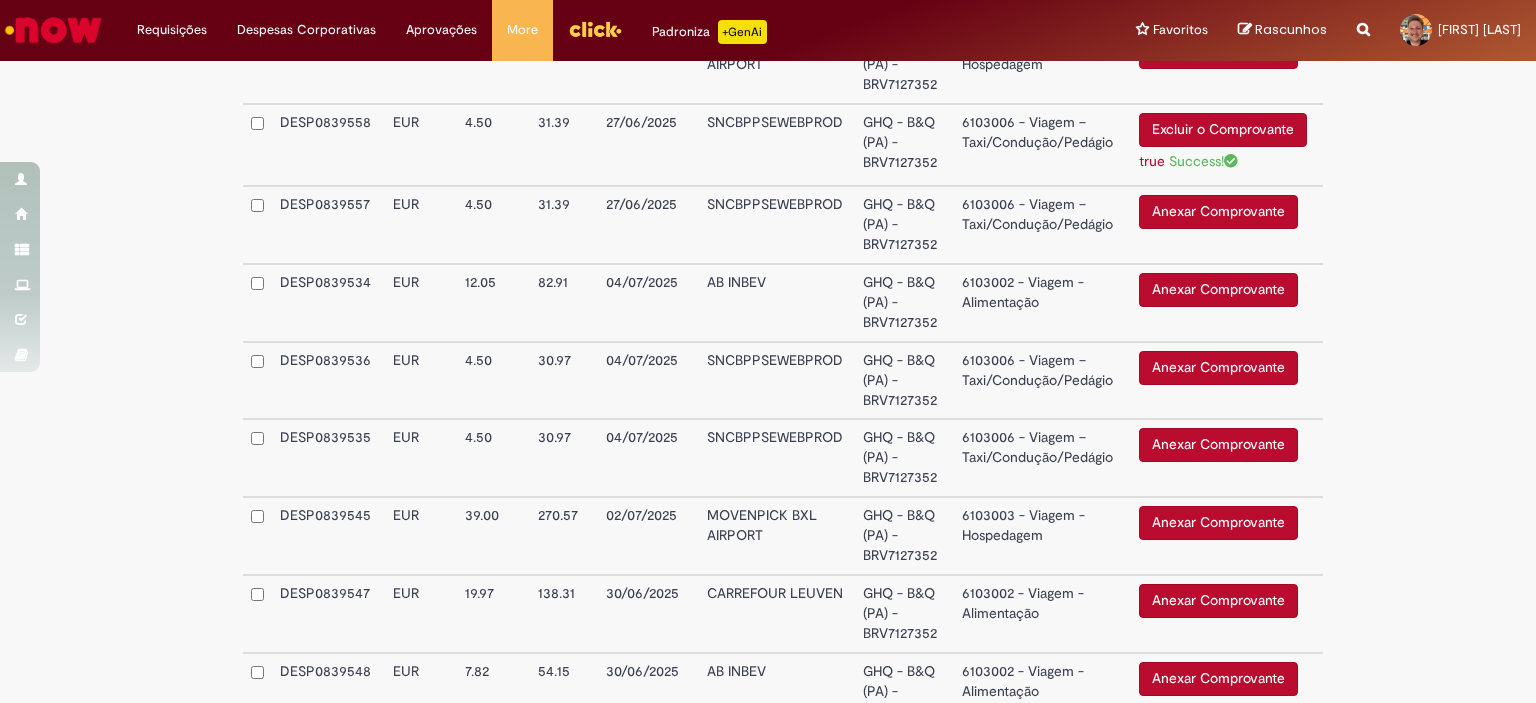 click on "6103006 - Viagem – Taxi/Condução/Pedágio" at bounding box center [1042, 225] 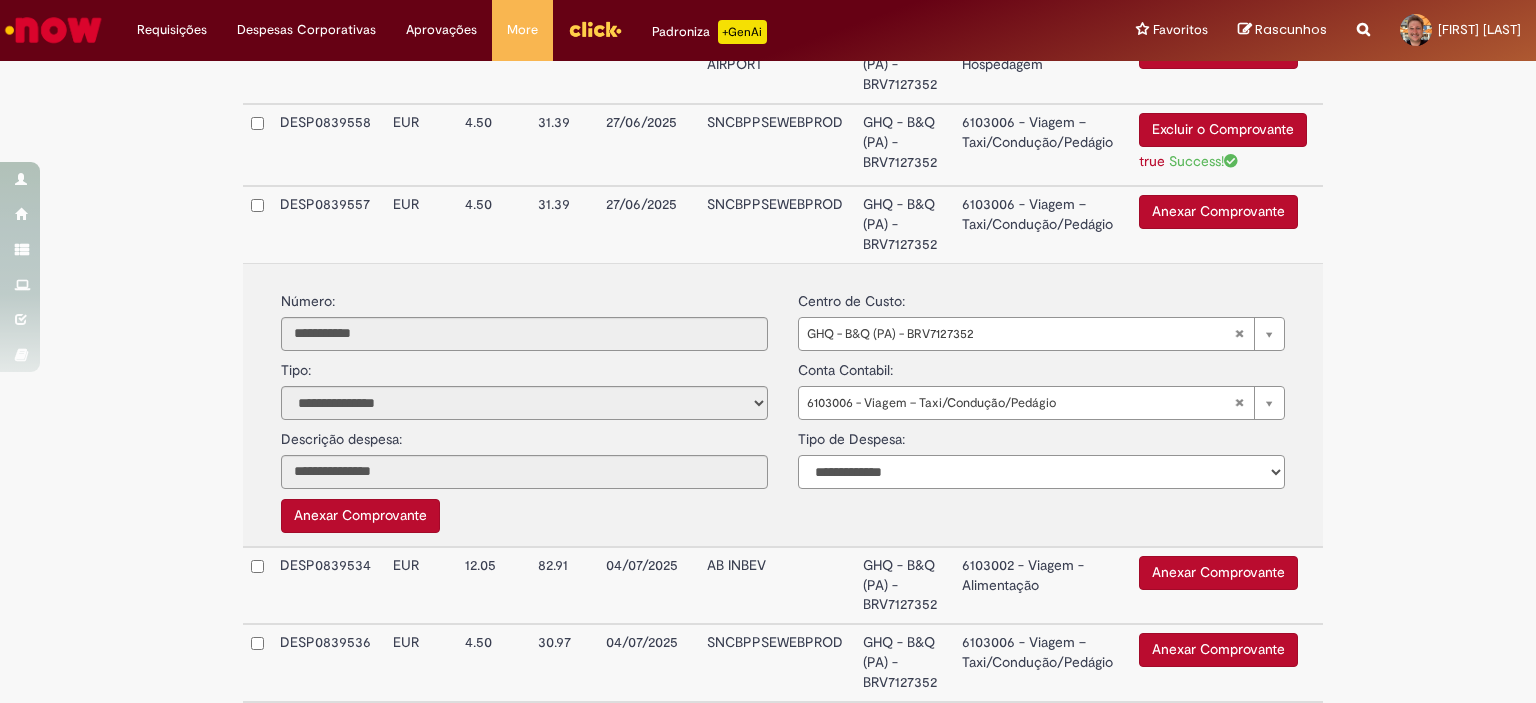 click on "**********" at bounding box center (1041, 472) 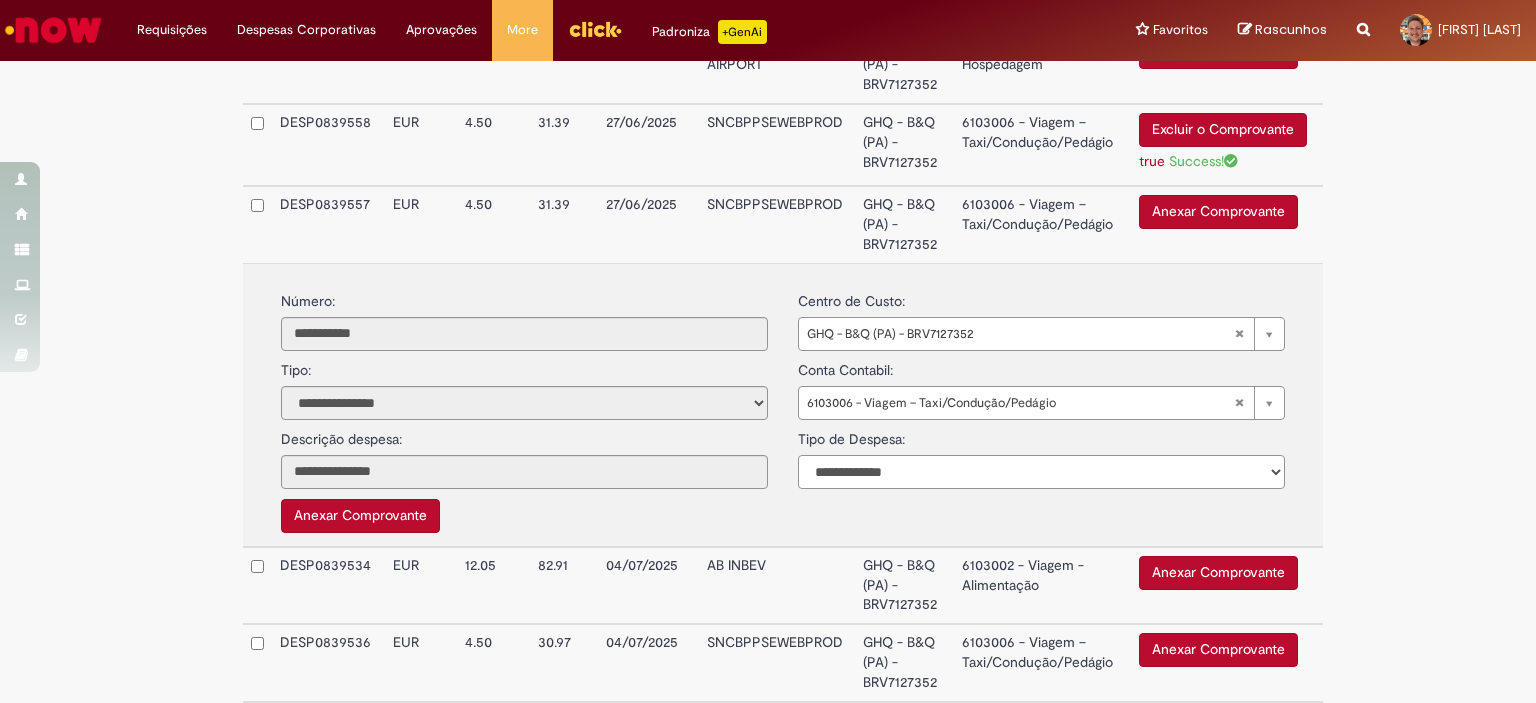 select on "*" 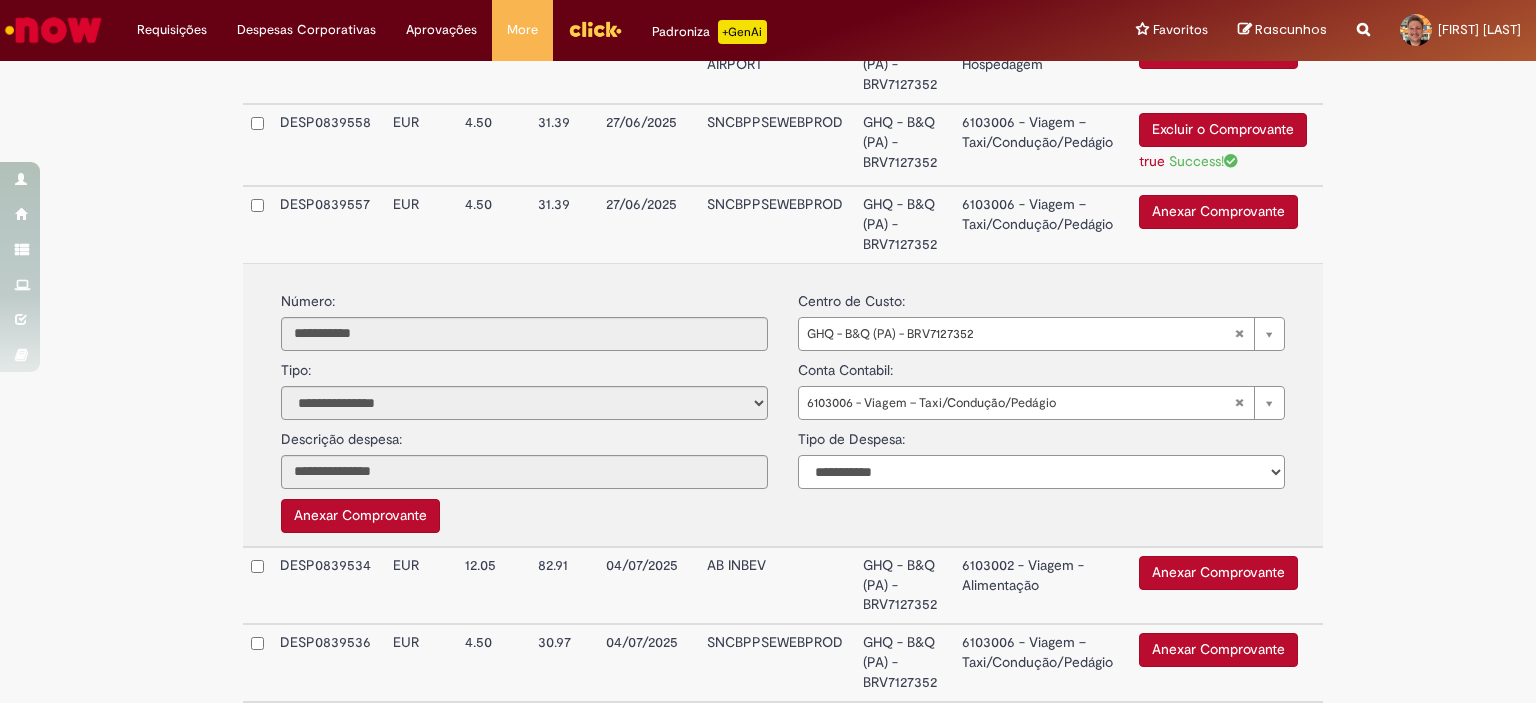 click on "**********" at bounding box center [1041, 472] 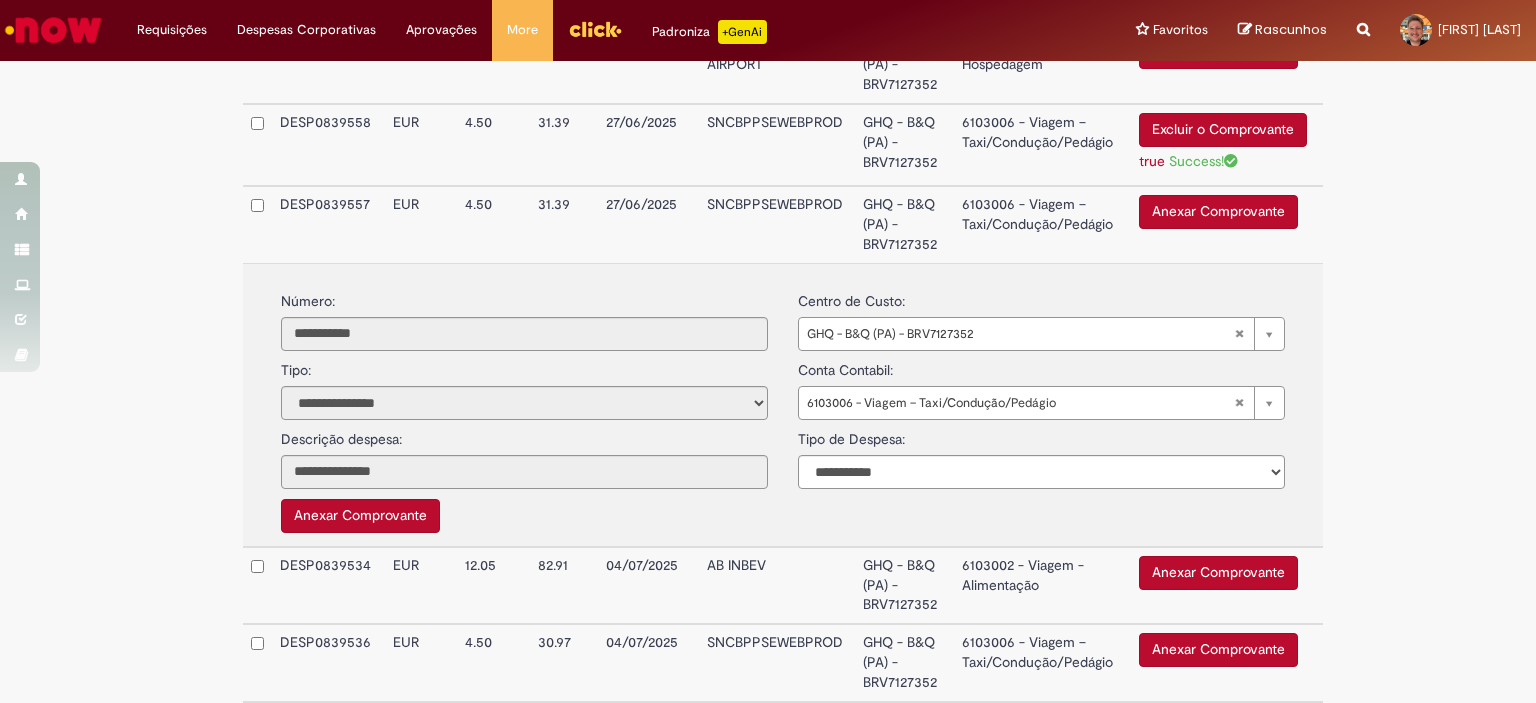 click on "Anexar Comprovante" at bounding box center (1218, 212) 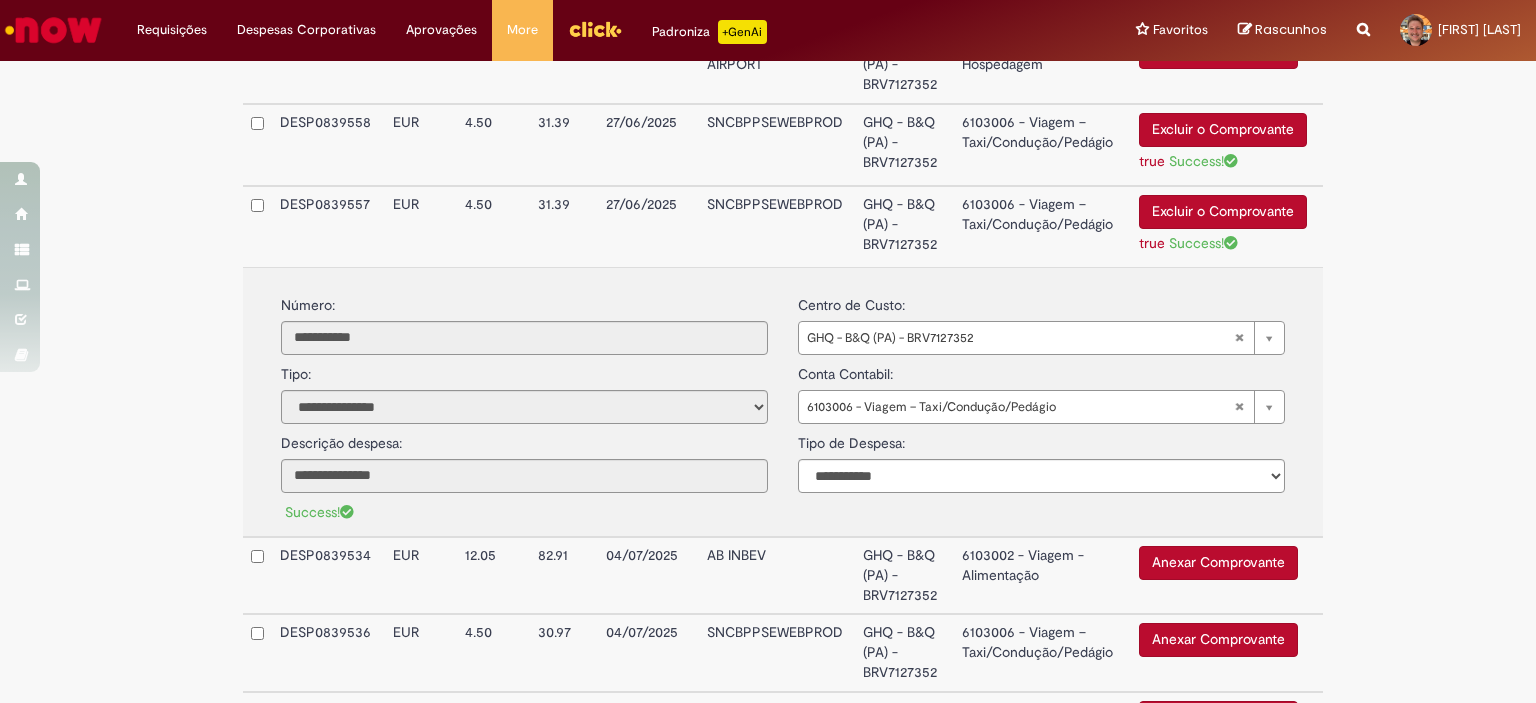 click on "6103006 - Viagem – Taxi/Condução/Pedágio" at bounding box center (1042, 226) 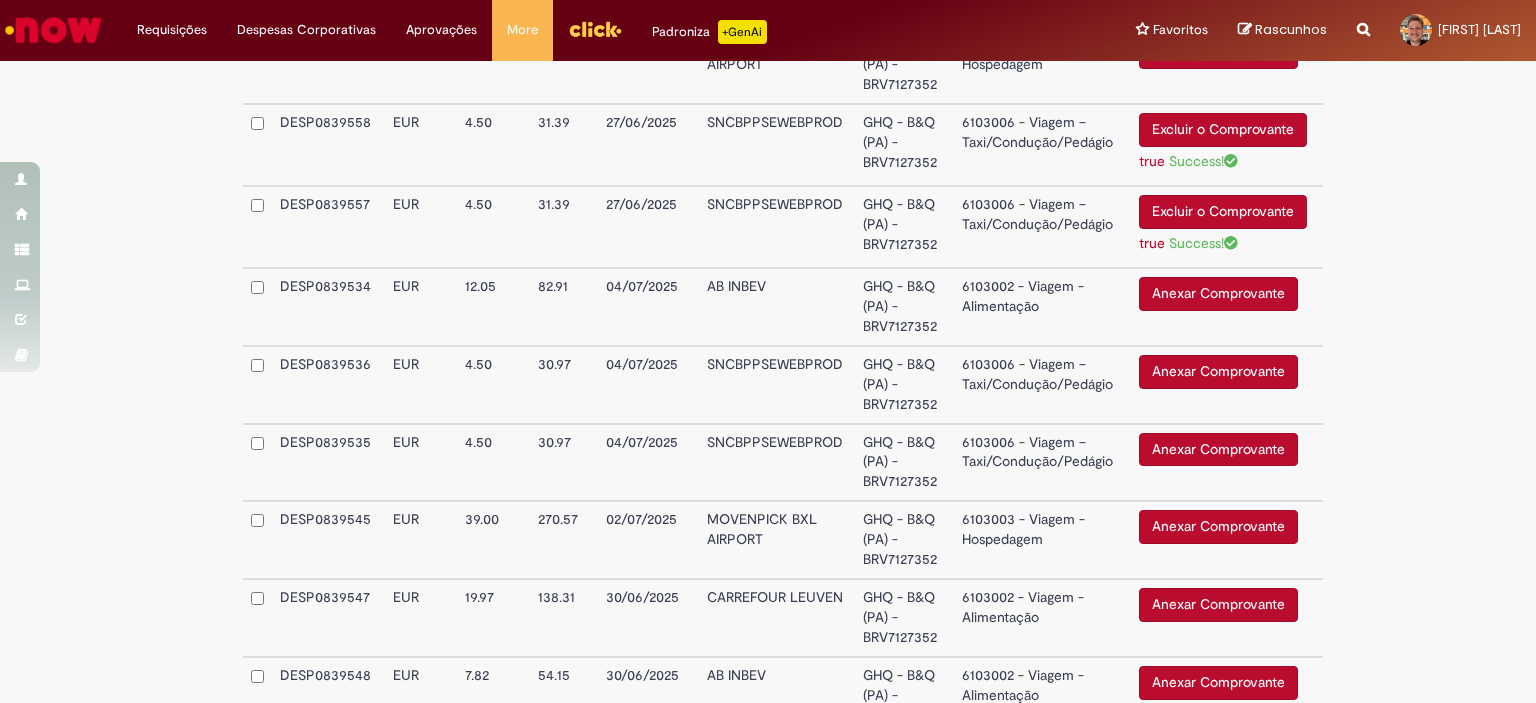 click on "6103006 - Viagem – Taxi/Condução/Pedágio" at bounding box center (1042, 385) 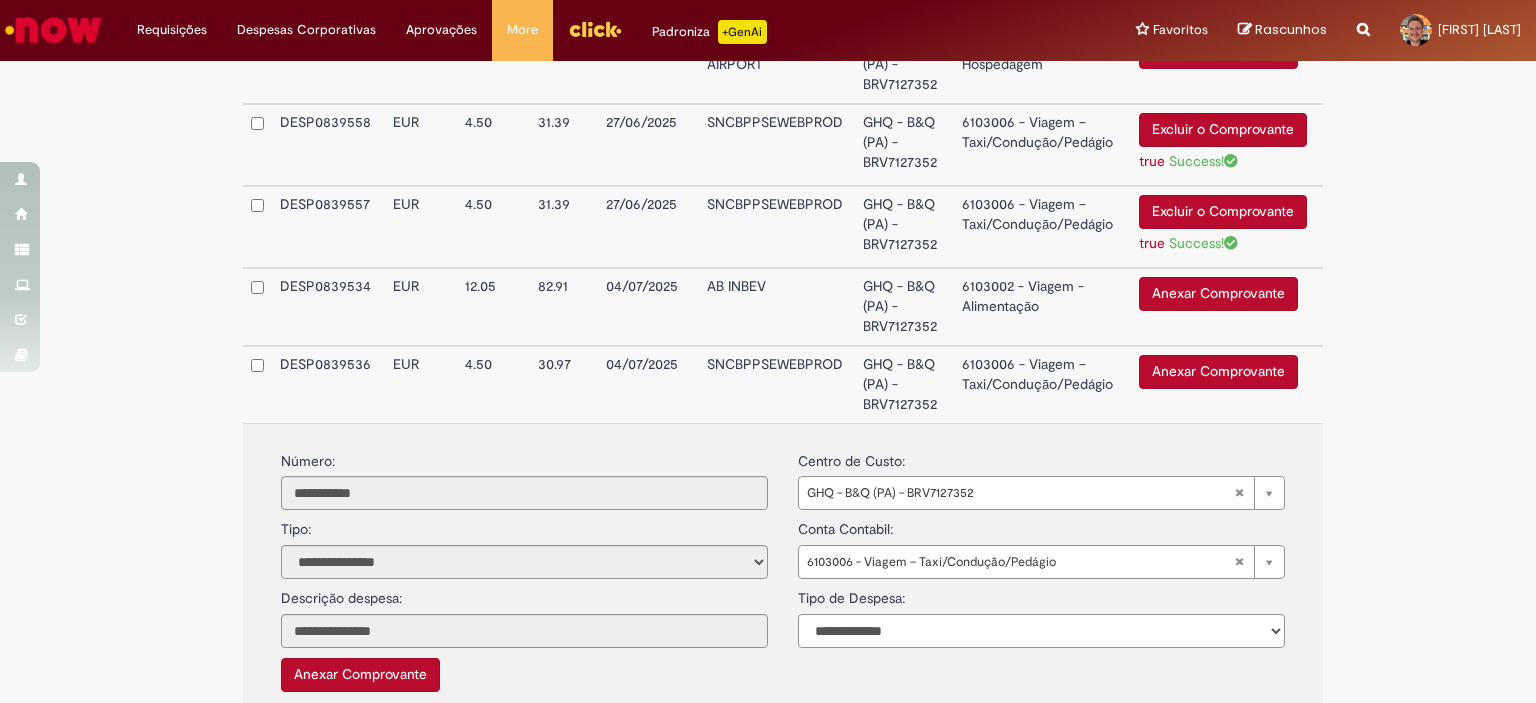 click on "**********" at bounding box center [1041, 631] 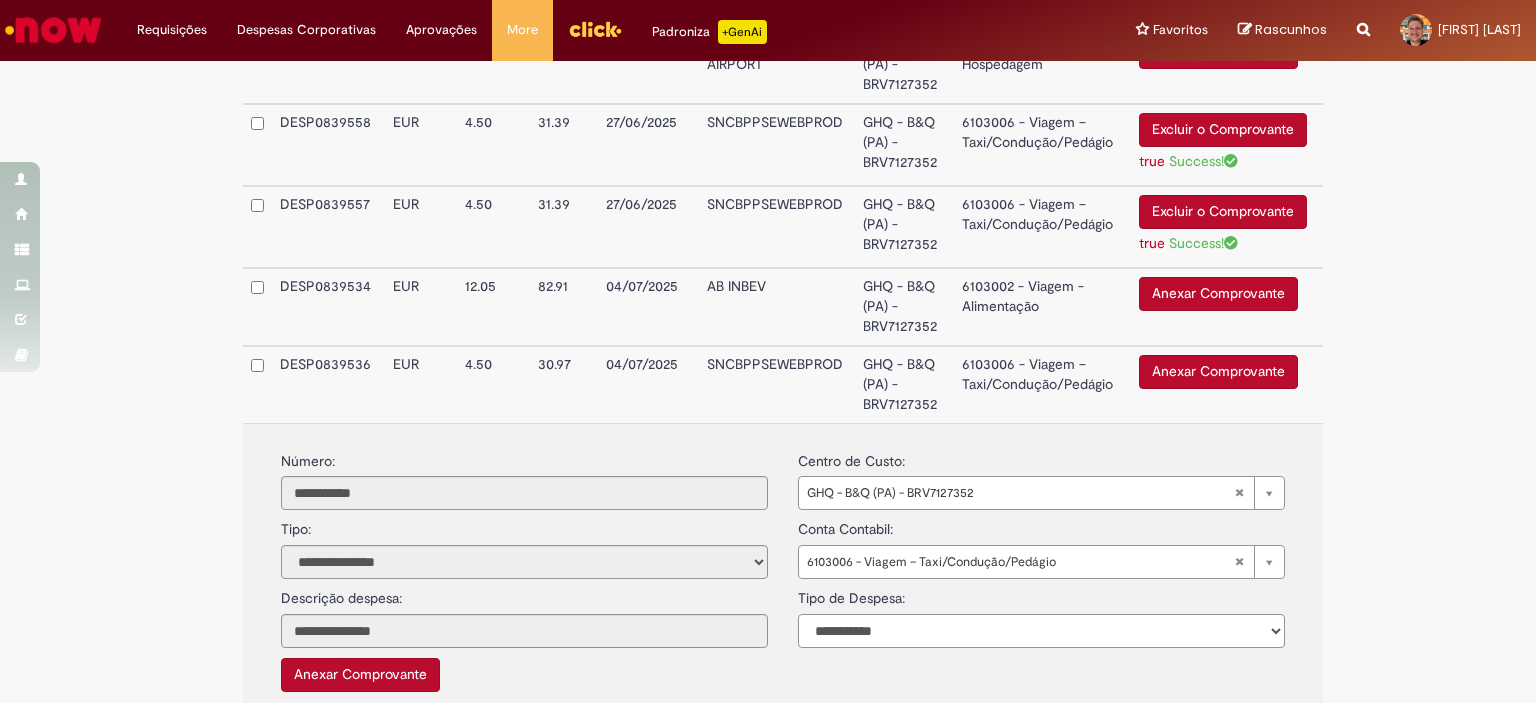 click on "**********" at bounding box center [1041, 631] 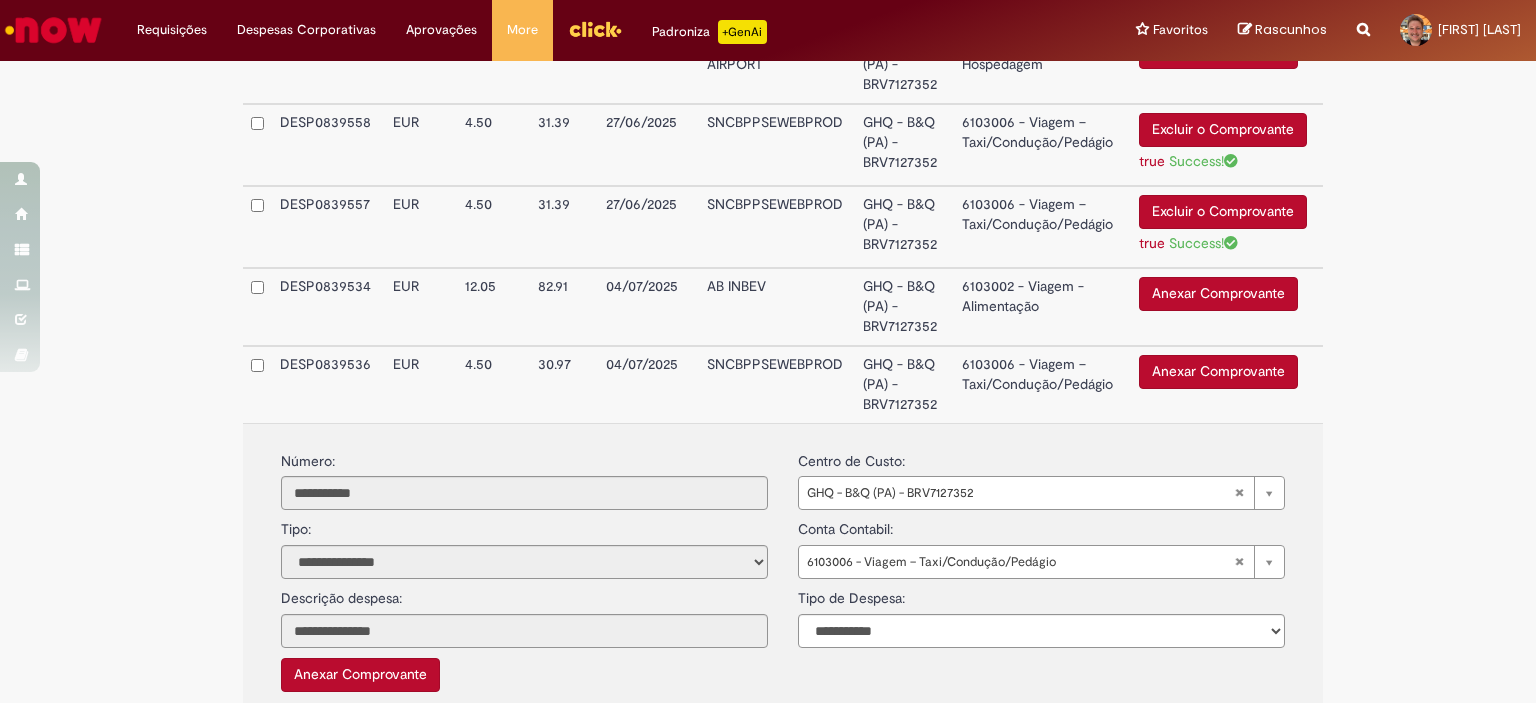 click on "Anexar Comprovante" at bounding box center (1218, 372) 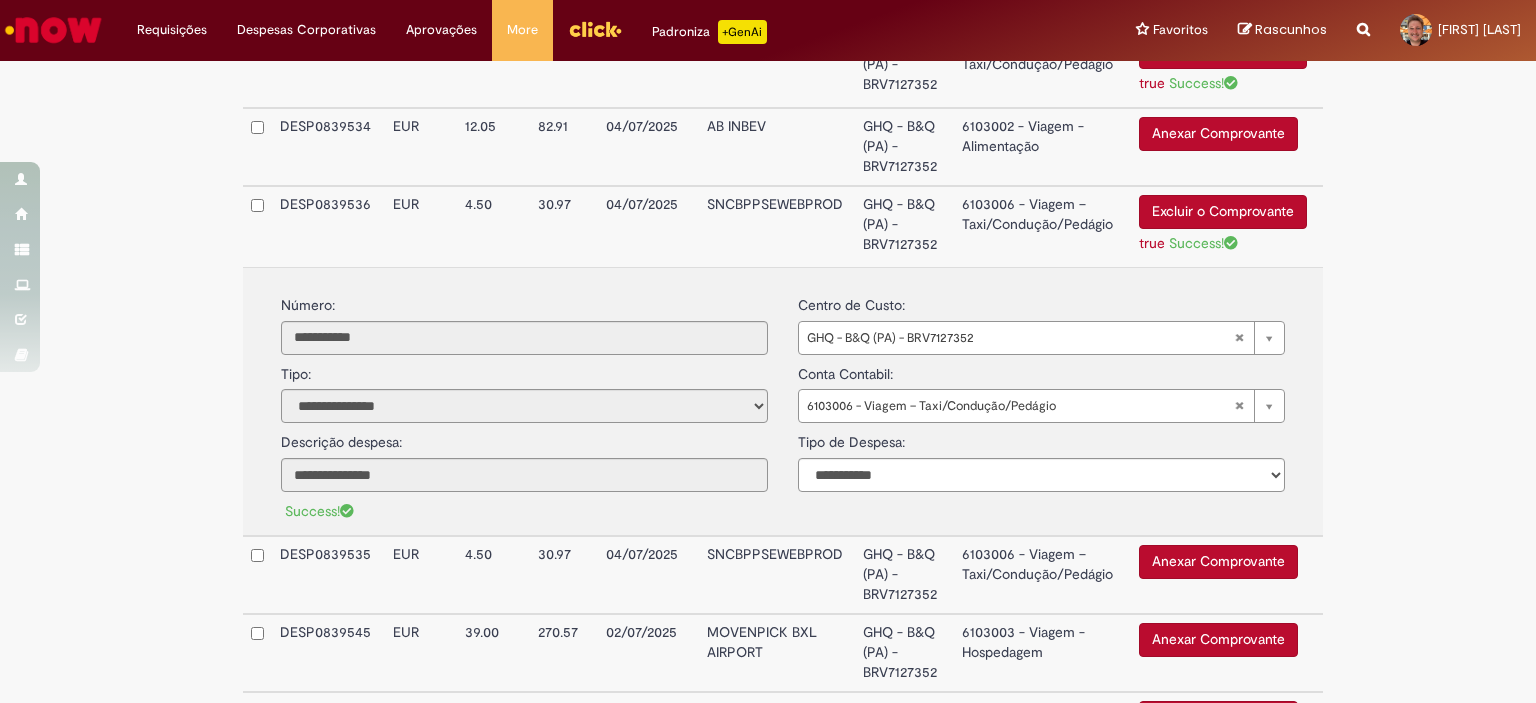 scroll, scrollTop: 1653, scrollLeft: 0, axis: vertical 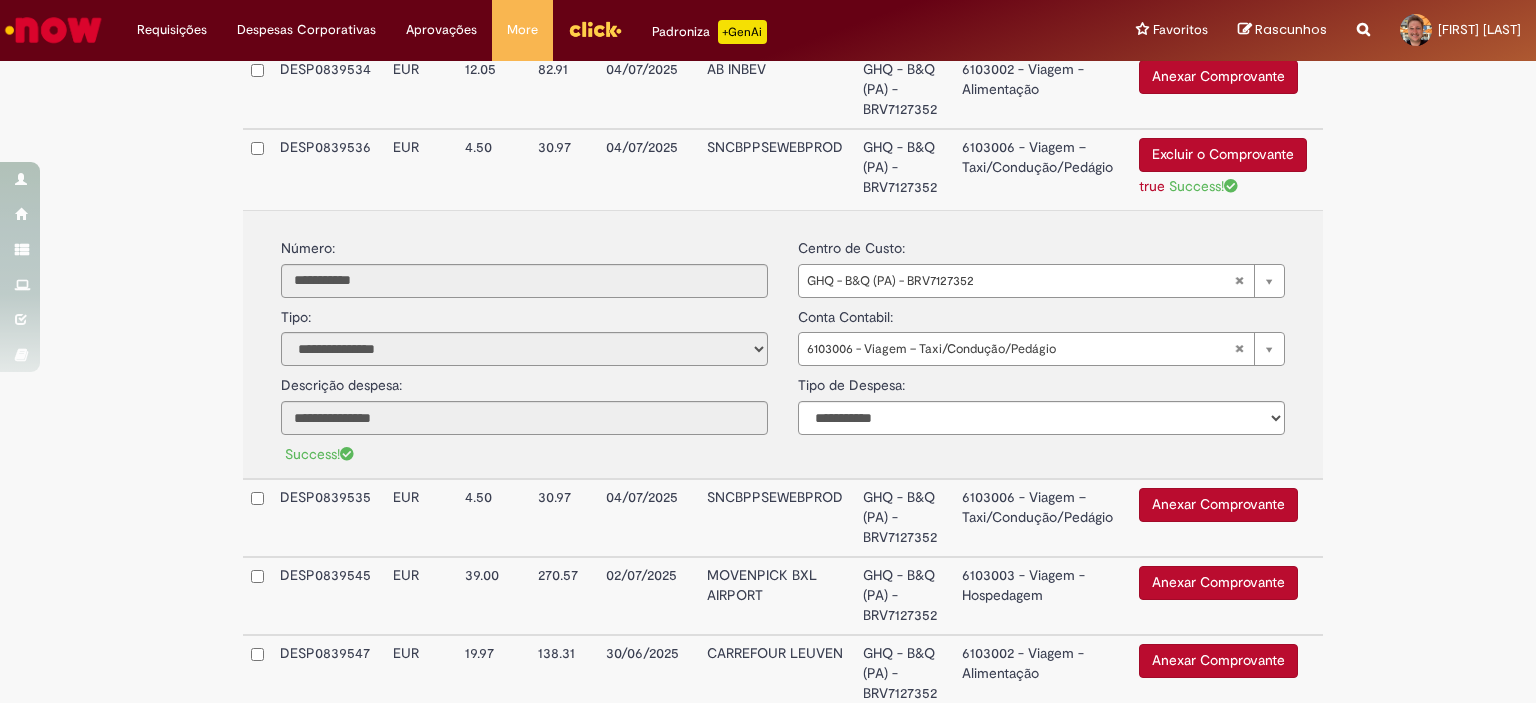 click on "6103006 - Viagem – Taxi/Condução/Pedágio" at bounding box center [1042, 169] 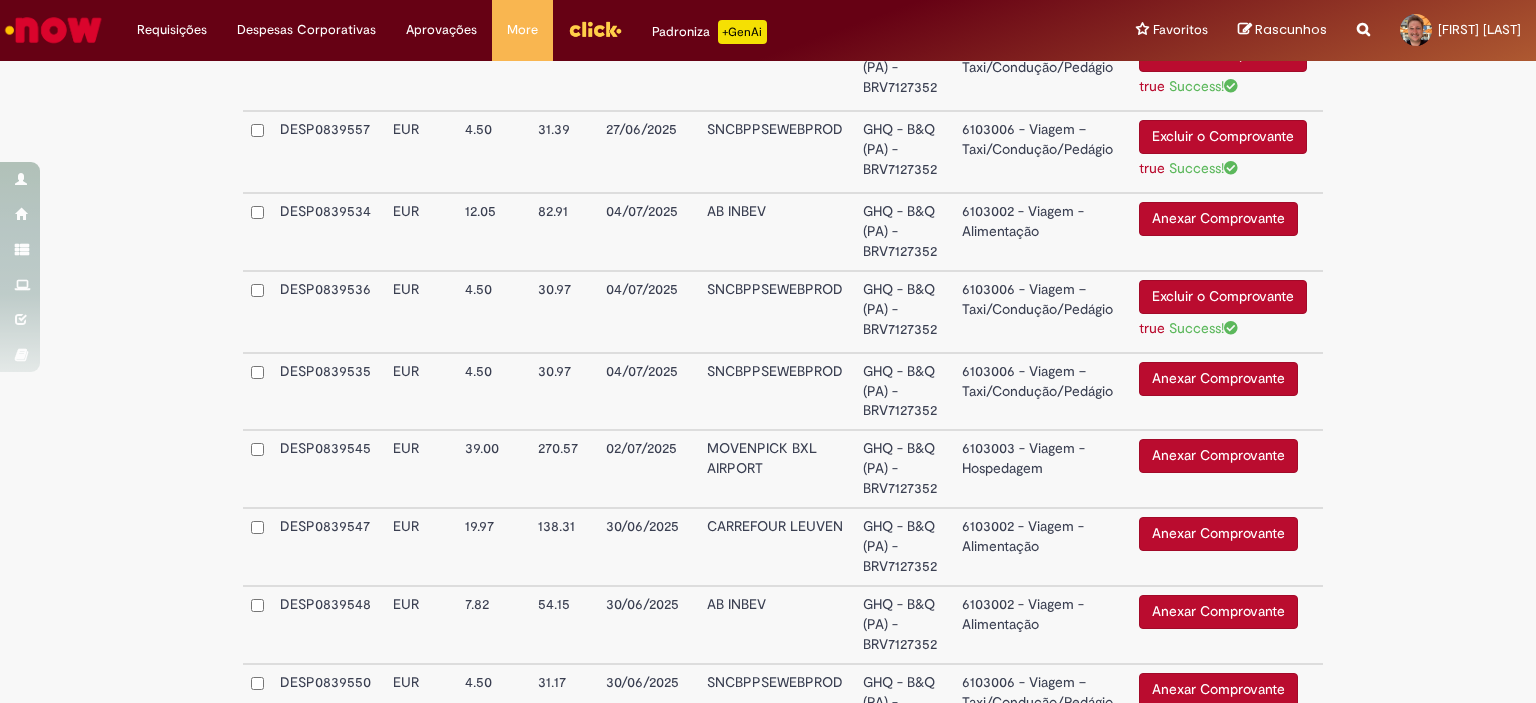 scroll, scrollTop: 1453, scrollLeft: 0, axis: vertical 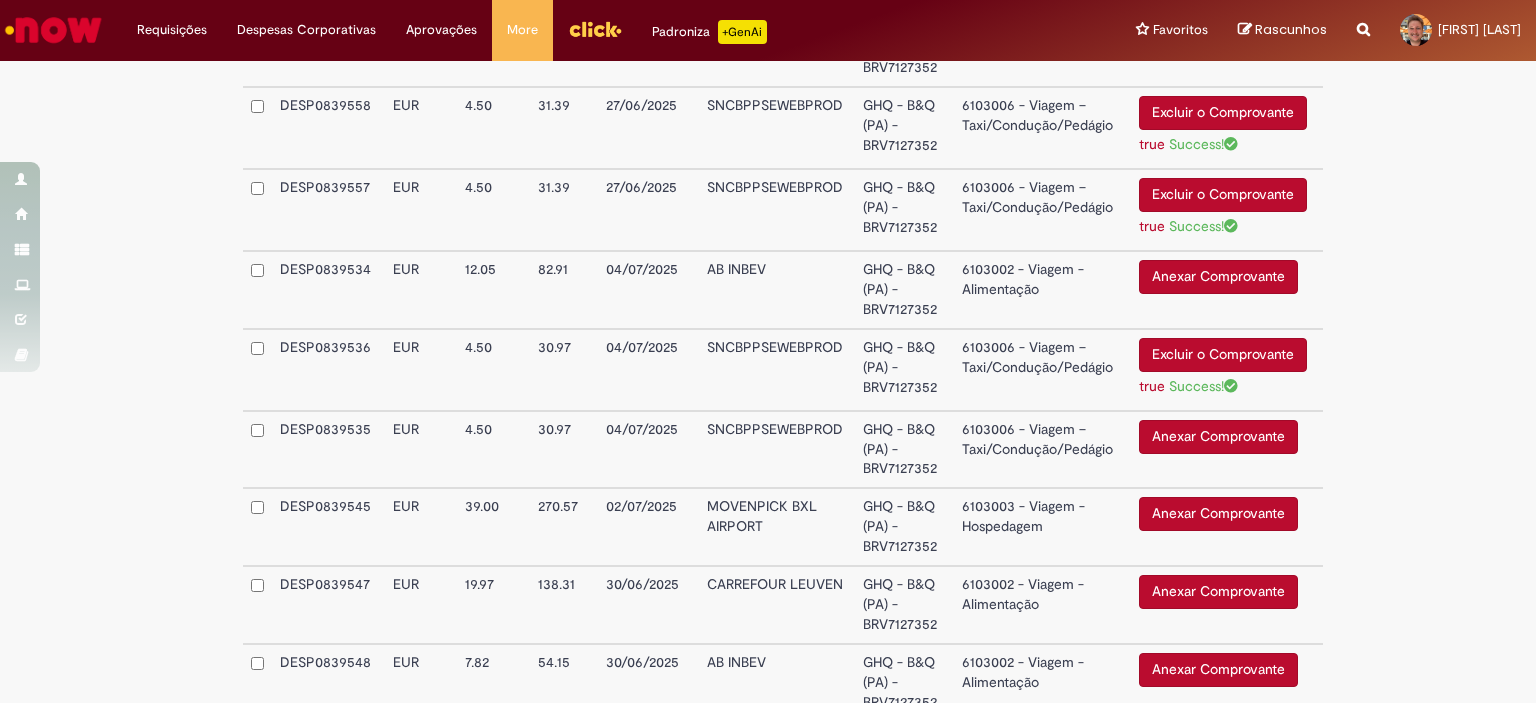 click on "6103006 - Viagem – Taxi/Condução/Pedágio" at bounding box center [1042, 450] 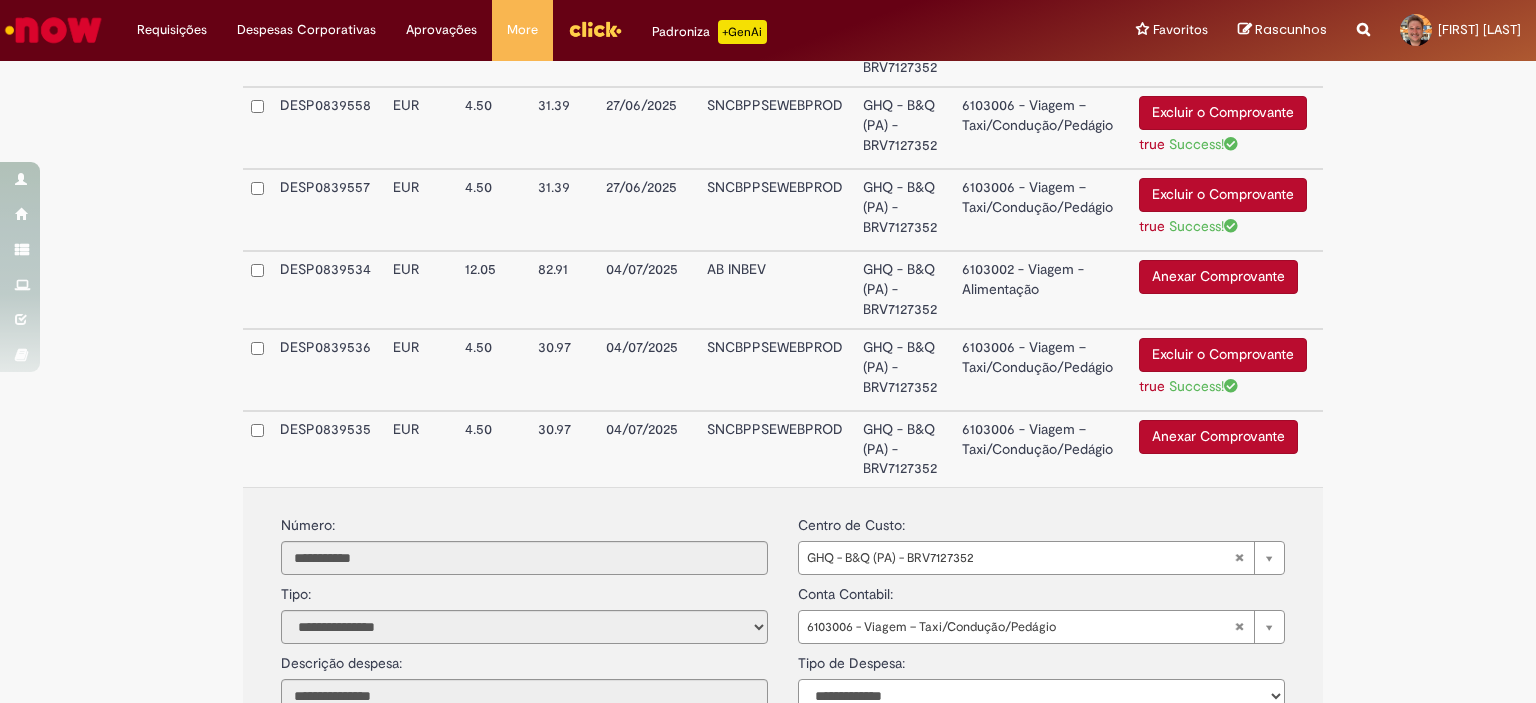 click on "**********" at bounding box center [1041, 696] 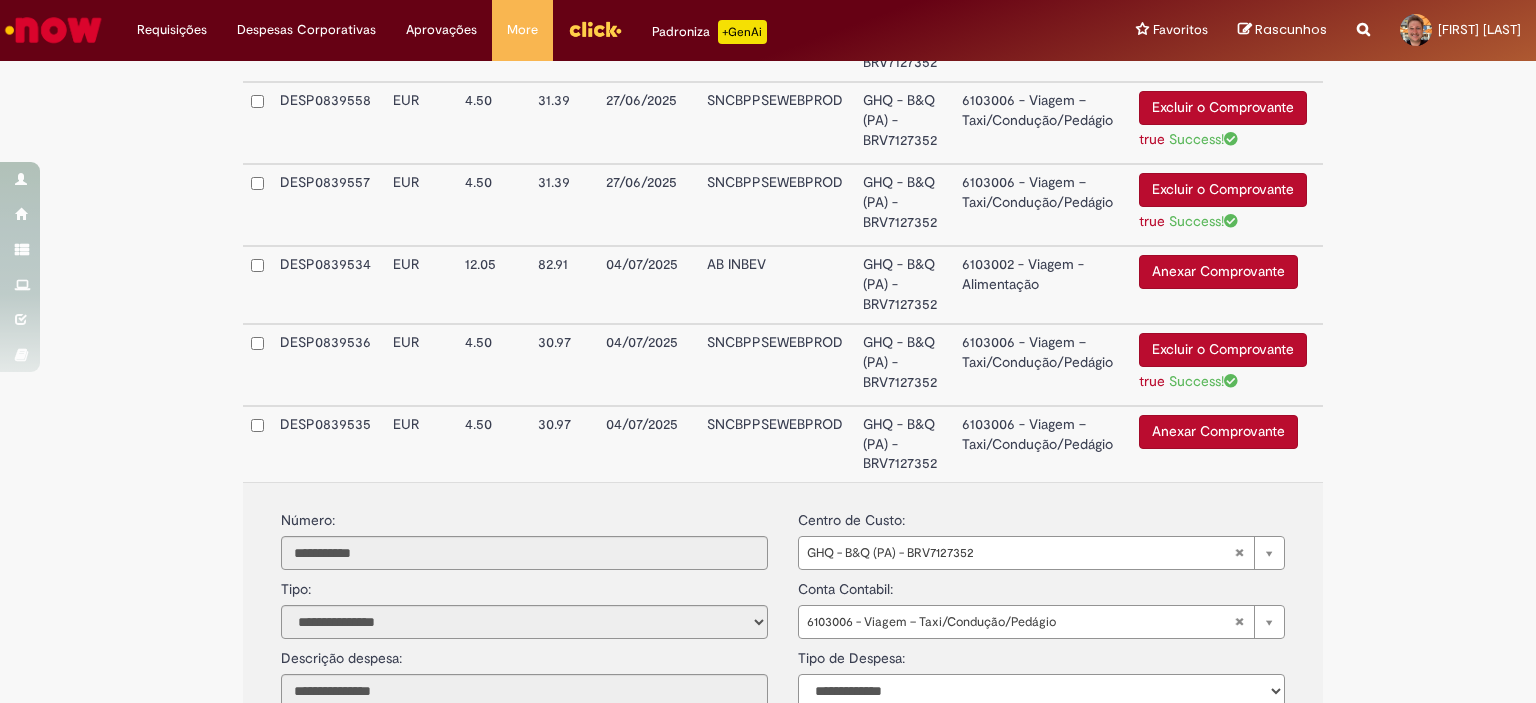 select on "*" 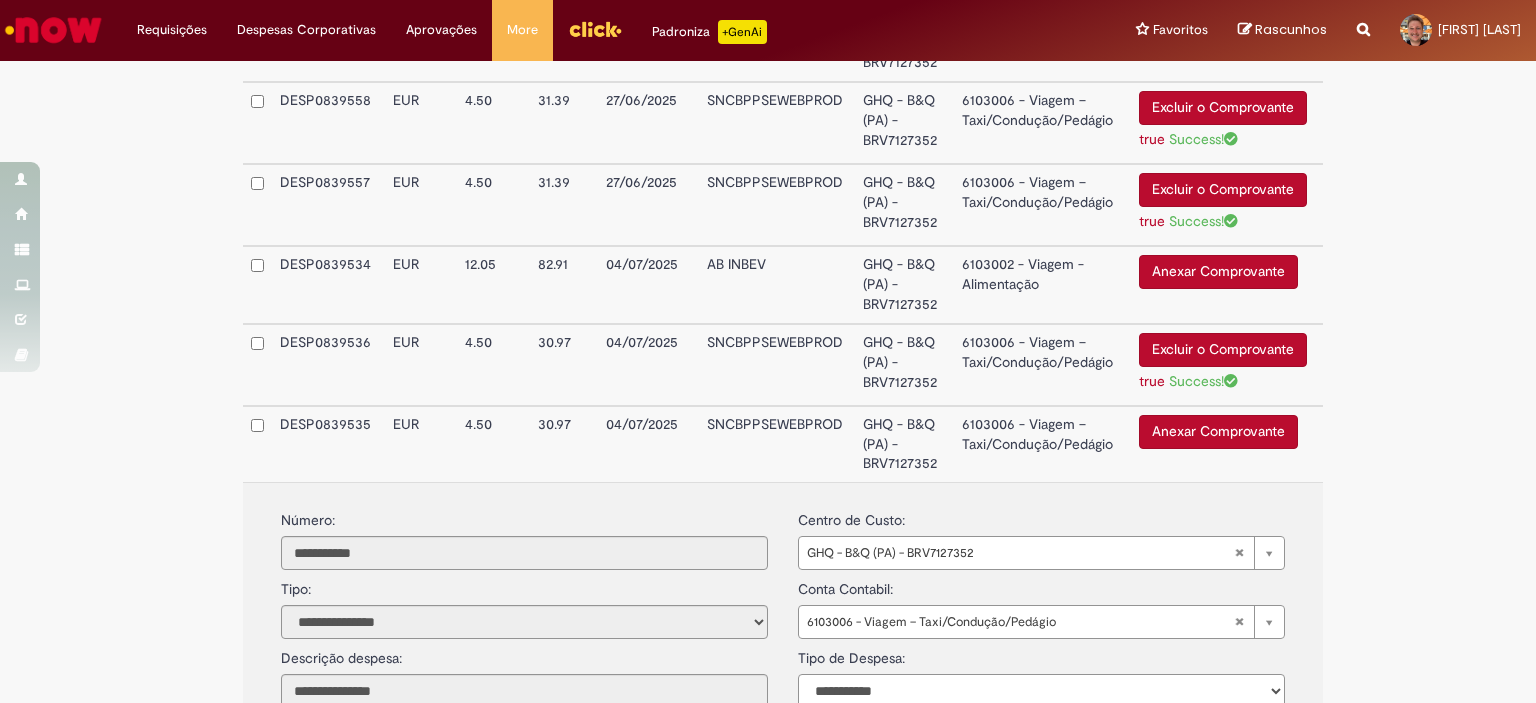 click on "**********" at bounding box center [1041, 691] 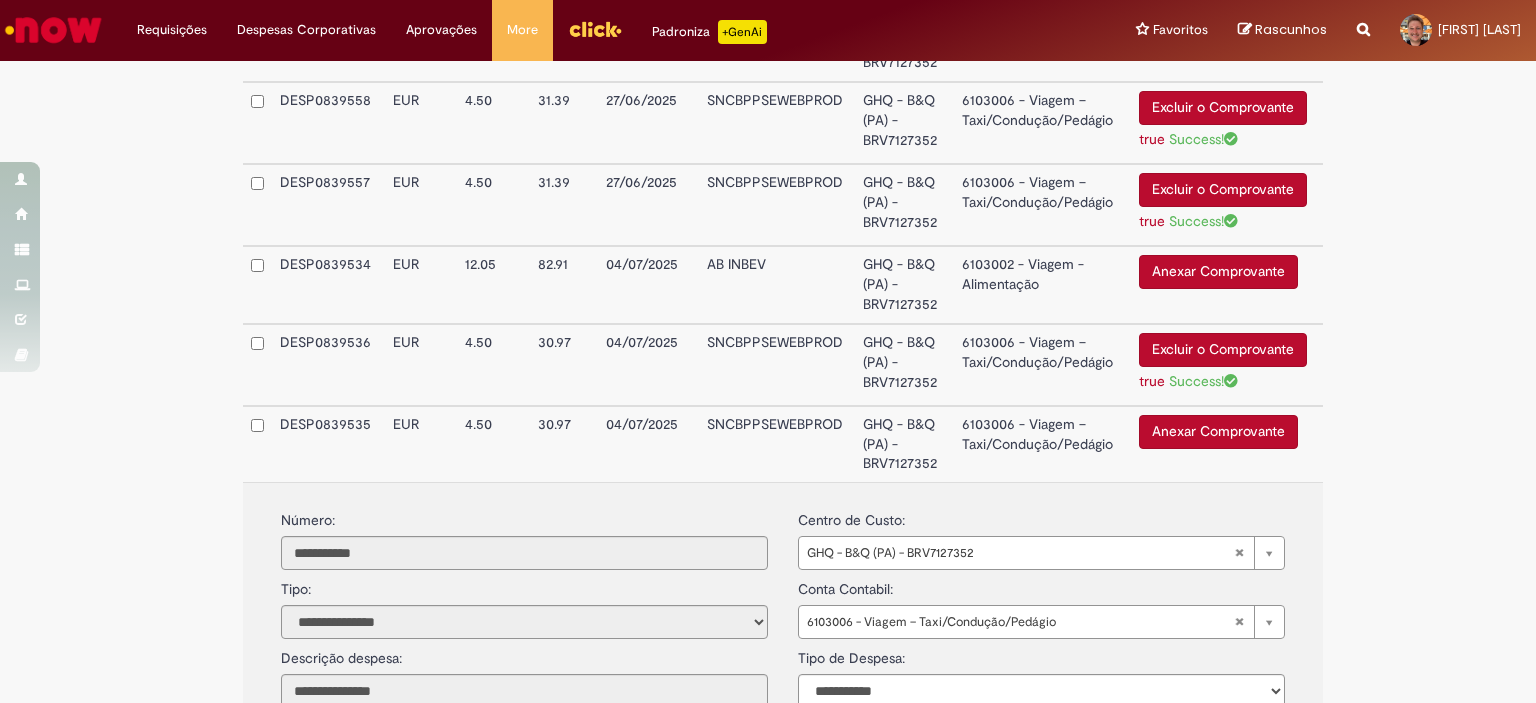 click on "Anexar Comprovante" at bounding box center (1218, 432) 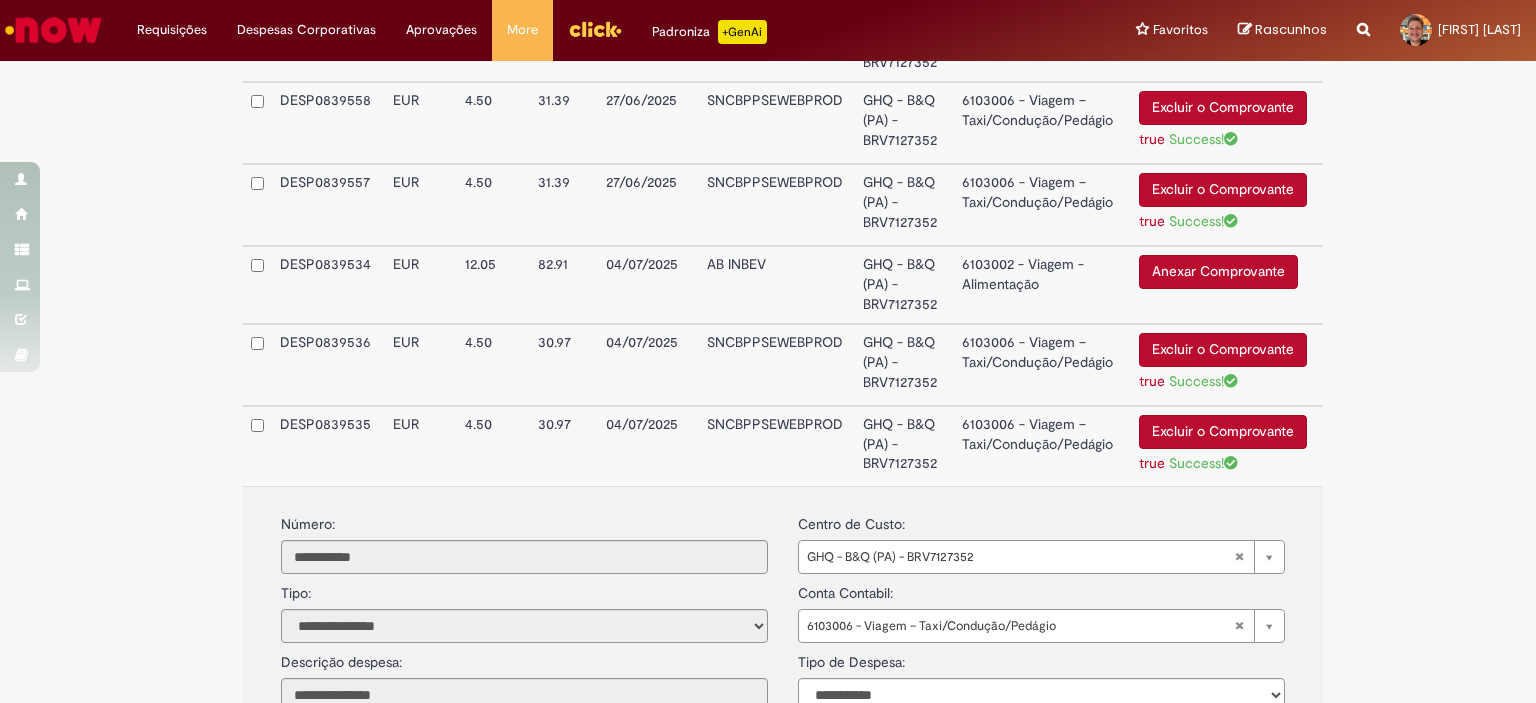 click on "6103006 - Viagem – Taxi/Condução/Pedágio" at bounding box center (1042, 446) 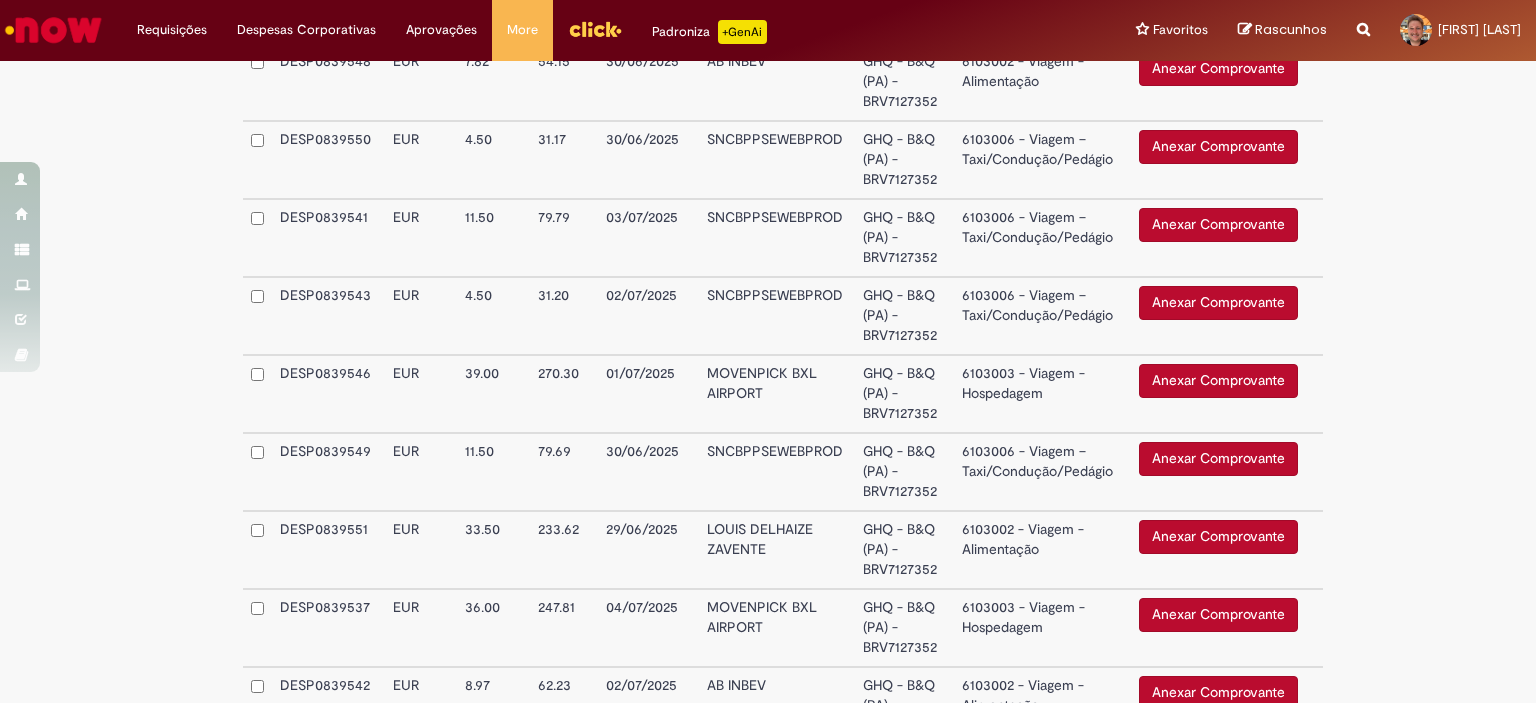 scroll, scrollTop: 2085, scrollLeft: 0, axis: vertical 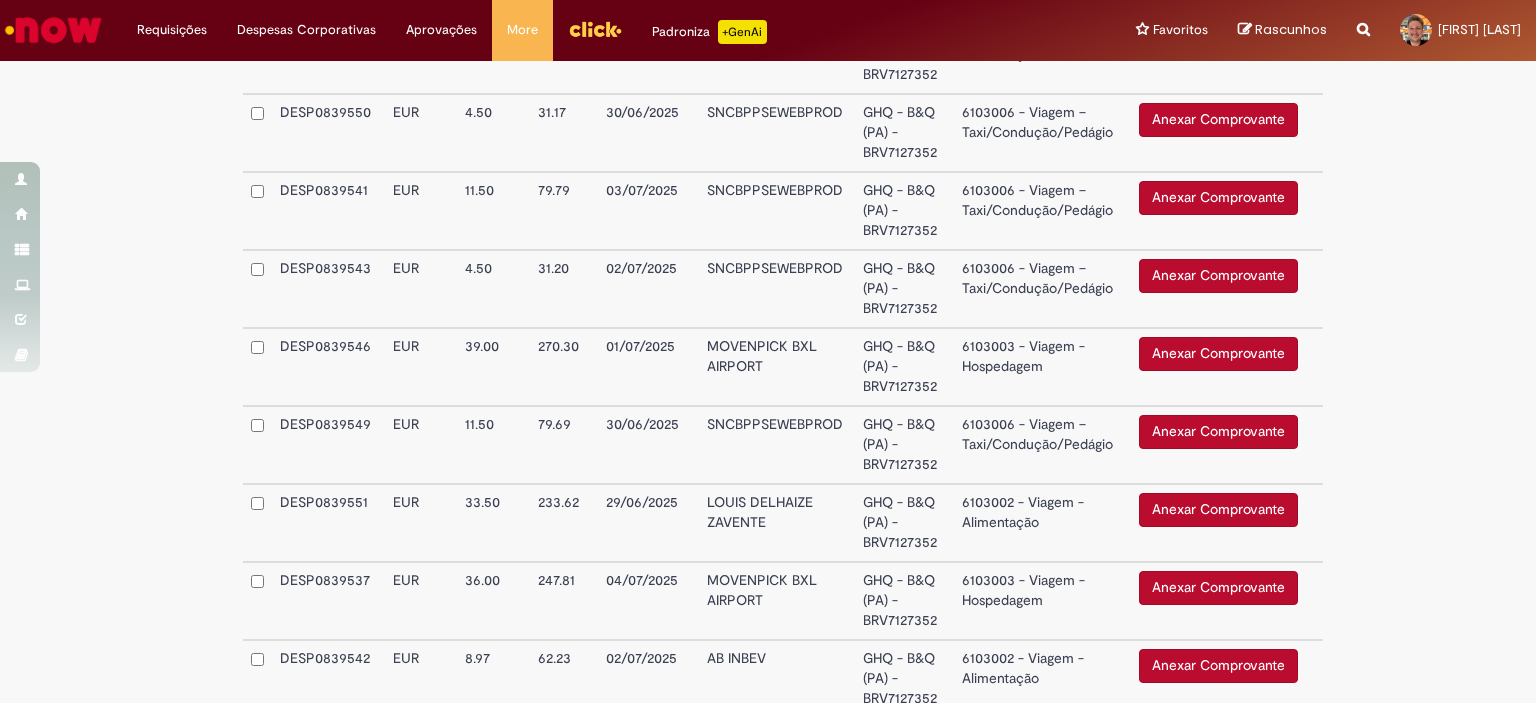 click on "6103006 - Viagem – Taxi/Condução/Pedágio" at bounding box center (1042, 133) 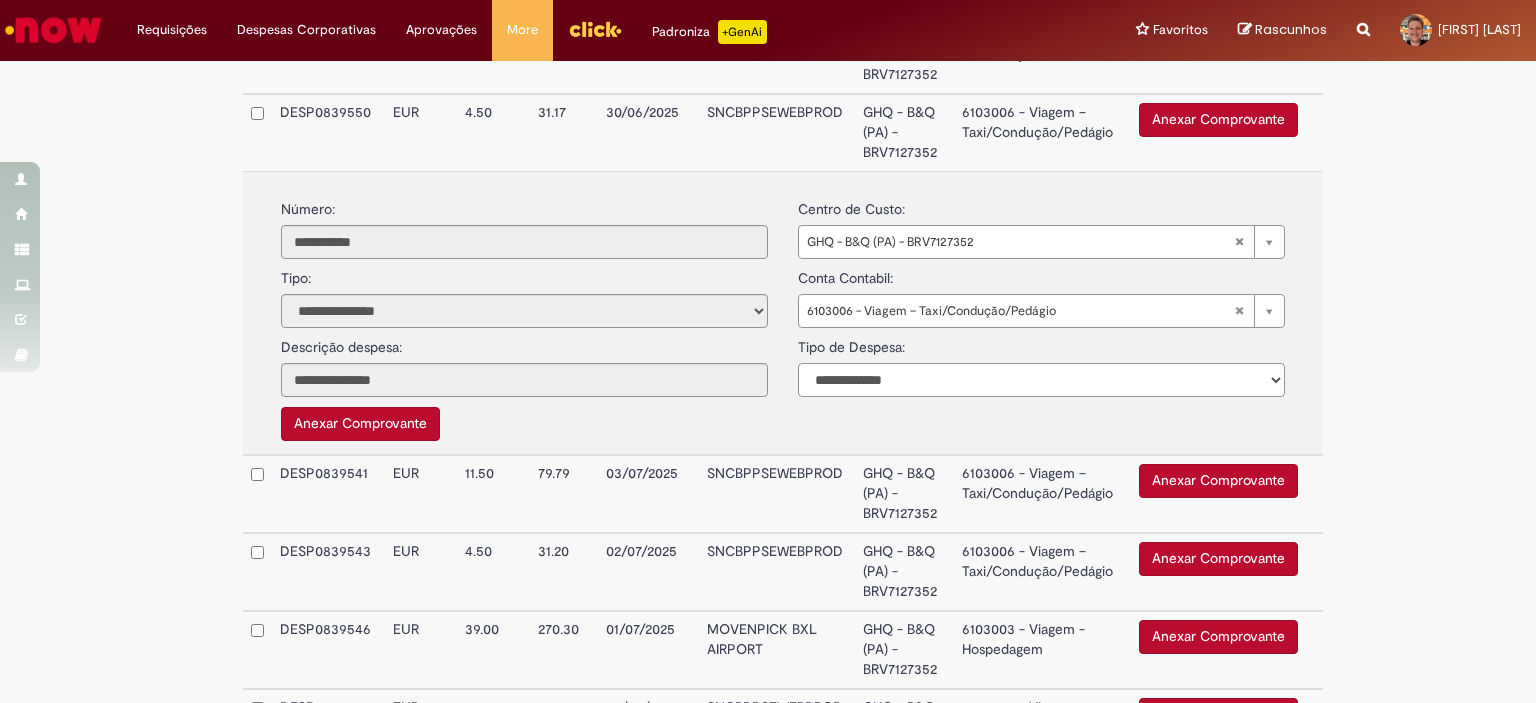 click on "**********" at bounding box center [1041, 380] 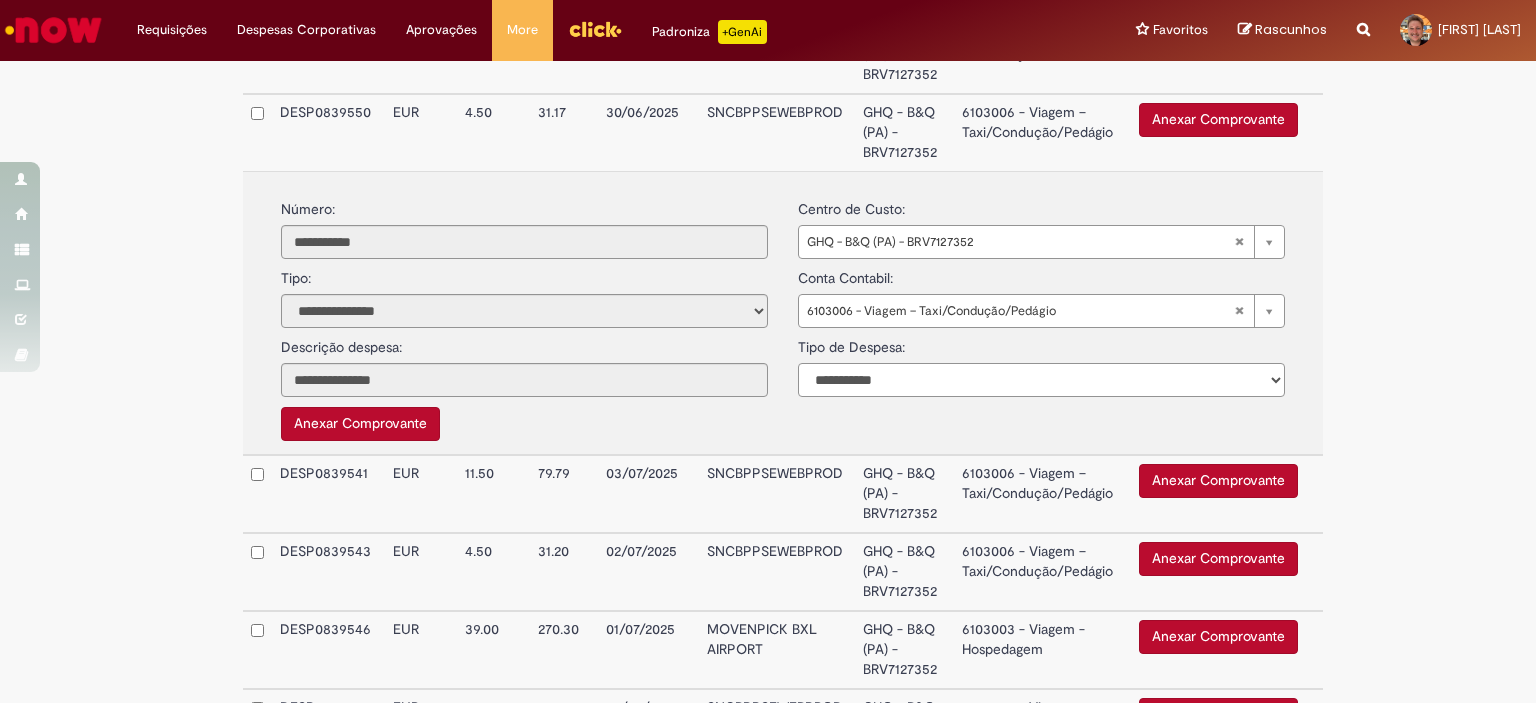 click on "**********" at bounding box center (1041, 380) 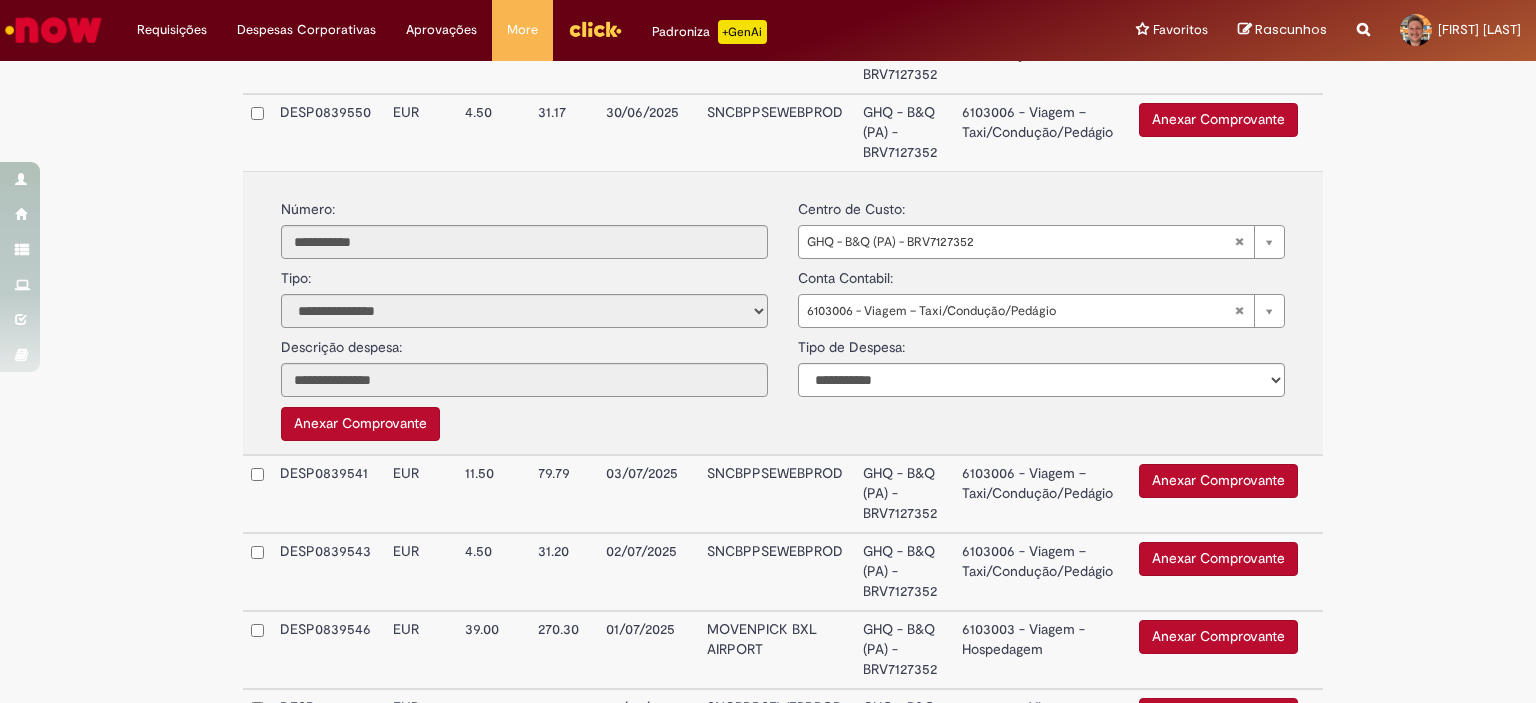 click on "Anexar Comprovante" at bounding box center (1218, 120) 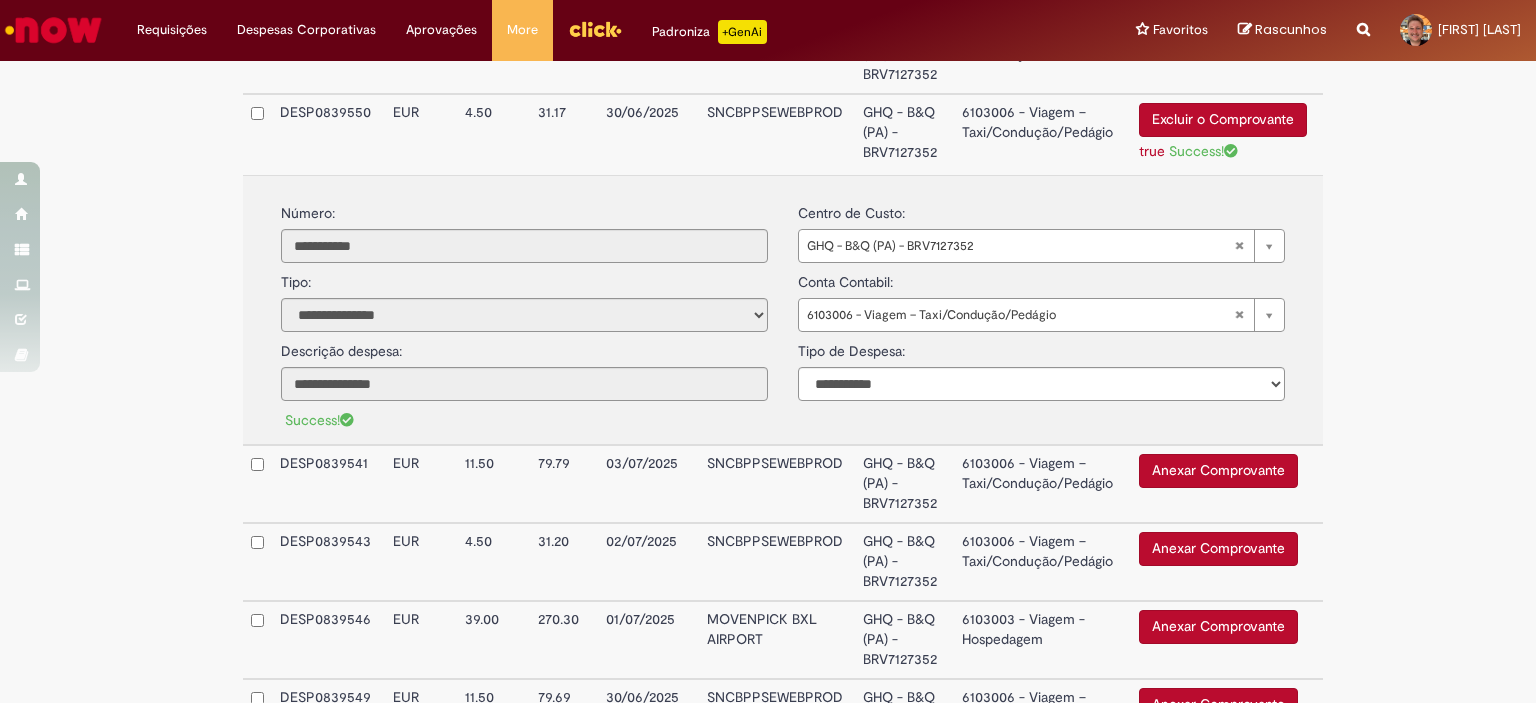 click on "6103006 - Viagem – Taxi/Condução/Pedágio" at bounding box center [1042, 134] 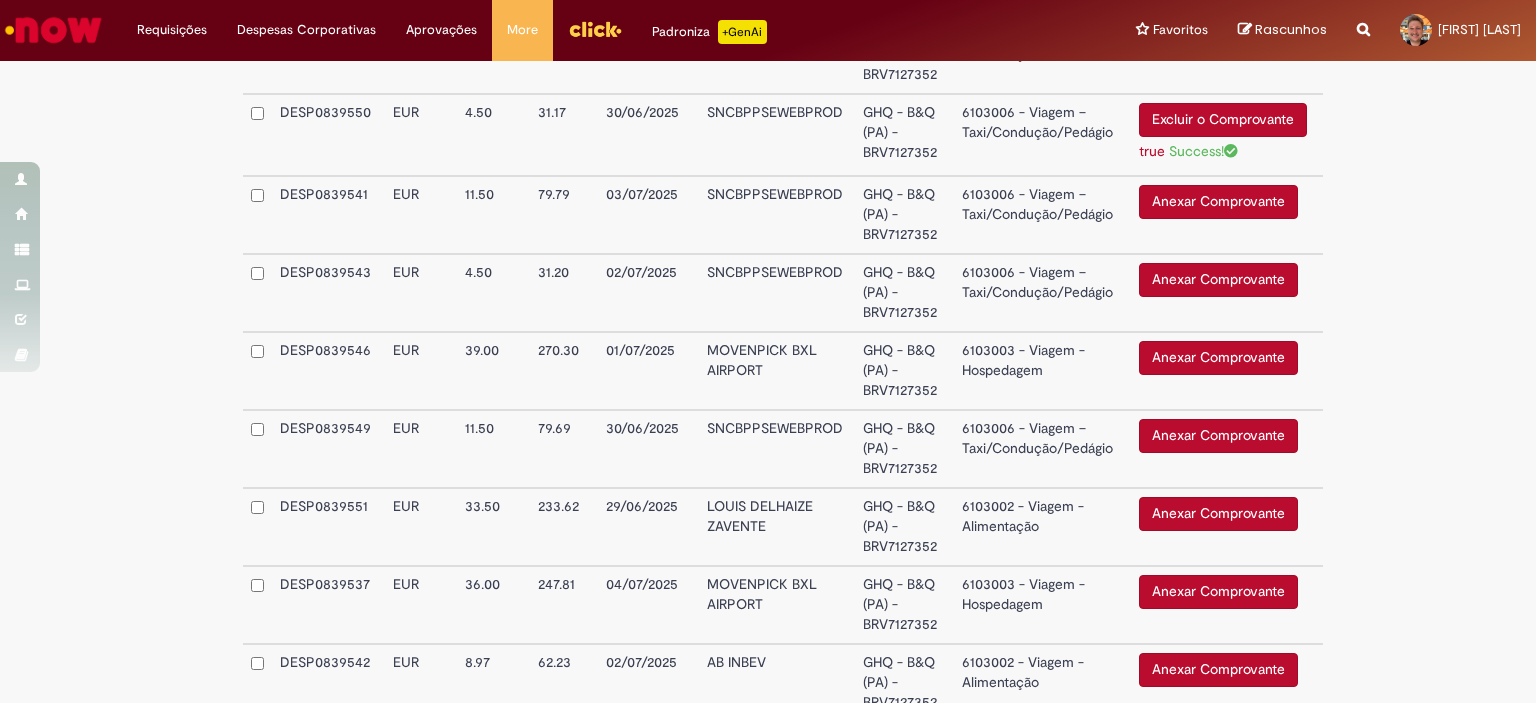 click on "6103006 - Viagem – Taxi/Condução/Pedágio" at bounding box center (1042, 215) 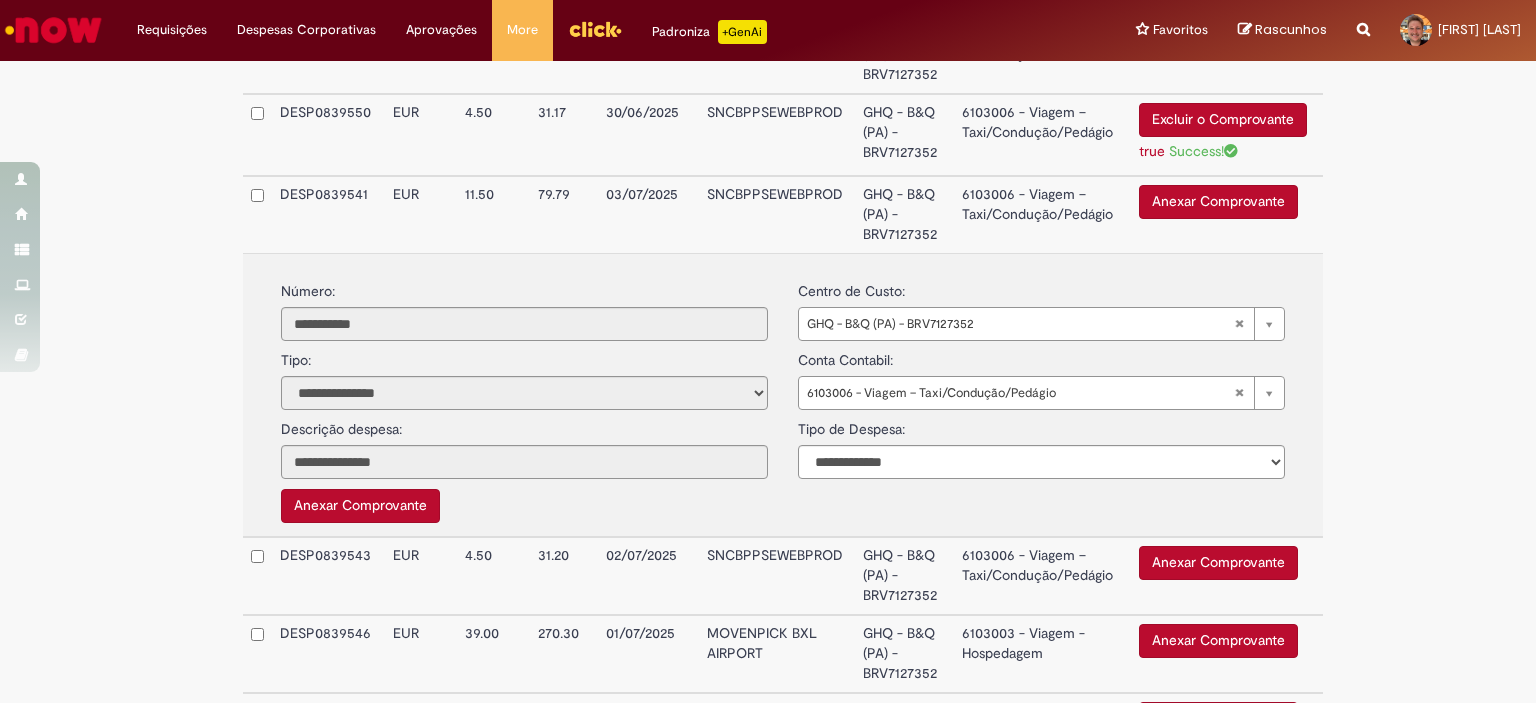 click on "**********" at bounding box center [783, 395] 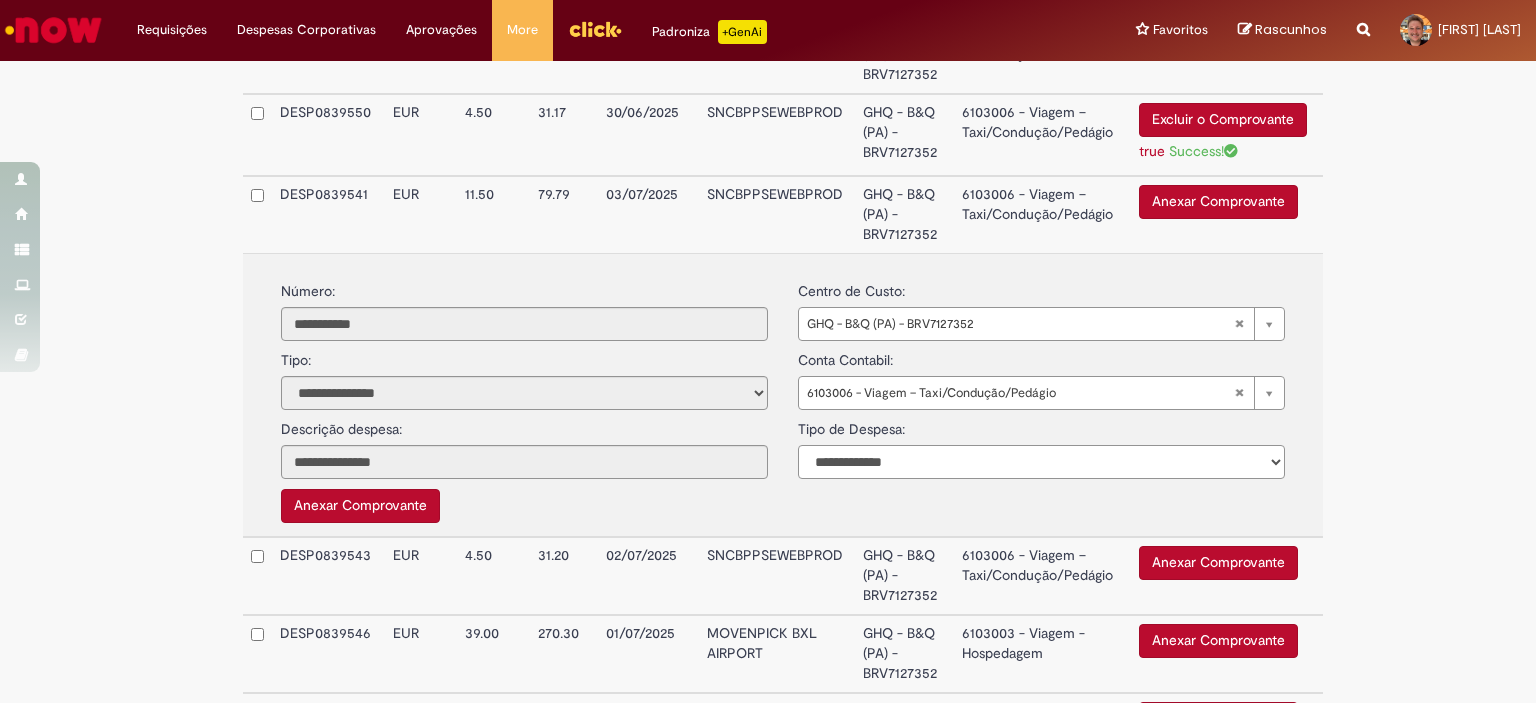 click on "**********" at bounding box center [1041, 462] 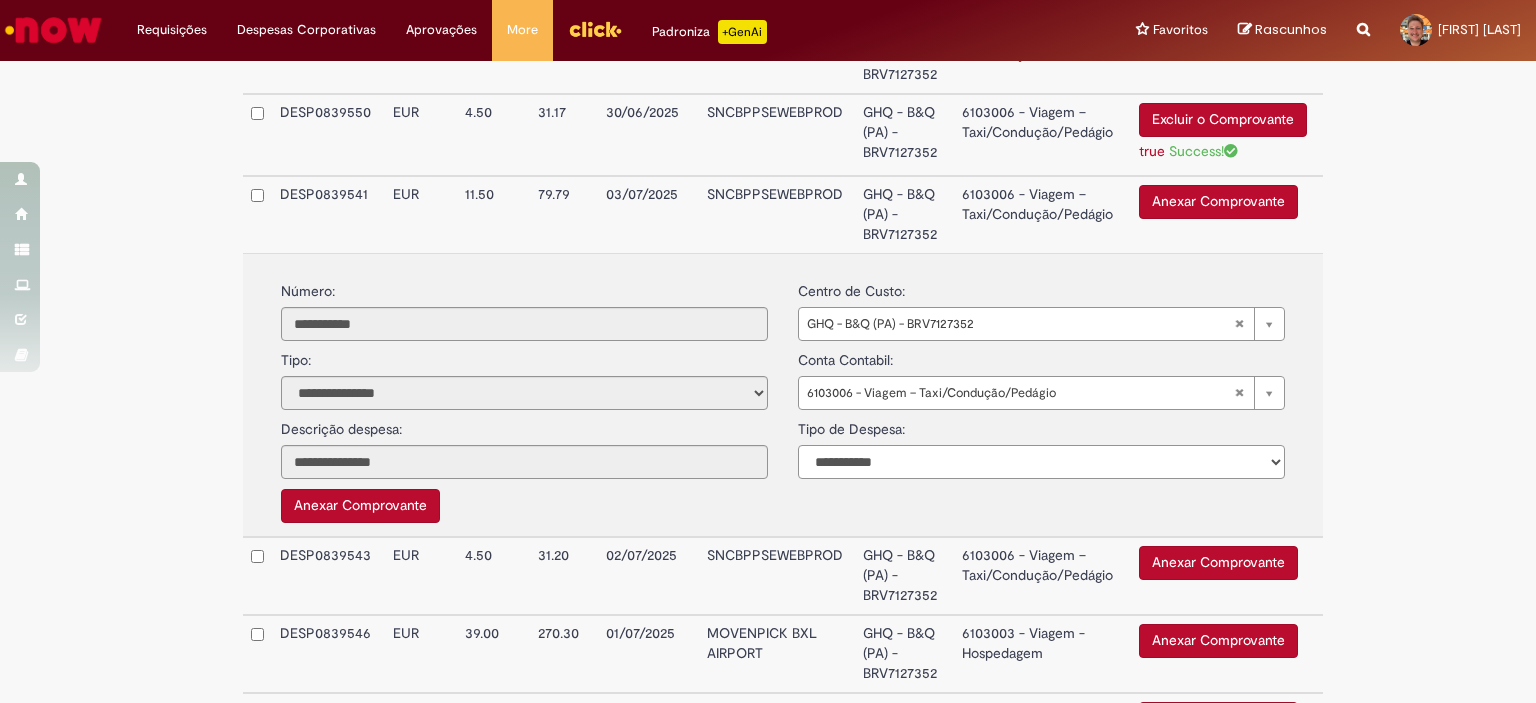 click on "**********" at bounding box center [1041, 462] 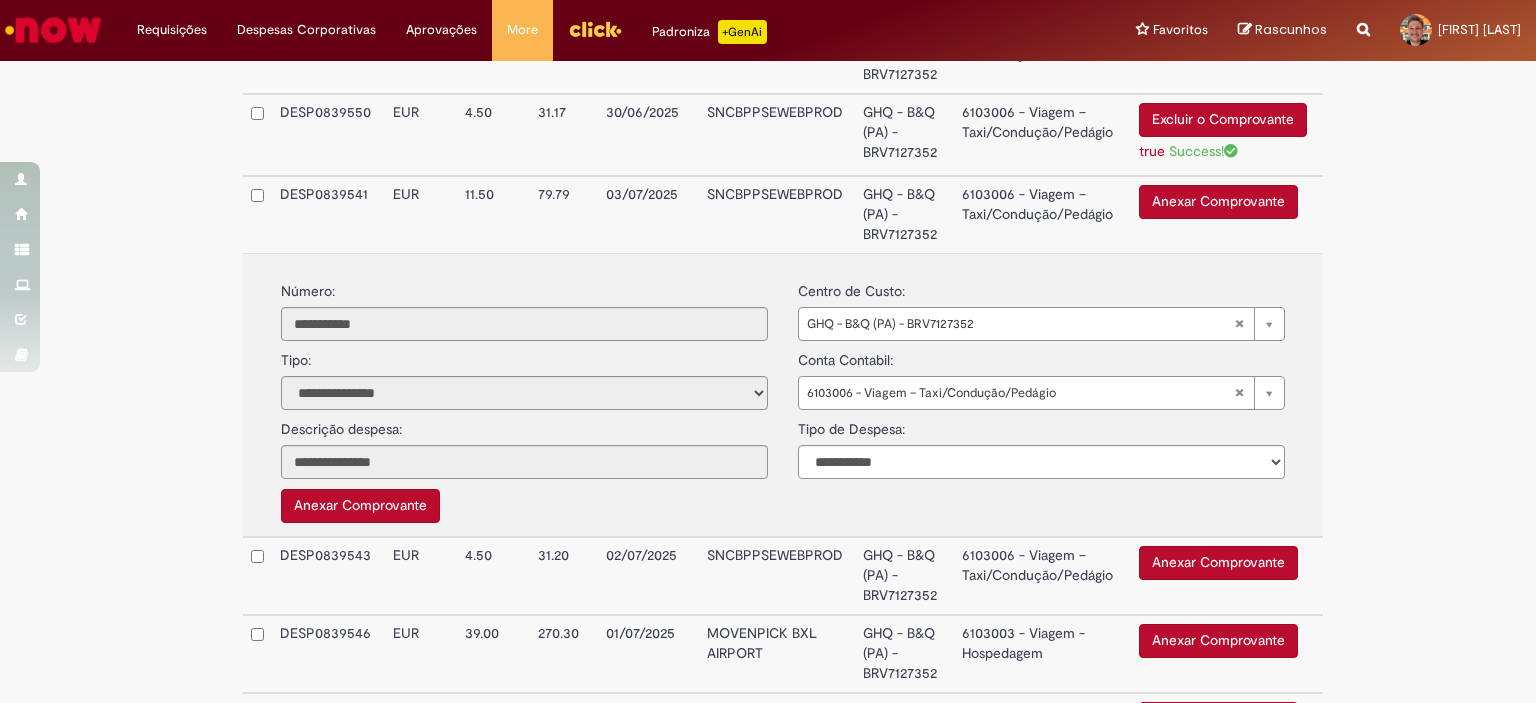 click on "Anexar Comprovante" at bounding box center (1218, 202) 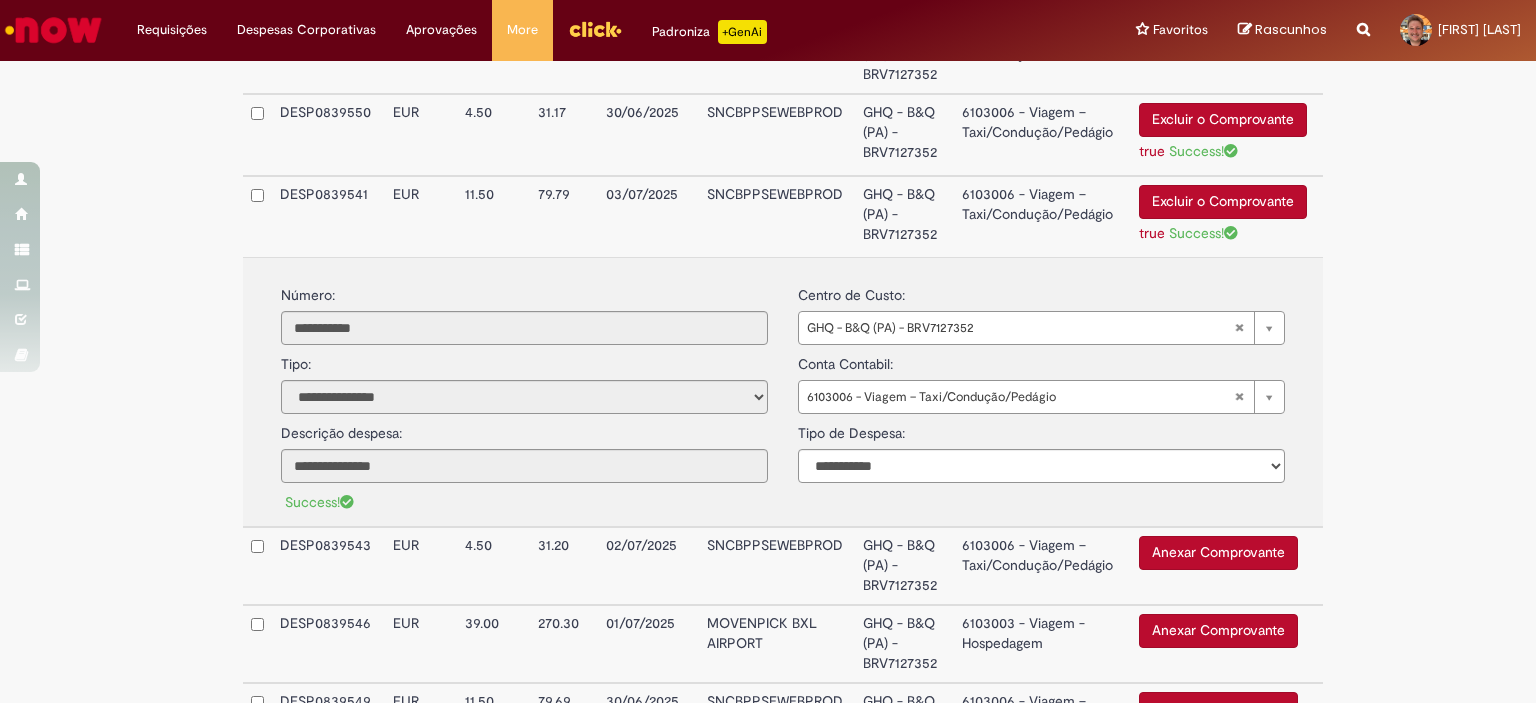 click on "6103006 - Viagem – Taxi/Condução/Pedágio" at bounding box center [1042, 216] 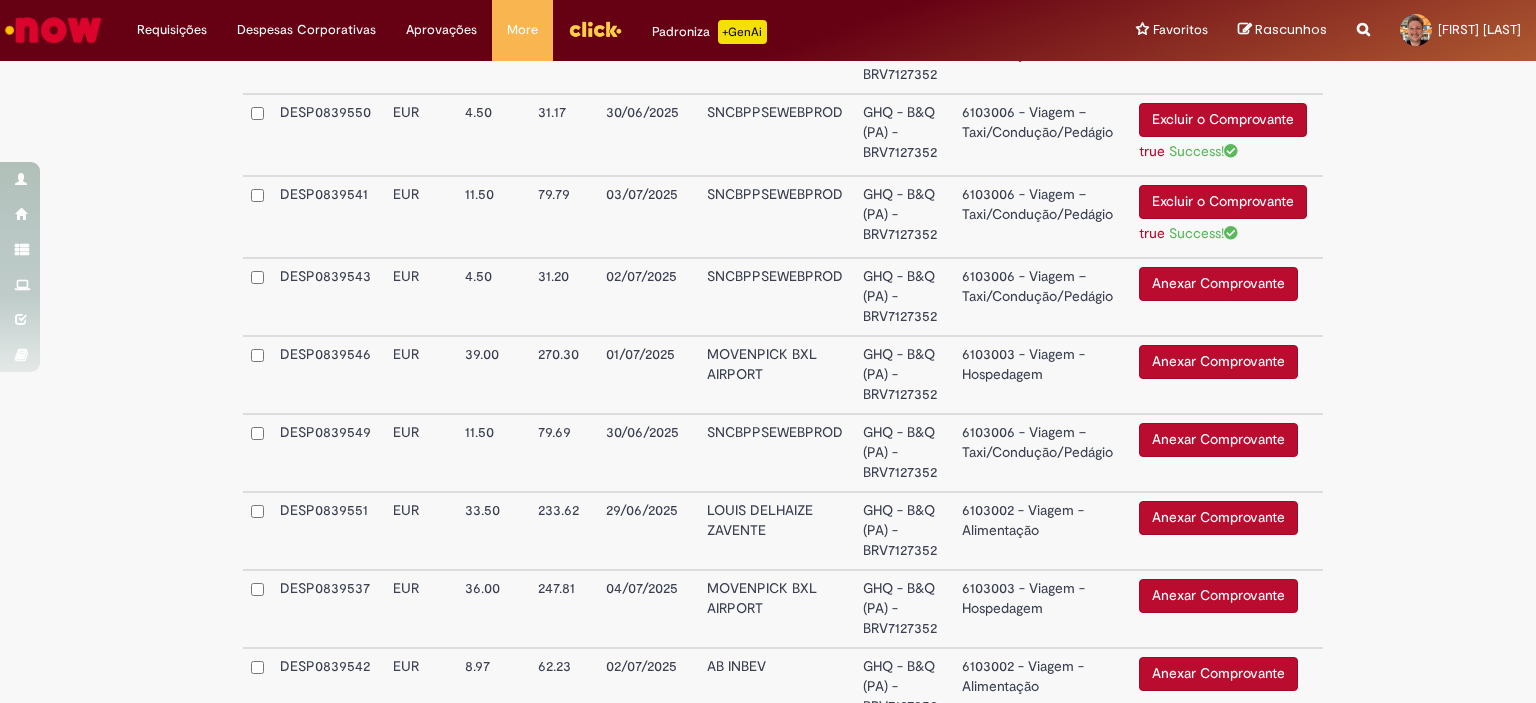 click on "6103006 - Viagem – Taxi/Condução/Pedágio" at bounding box center (1042, 297) 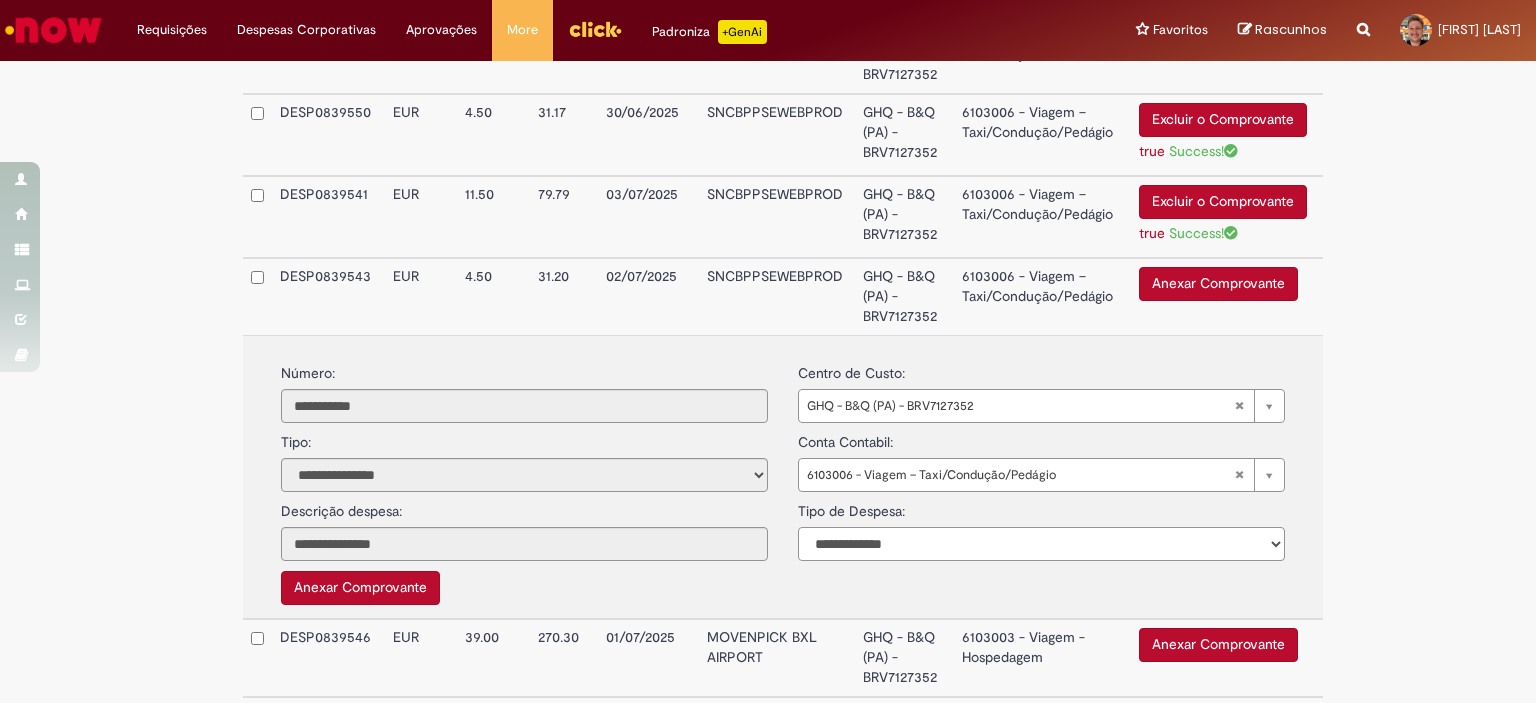 click on "**********" at bounding box center [1041, 544] 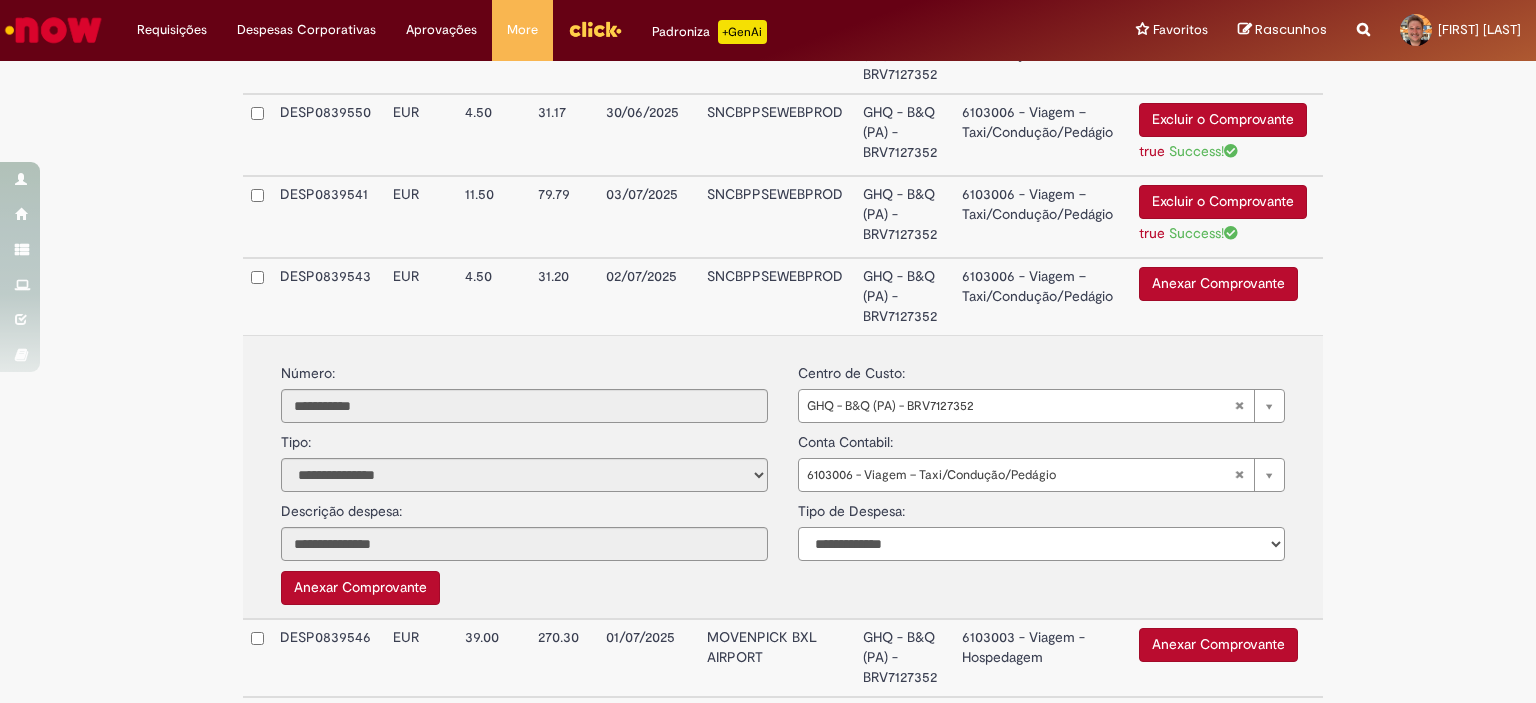 select on "*" 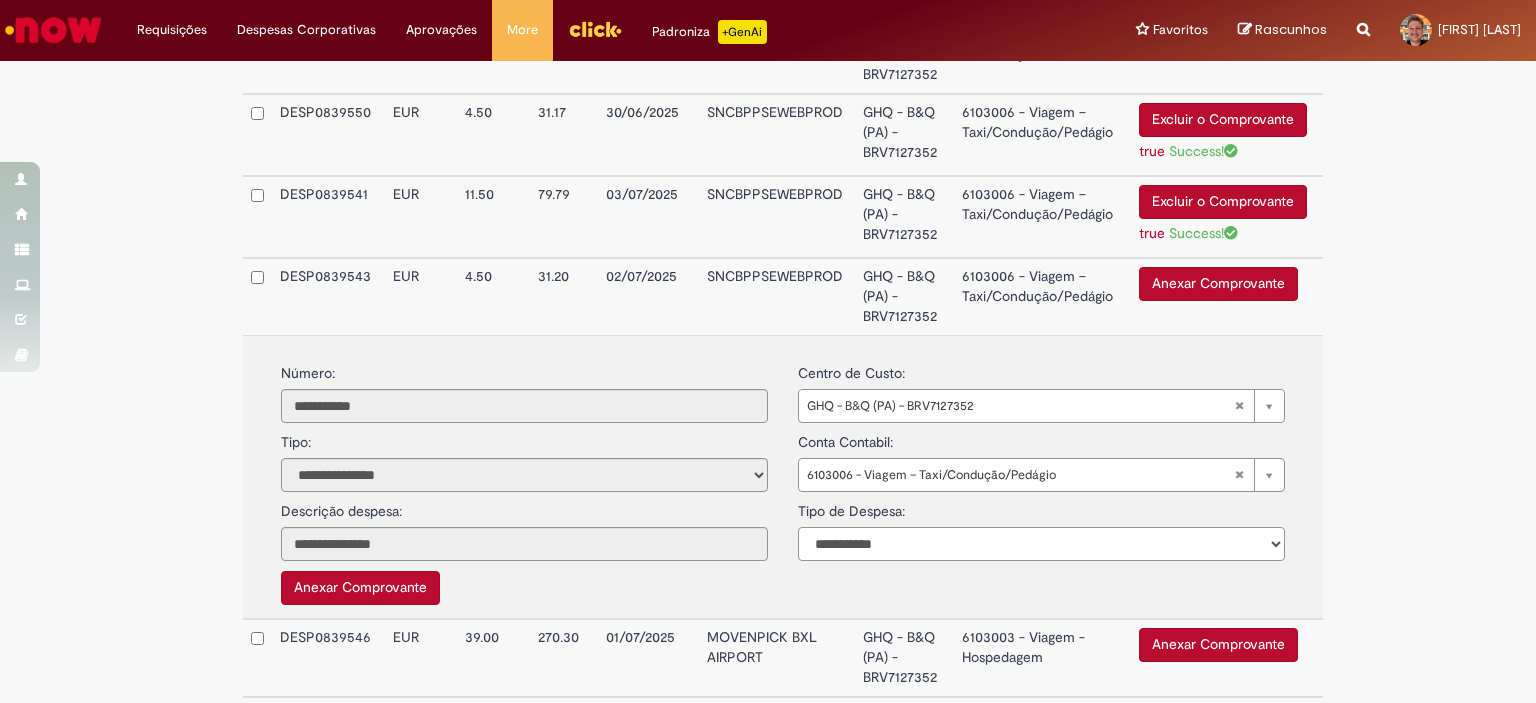 click on "**********" at bounding box center [1041, 544] 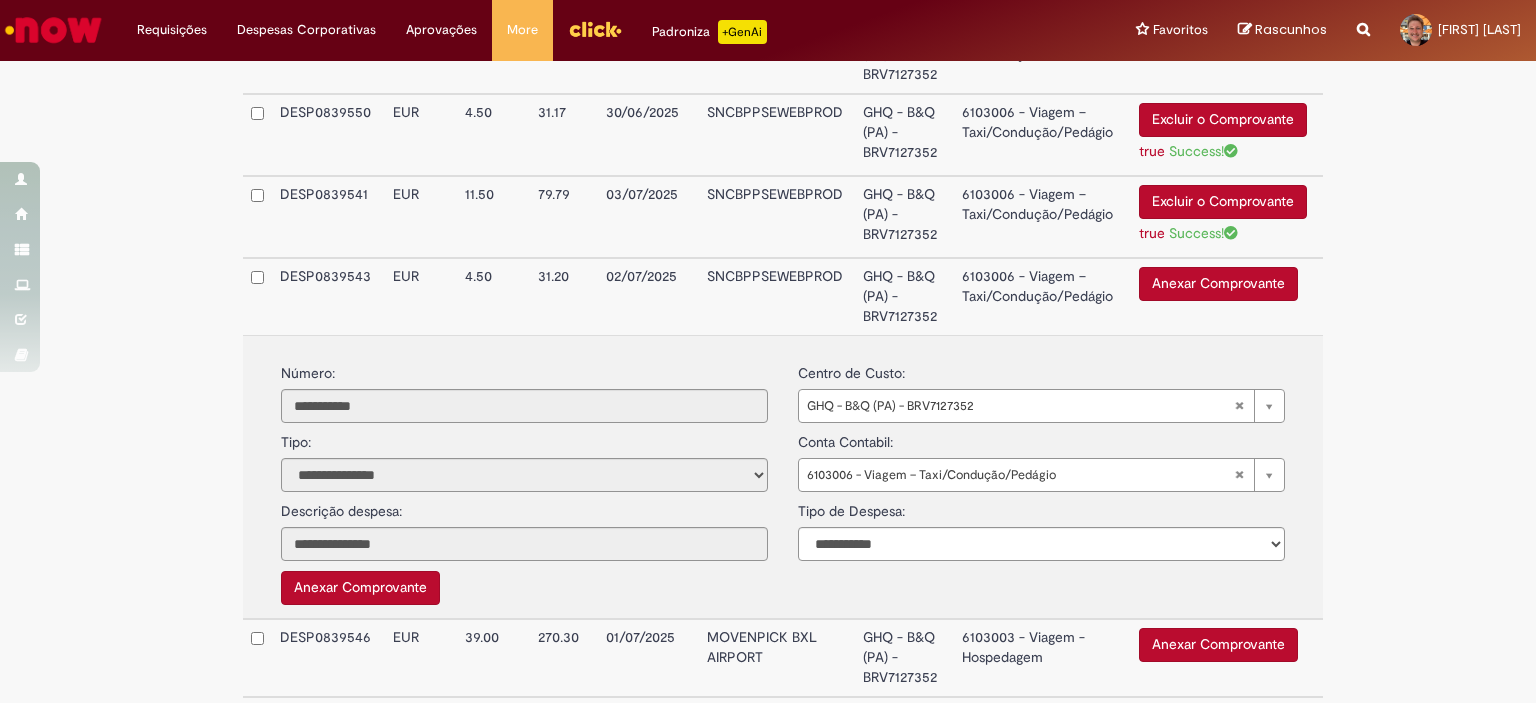 click on "Anexar Comprovante" at bounding box center [1218, 284] 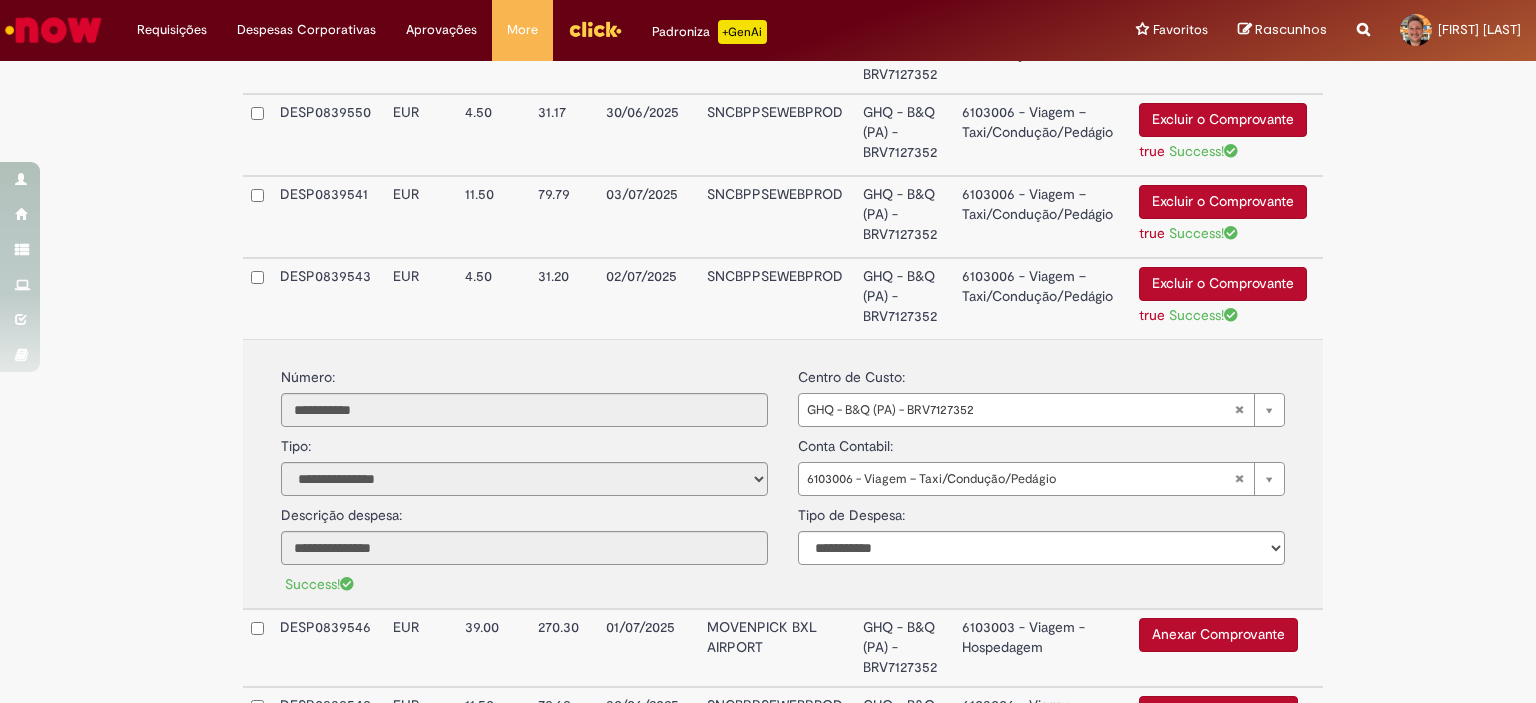 click on "6103006 - Viagem – Taxi/Condução/Pedágio" at bounding box center (1042, 298) 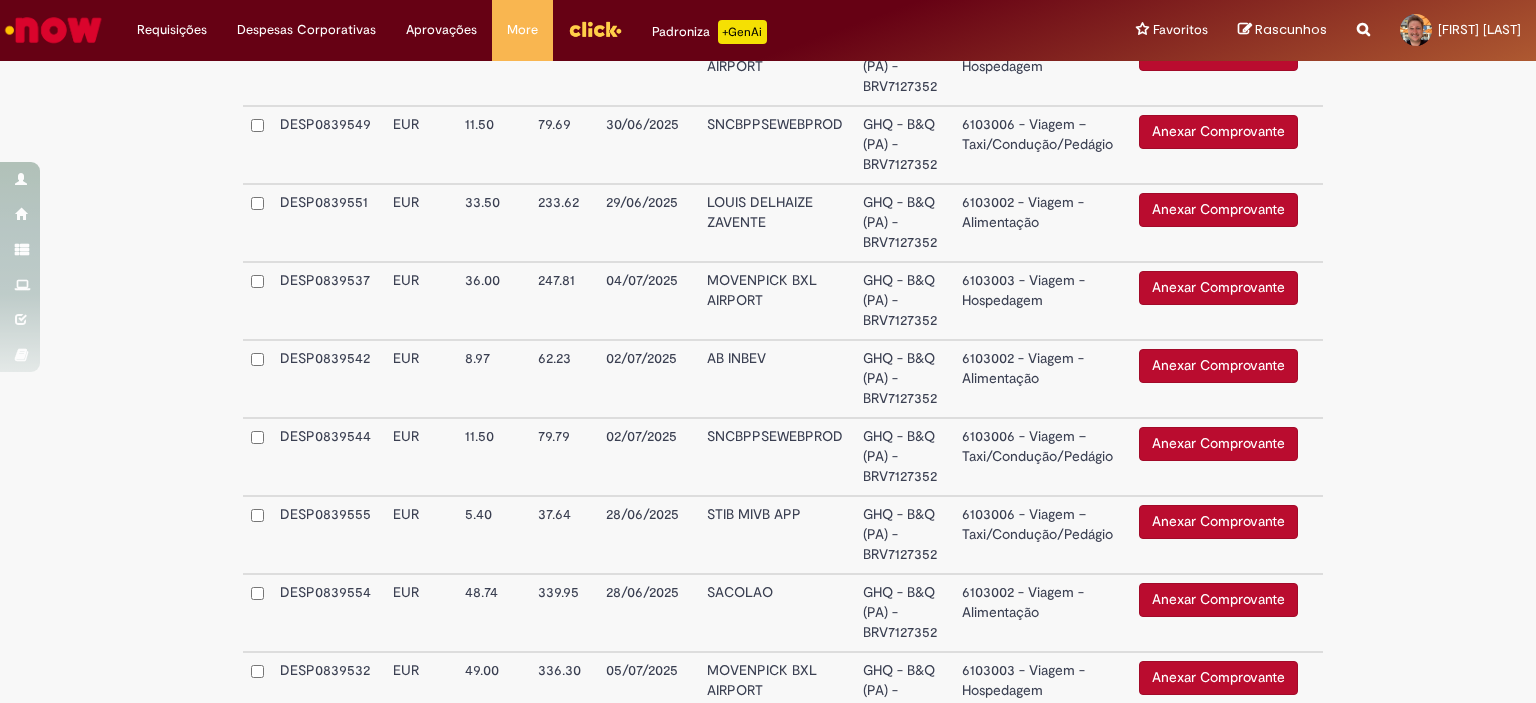 scroll, scrollTop: 2403, scrollLeft: 0, axis: vertical 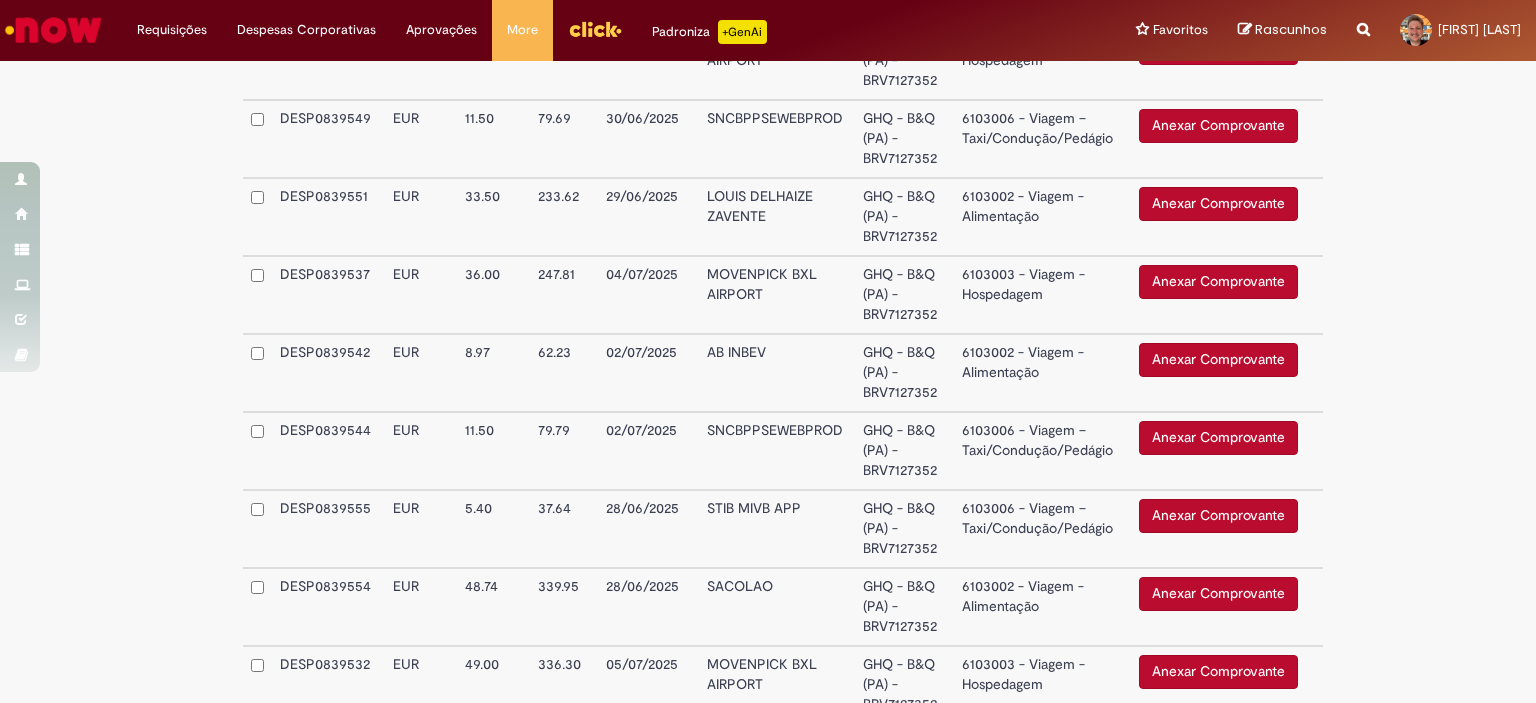 click on "6103006 - Viagem – Taxi/Condução/Pedágio" at bounding box center [1042, 139] 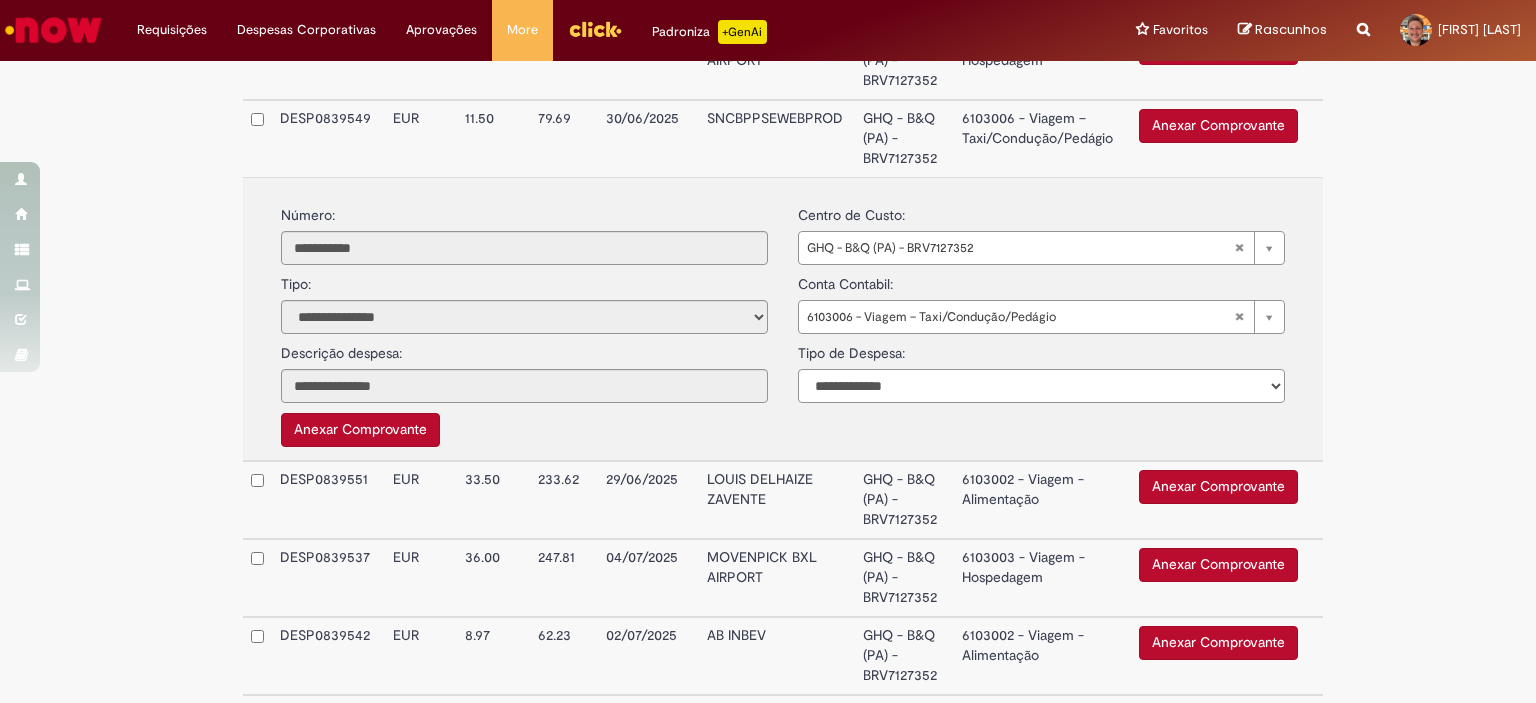 click on "**********" at bounding box center [1041, 386] 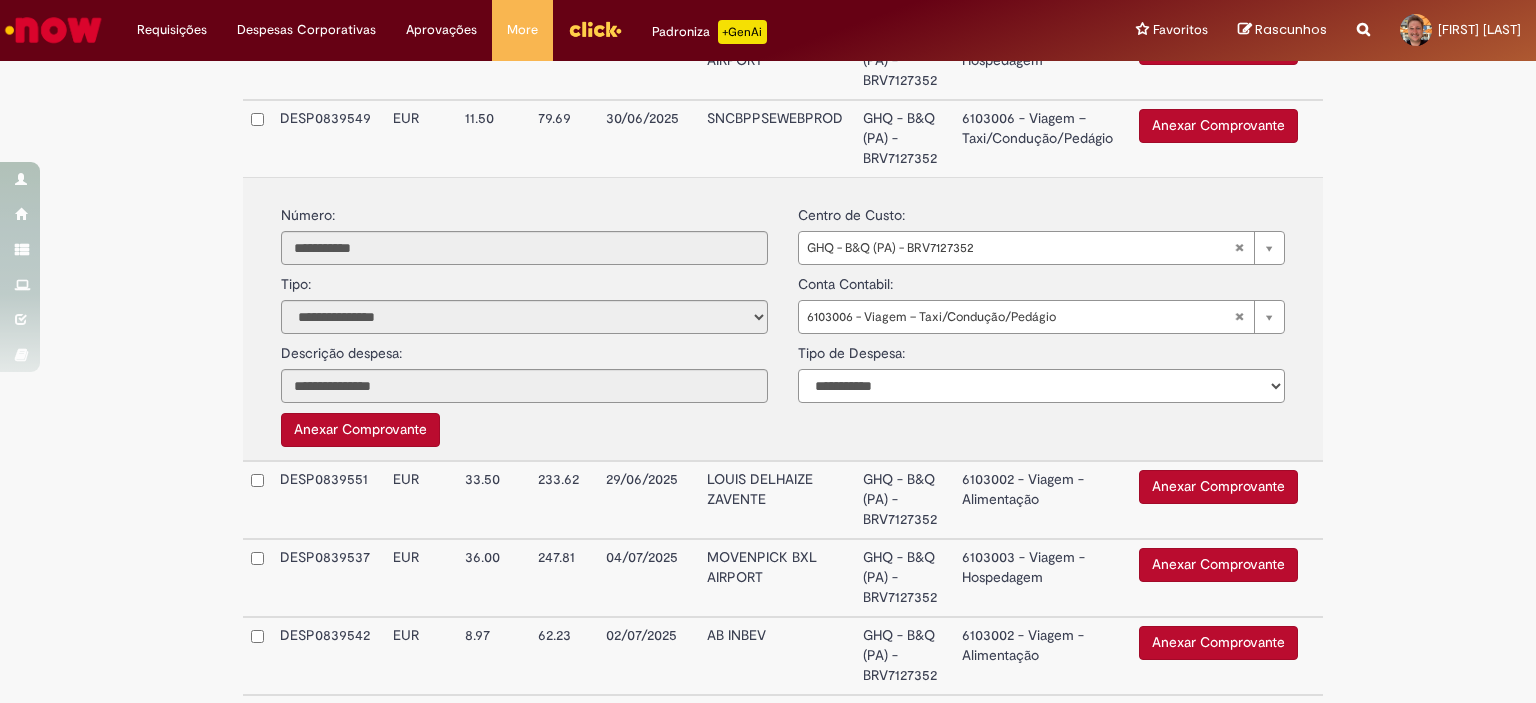click on "**********" at bounding box center (1041, 386) 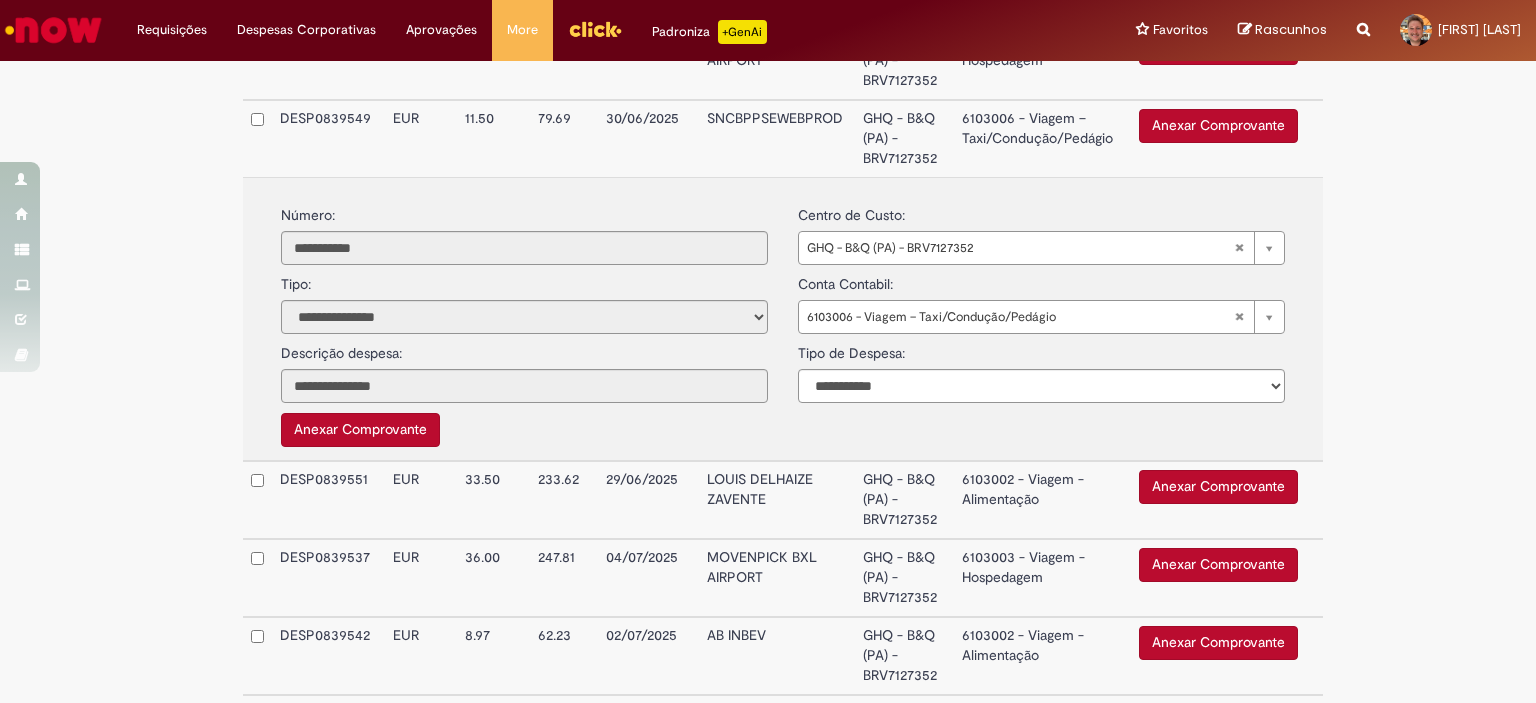 click on "Anexar Comprovante" at bounding box center (1218, 126) 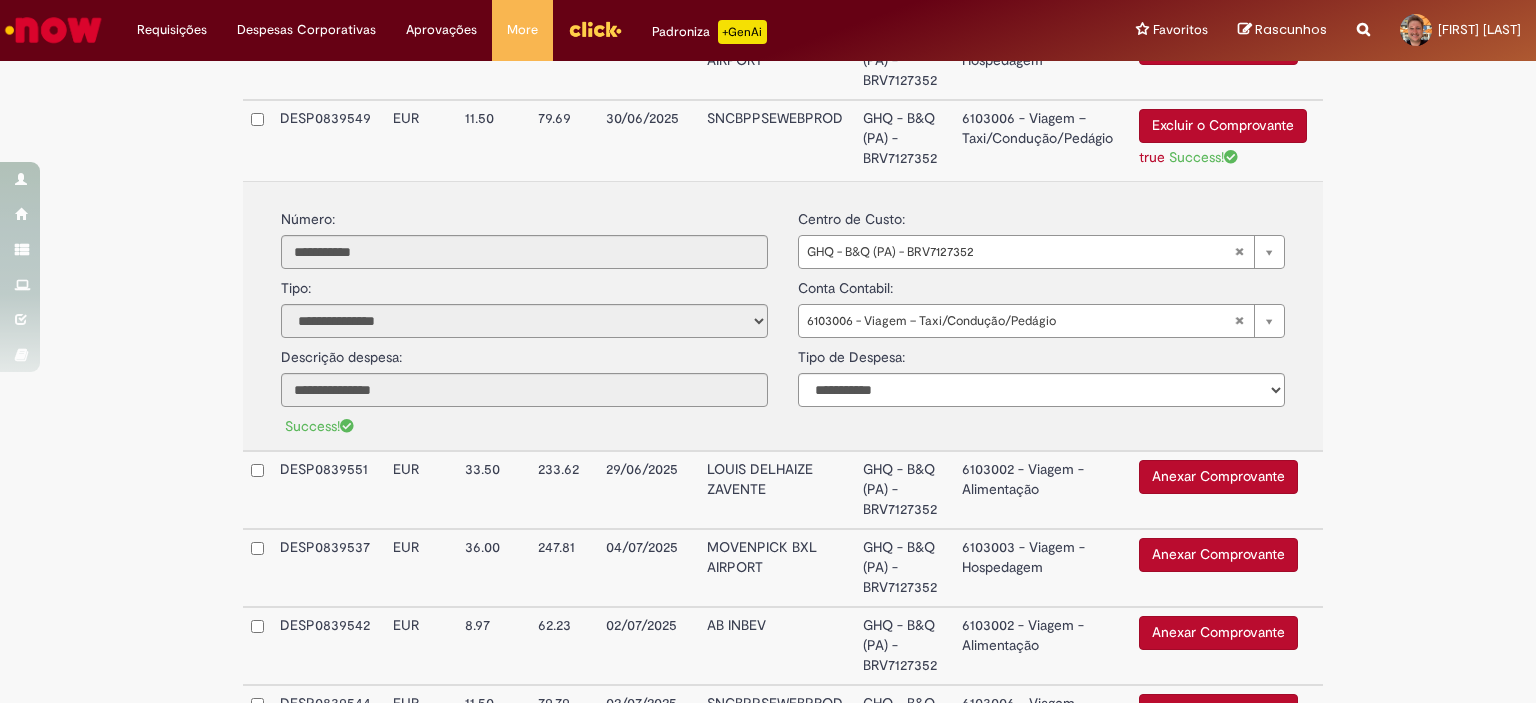 click on "6103006 - Viagem – Taxi/Condução/Pedágio" at bounding box center (1042, 140) 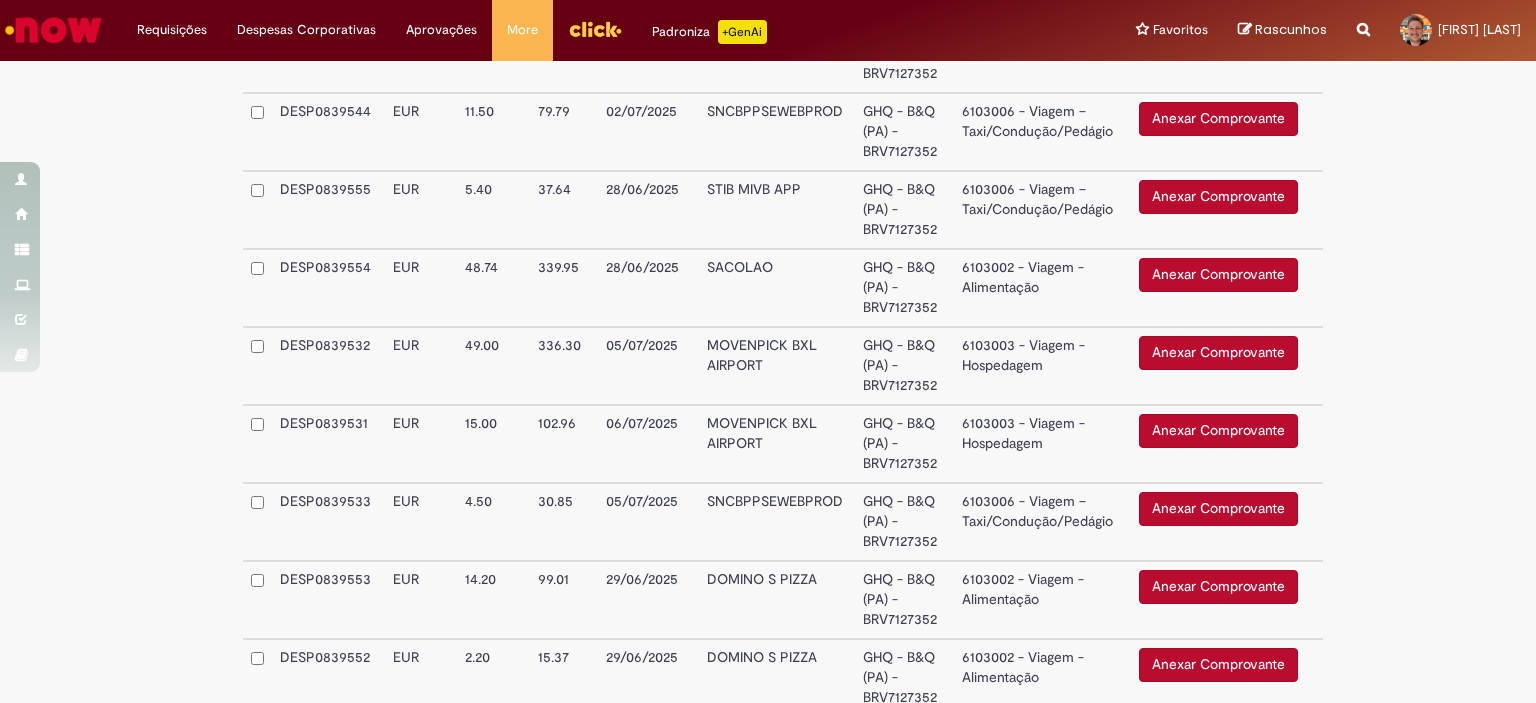 scroll, scrollTop: 2732, scrollLeft: 0, axis: vertical 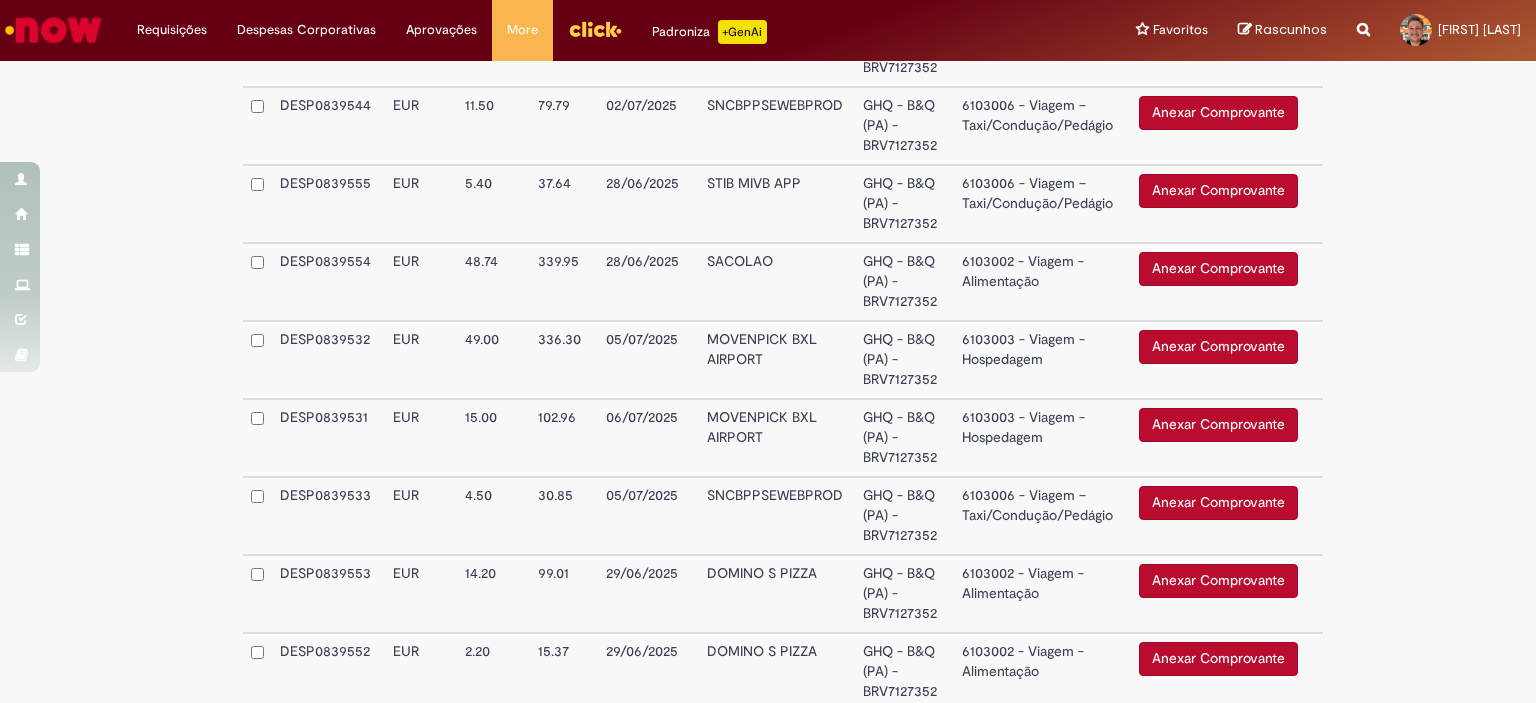 click on "6103006 - Viagem – Taxi/Condução/Pedágio" at bounding box center (1042, 126) 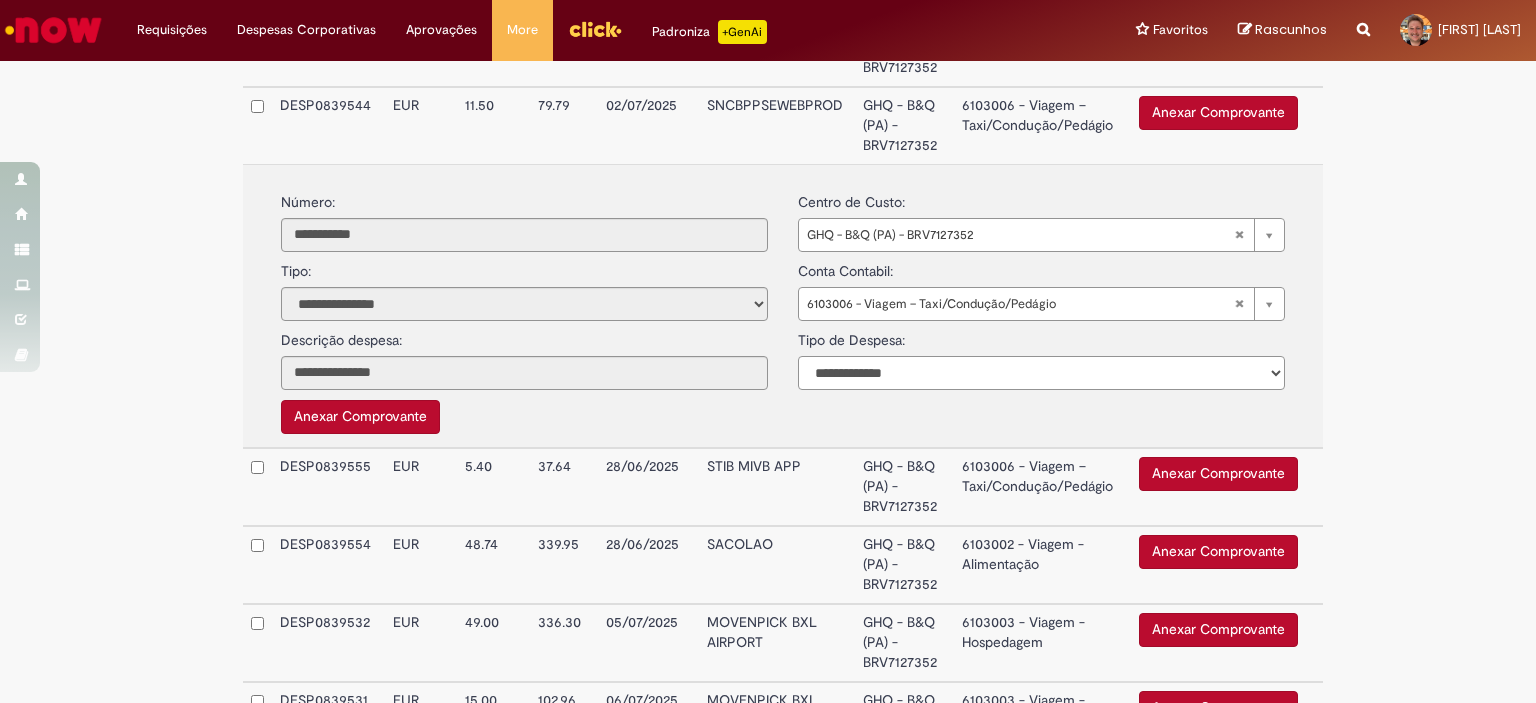 click on "**********" at bounding box center (1041, 373) 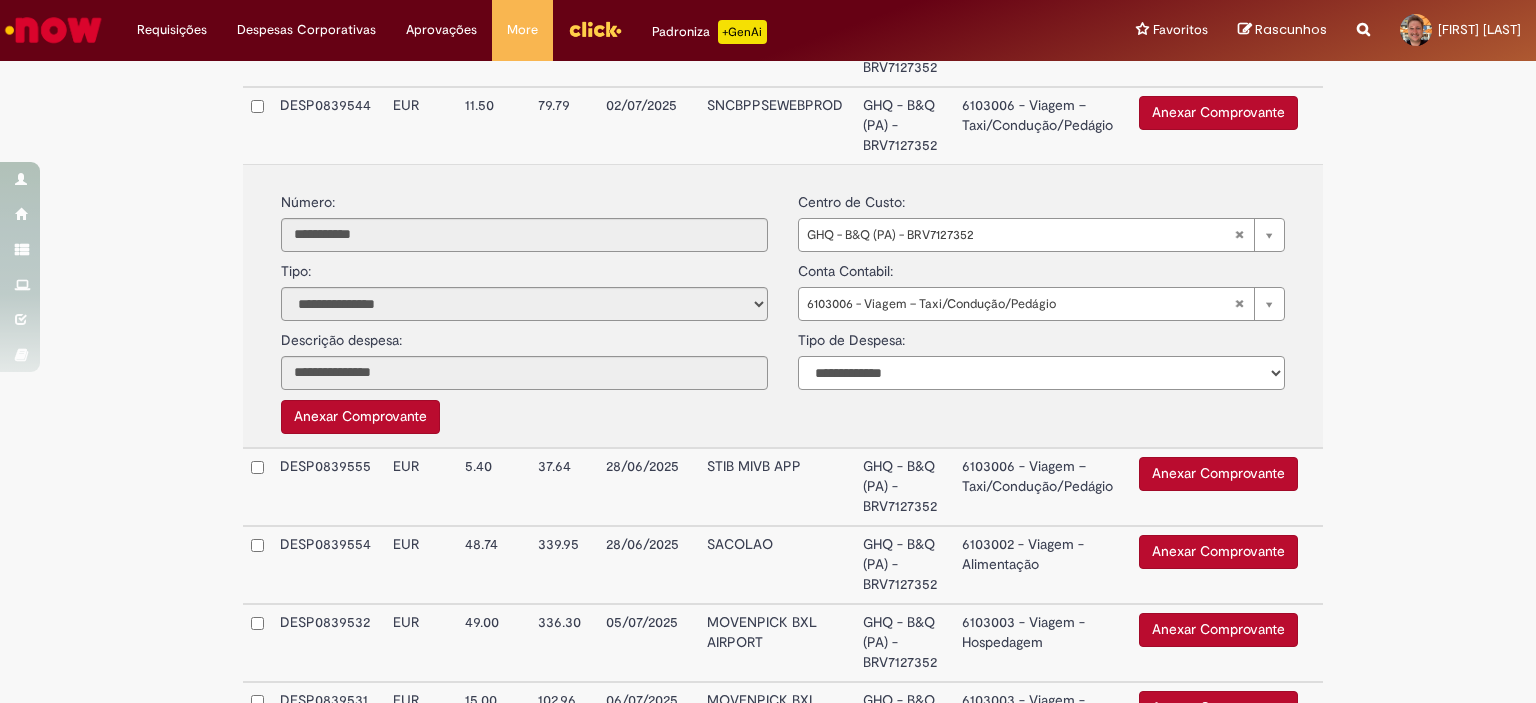 select on "*" 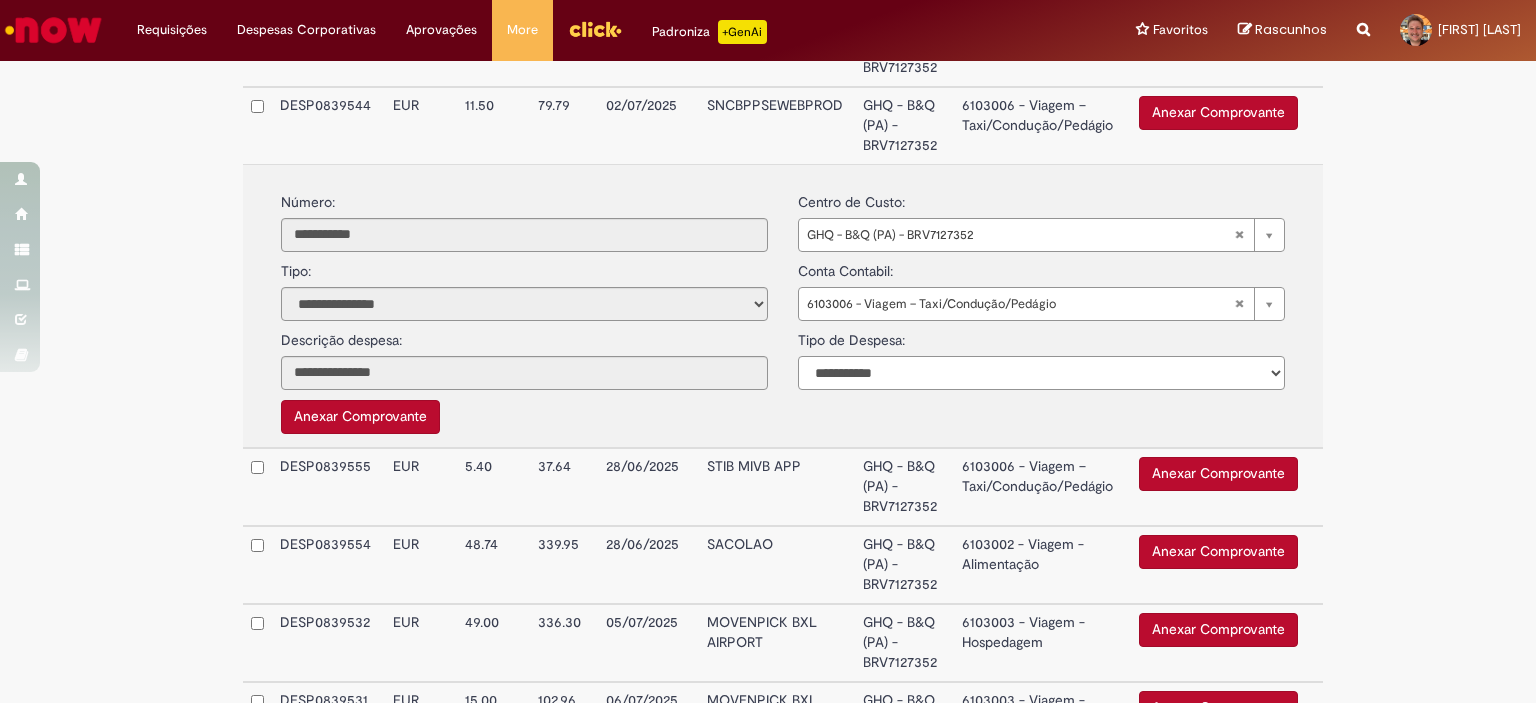 click on "**********" at bounding box center (1041, 373) 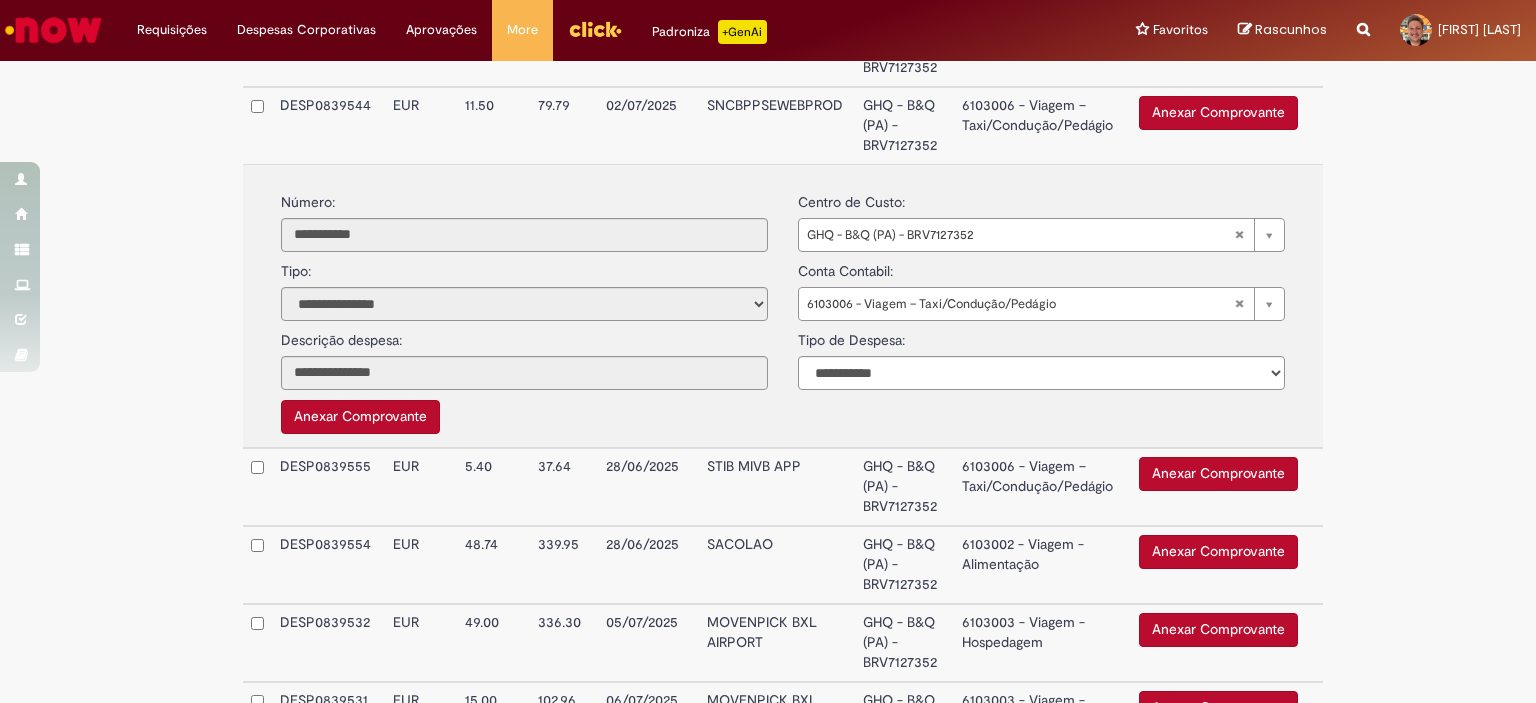 click on "Anexar Comprovante" at bounding box center [1218, 113] 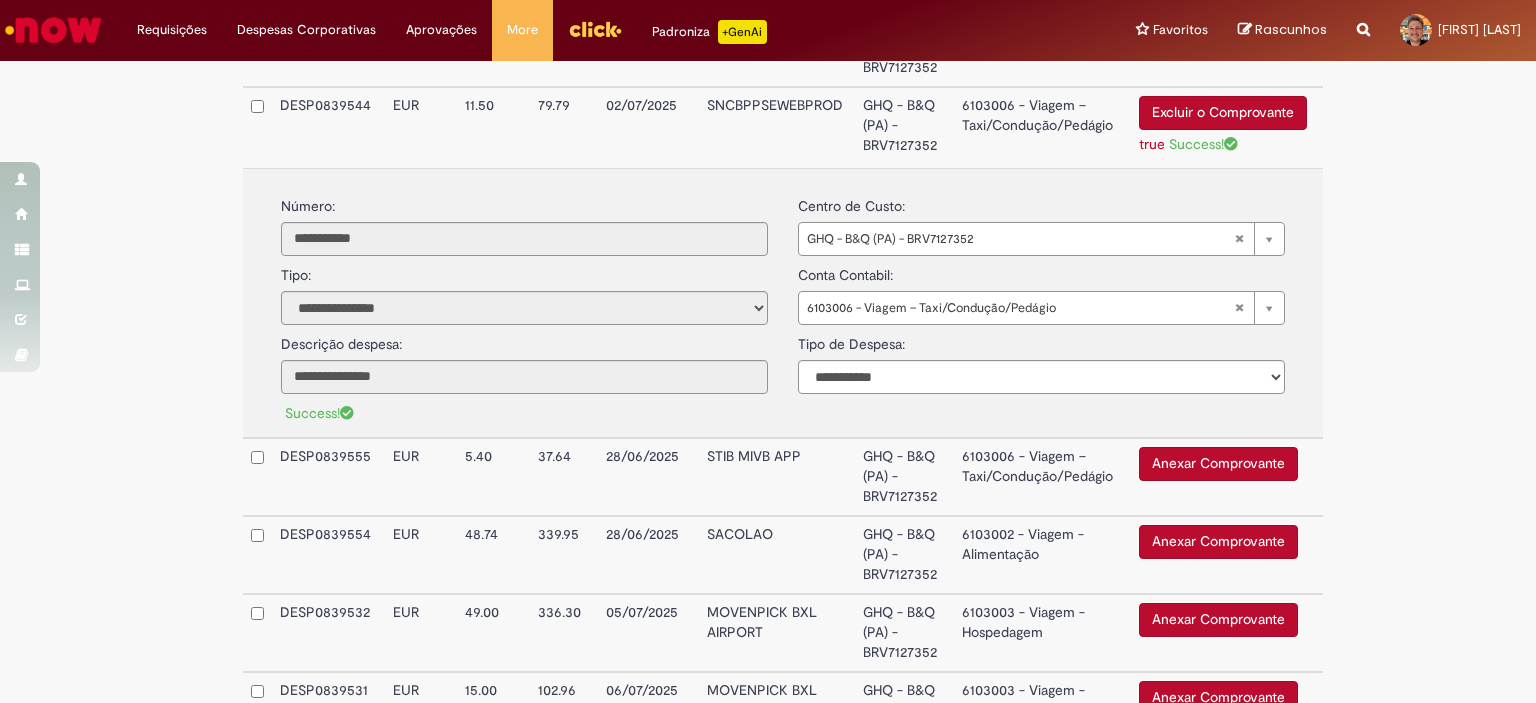 click on "6103006 - Viagem – Taxi/Condução/Pedágio" at bounding box center (1042, 127) 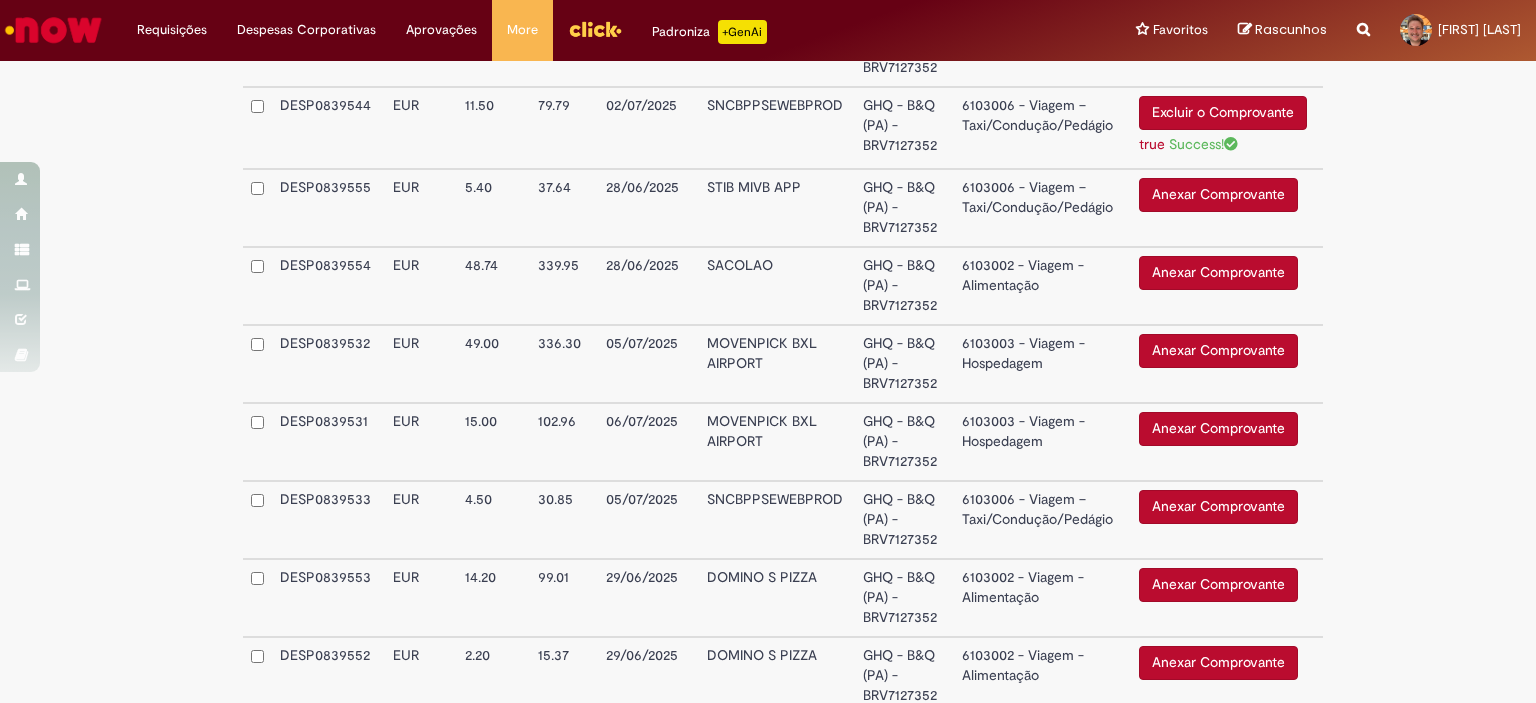 click on "6103006 - Viagem – Taxi/Condução/Pedágio" at bounding box center [1042, 208] 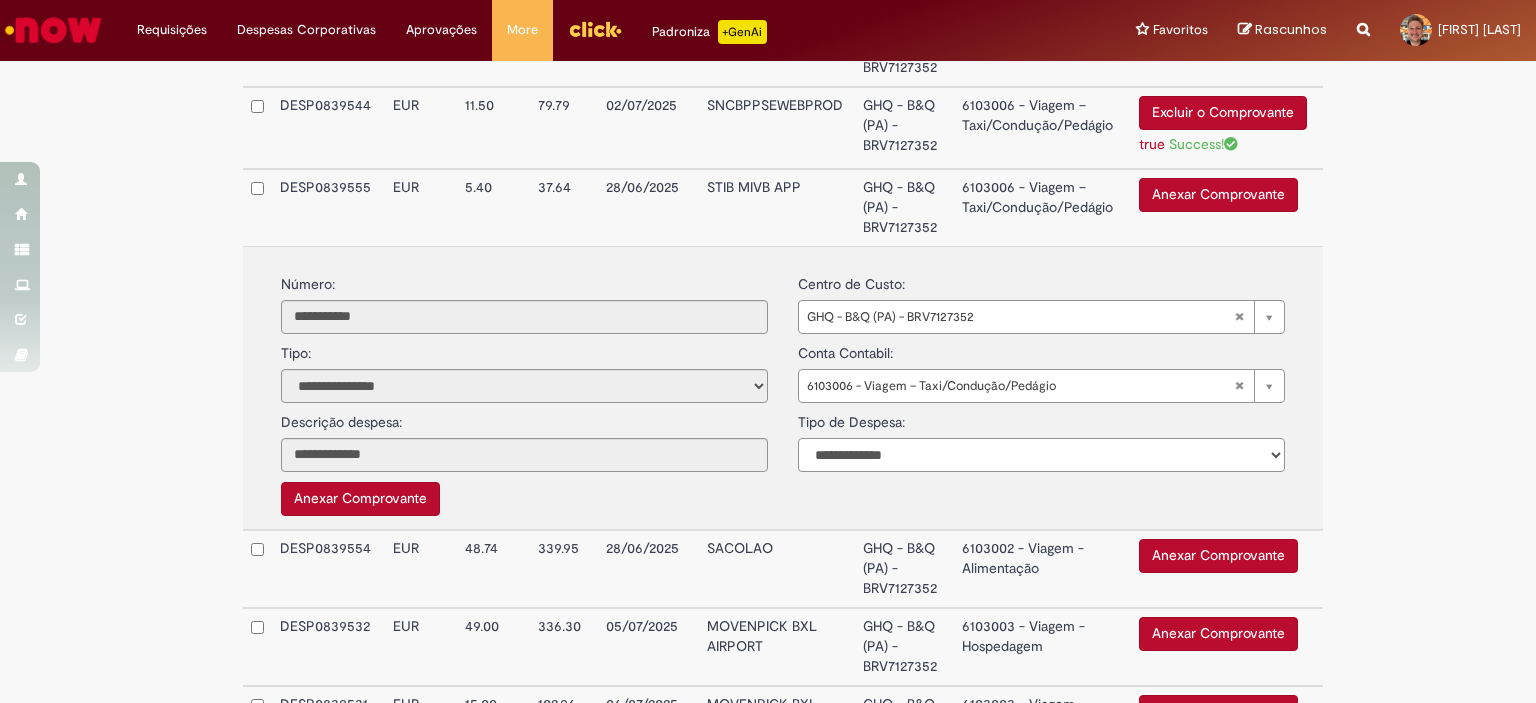 click on "**********" at bounding box center (1041, 455) 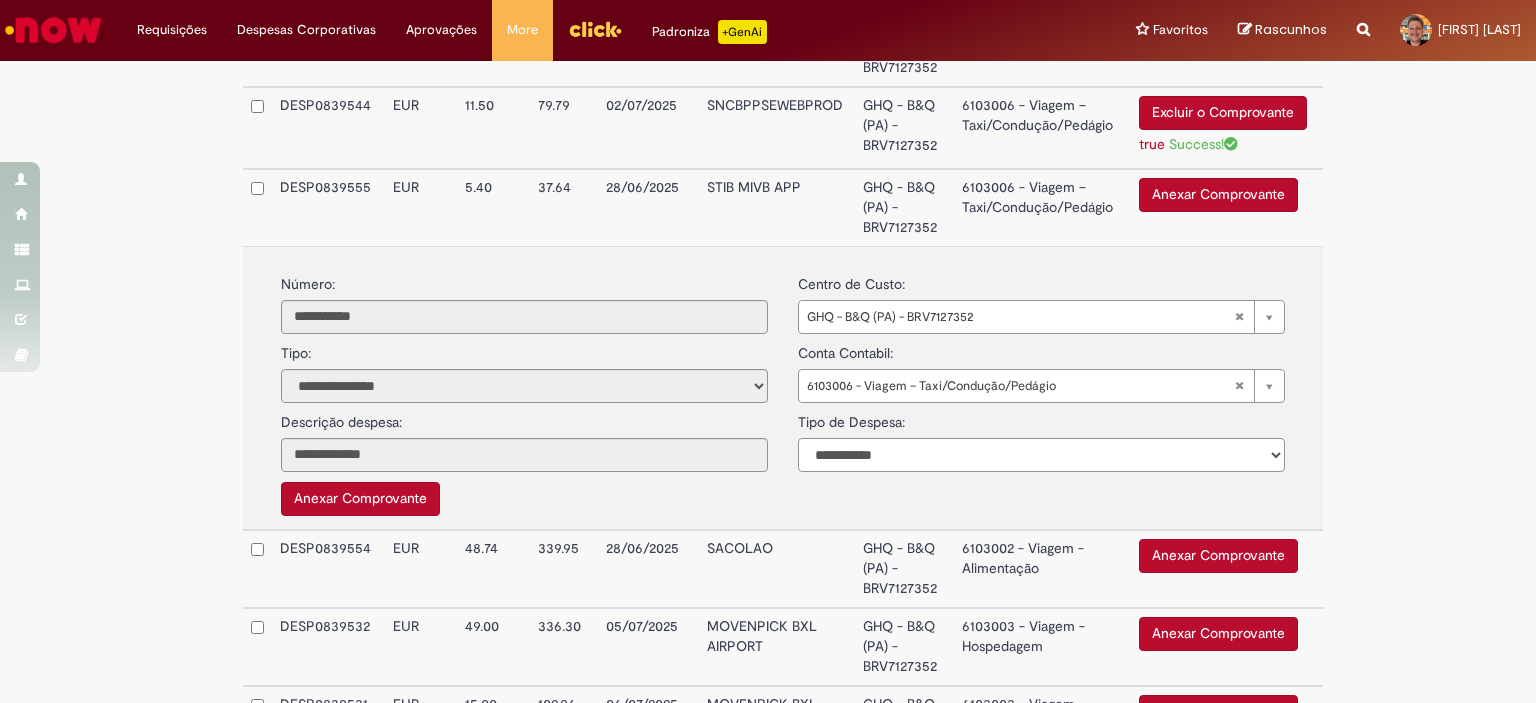click on "**********" at bounding box center (1041, 455) 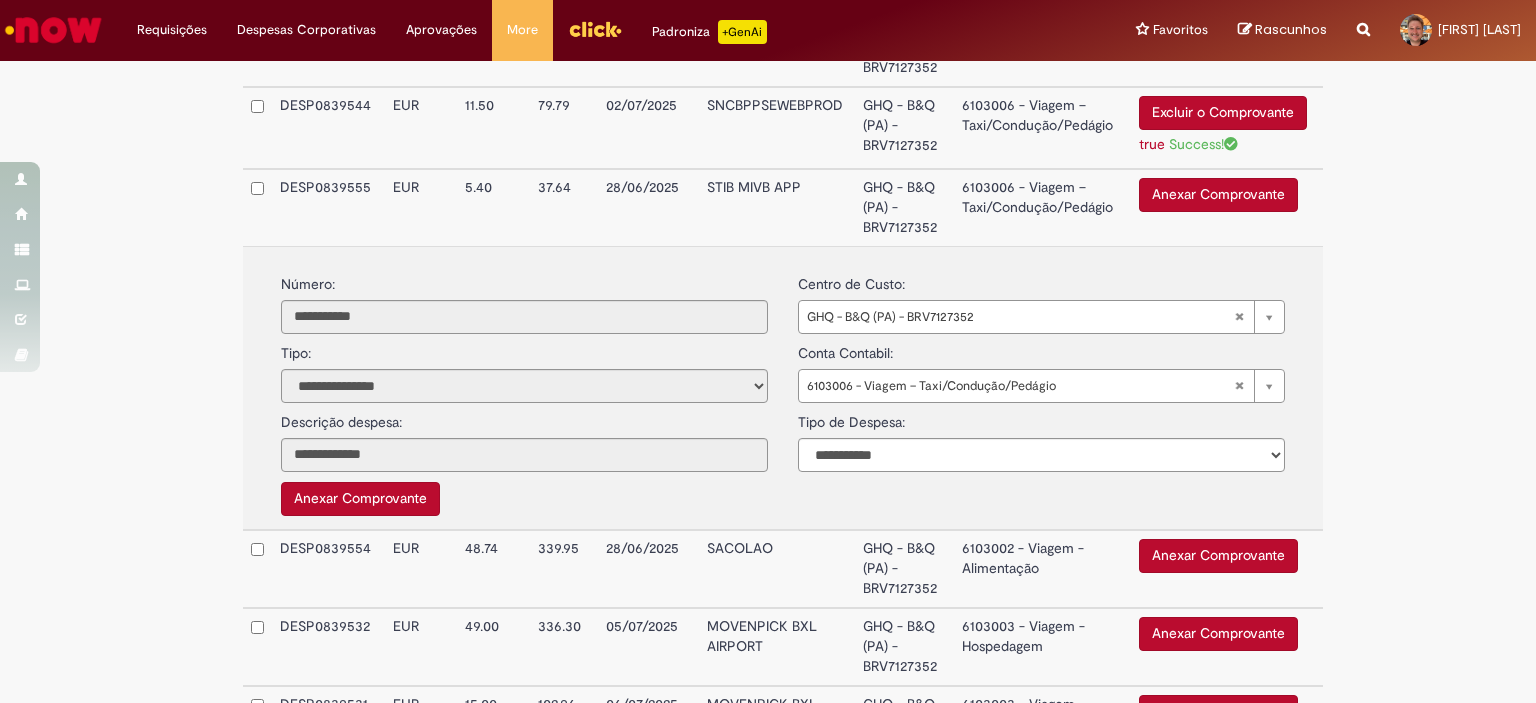 click on "Anexar Comprovante" at bounding box center [1218, 195] 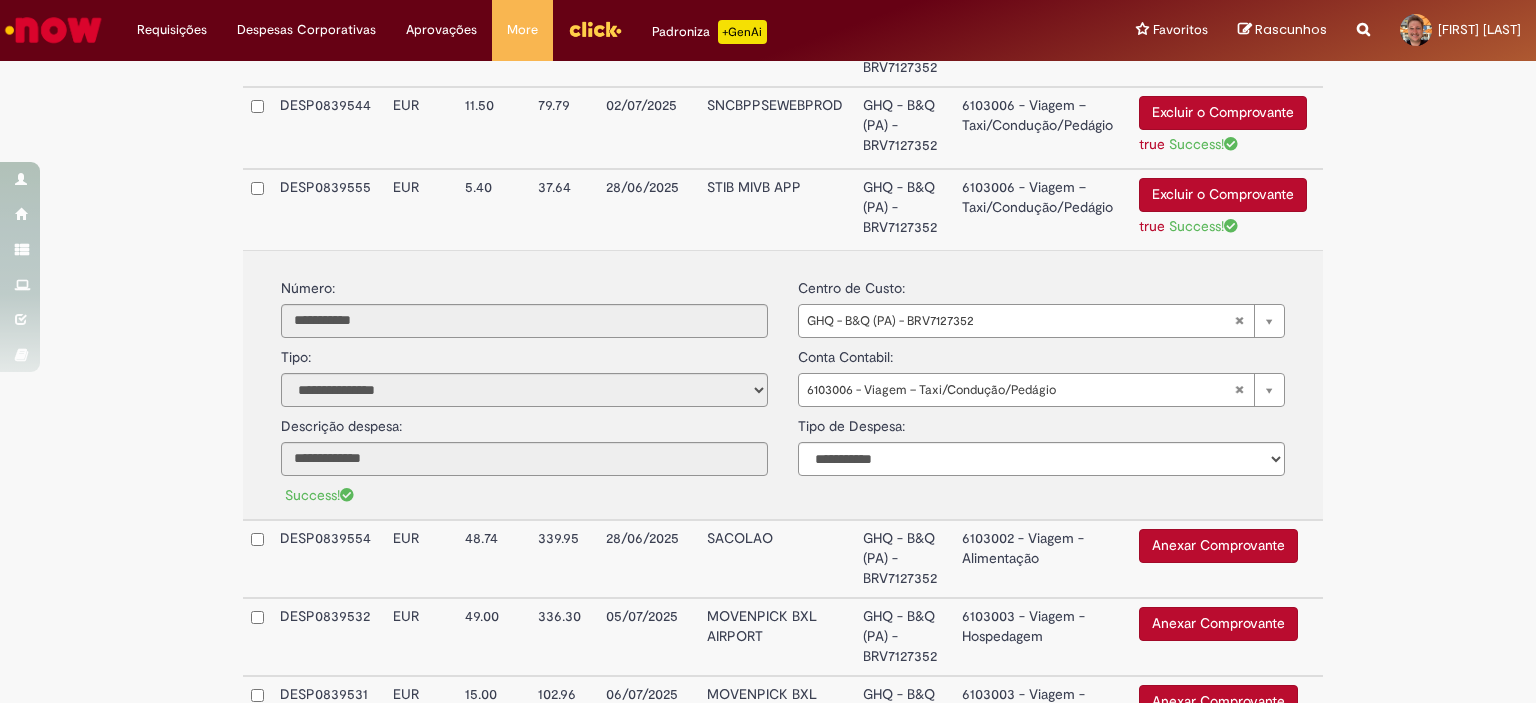 click on "6103006 - Viagem – Taxi/Condução/Pedágio" at bounding box center [1042, 209] 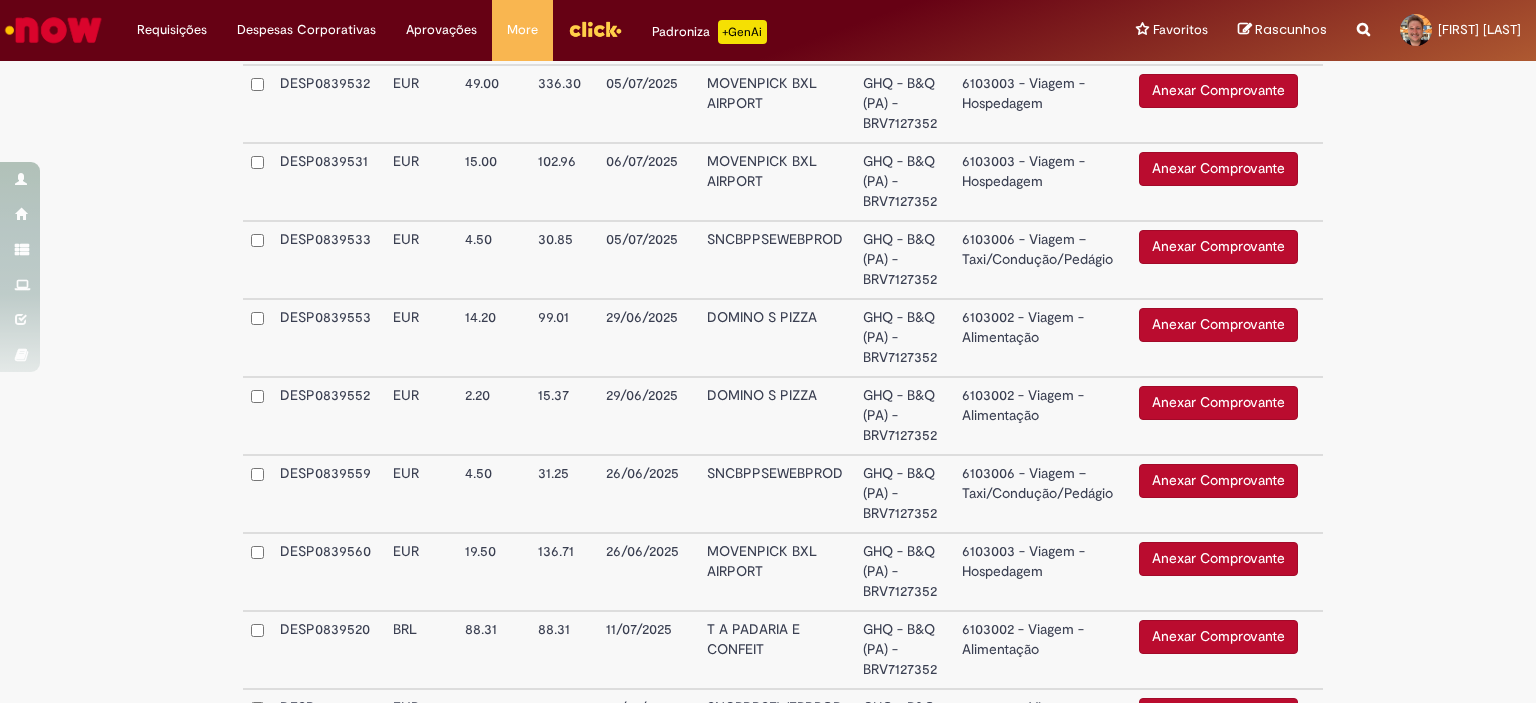 scroll, scrollTop: 3001, scrollLeft: 0, axis: vertical 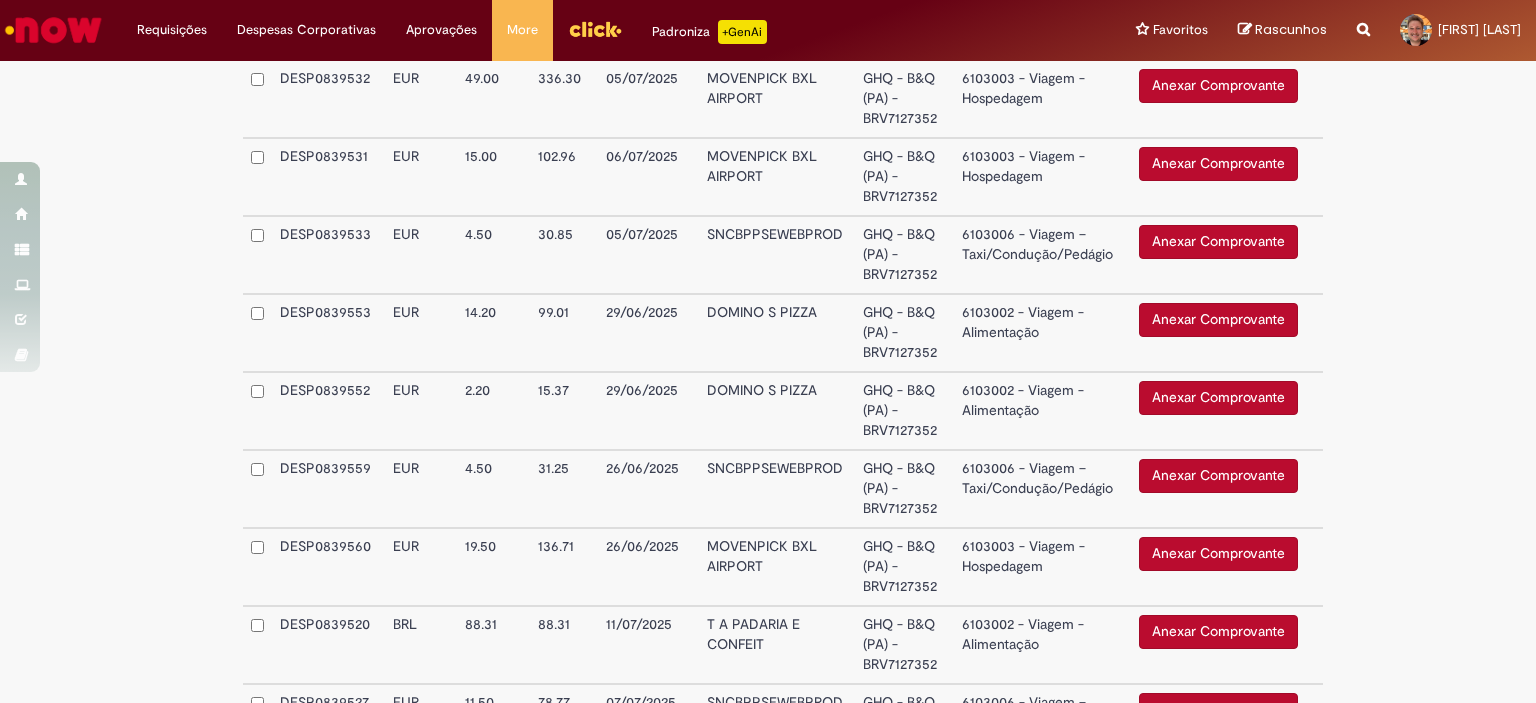click on "6103006 - Viagem – Taxi/Condução/Pedágio" at bounding box center (1042, 255) 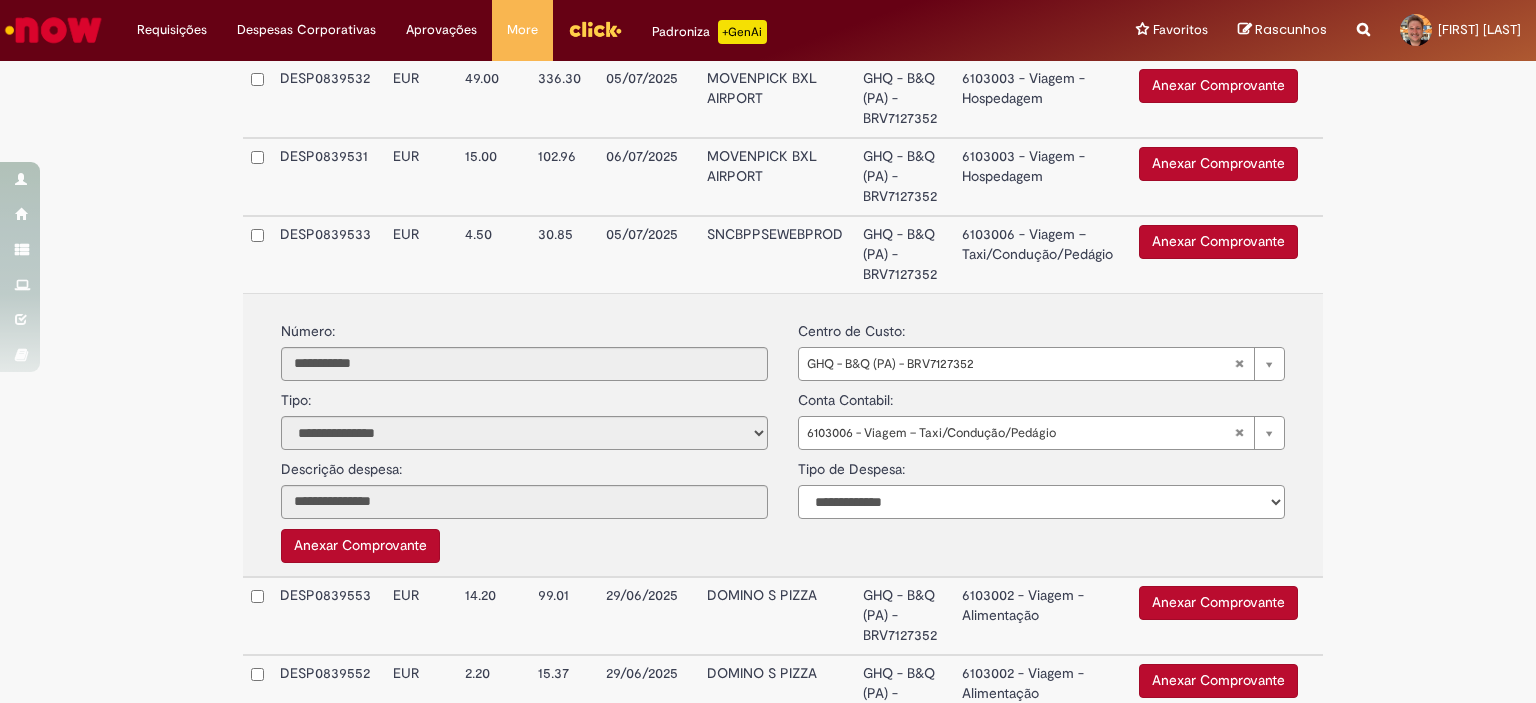 click on "**********" at bounding box center (1041, 502) 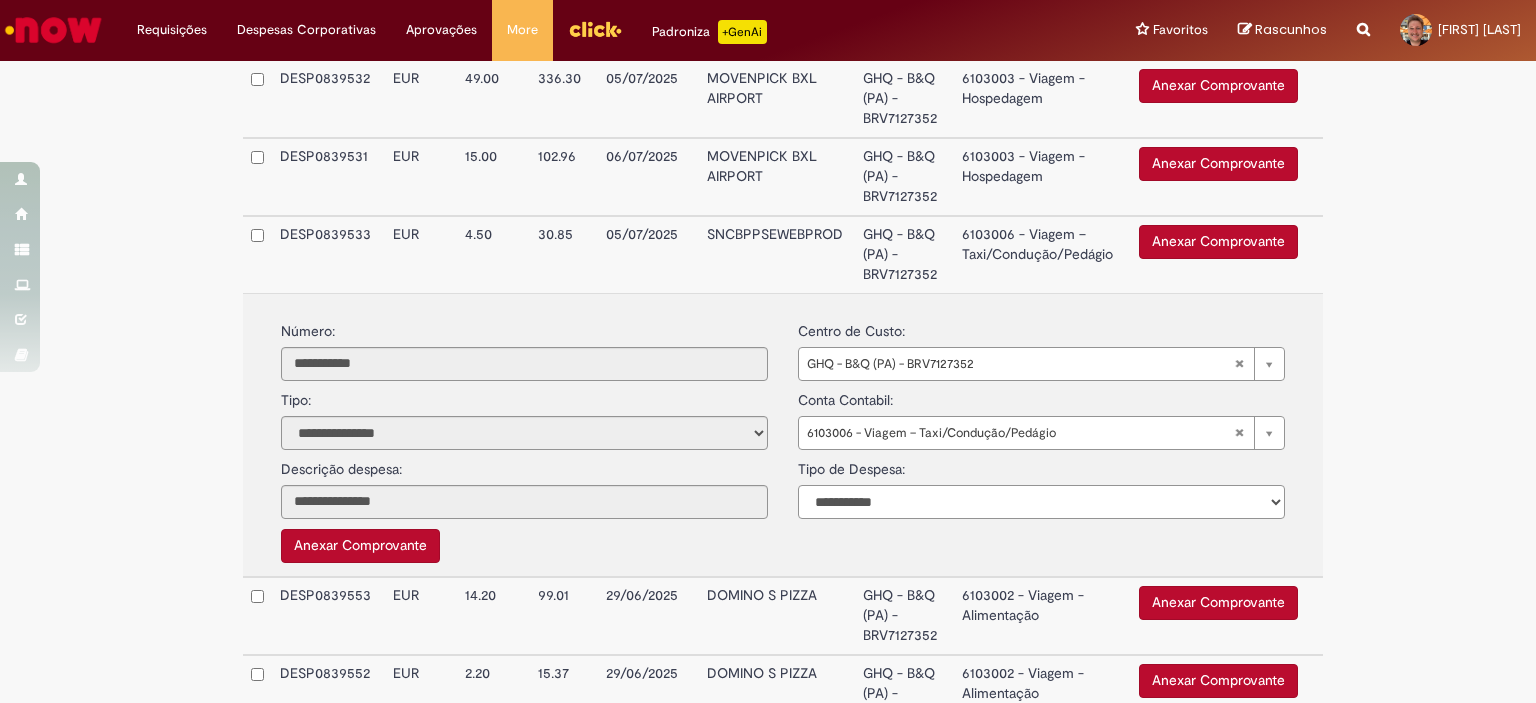 click on "**********" at bounding box center [1041, 502] 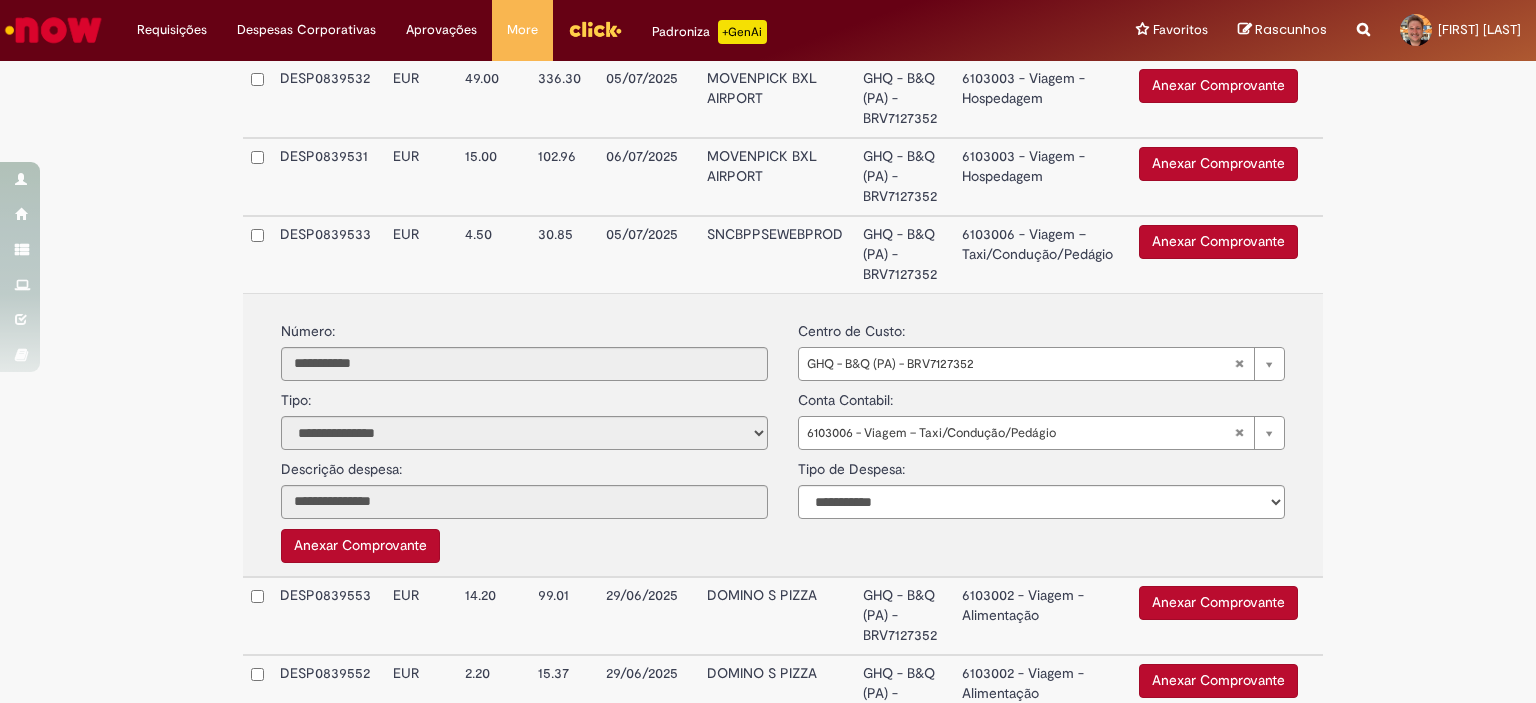 click on "Anexar Comprovante" at bounding box center (1218, 242) 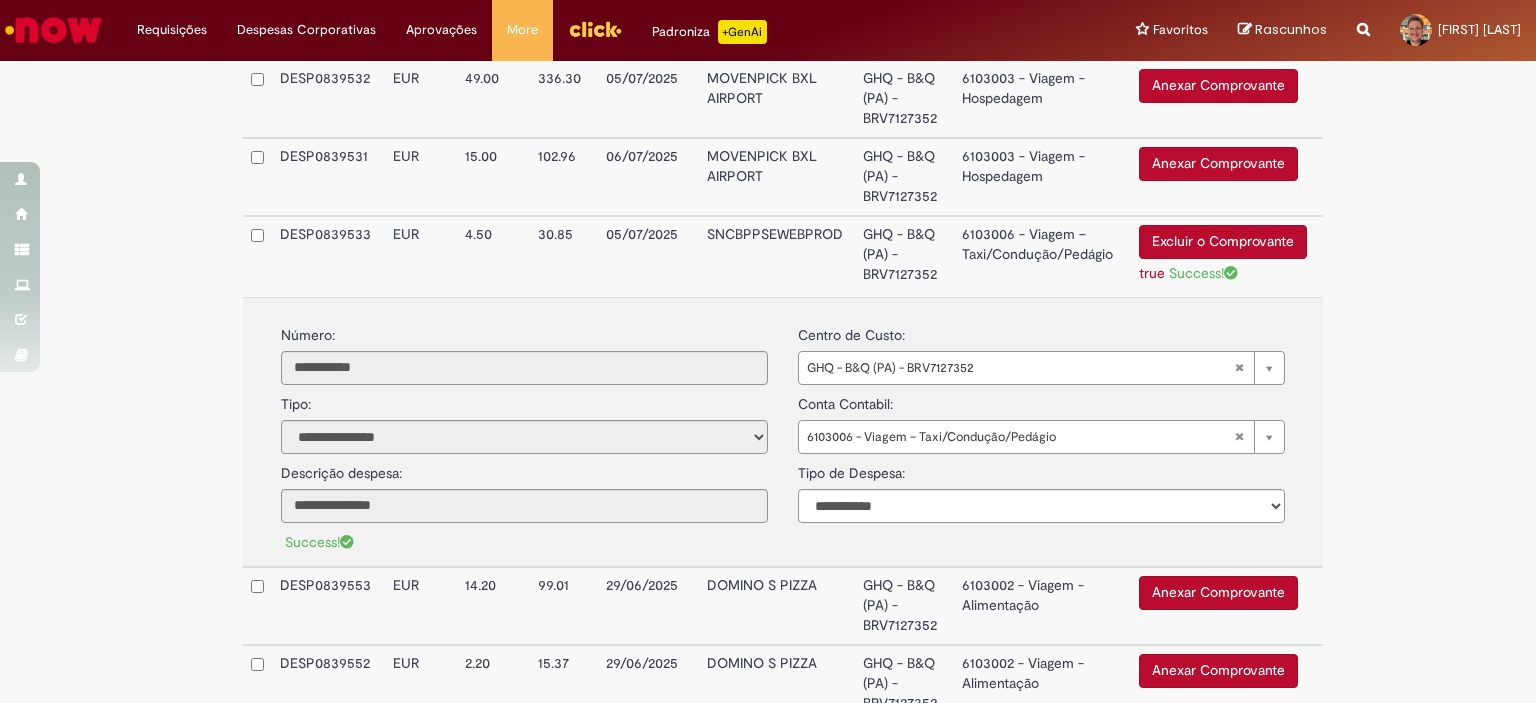 click on "6103006 - Viagem – Taxi/Condução/Pedágio" at bounding box center (1042, 256) 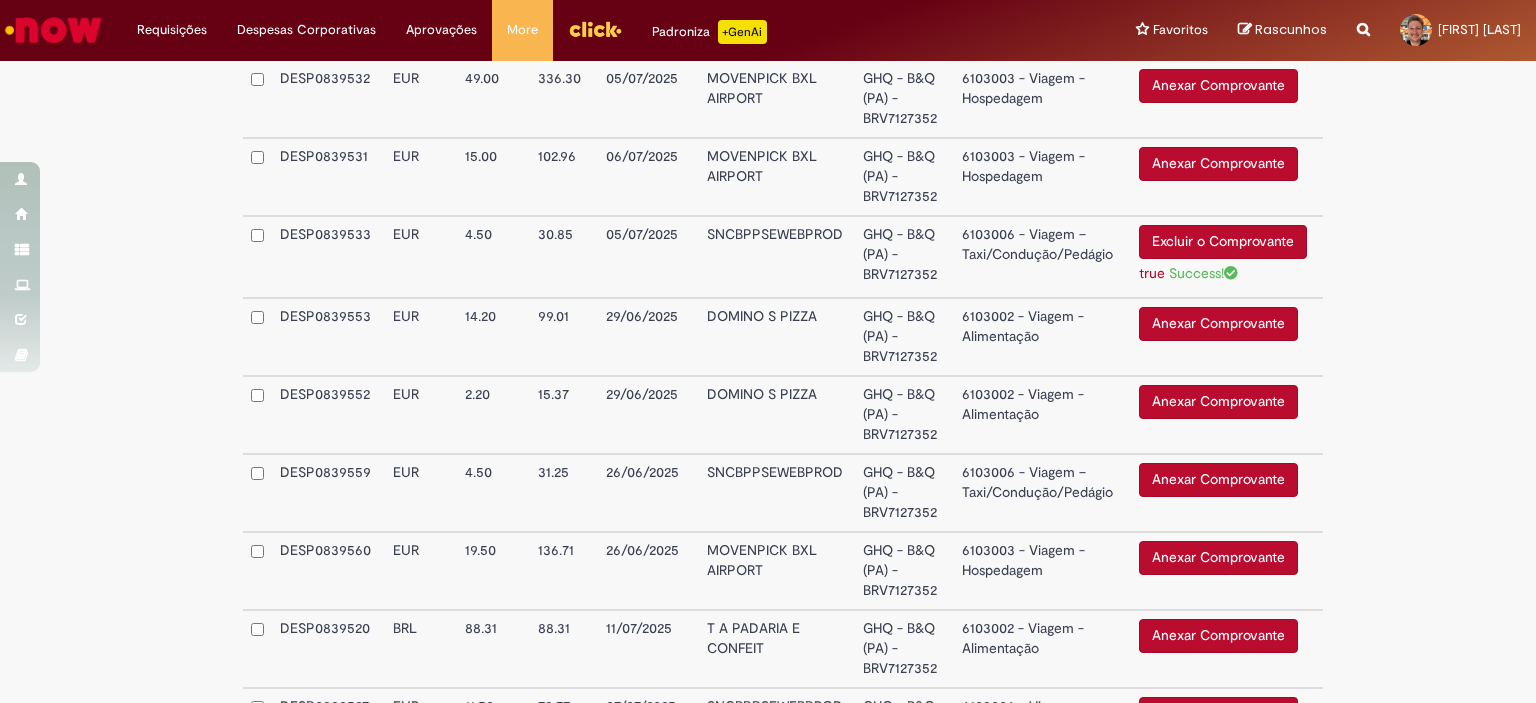 click on "6103006 - Viagem – Taxi/Condução/Pedágio" at bounding box center [1042, 493] 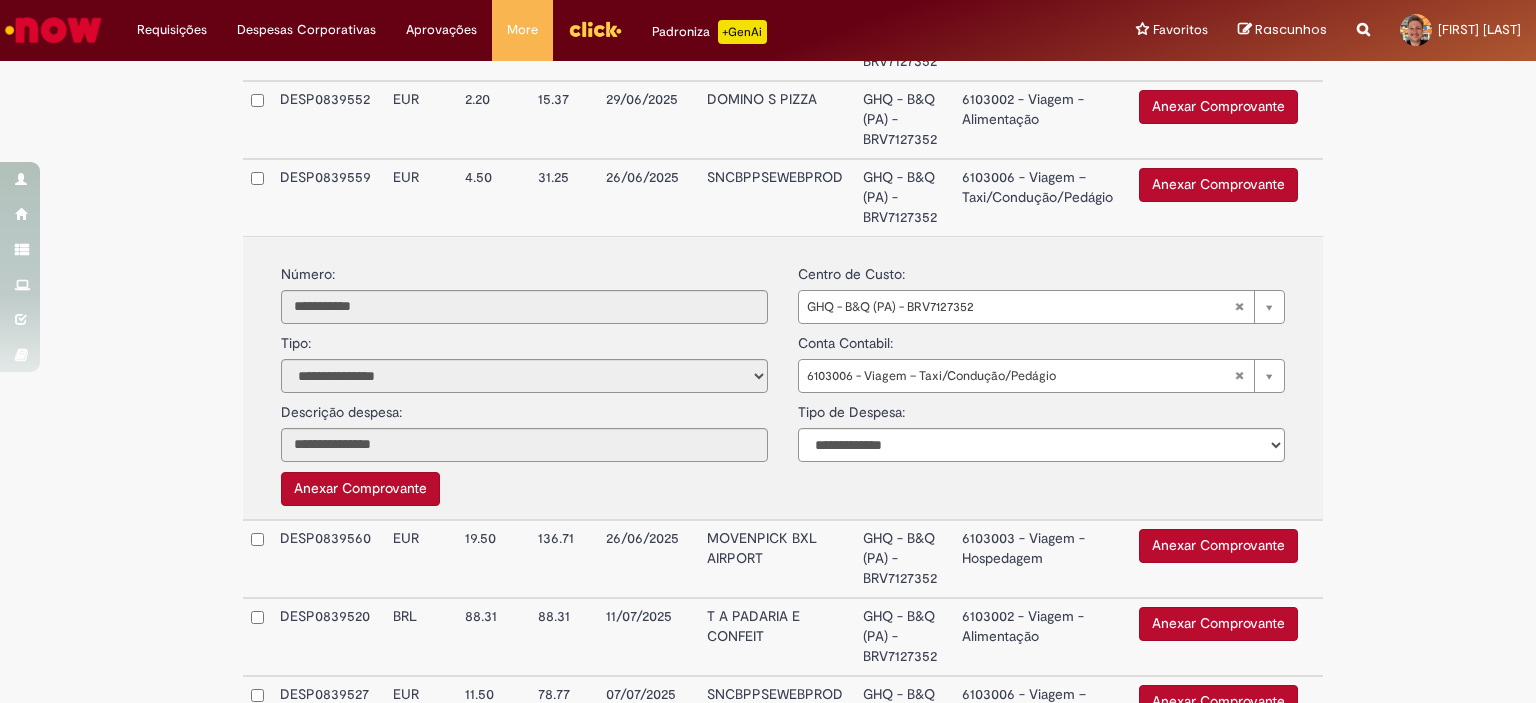 scroll, scrollTop: 3354, scrollLeft: 0, axis: vertical 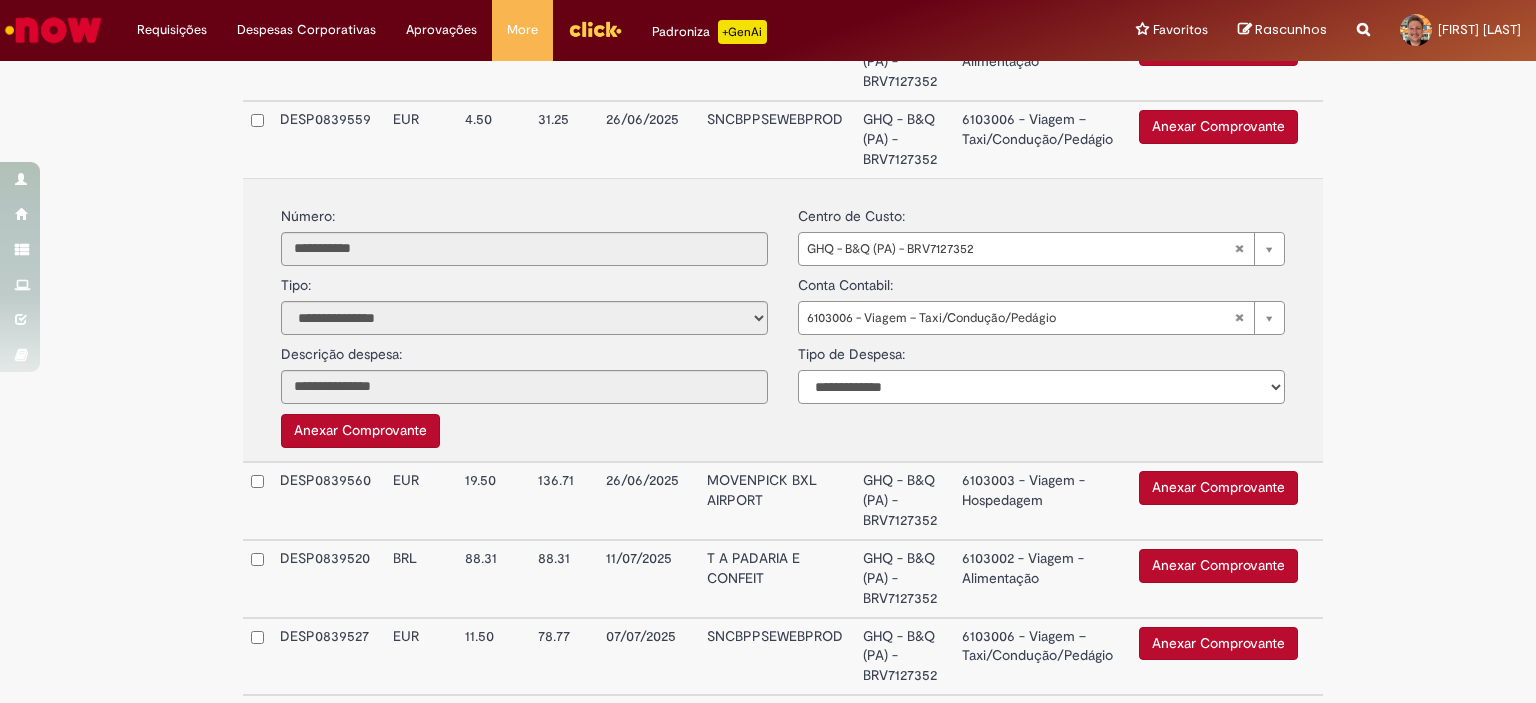 drag, startPoint x: 1080, startPoint y: 369, endPoint x: 1050, endPoint y: 384, distance: 33.54102 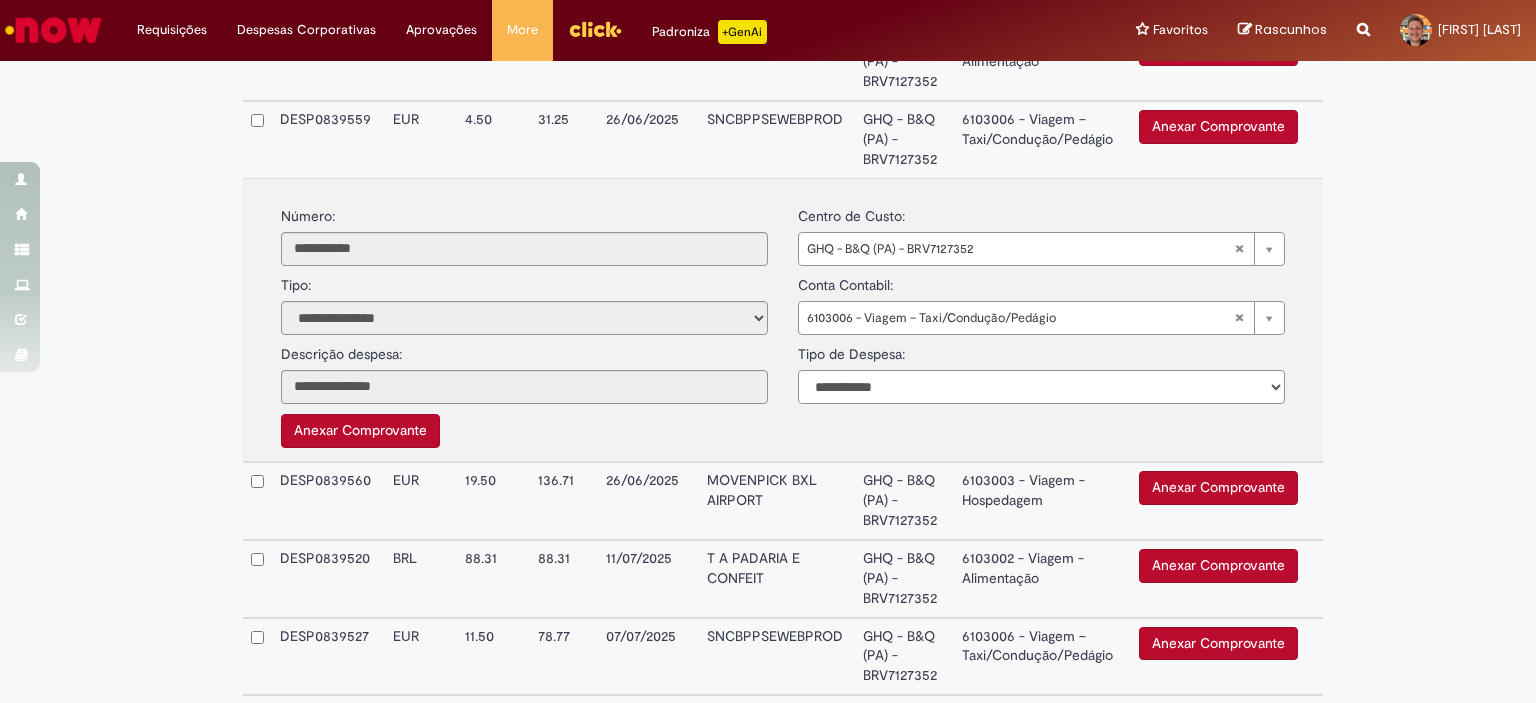 click on "**********" at bounding box center (1041, 387) 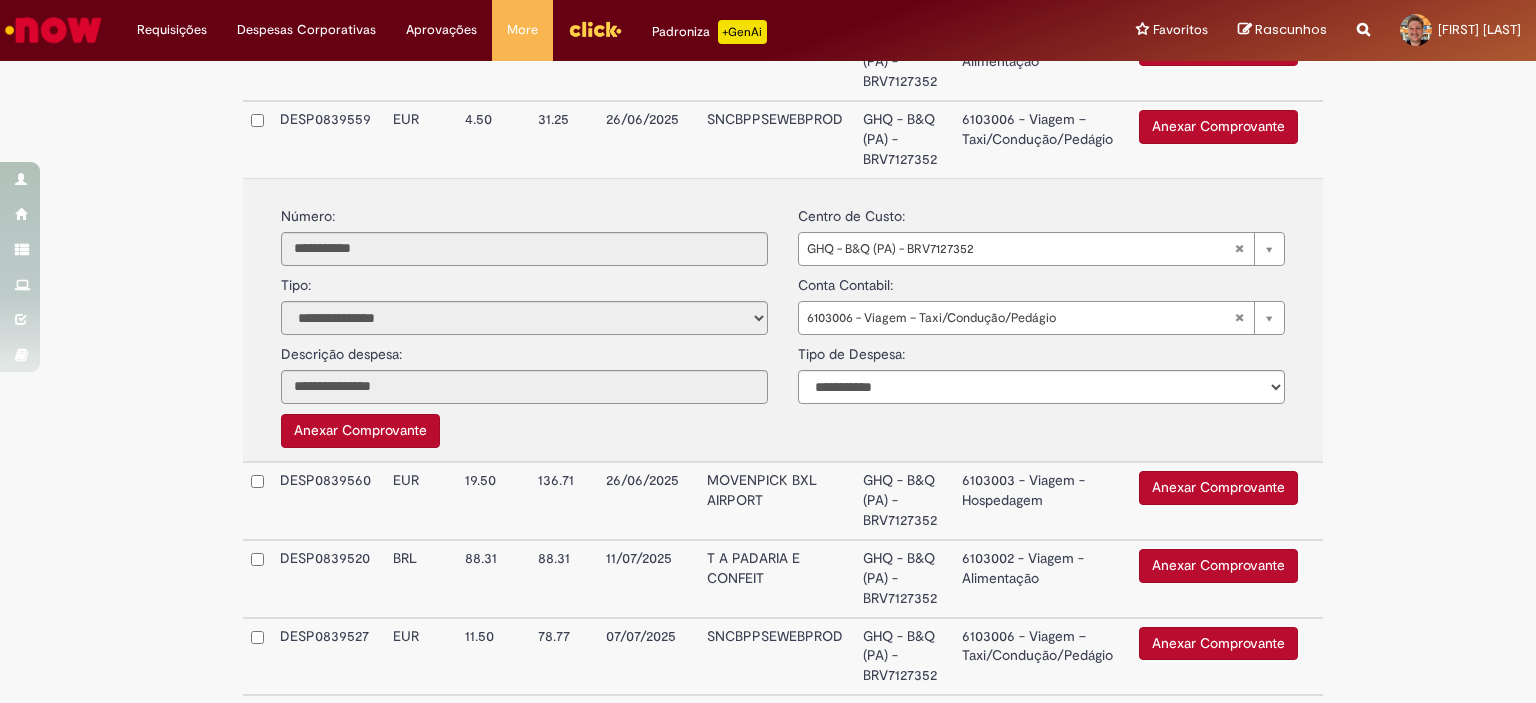 click on "Anexar Comprovante" at bounding box center (1218, 127) 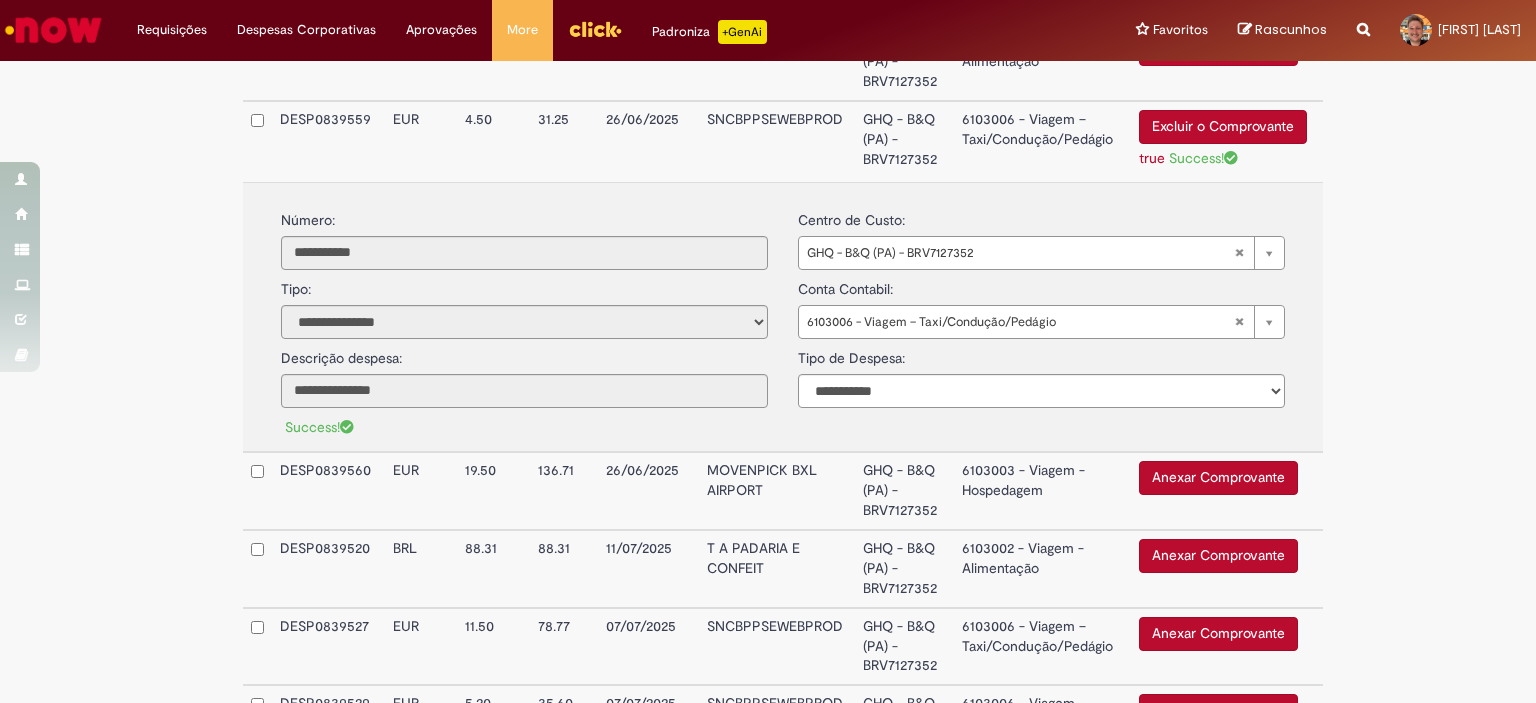 click on "6103006 - Viagem – Taxi/Condução/Pedágio" at bounding box center [1042, 141] 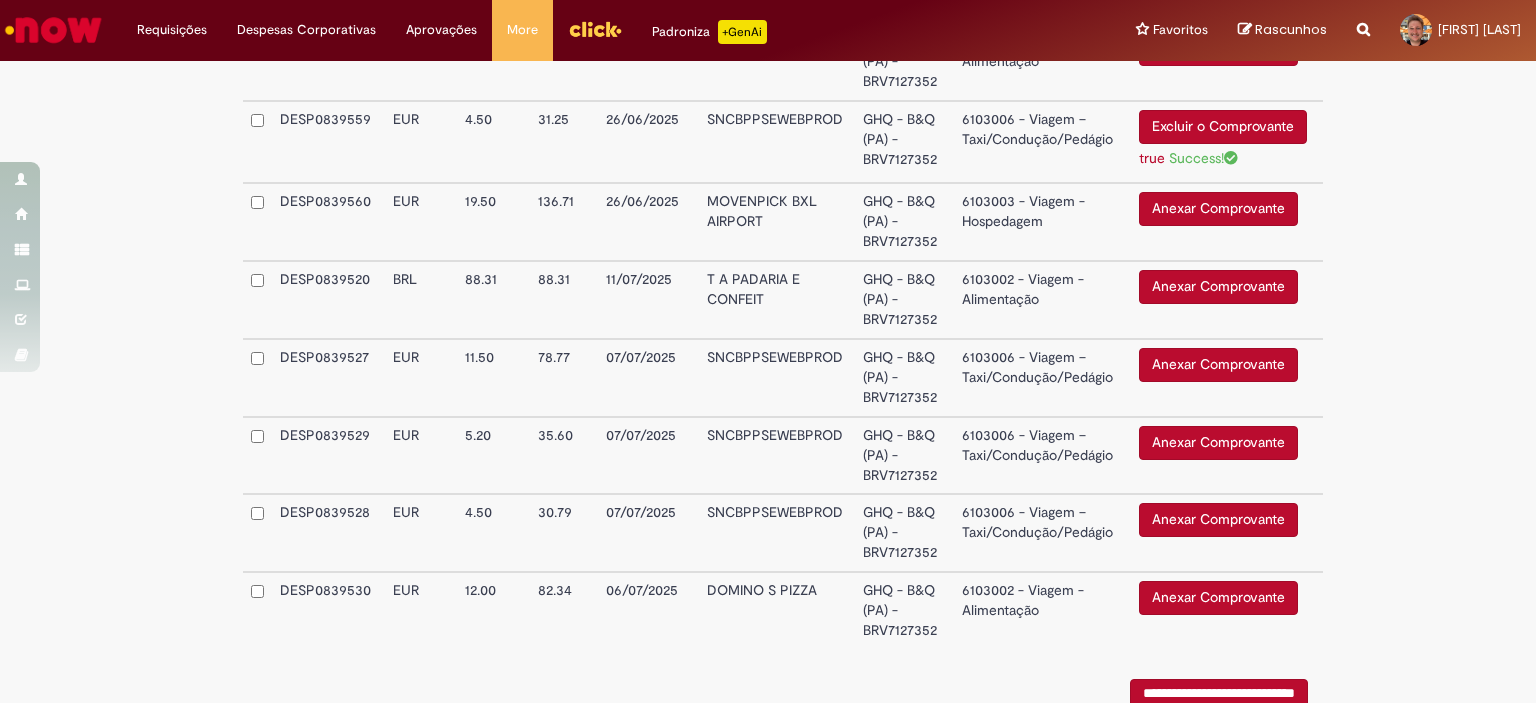 scroll, scrollTop: 3434, scrollLeft: 0, axis: vertical 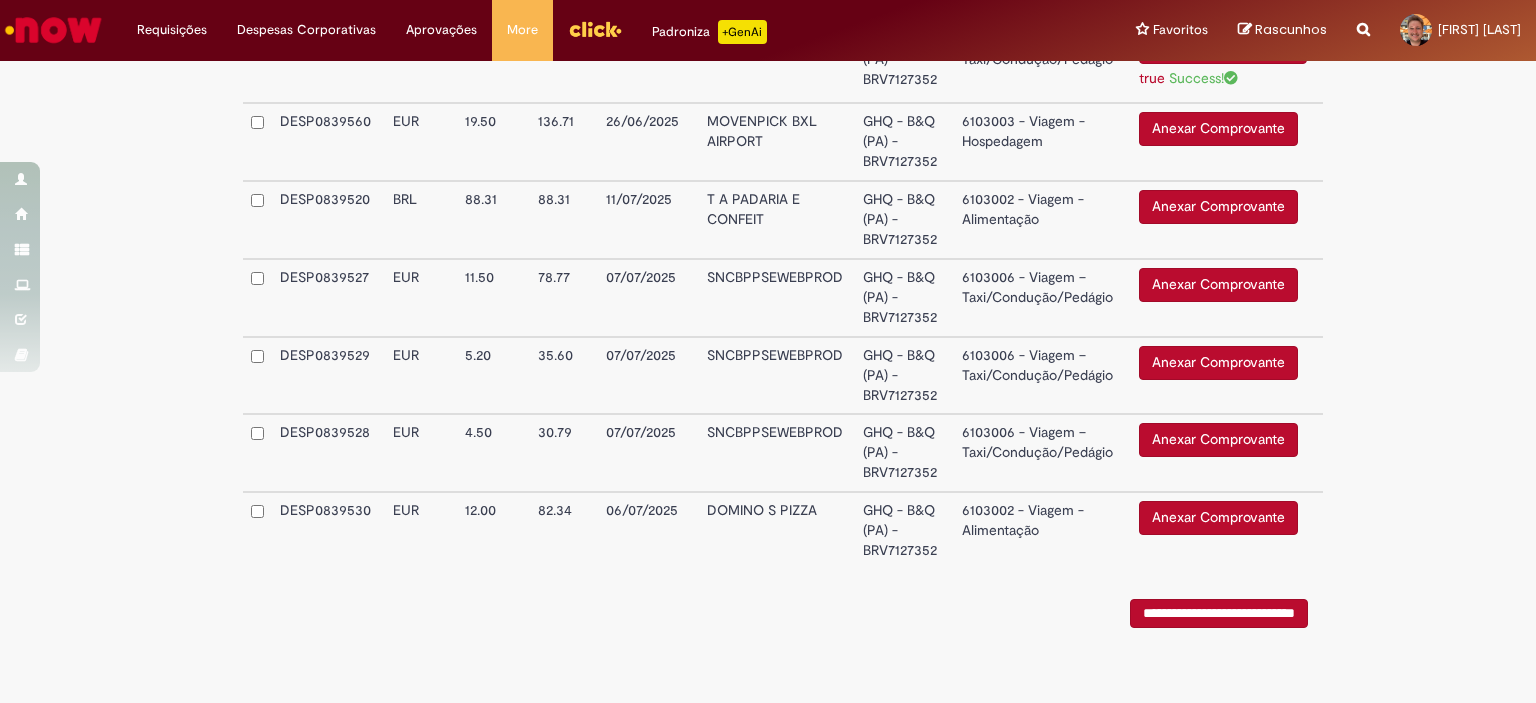 click on "Anexar Comprovante" at bounding box center (1218, 285) 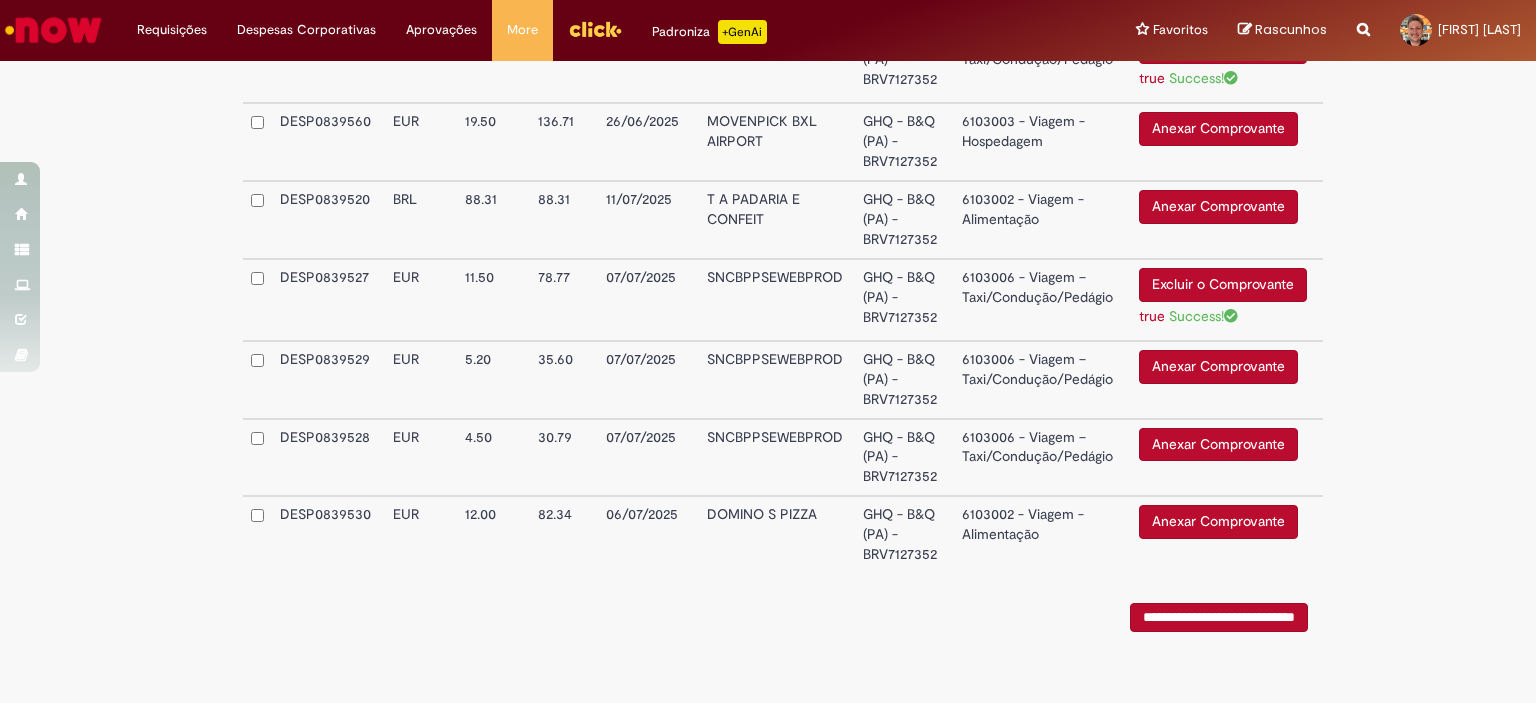 click on "6103006 - Viagem – Taxi/Condução/Pedágio" at bounding box center [1042, 300] 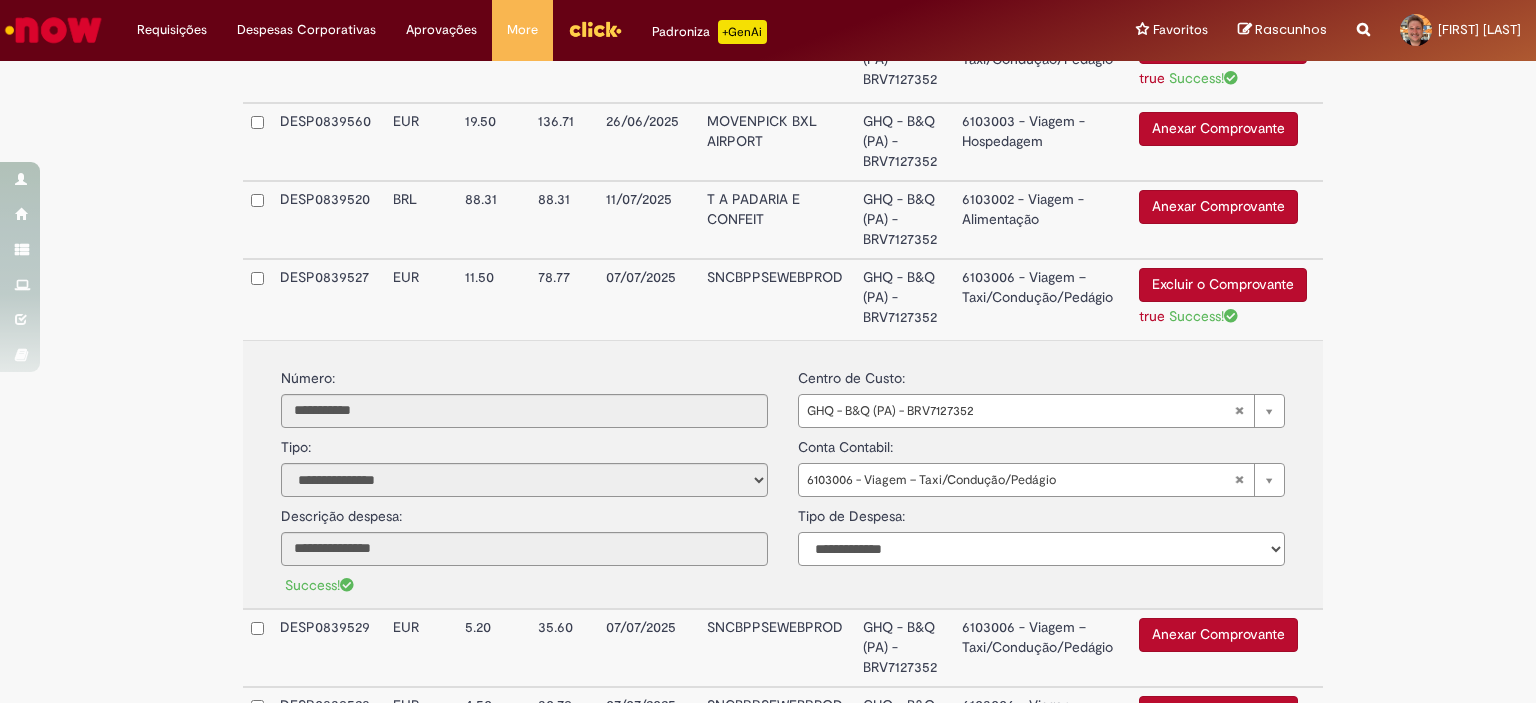 click on "**********" at bounding box center [1041, 549] 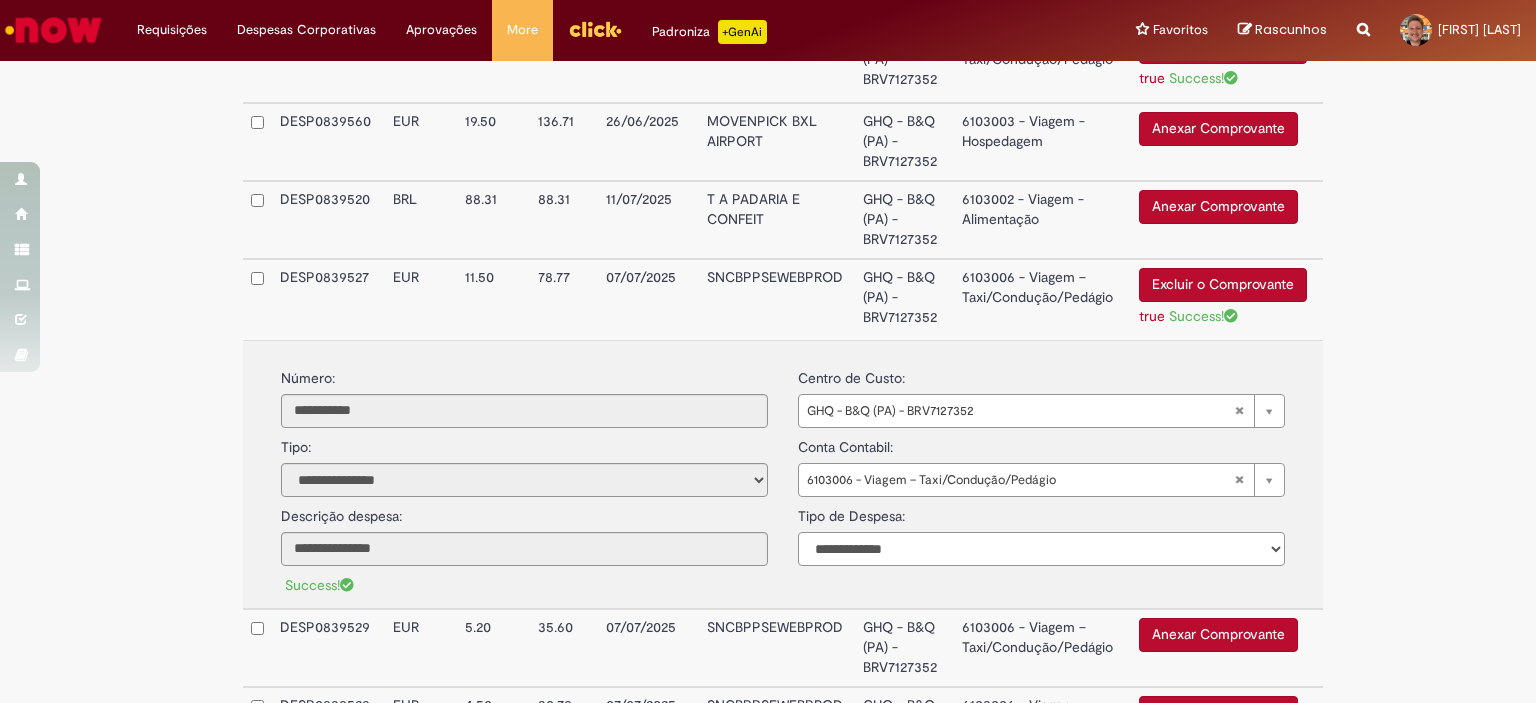 select on "*" 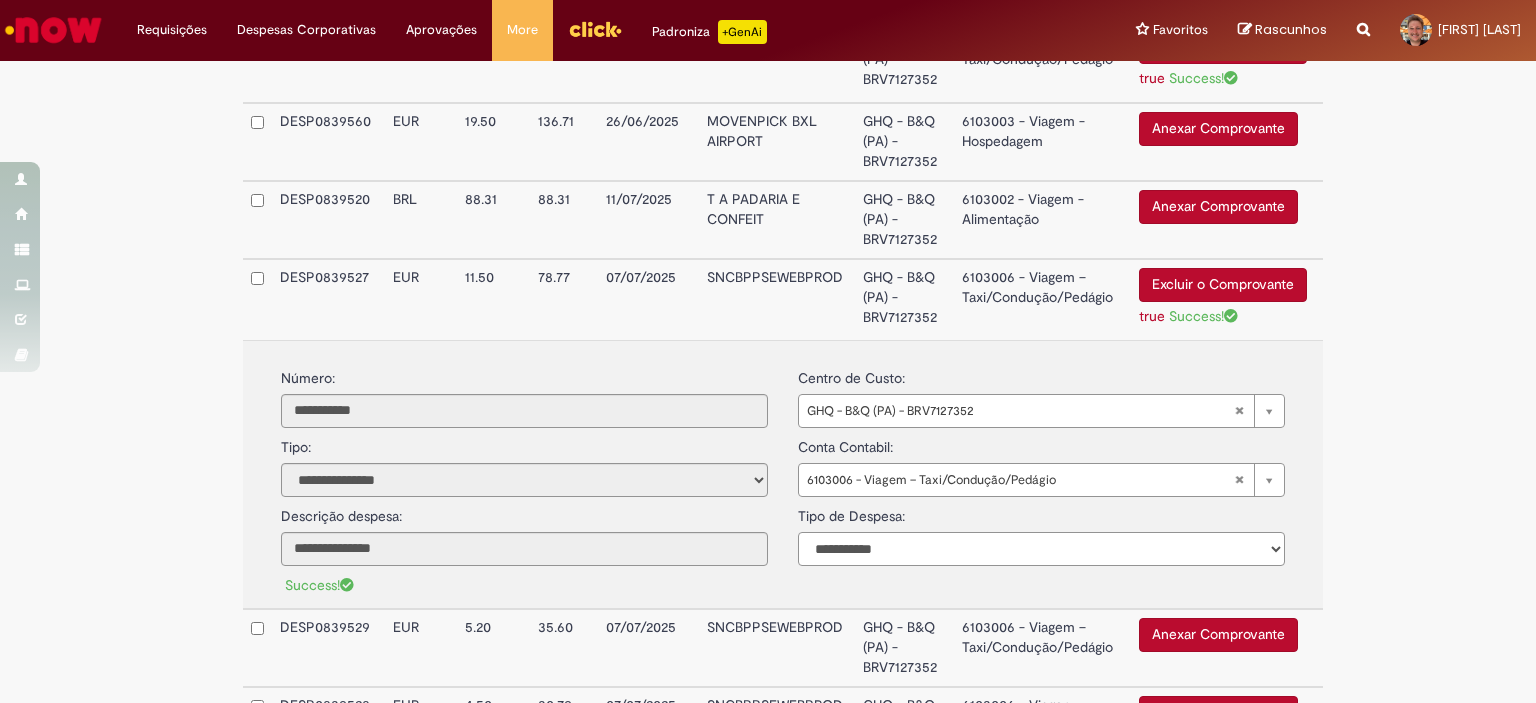 click on "**********" at bounding box center [1041, 549] 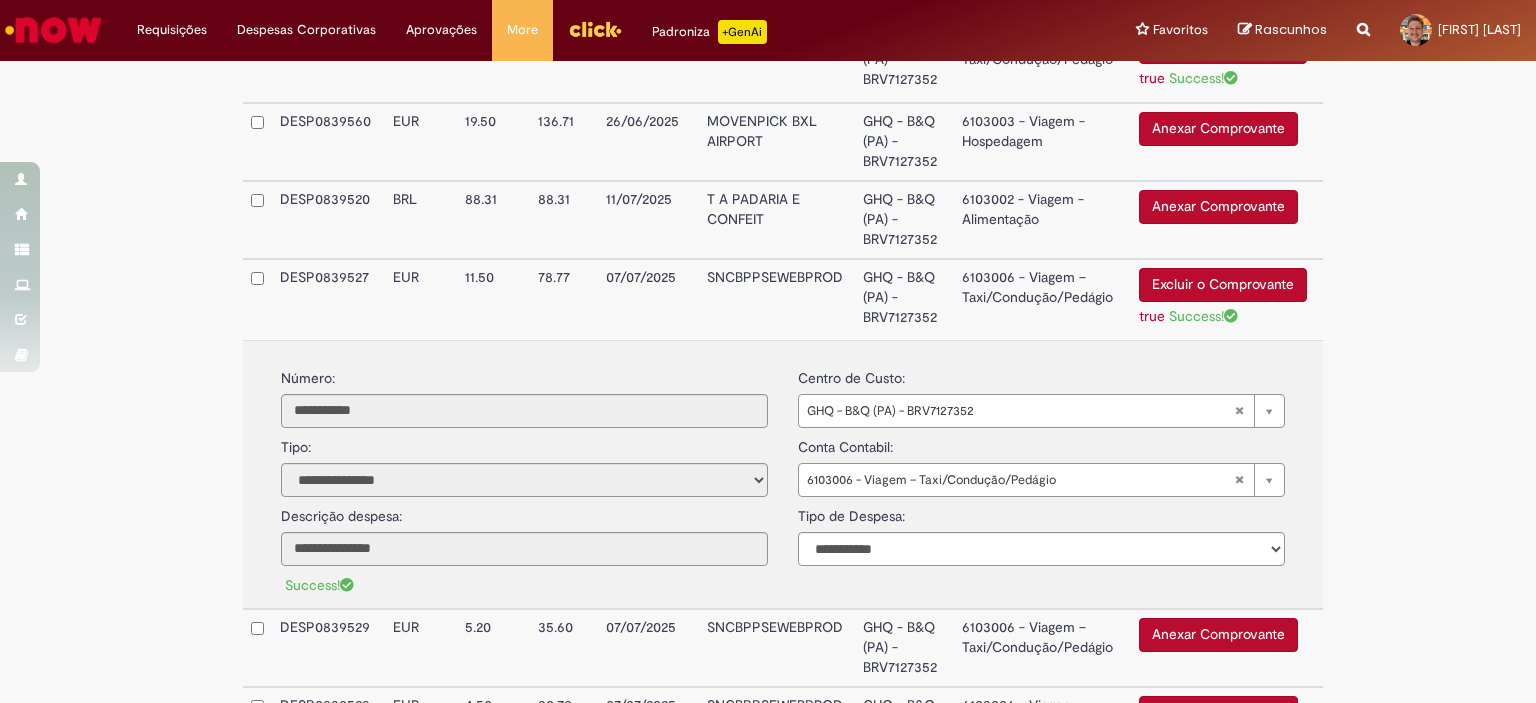 click on "6103006 - Viagem – Taxi/Condução/Pedágio" at bounding box center (1042, 299) 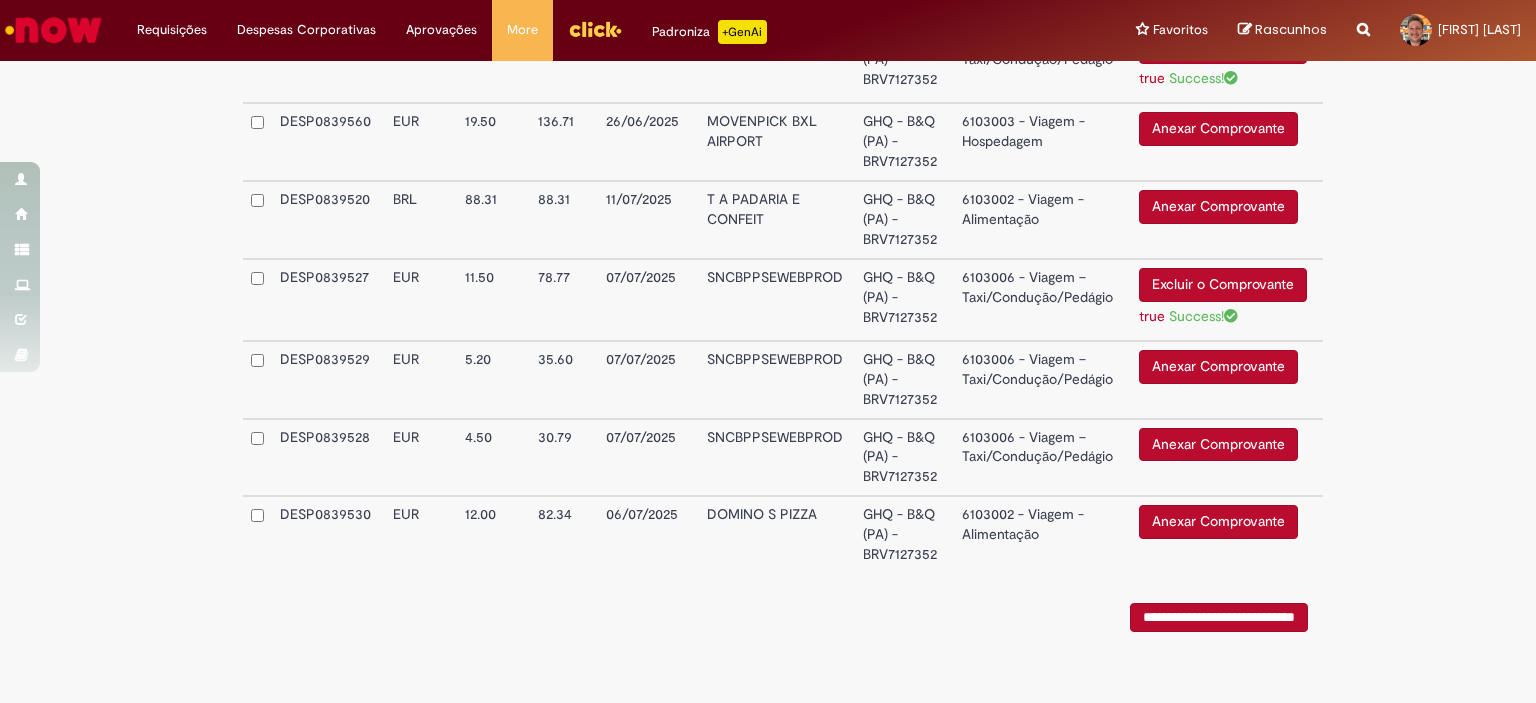 click on "Anexar Comprovante" at bounding box center (1218, 367) 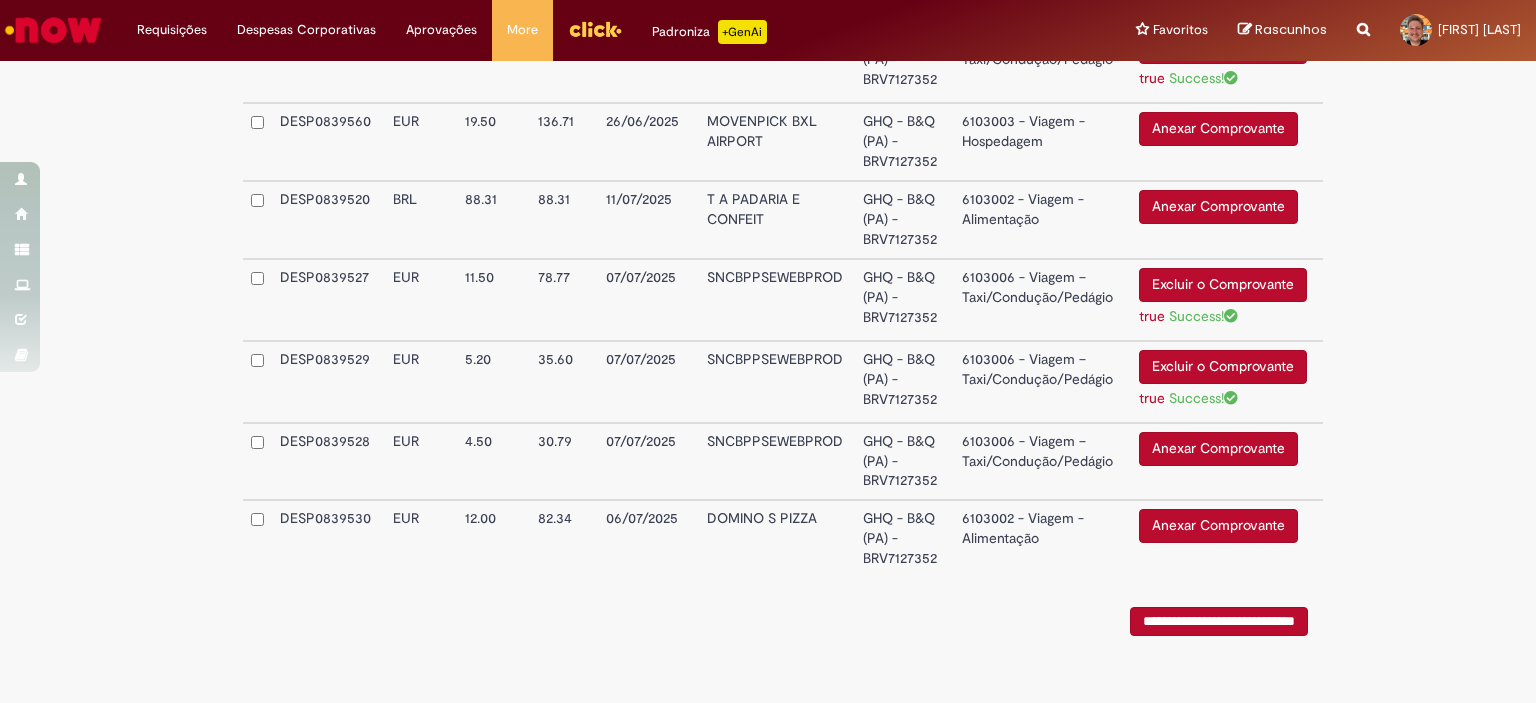 click on "6103006 - Viagem – Taxi/Condução/Pedágio" at bounding box center (1042, 382) 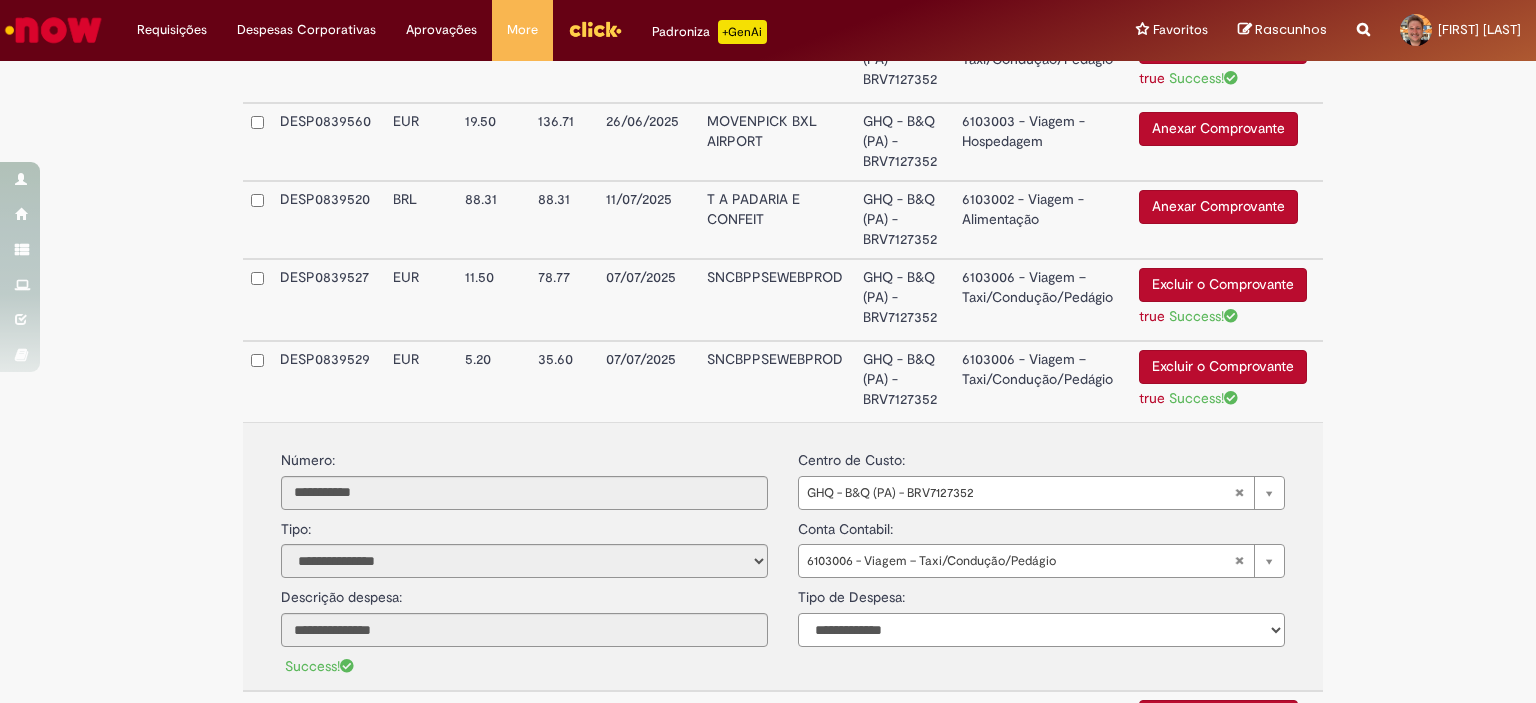 click on "**********" at bounding box center [1041, 630] 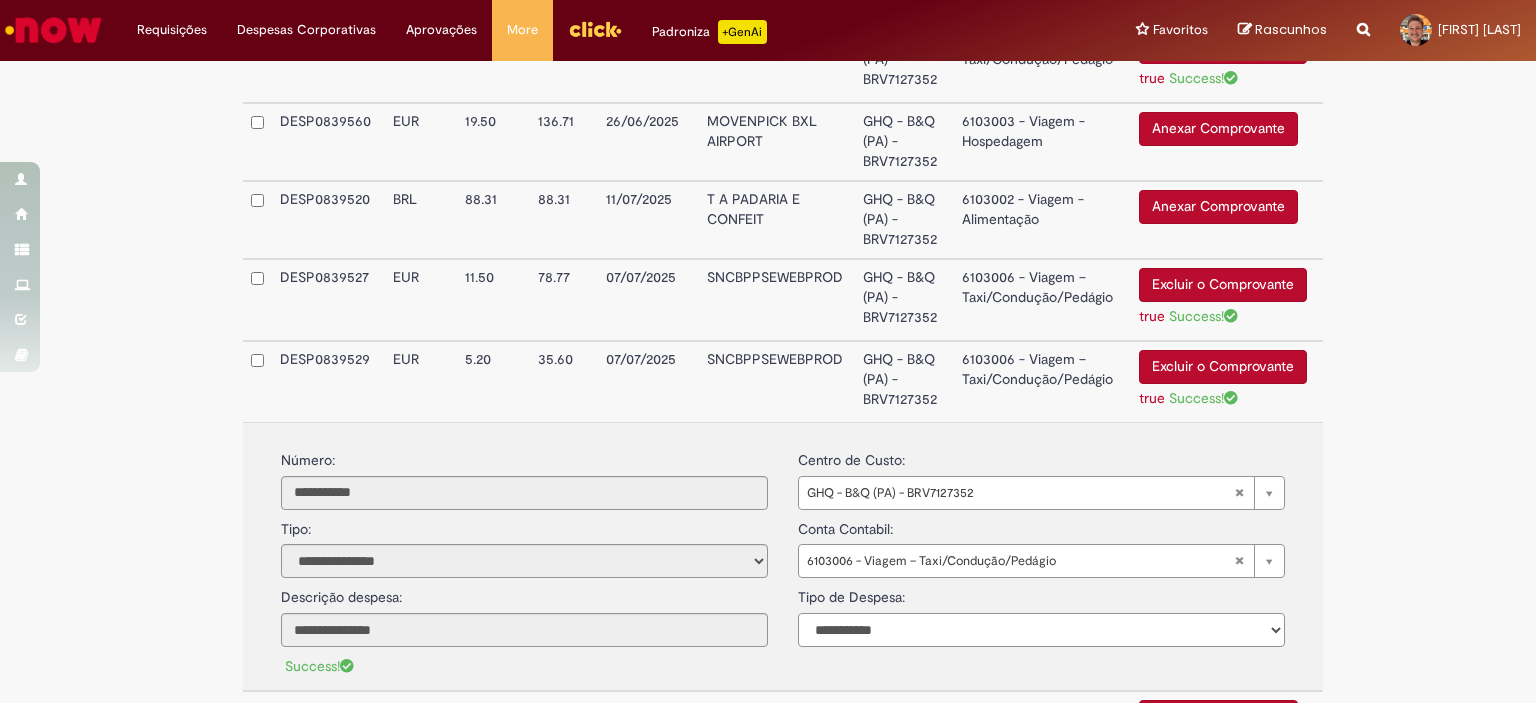 click on "**********" at bounding box center (1041, 630) 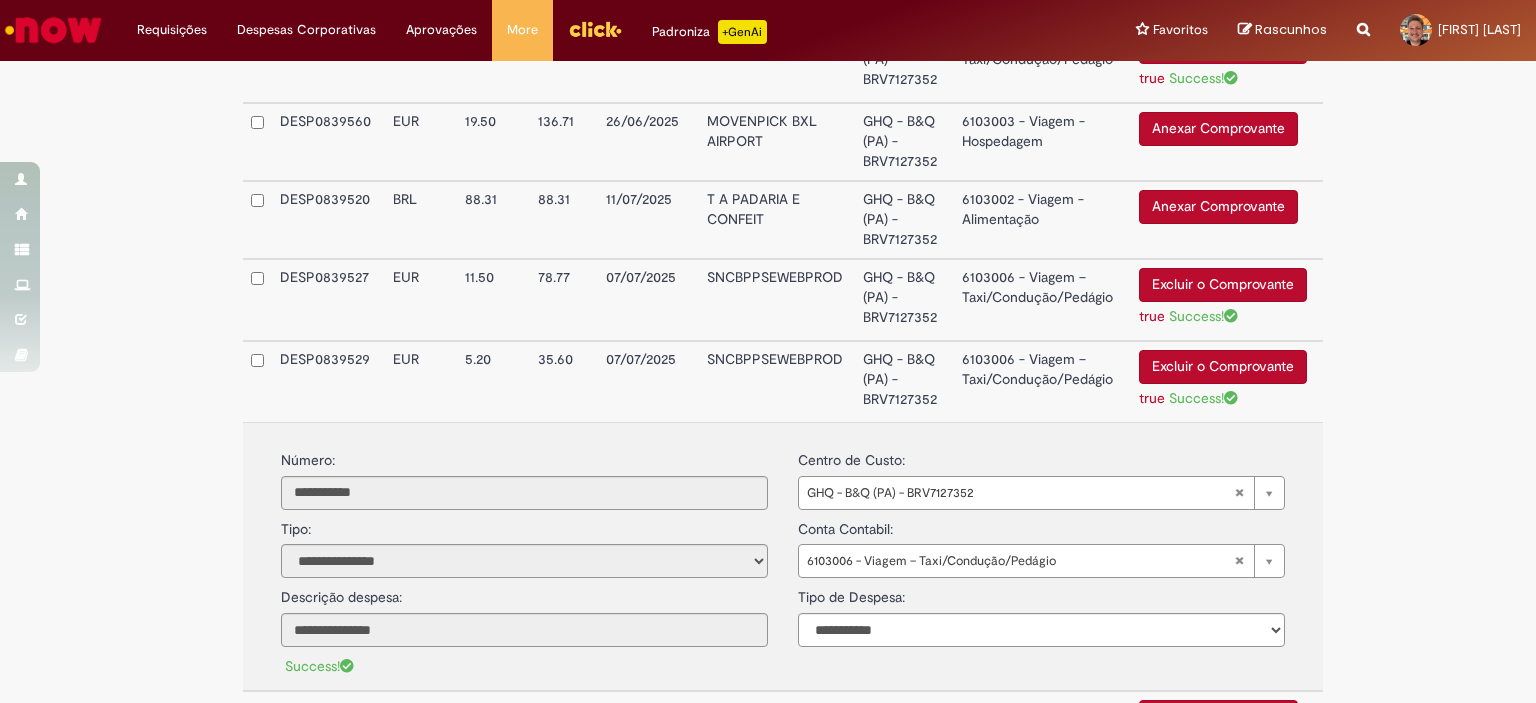 click on "6103006 - Viagem – Taxi/Condução/Pedágio" at bounding box center [1042, 381] 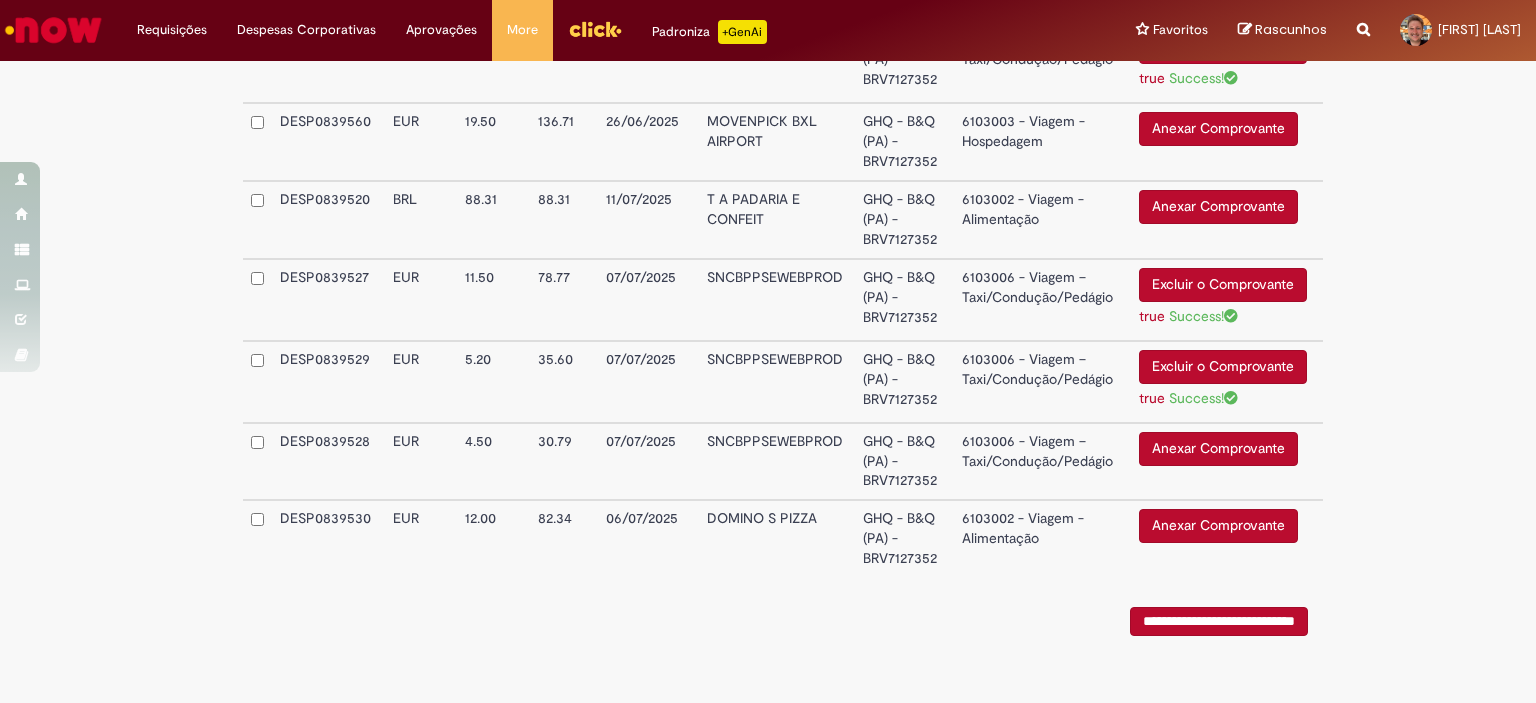click on "6103006 - Viagem – Taxi/Condução/Pedágio" at bounding box center [1042, 462] 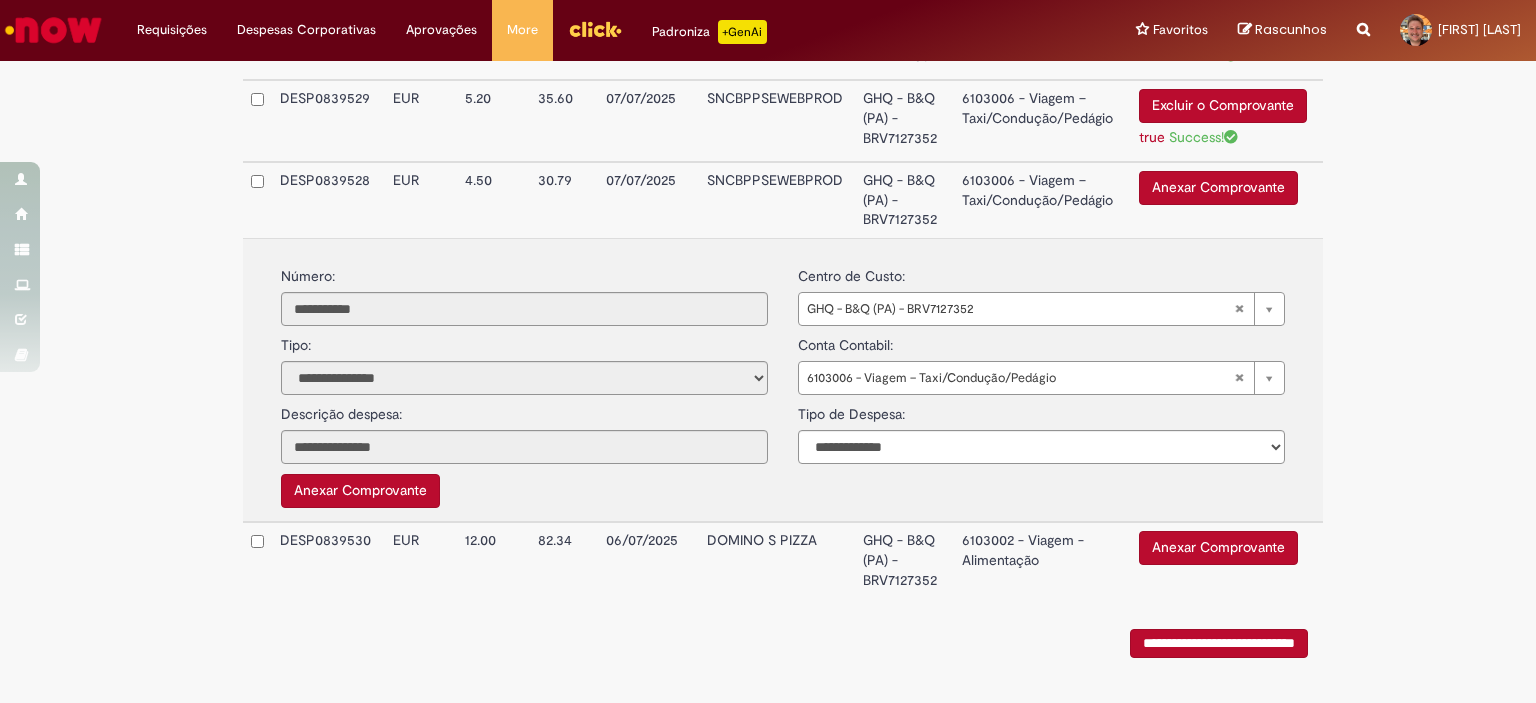 scroll, scrollTop: 3724, scrollLeft: 0, axis: vertical 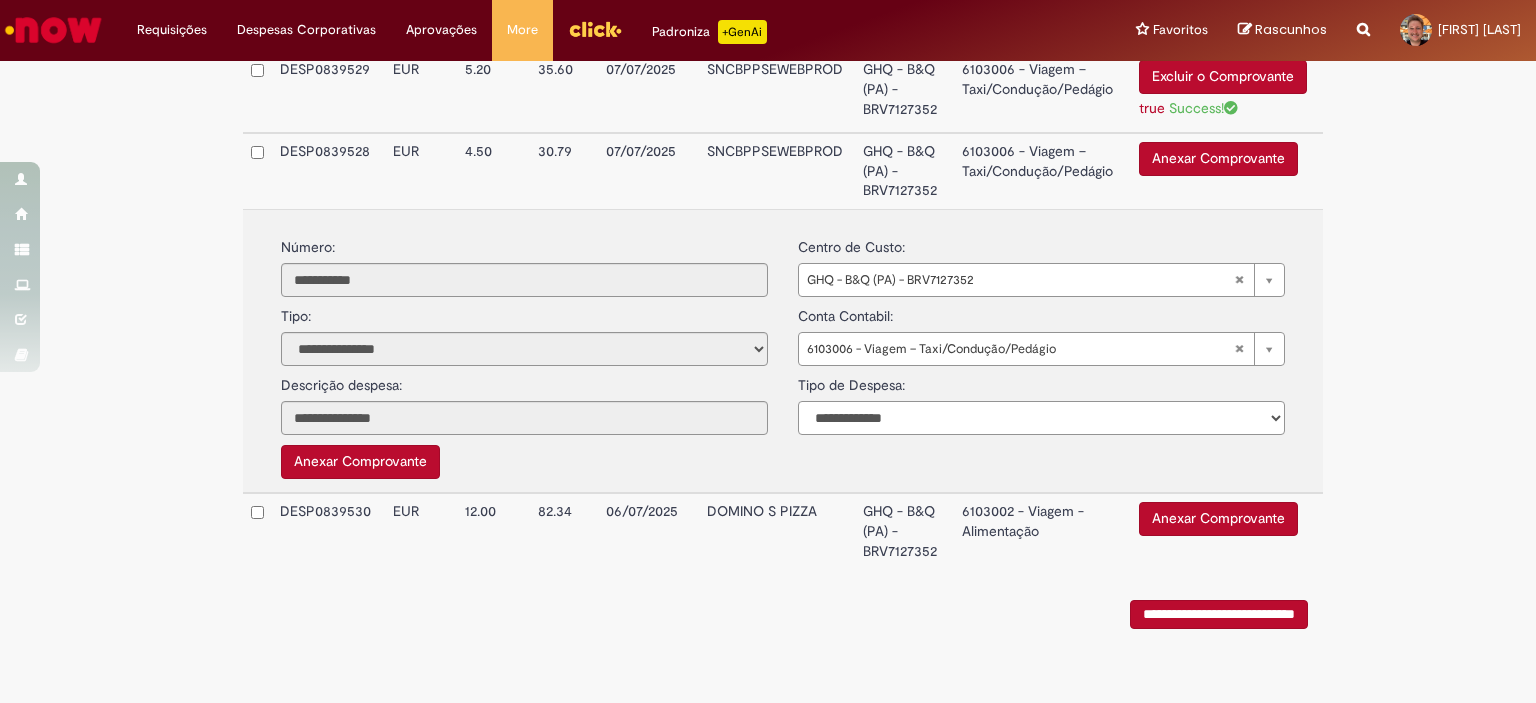 click on "**********" at bounding box center (1041, 418) 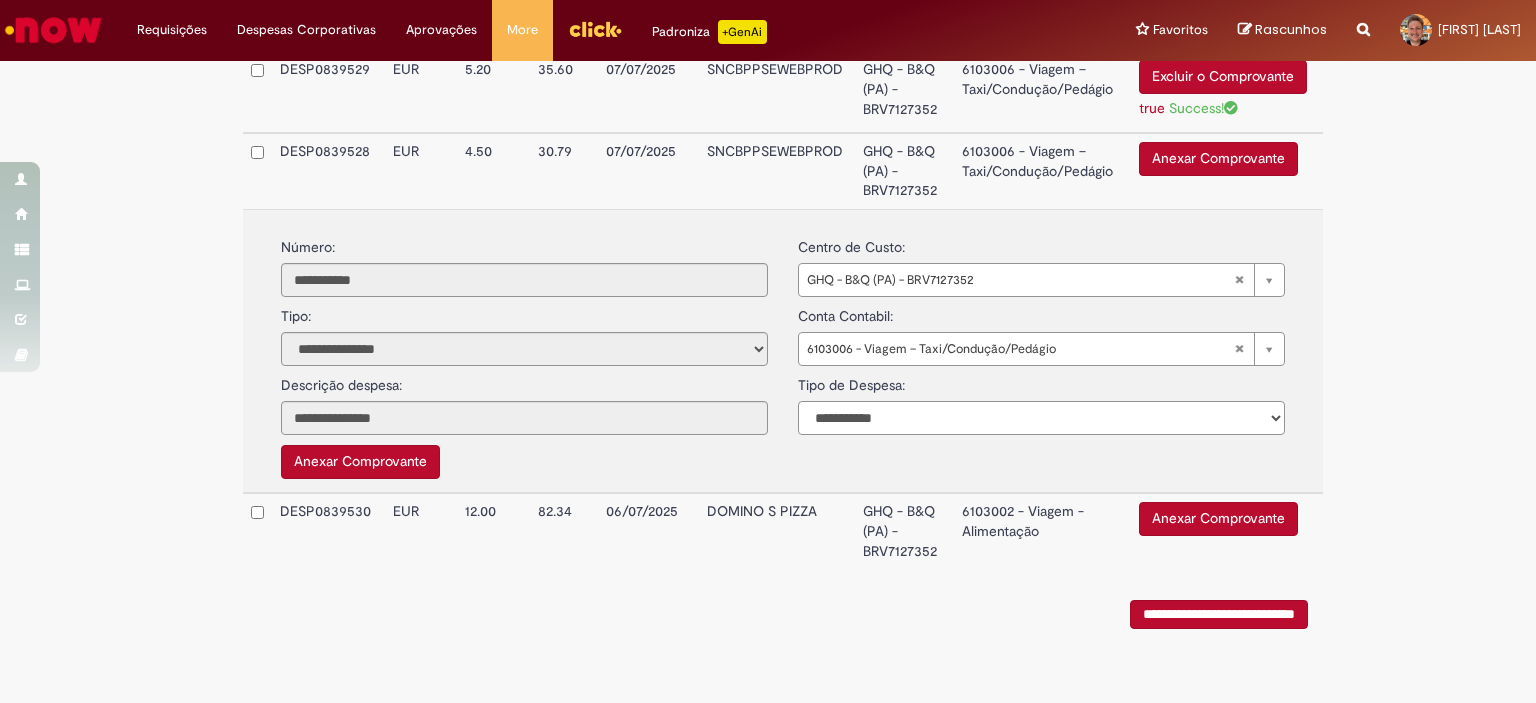 click on "**********" at bounding box center (1041, 418) 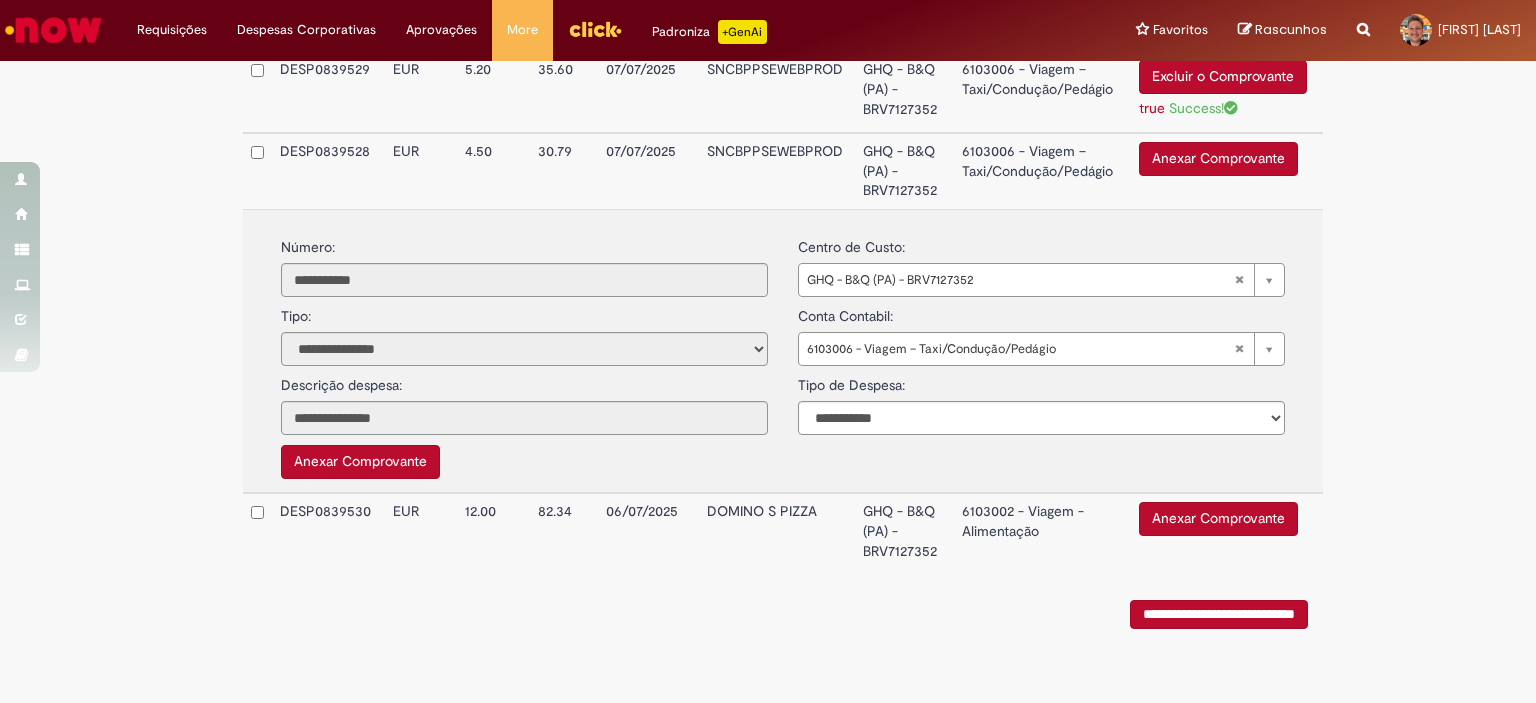 click on "Anexar Comprovante" at bounding box center (1218, 159) 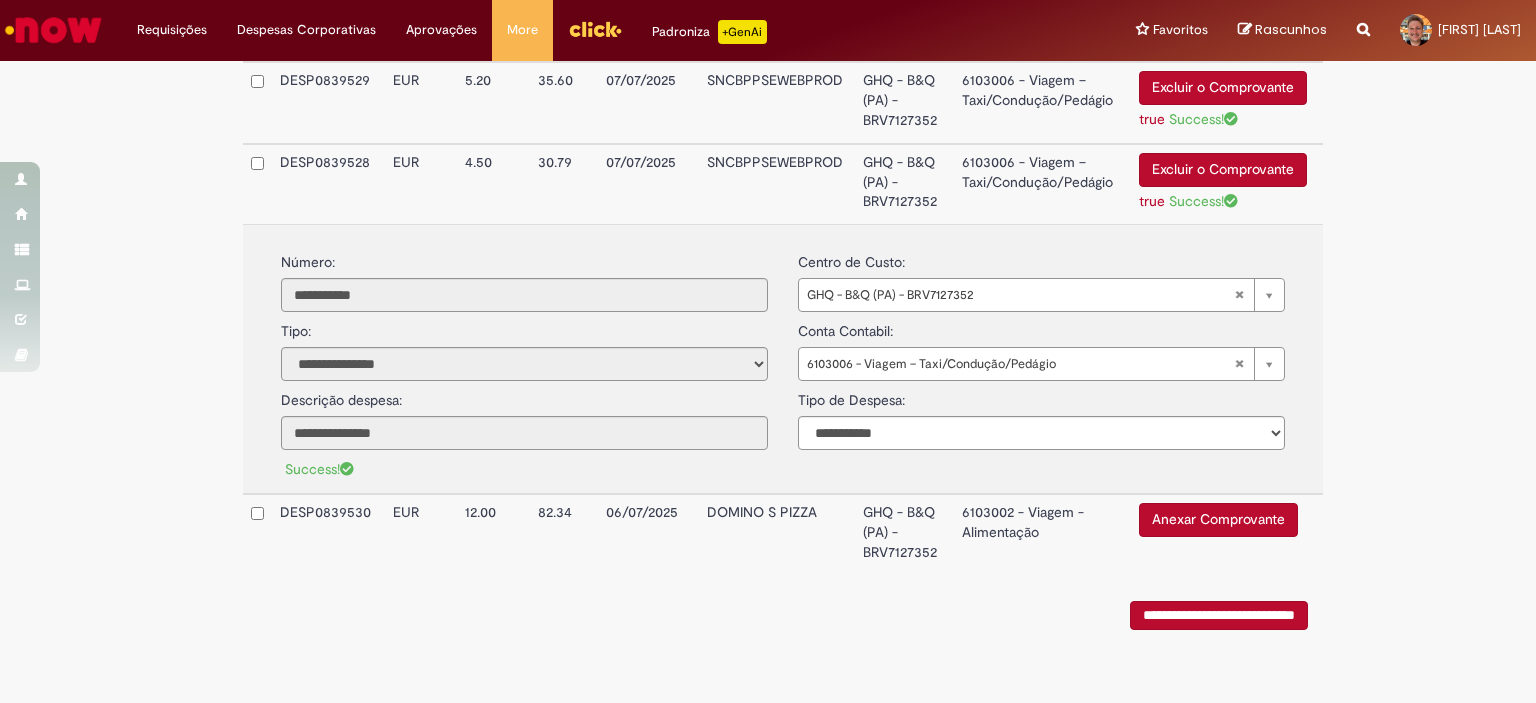 click on "6103006 - Viagem – Taxi/Condução/Pedágio" at bounding box center [1042, 184] 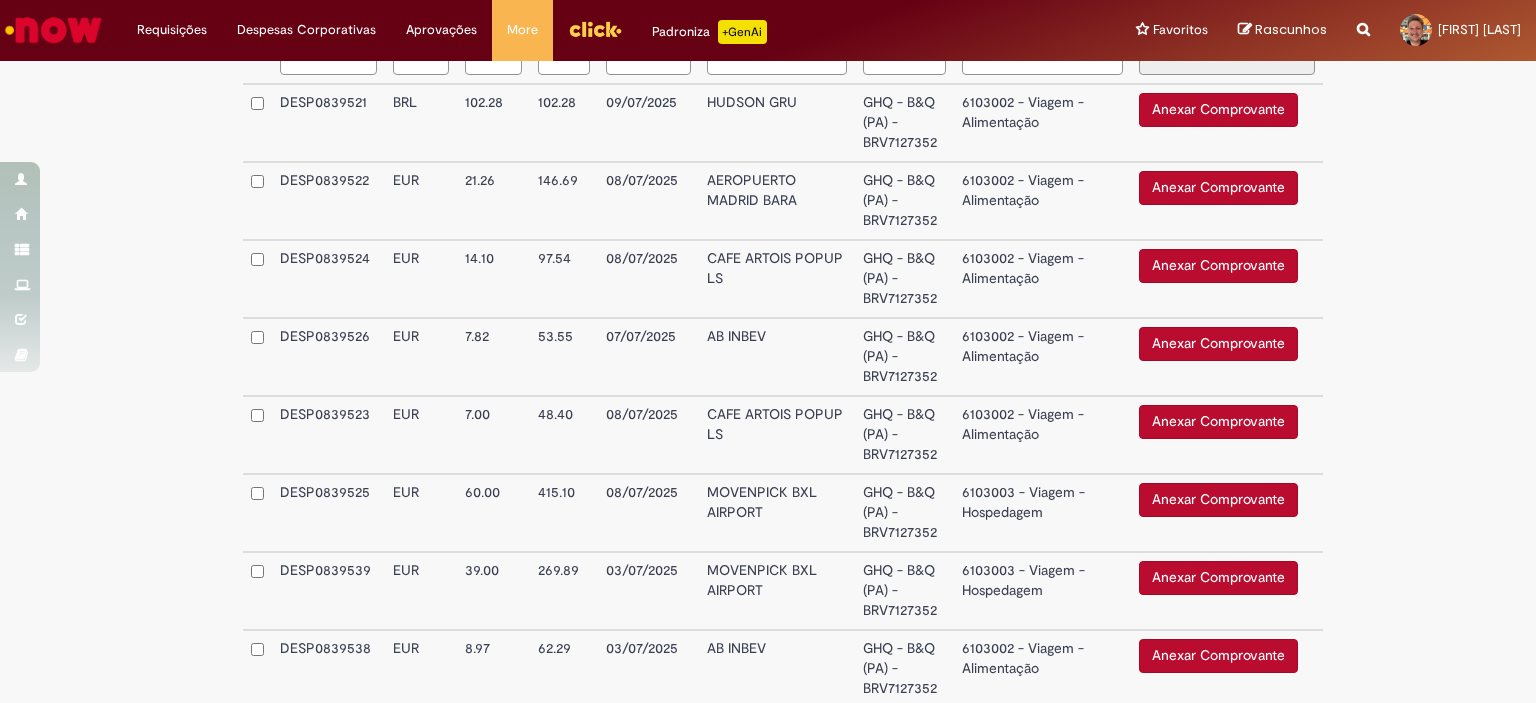 scroll, scrollTop: 666, scrollLeft: 0, axis: vertical 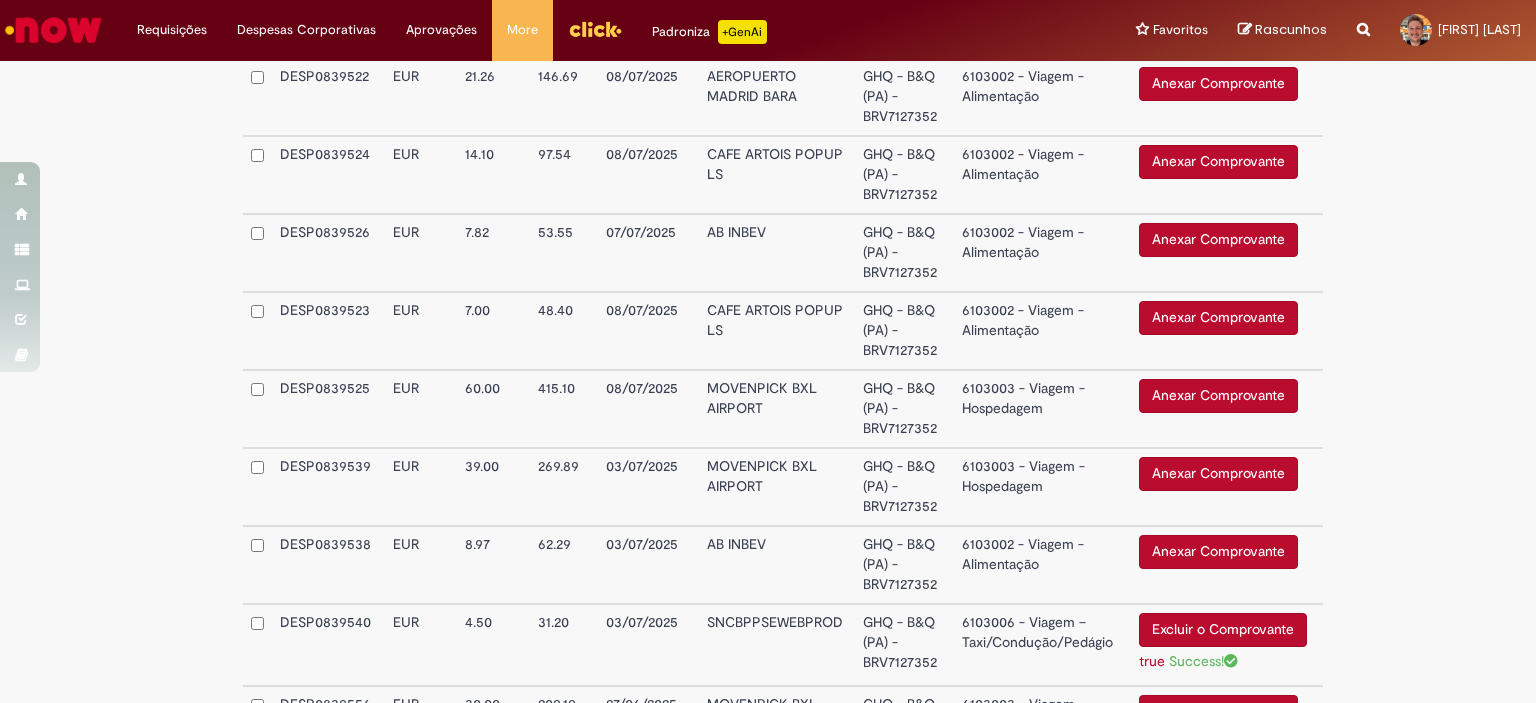 click on "Anexar Comprovante" at bounding box center (1218, 396) 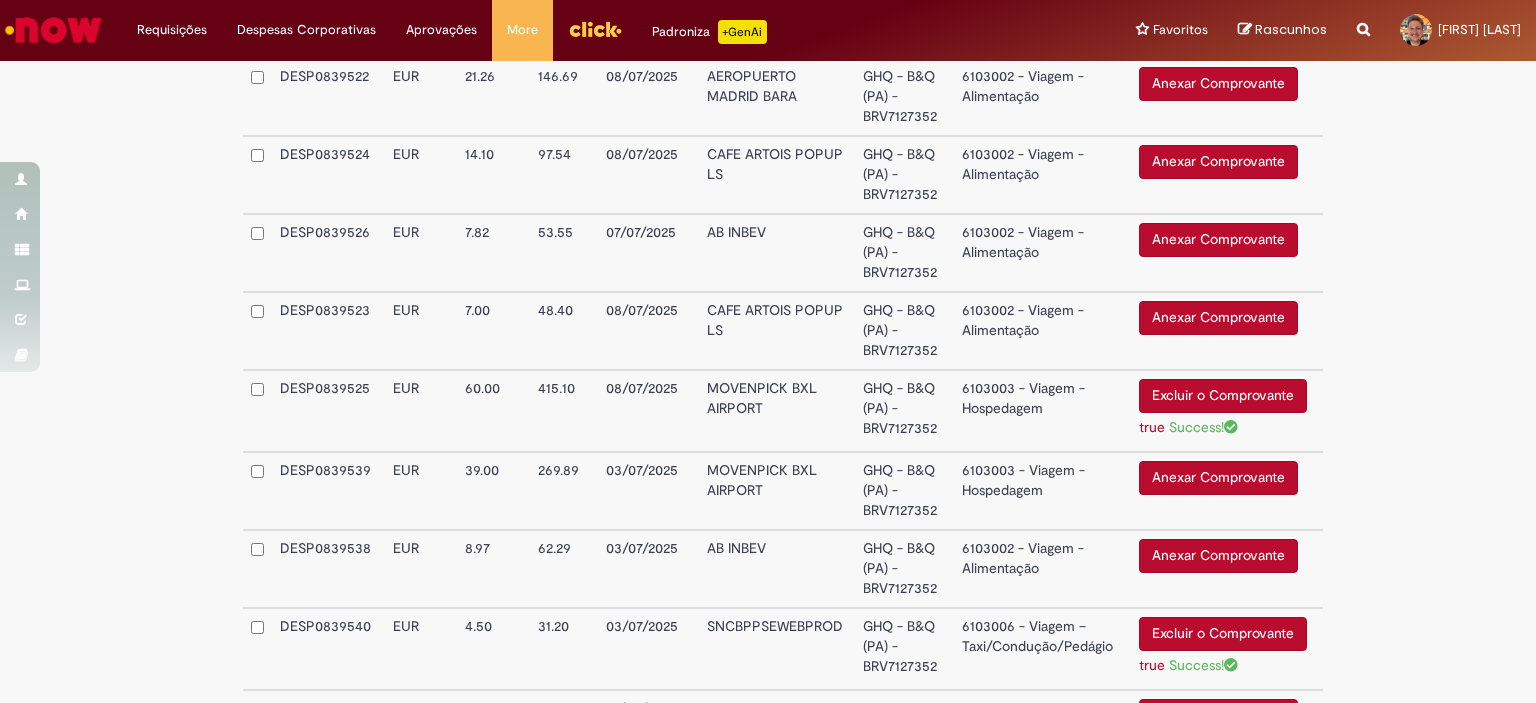 click on "6103003 - Viagem - Hospedagem" at bounding box center [1042, 411] 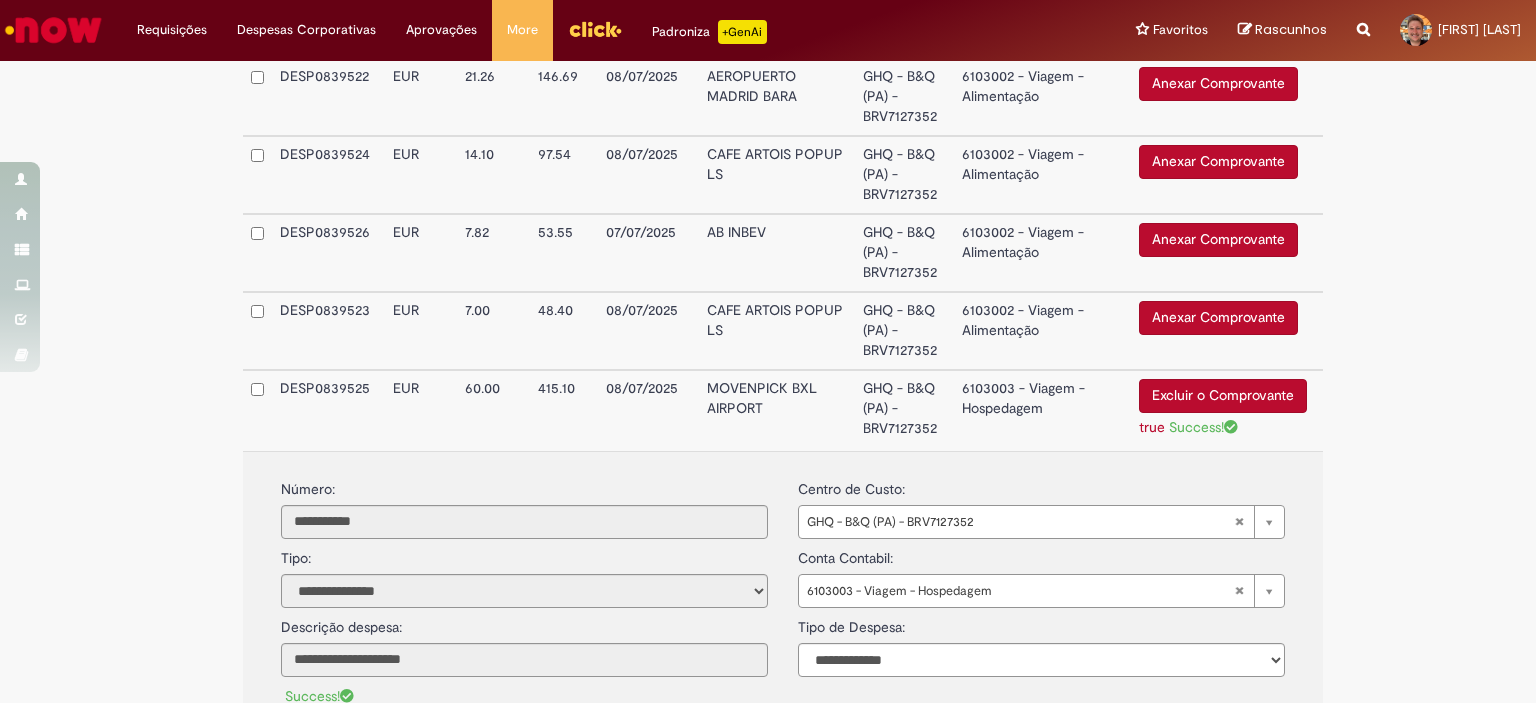 scroll, scrollTop: 676, scrollLeft: 0, axis: vertical 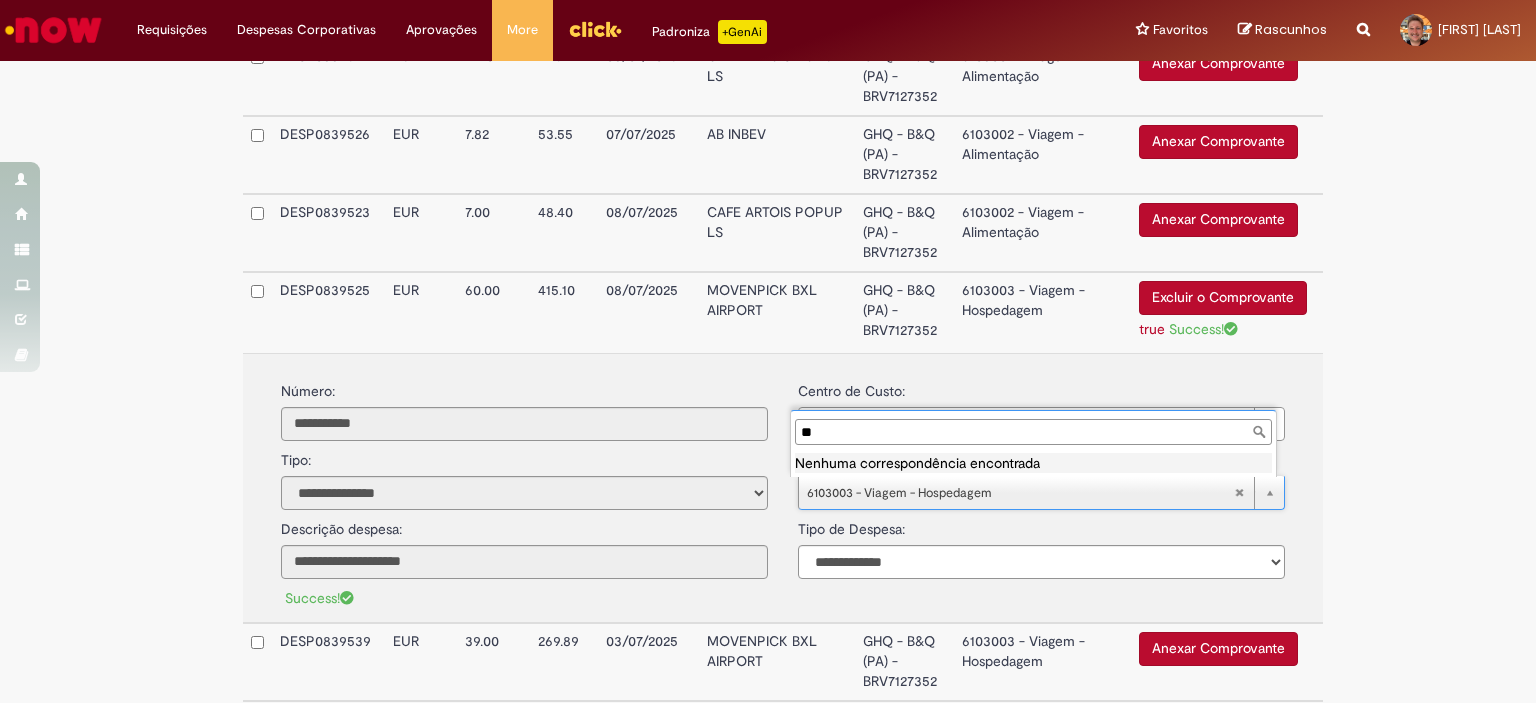 type on "*" 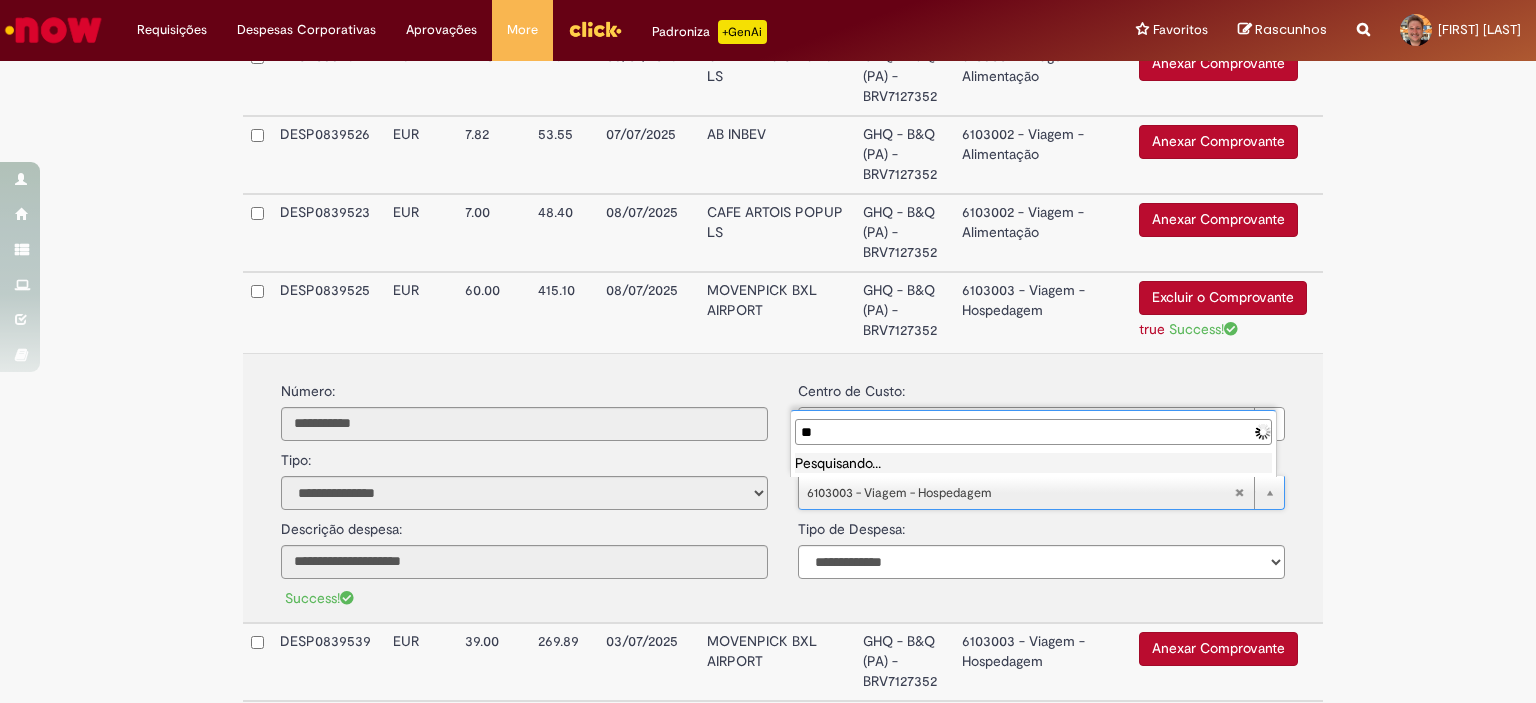 type on "*" 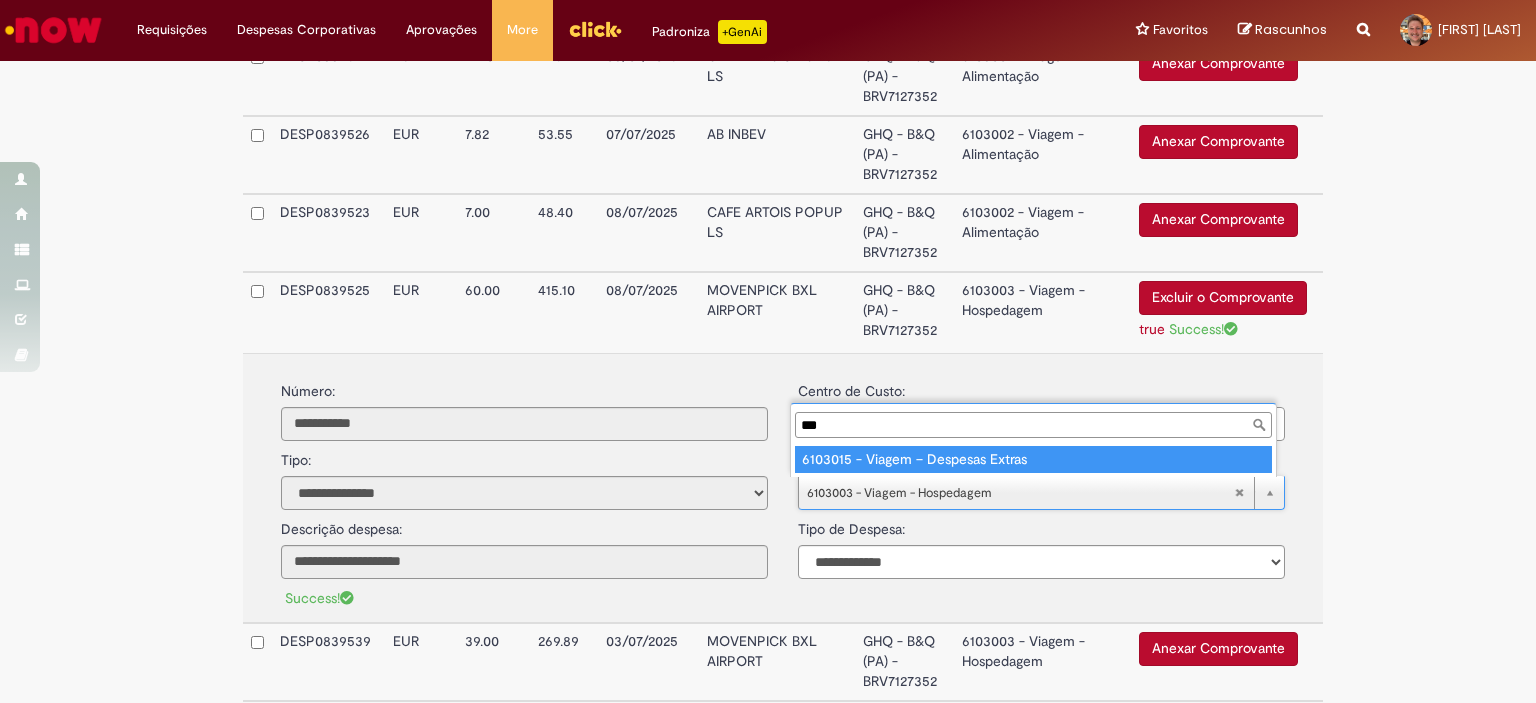type on "***" 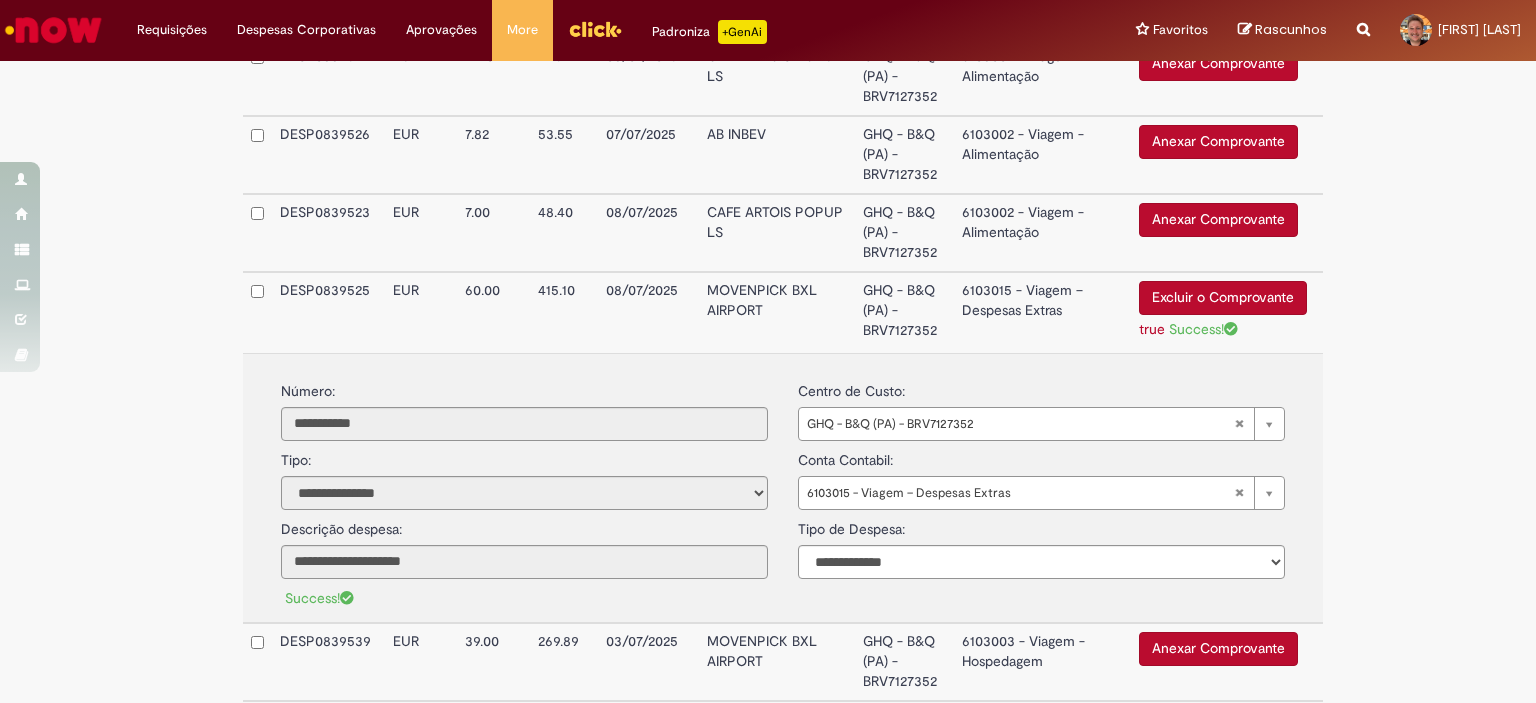 click on "6103015 - Viagem – Despesas Extras" at bounding box center [1042, 312] 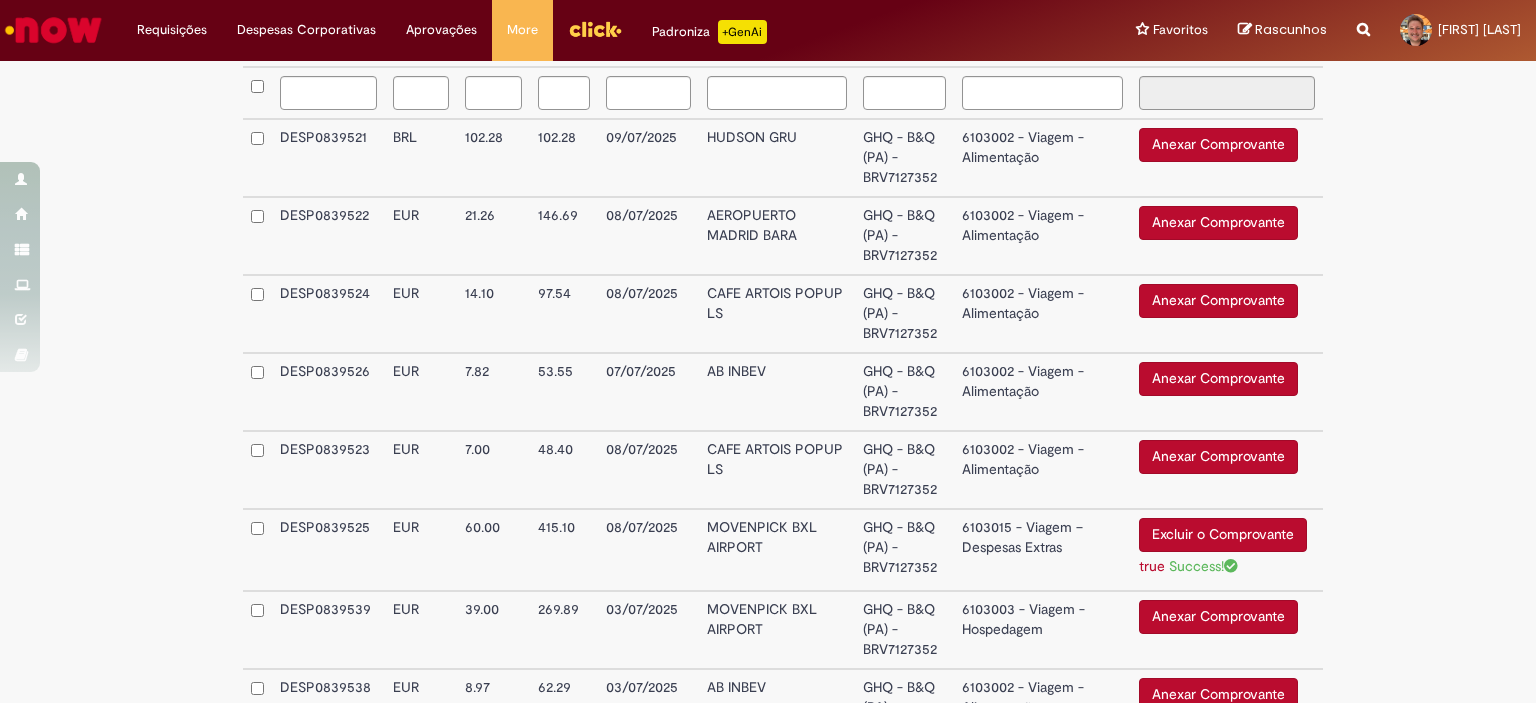 scroll, scrollTop: 659, scrollLeft: 0, axis: vertical 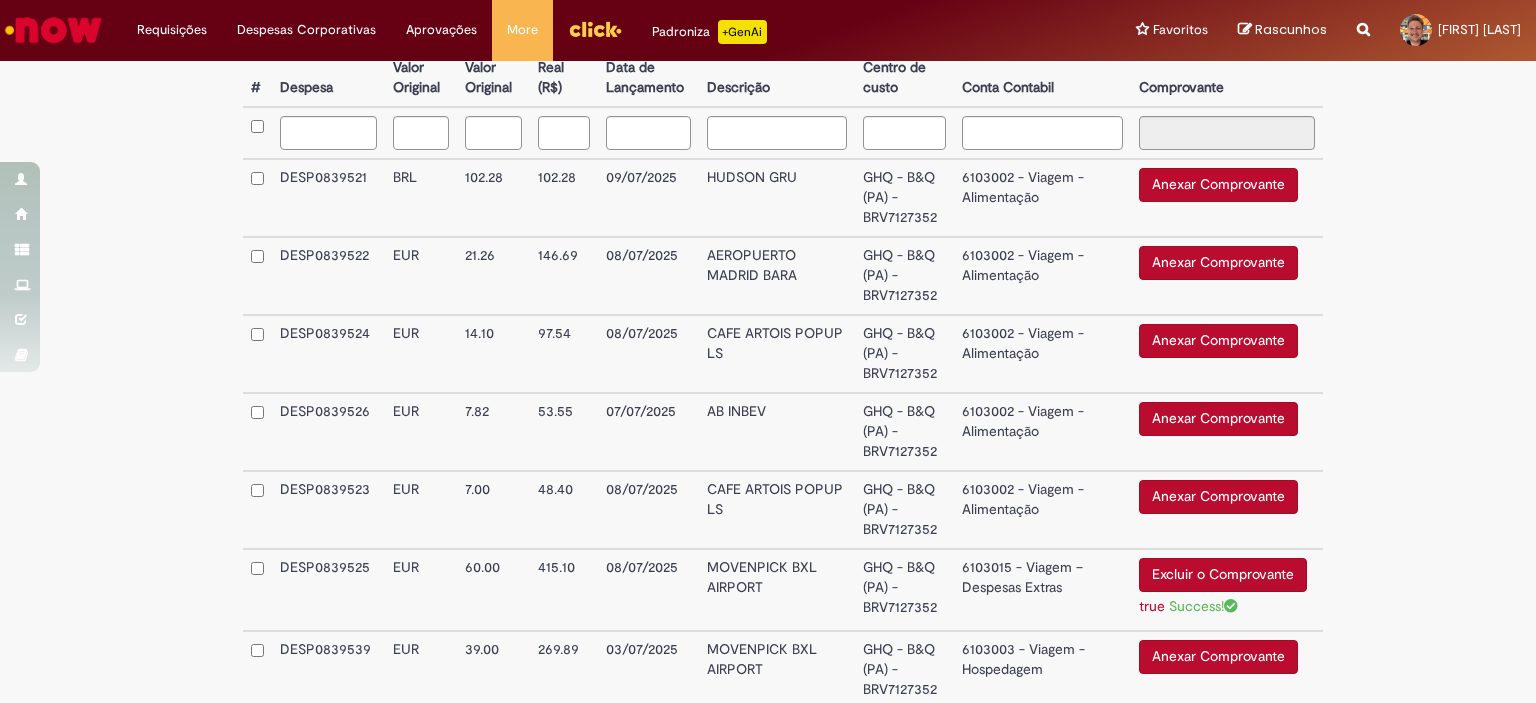 click on "6103002 - Viagem - Alimentação" at bounding box center [1042, 198] 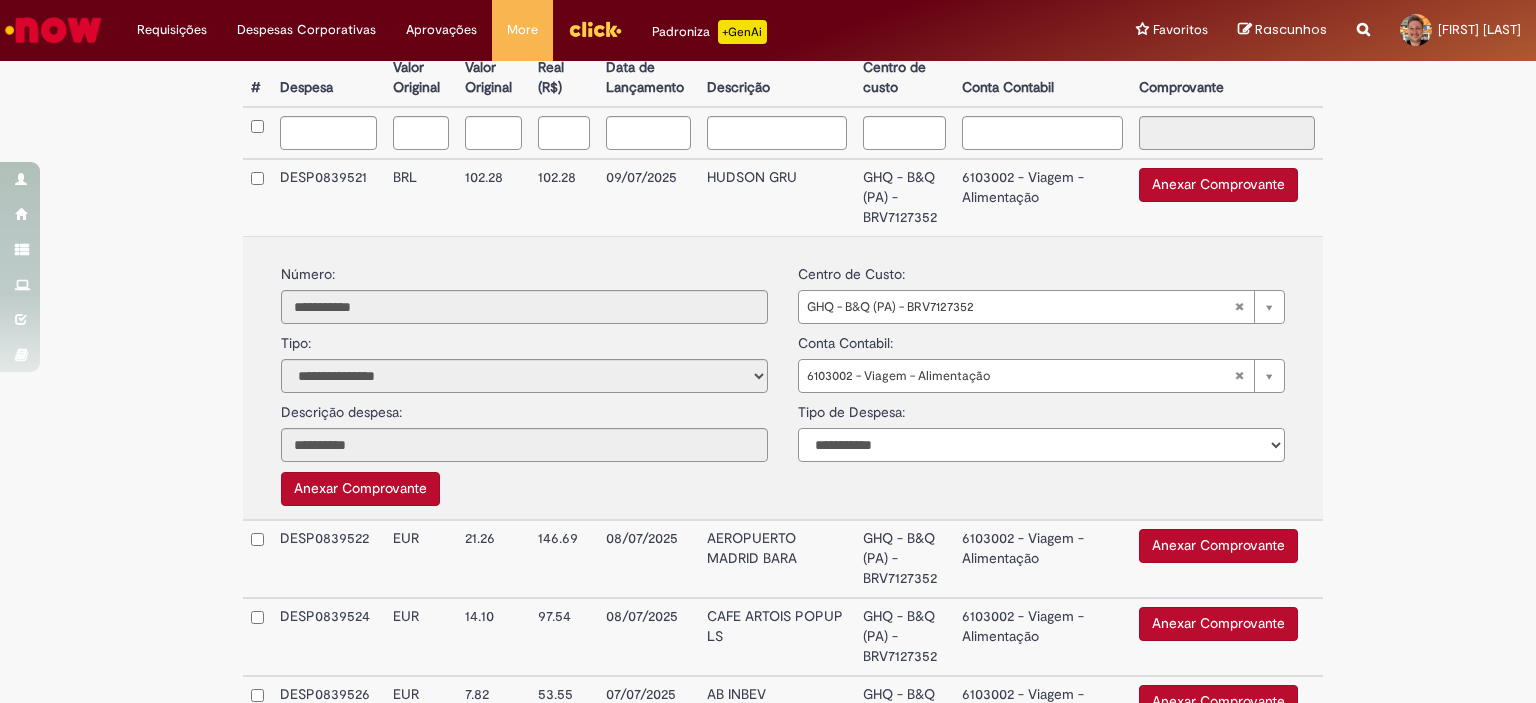 click on "**********" at bounding box center (1041, 445) 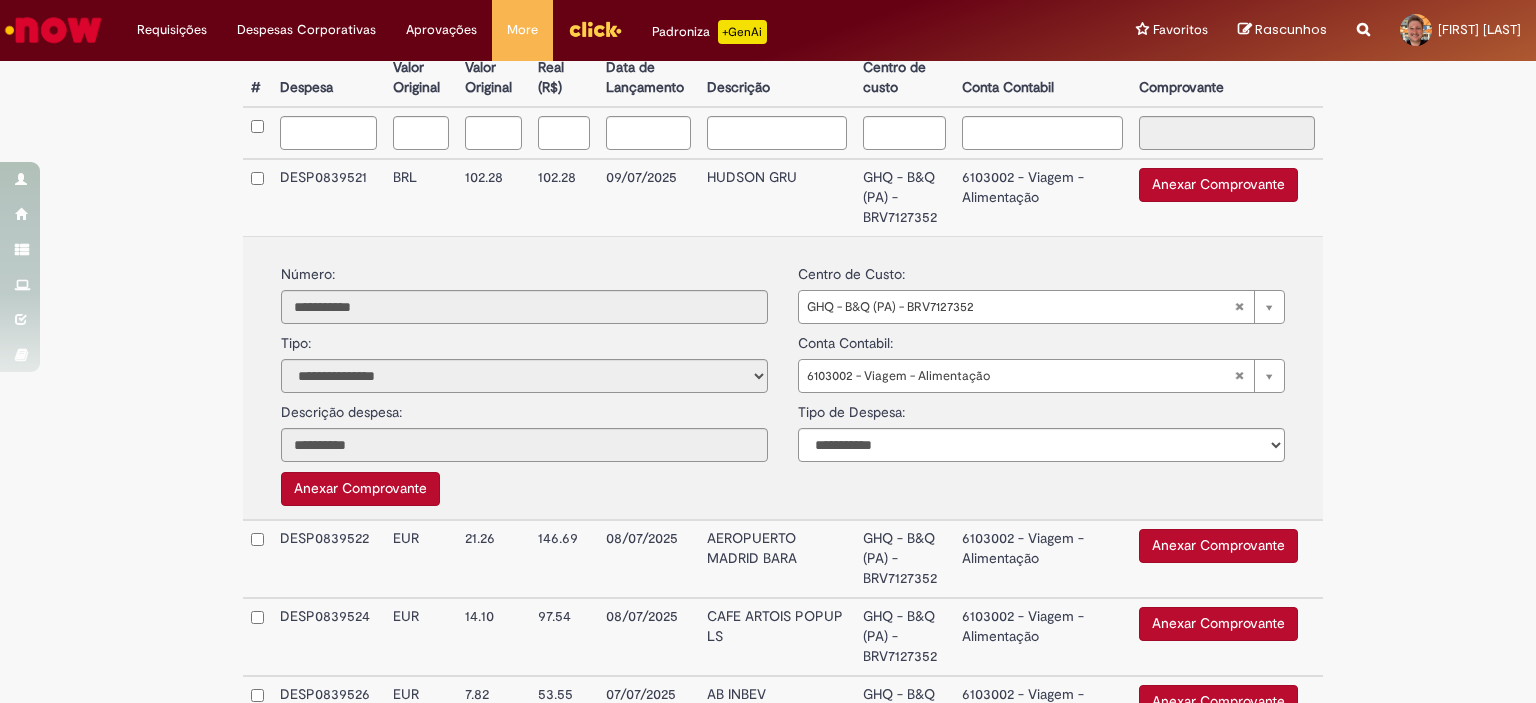 click on "Anexar Comprovante" at bounding box center [1218, 185] 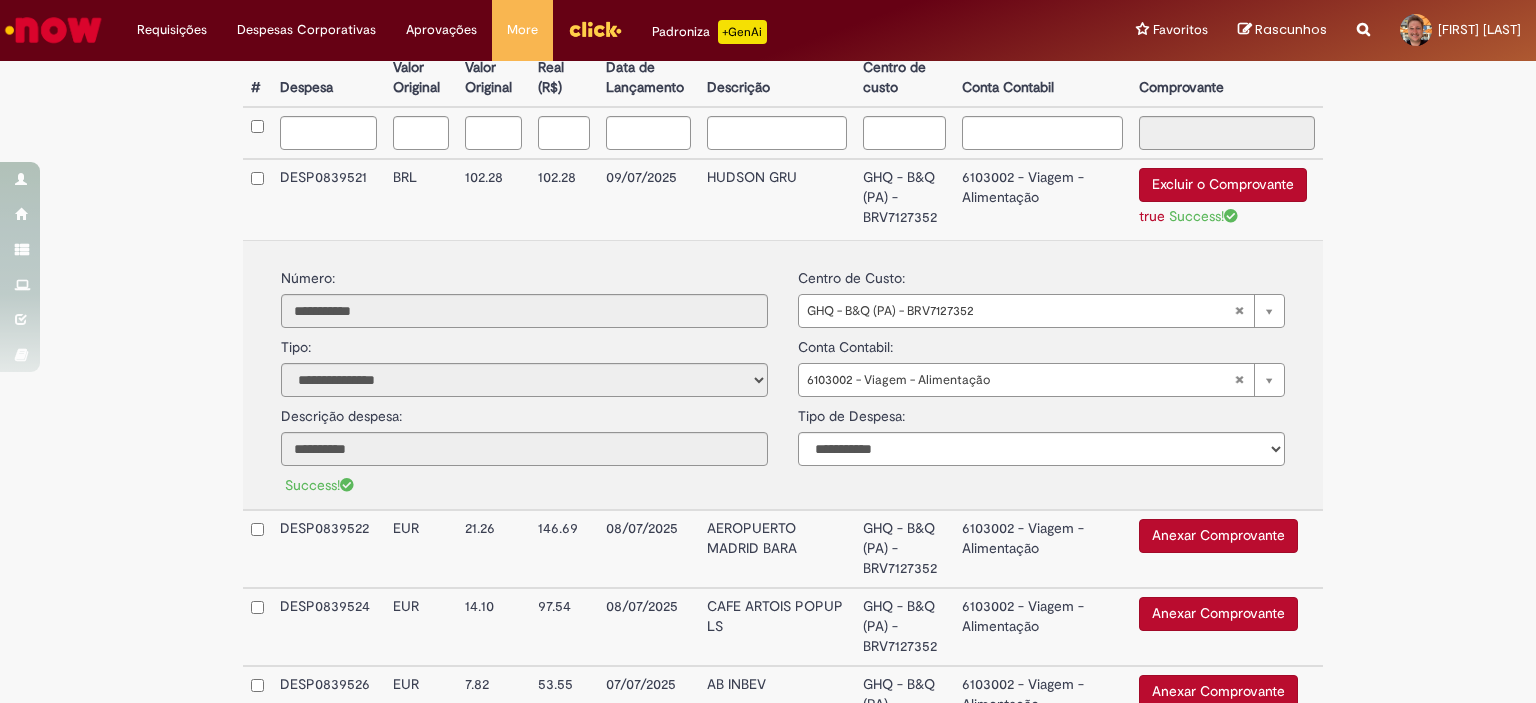 click on "6103002 - Viagem - Alimentação" at bounding box center (1042, 199) 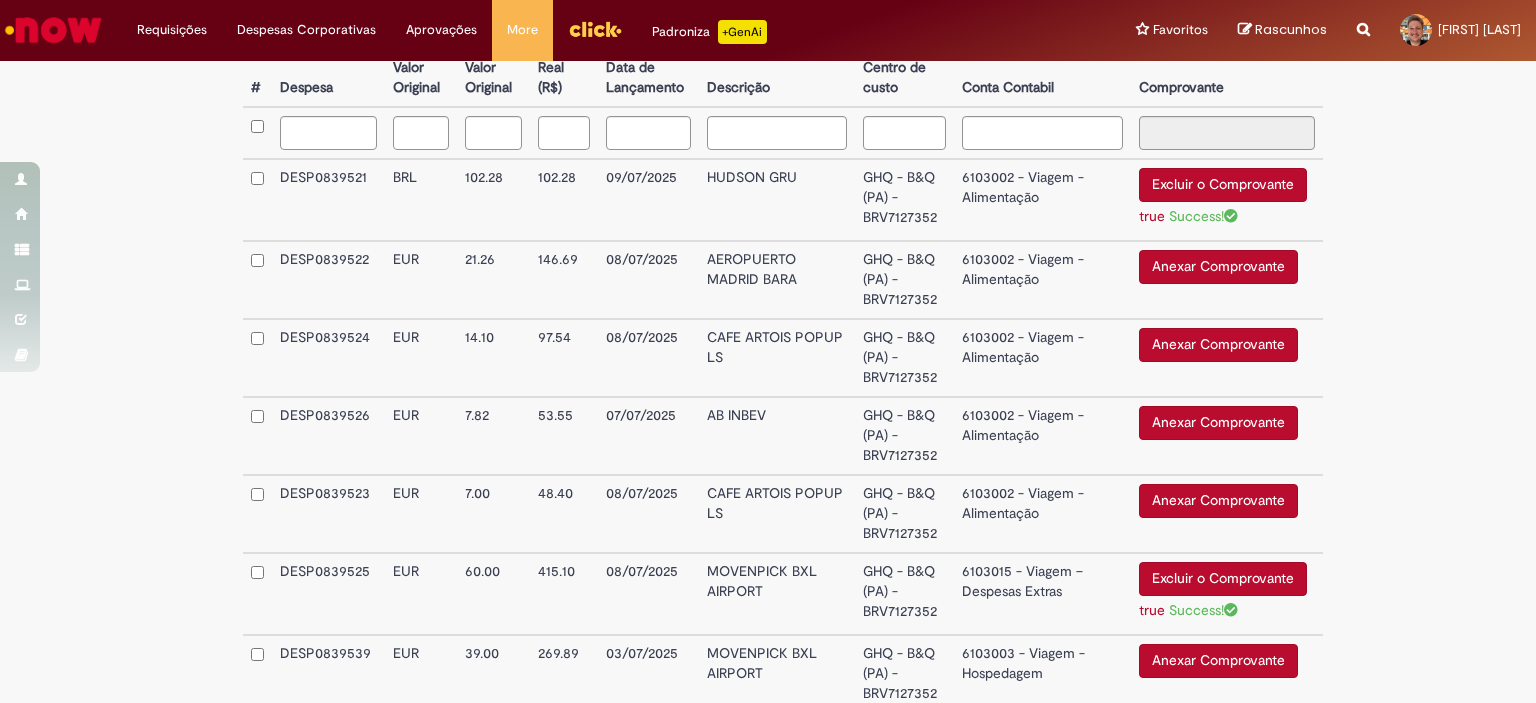 click on "6103002 - Viagem - Alimentação" at bounding box center (1042, 280) 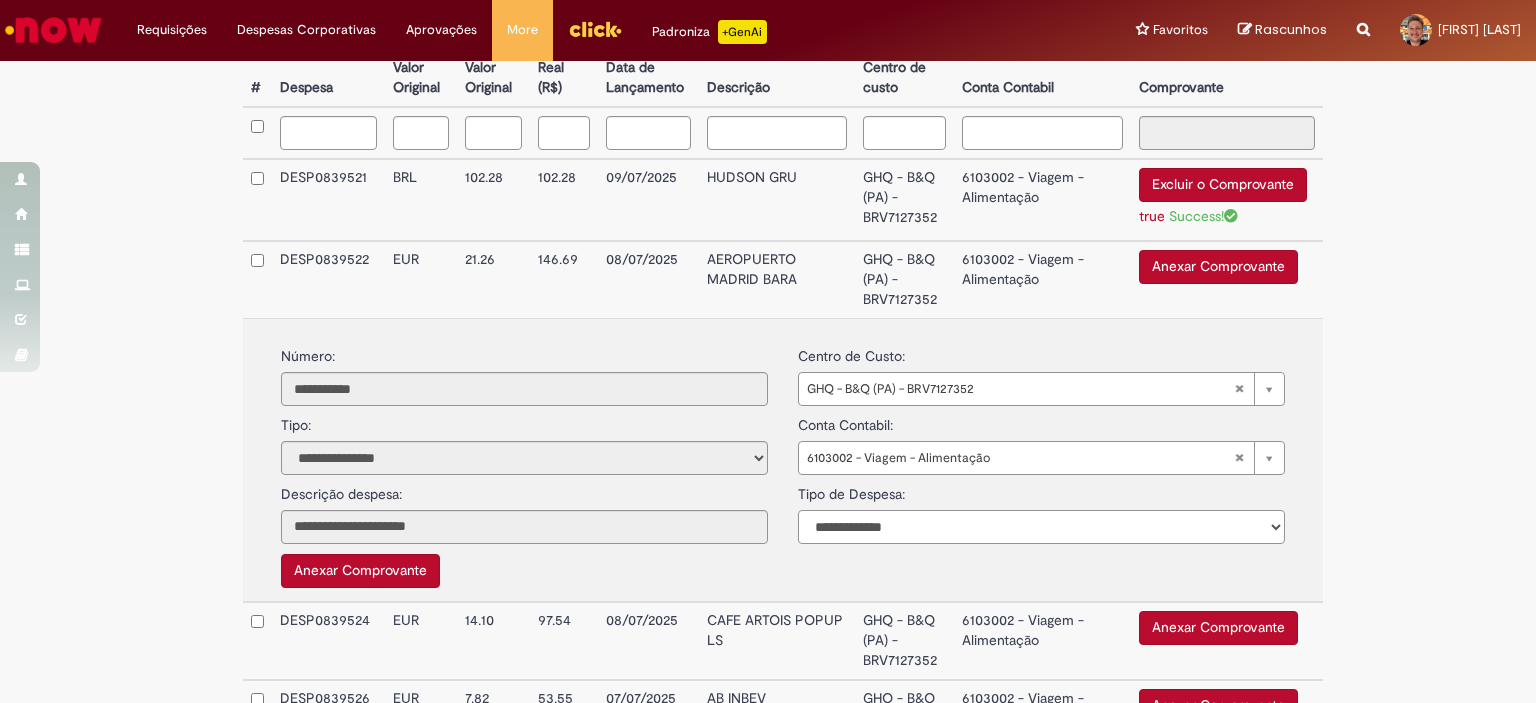 click on "**********" at bounding box center [1041, 527] 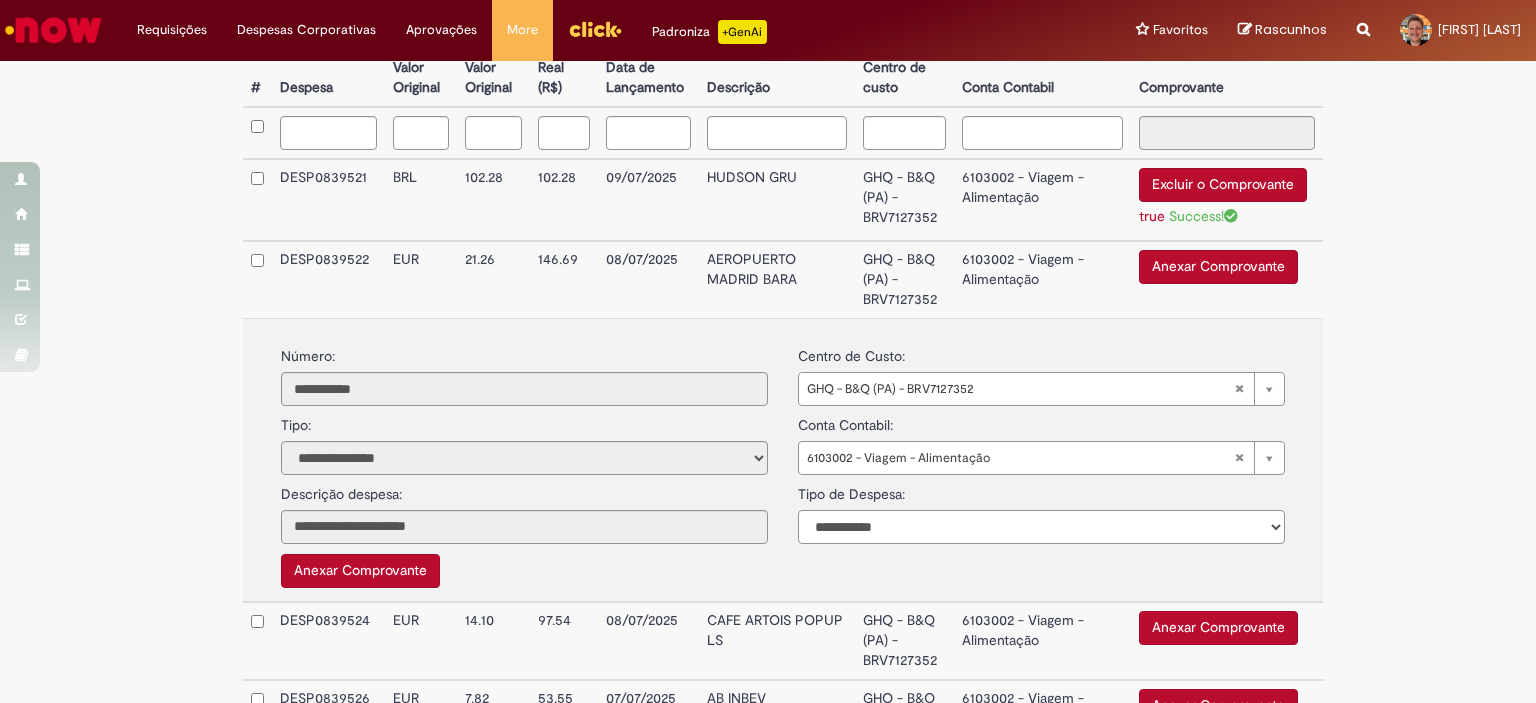click on "**********" at bounding box center (1041, 527) 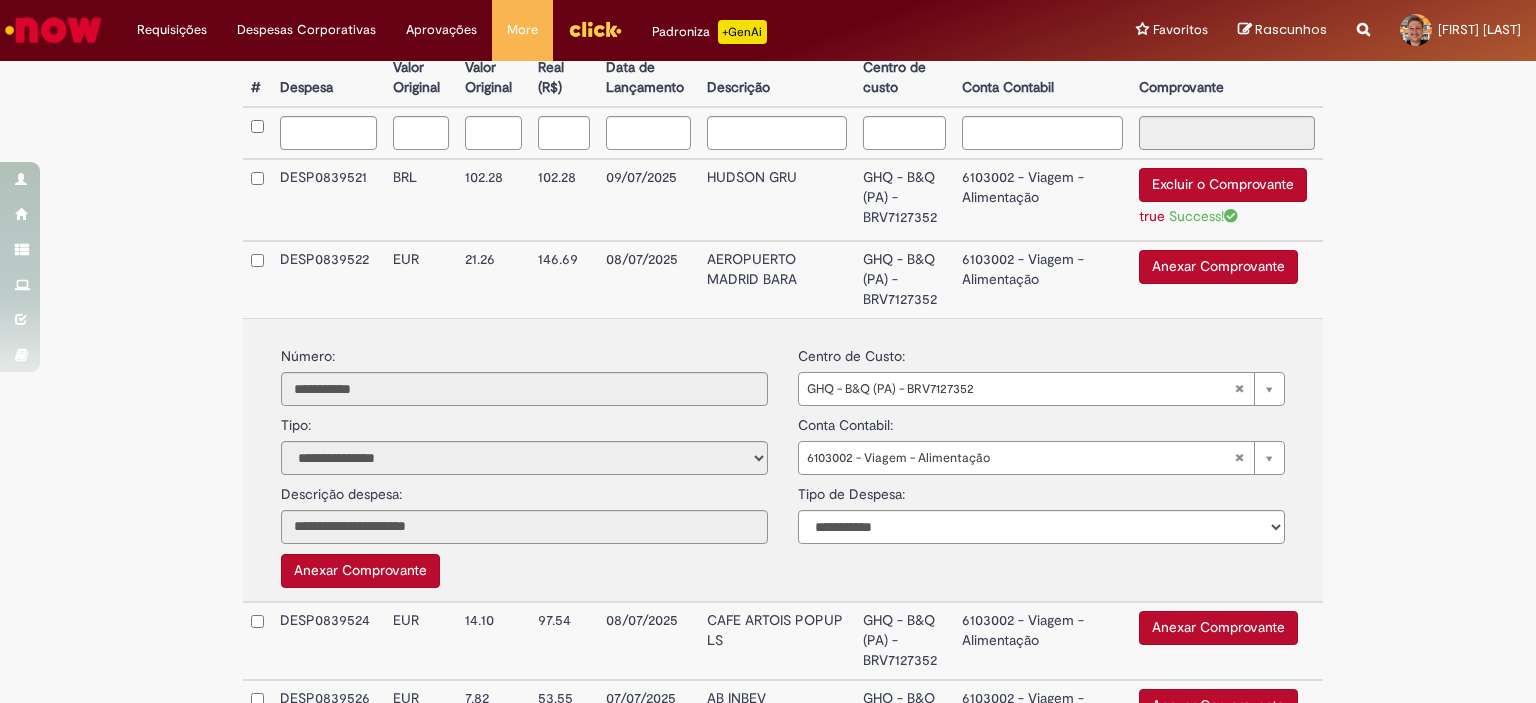 click on "Anexar Comprovante" at bounding box center [1218, 267] 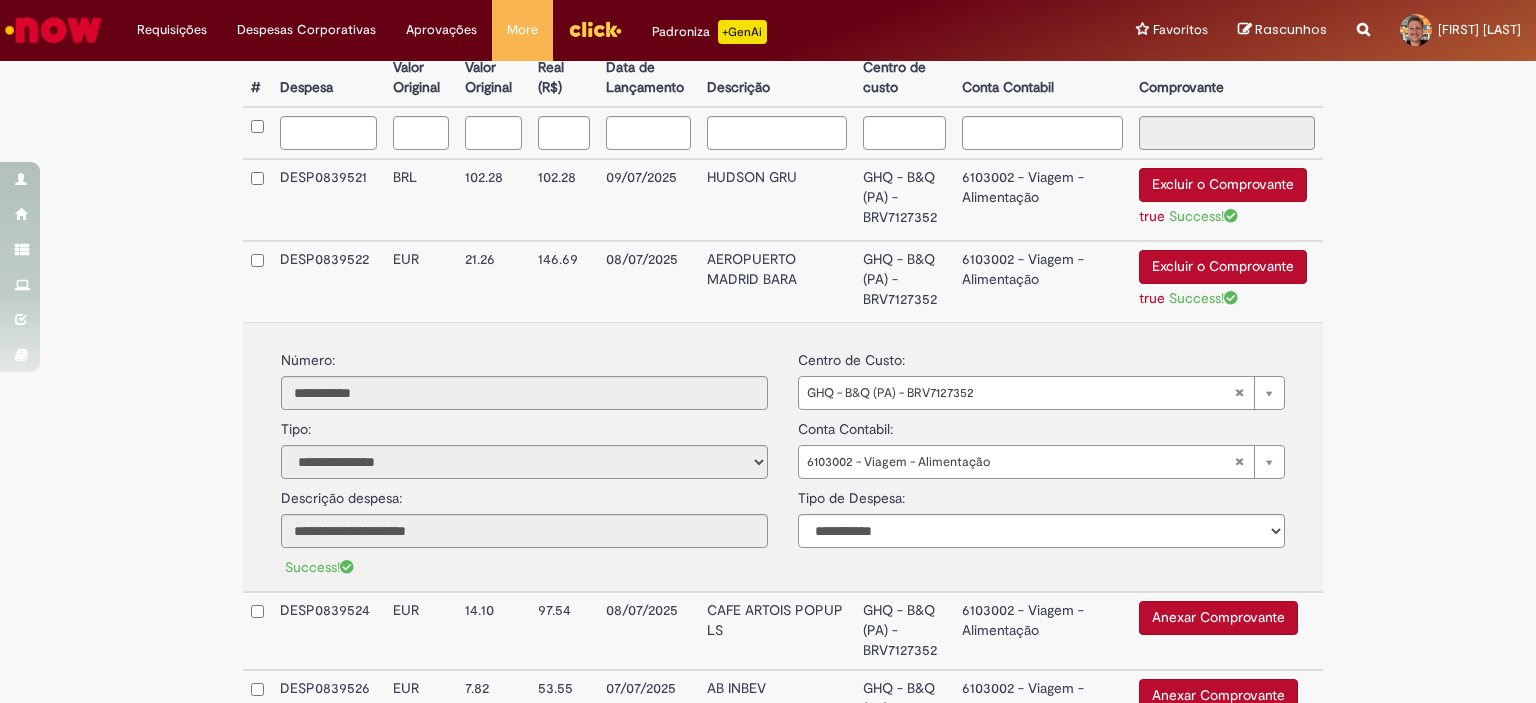click on "6103002 - Viagem - Alimentação" at bounding box center (1042, 281) 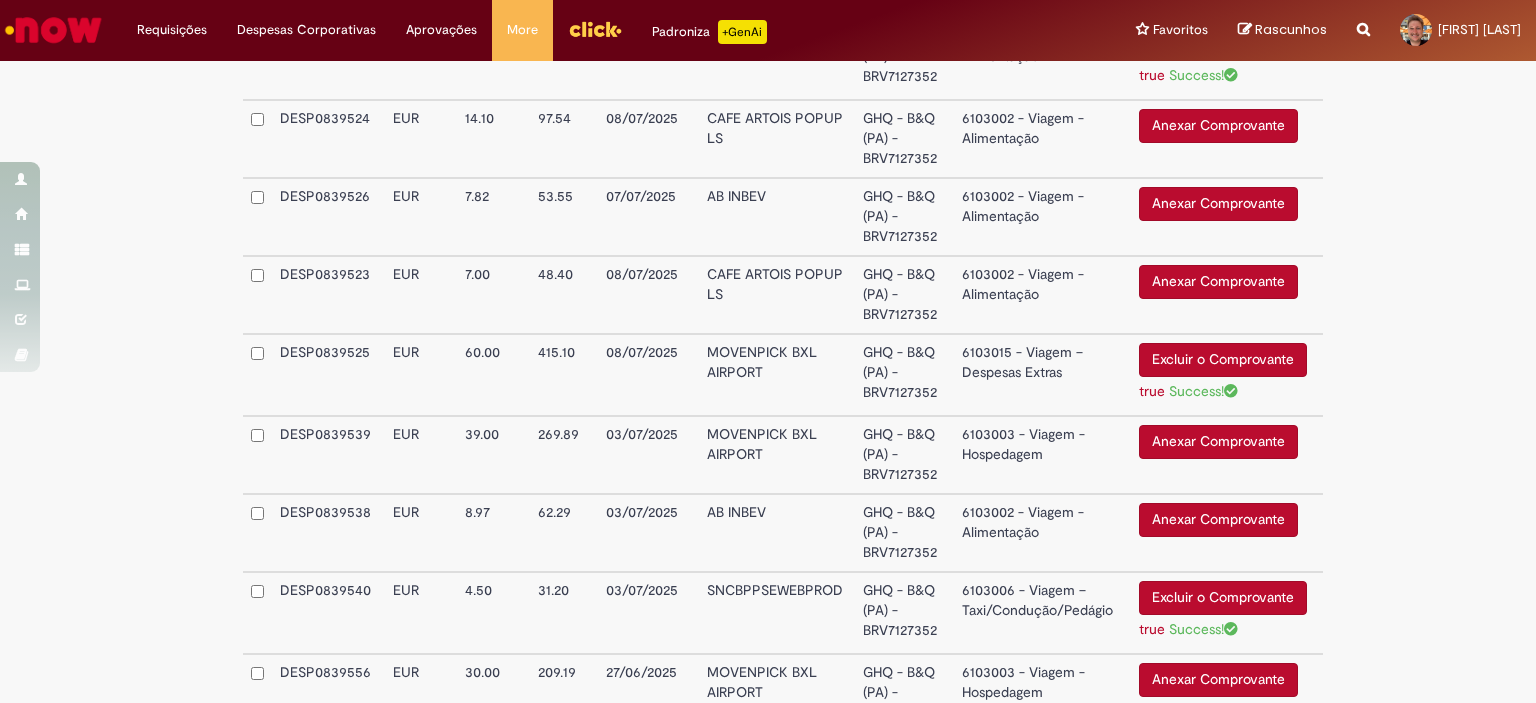 scroll, scrollTop: 832, scrollLeft: 0, axis: vertical 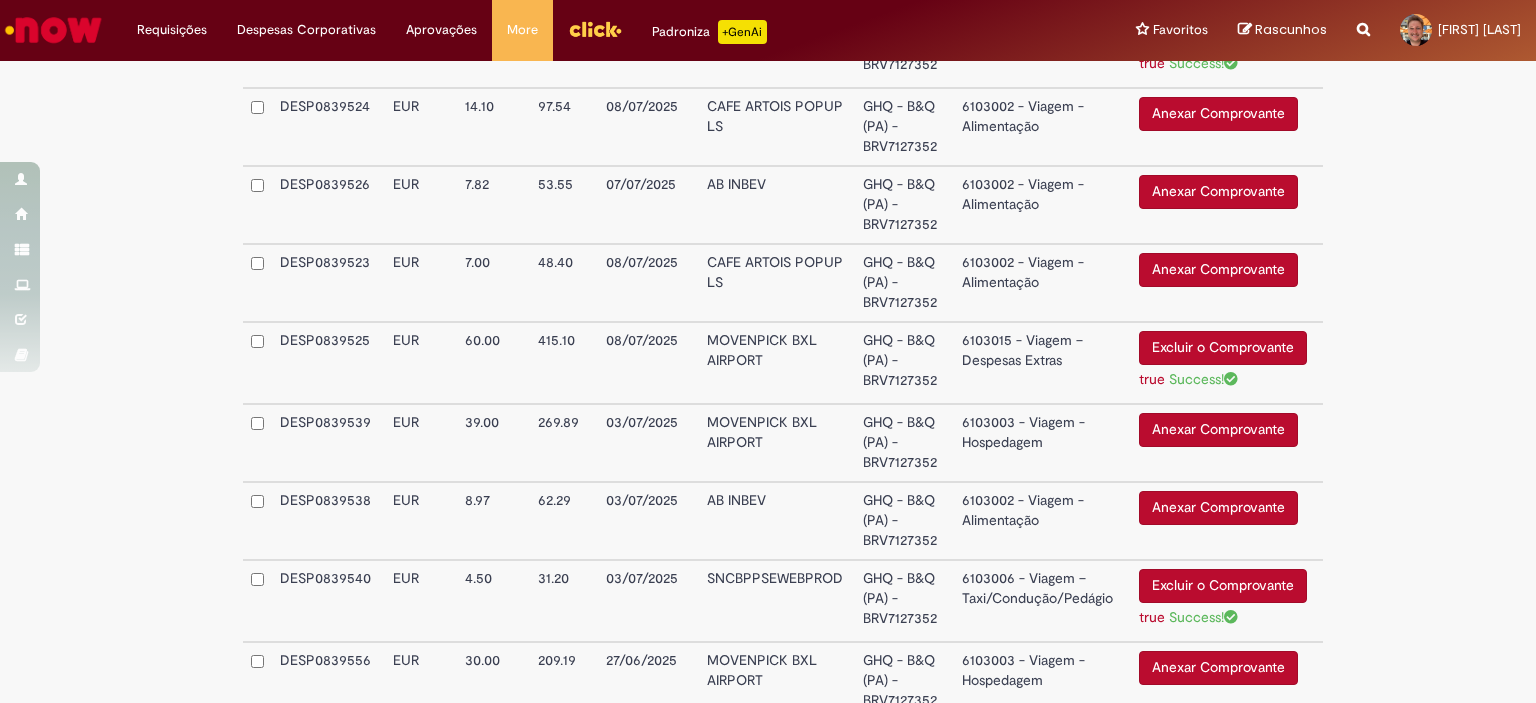 click on "6103002 - Viagem - Alimentação" at bounding box center [1042, 127] 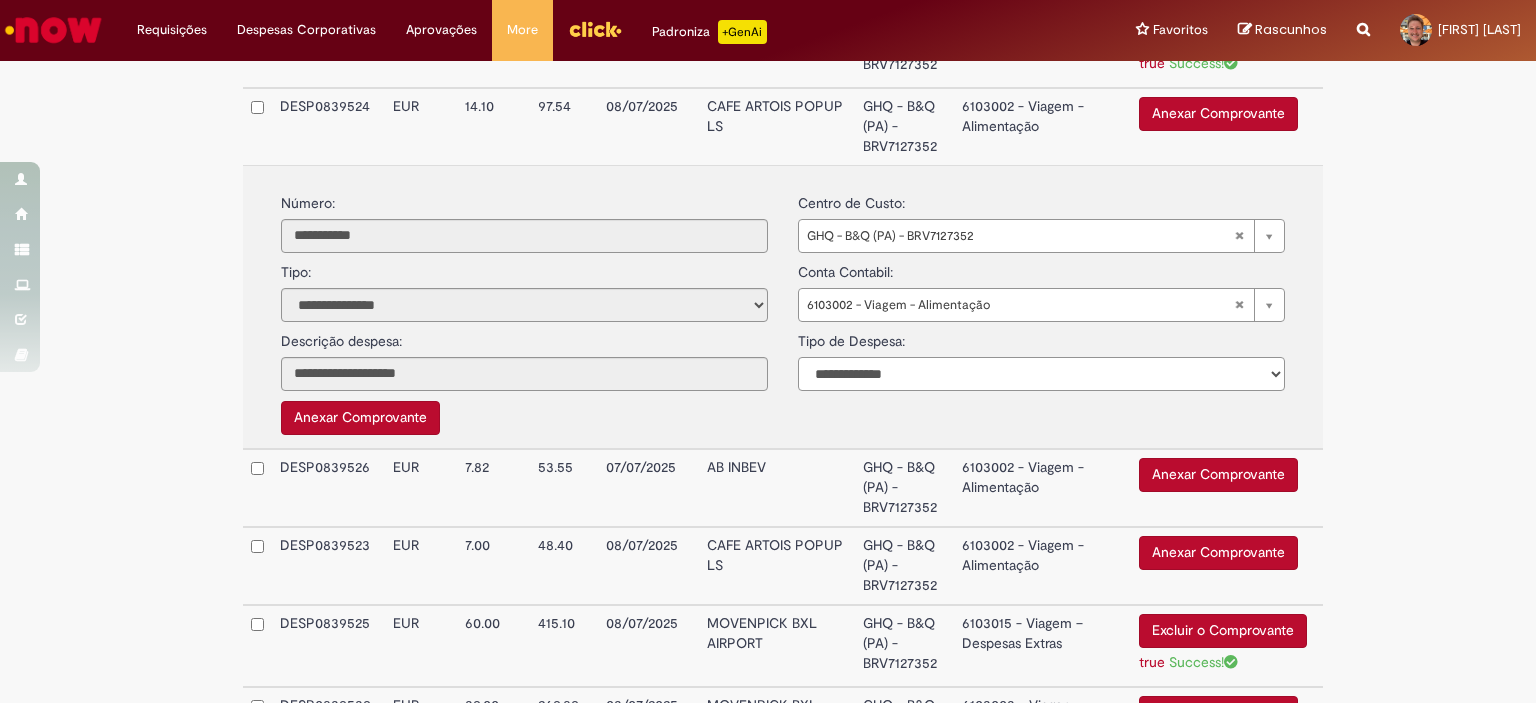drag, startPoint x: 981, startPoint y: 361, endPoint x: 976, endPoint y: 371, distance: 11.18034 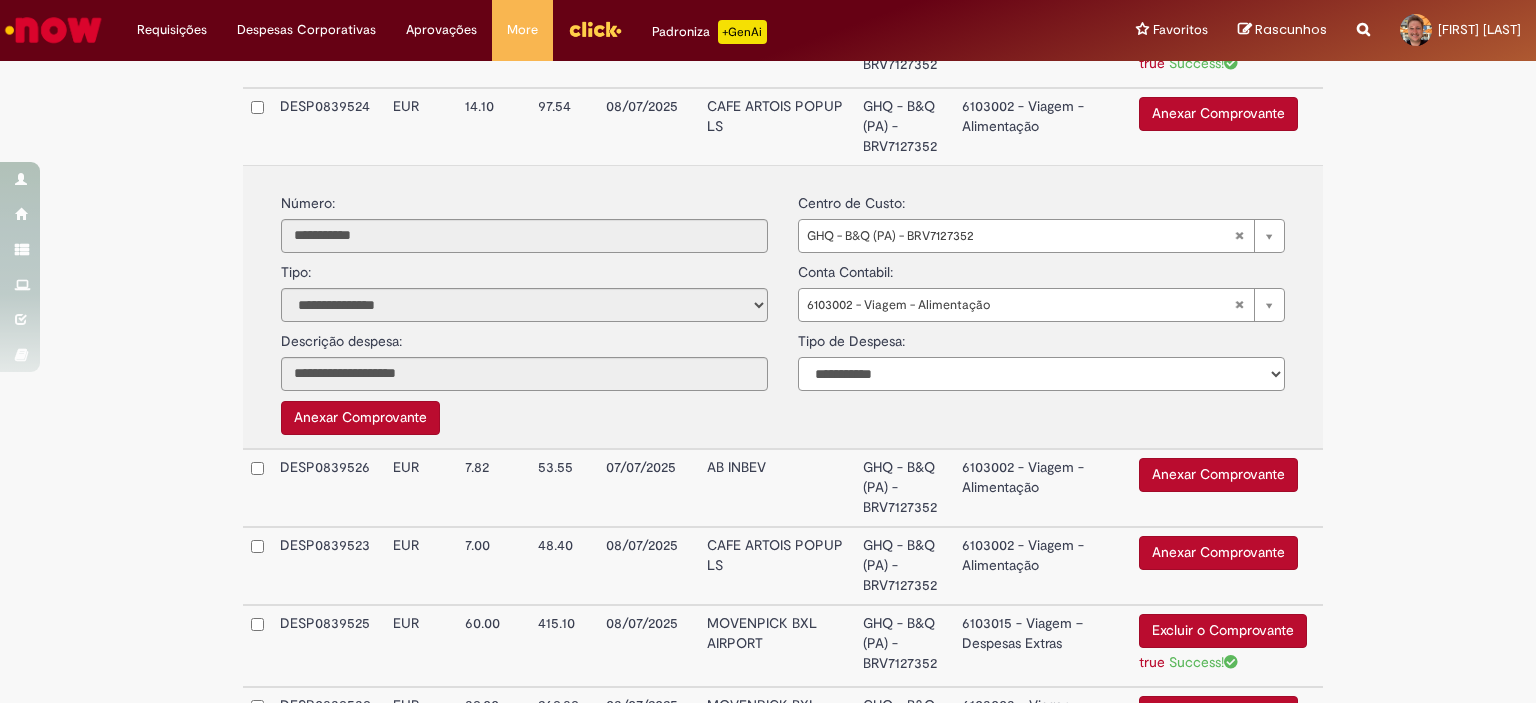 click on "**********" at bounding box center (1041, 374) 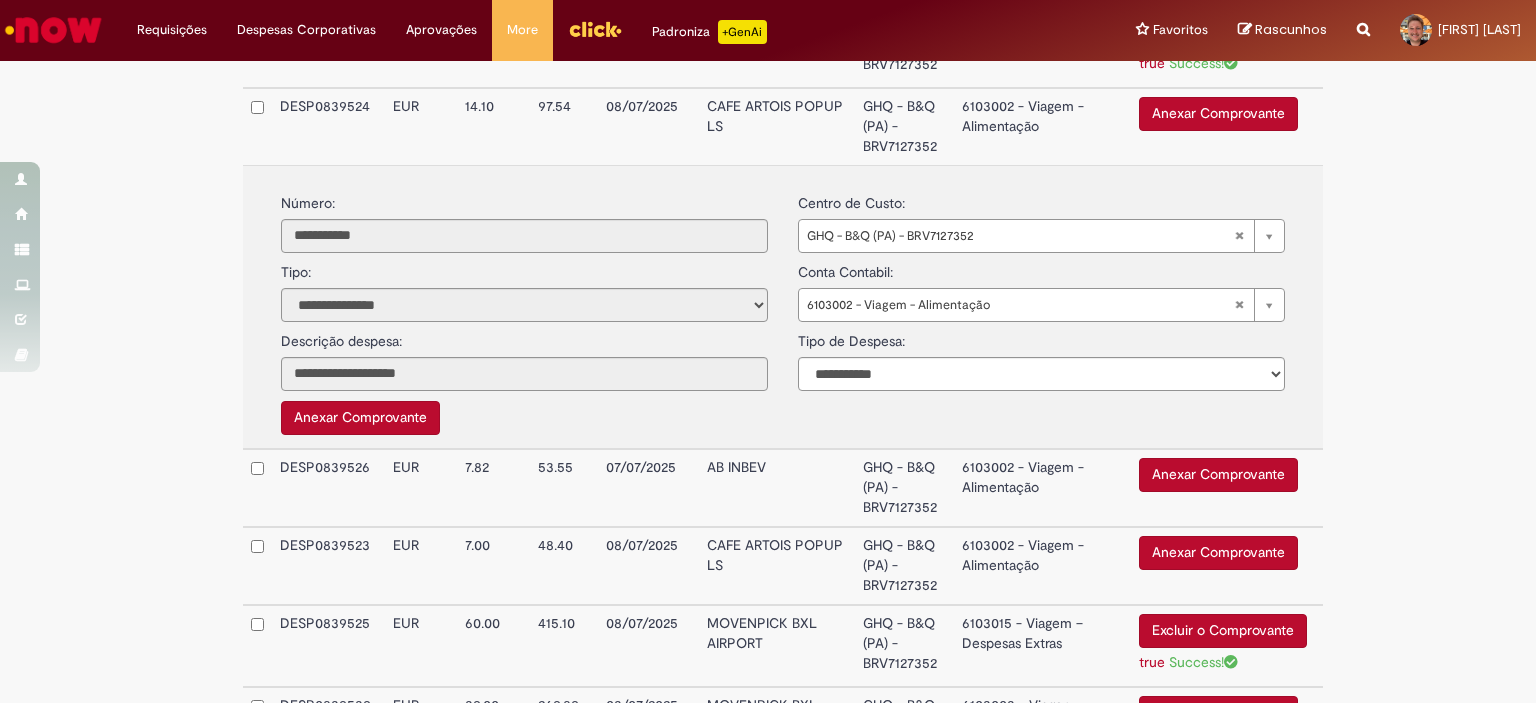 click on "Anexar Comprovante" at bounding box center (1218, 114) 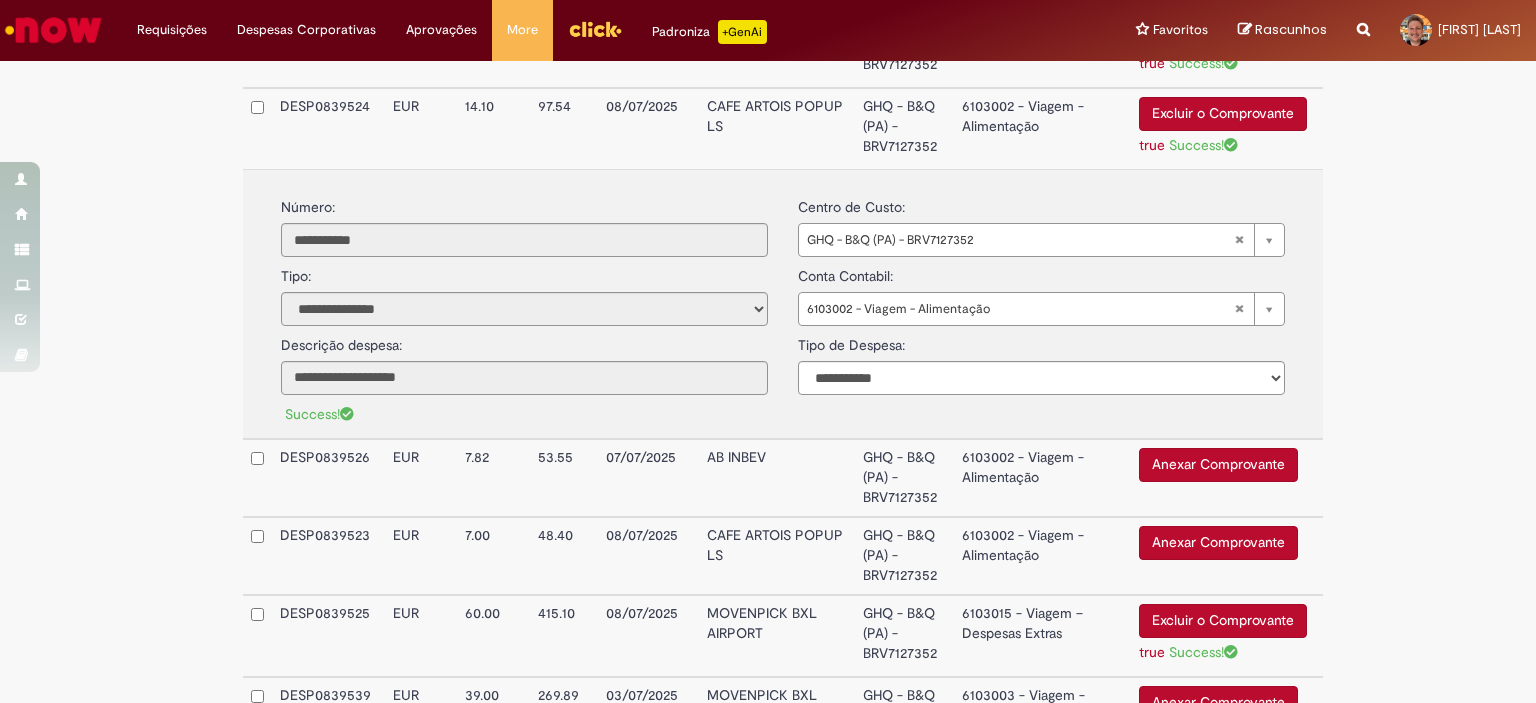 click on "6103002 - Viagem - Alimentação" at bounding box center (1042, 128) 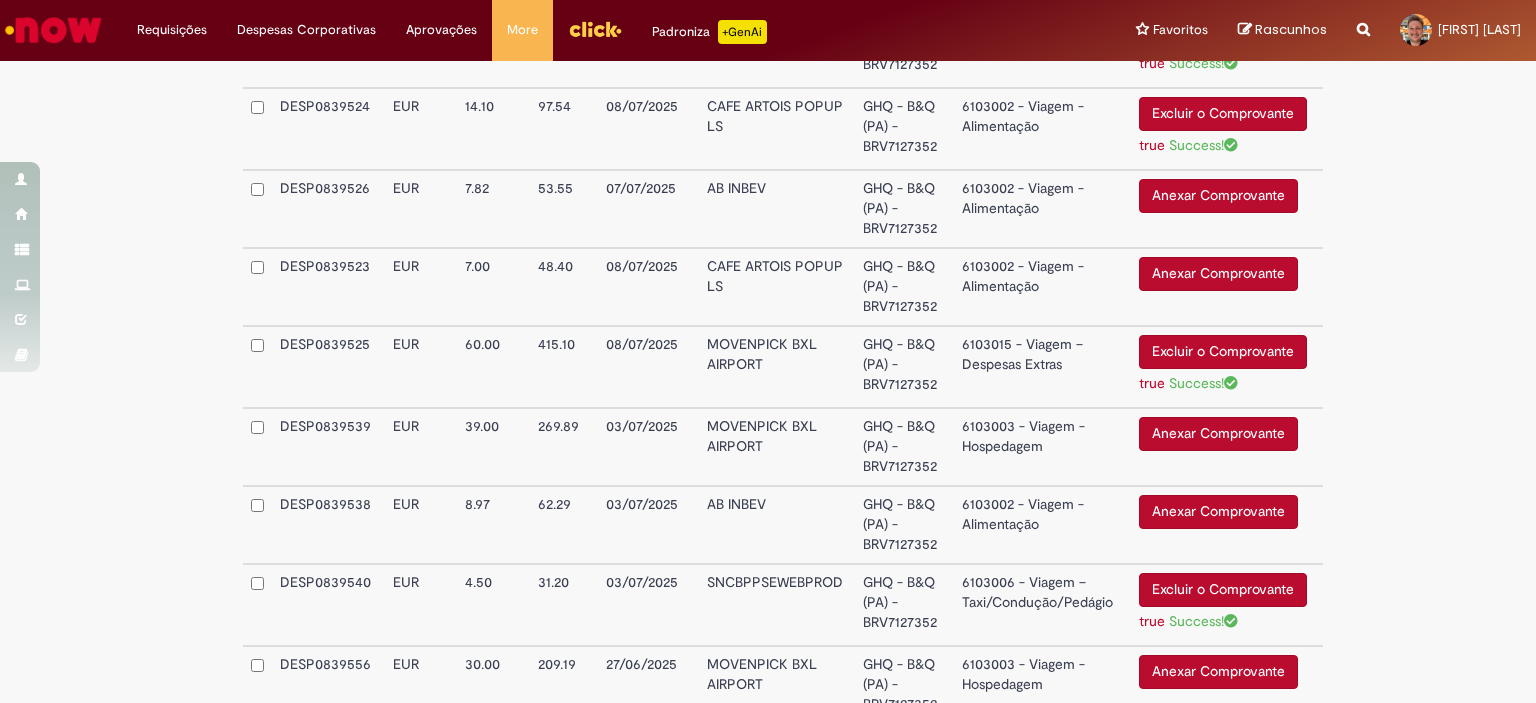 click on "6103002 - Viagem - Alimentação" at bounding box center [1042, 209] 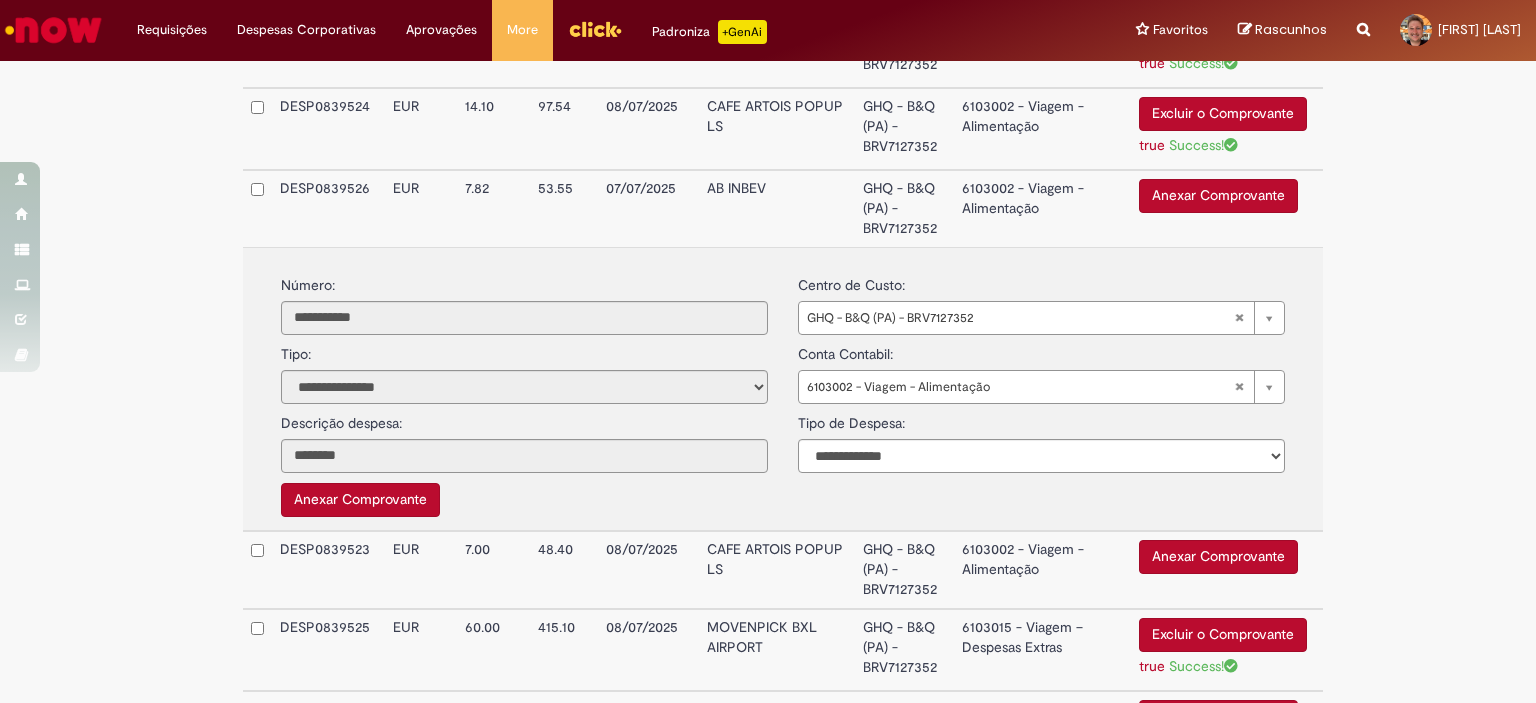 click on "**********" at bounding box center [1041, 438] 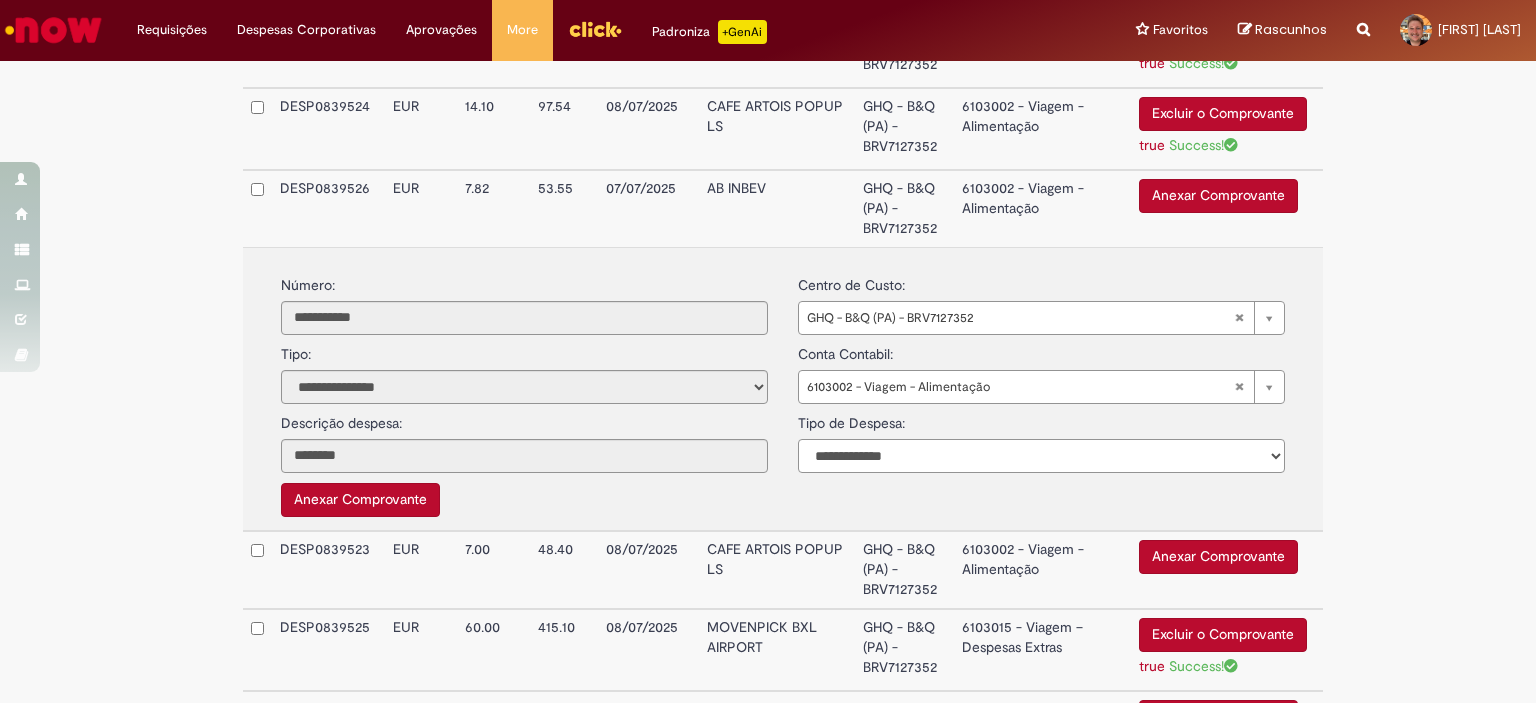 click on "**********" at bounding box center [1041, 456] 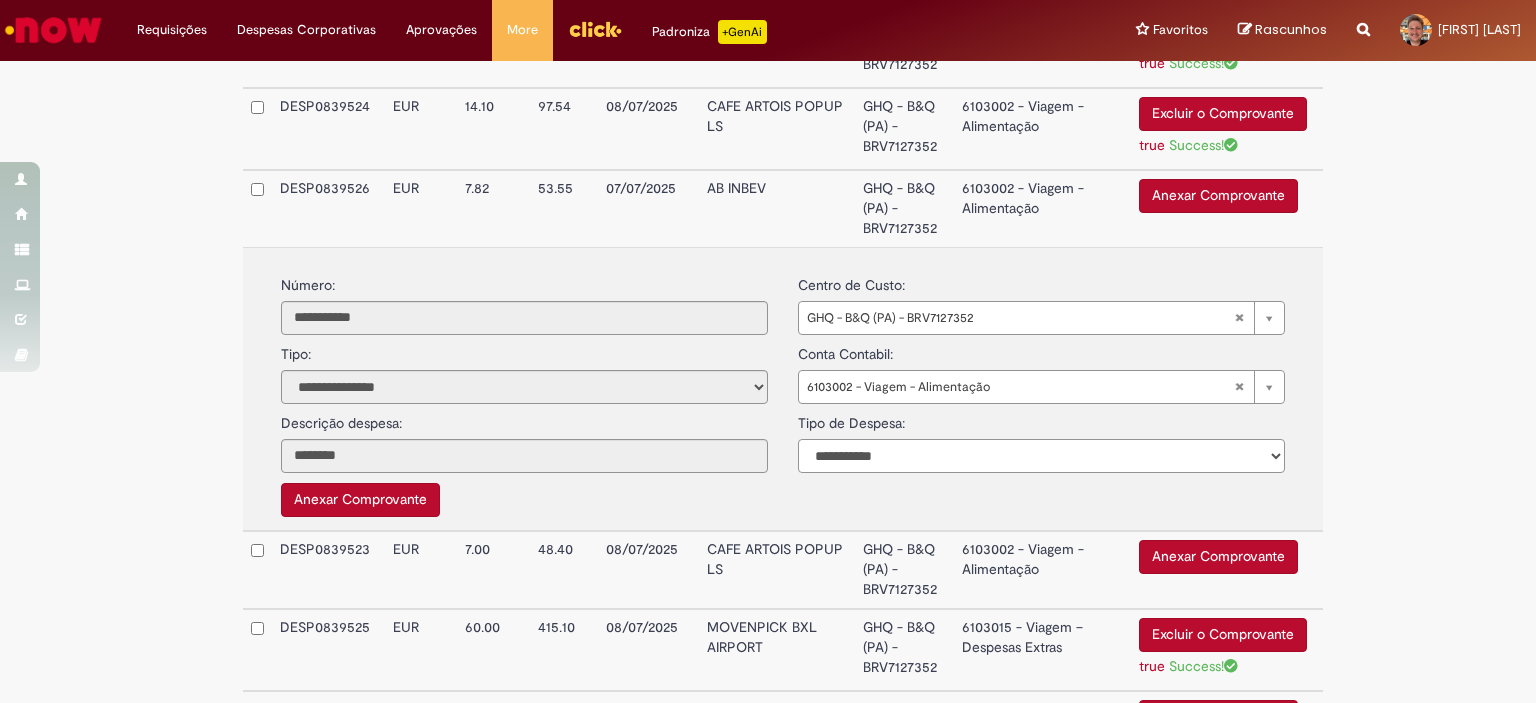 click on "**********" at bounding box center (1041, 456) 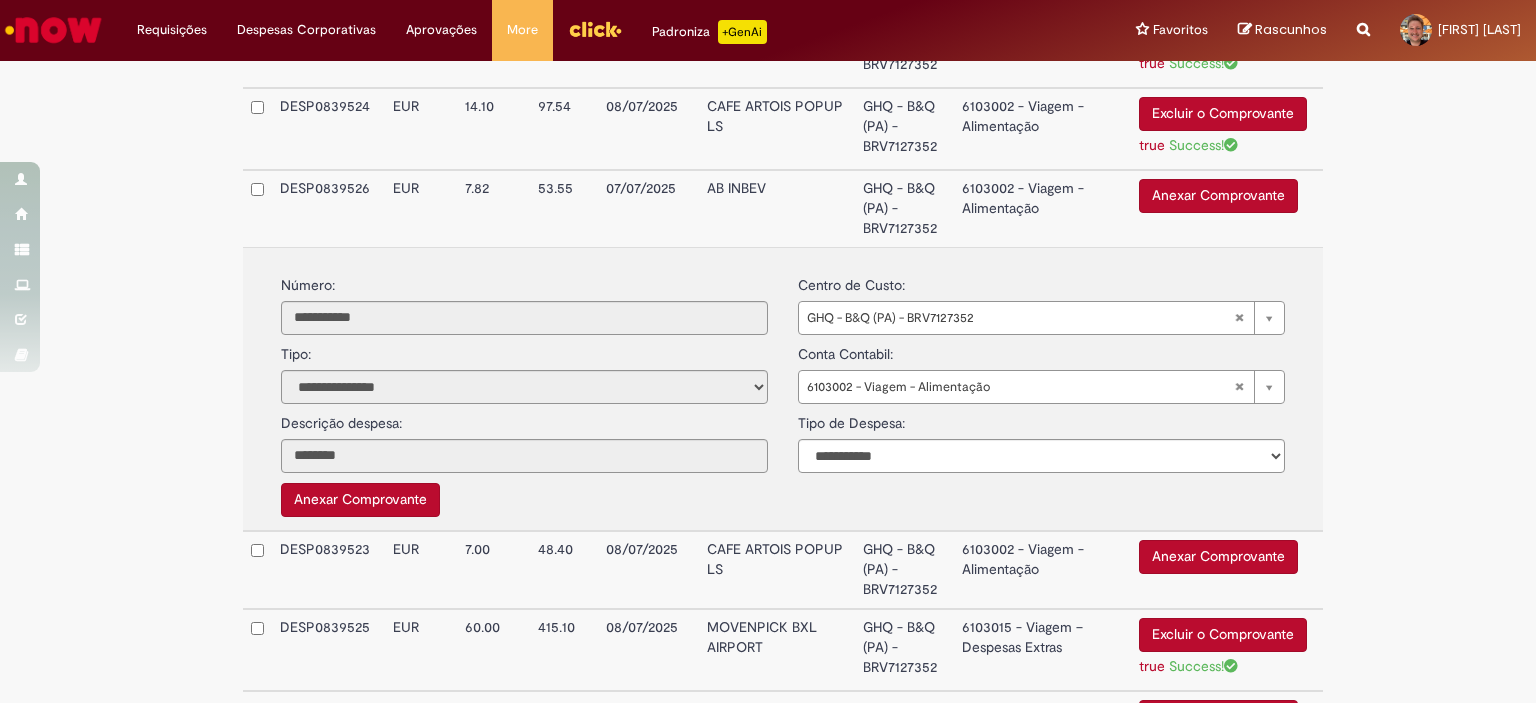 click on "Anexar Comprovante" at bounding box center (1218, 196) 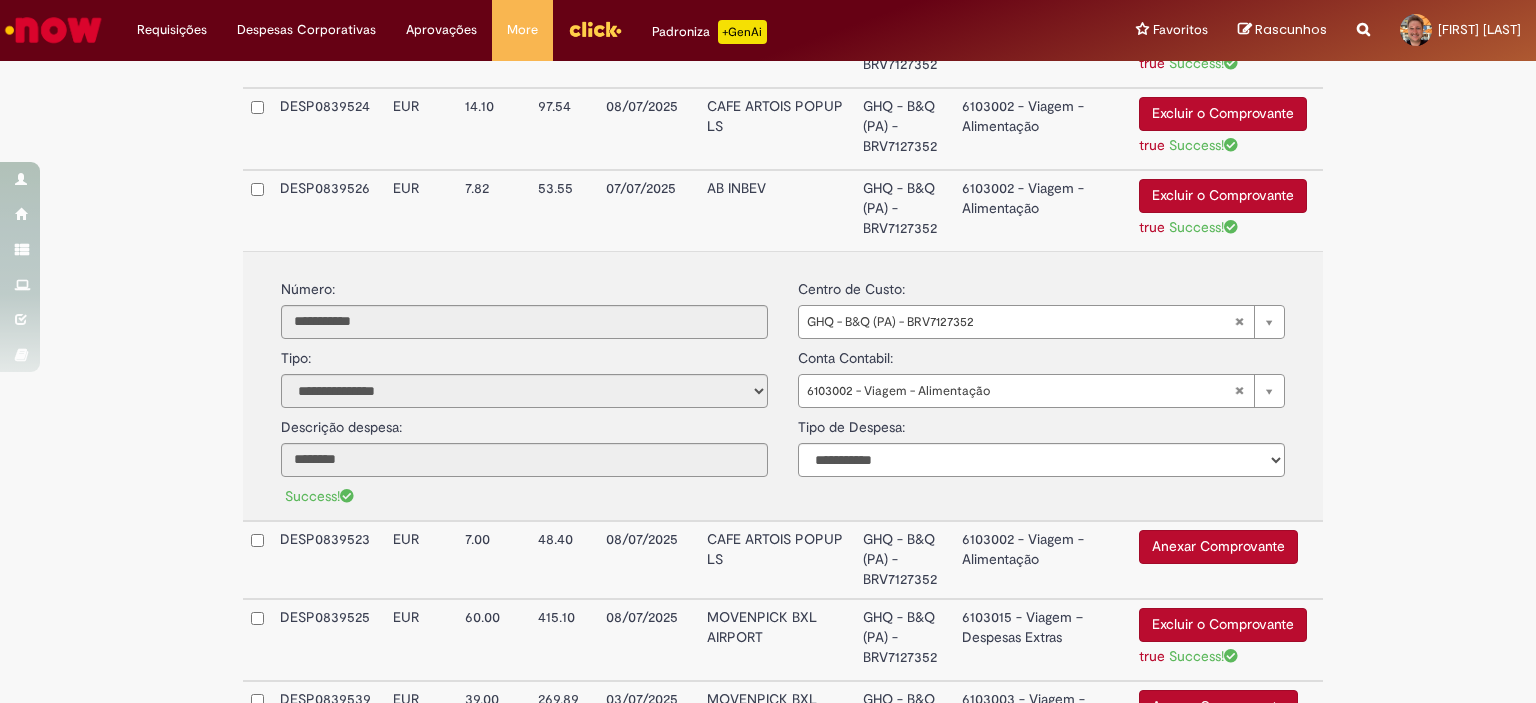click on "6103002 - Viagem - Alimentação" at bounding box center (1042, 210) 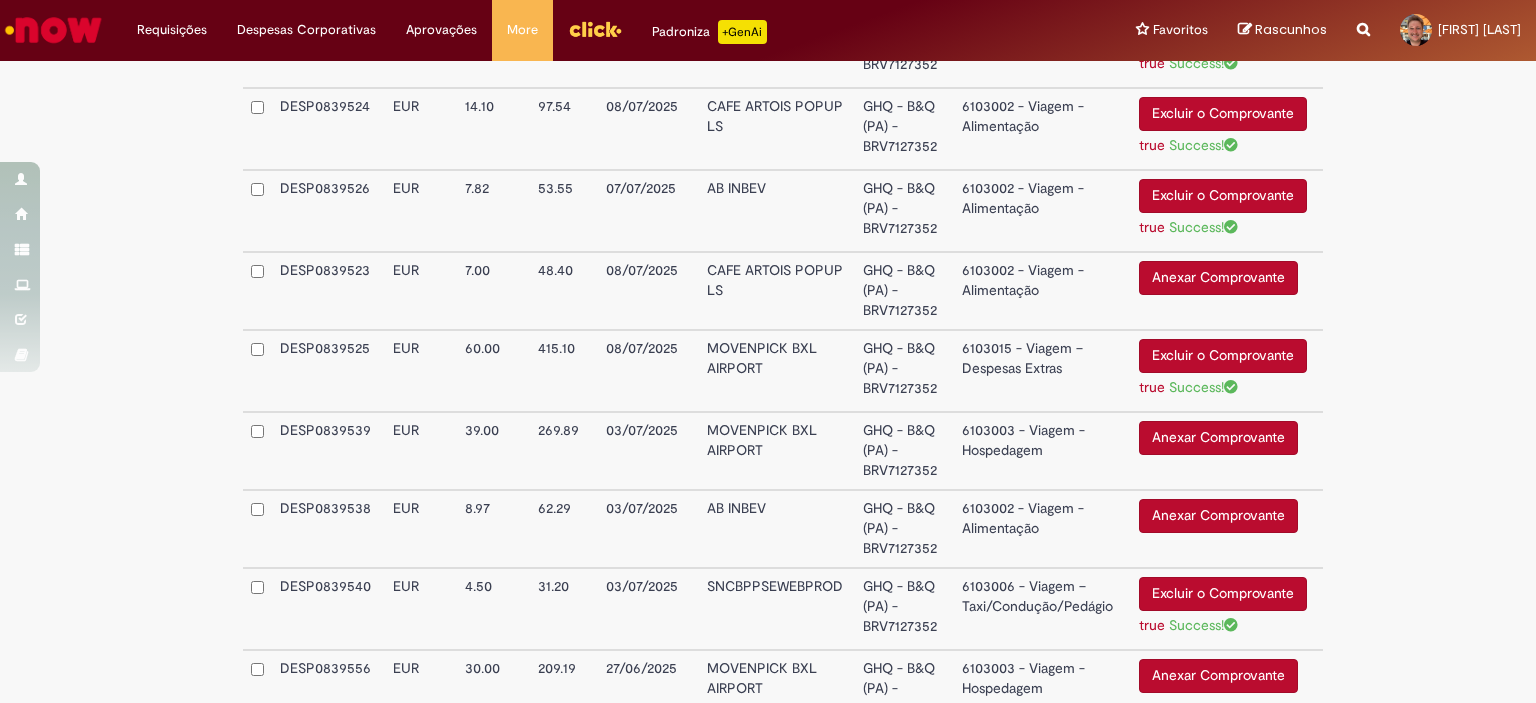click on "6103002 - Viagem - Alimentação" at bounding box center (1042, 291) 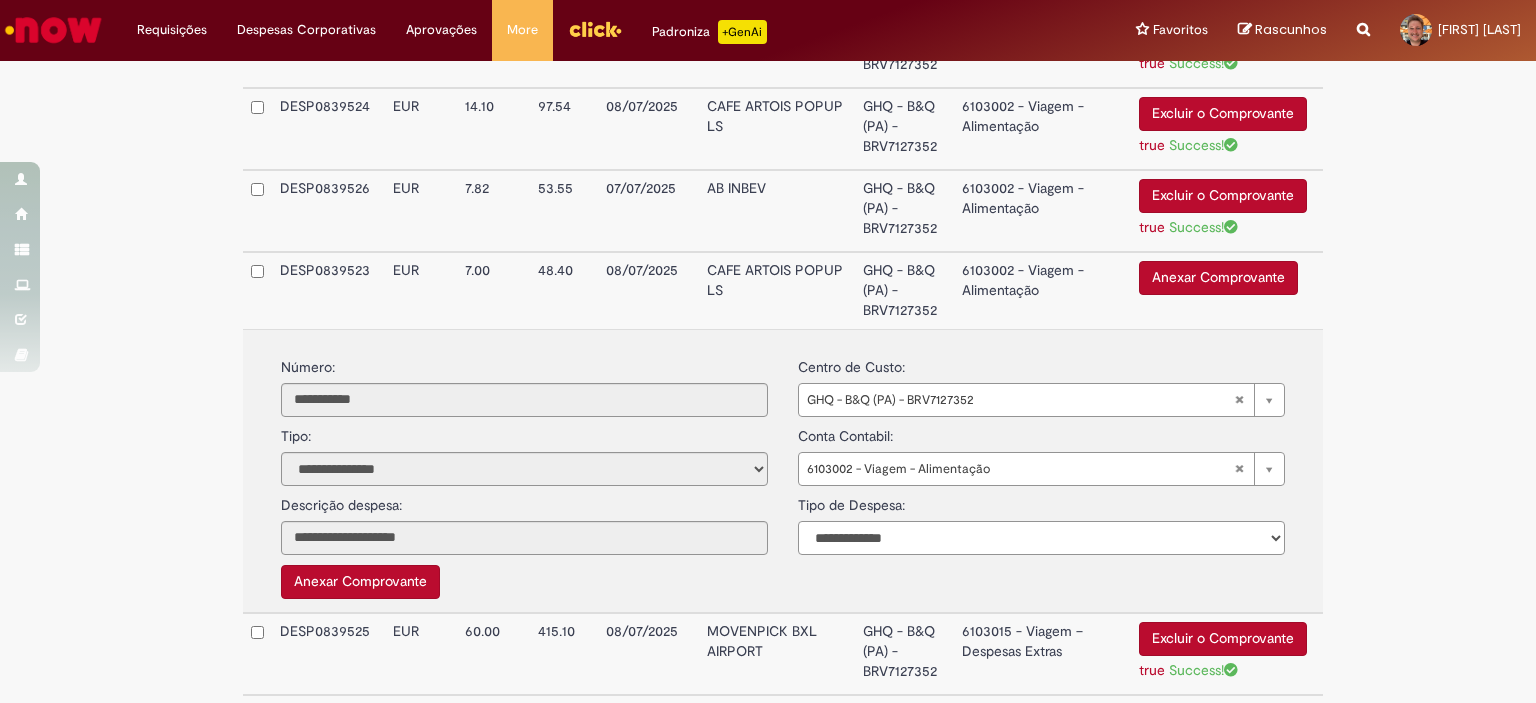 click on "**********" at bounding box center (1041, 538) 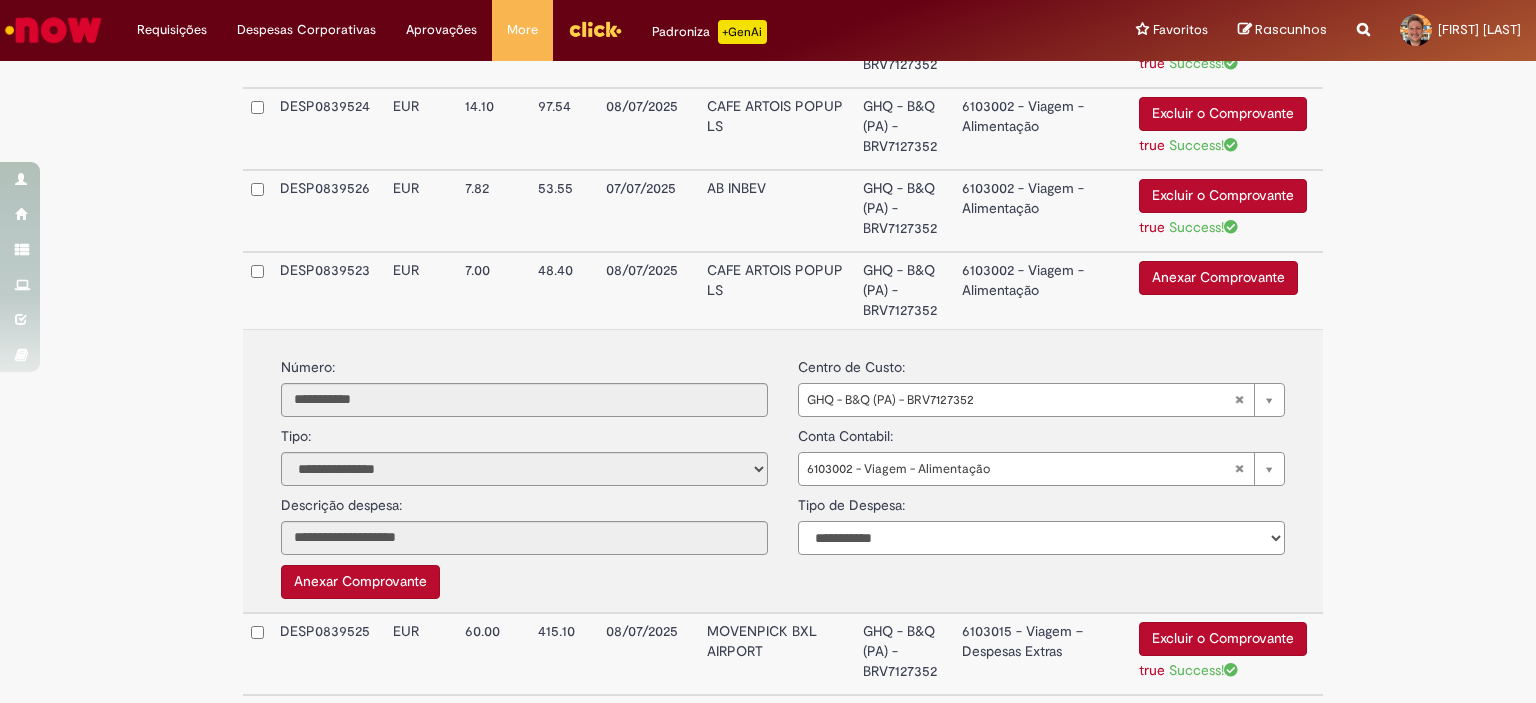 click on "**********" at bounding box center (1041, 538) 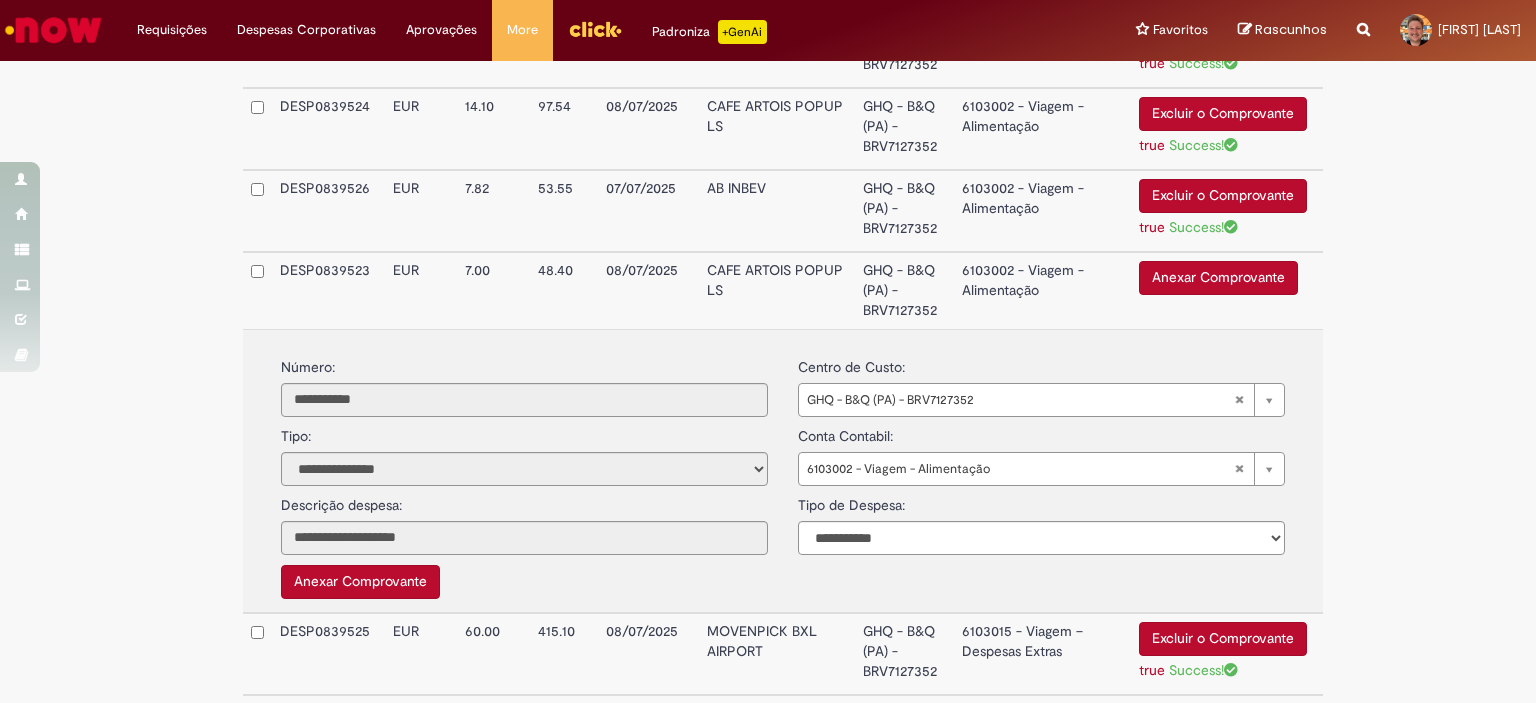 click on "Anexar Comprovante" at bounding box center [1218, 278] 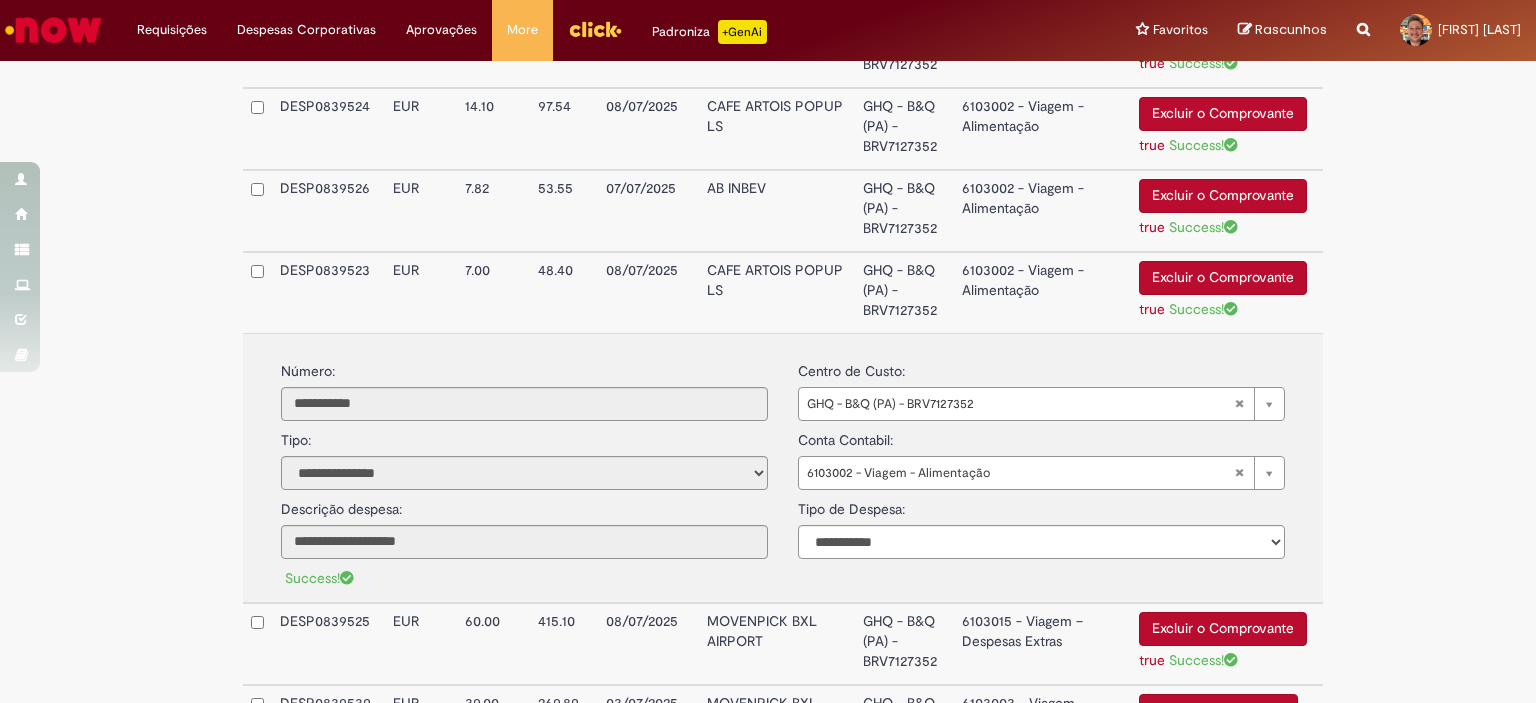 click on "6103002 - Viagem - Alimentação" at bounding box center [1042, 292] 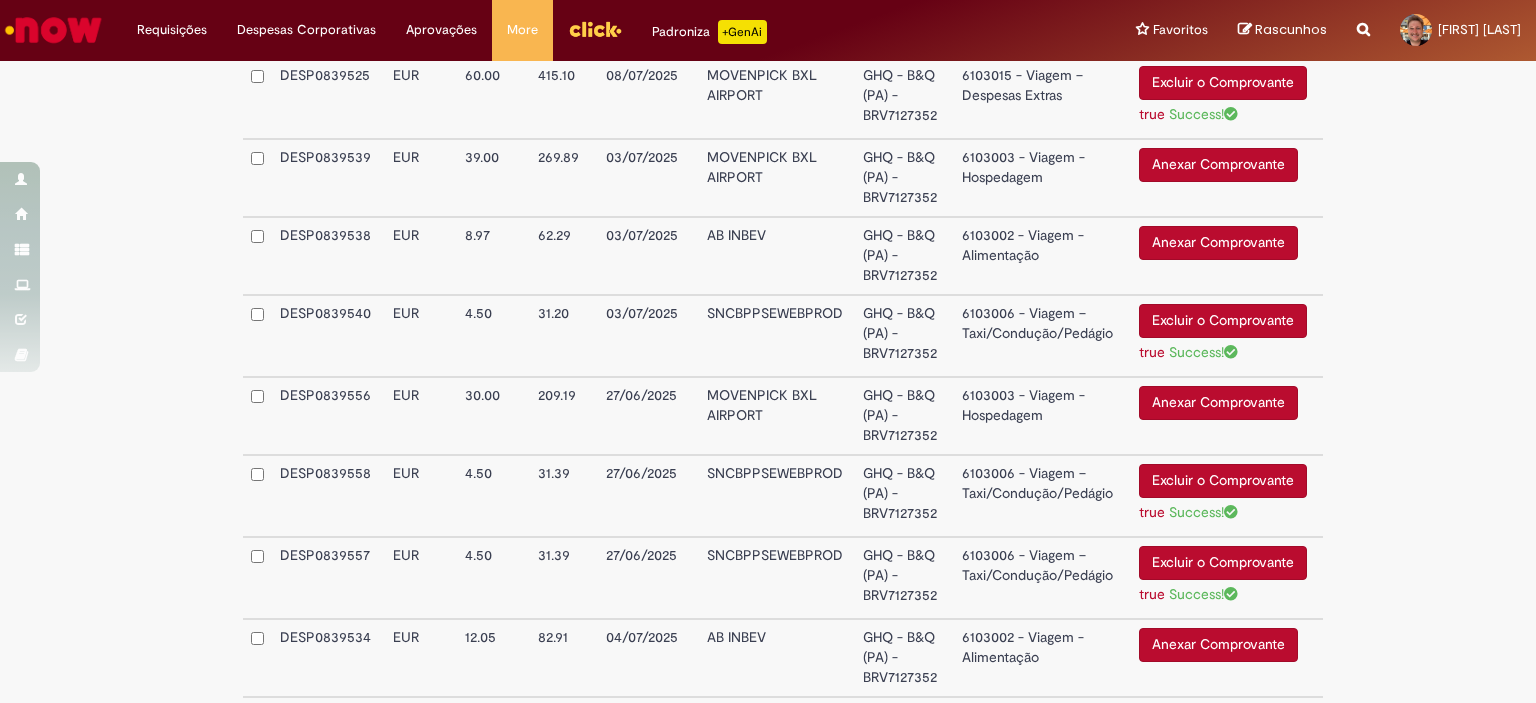 scroll, scrollTop: 1142, scrollLeft: 0, axis: vertical 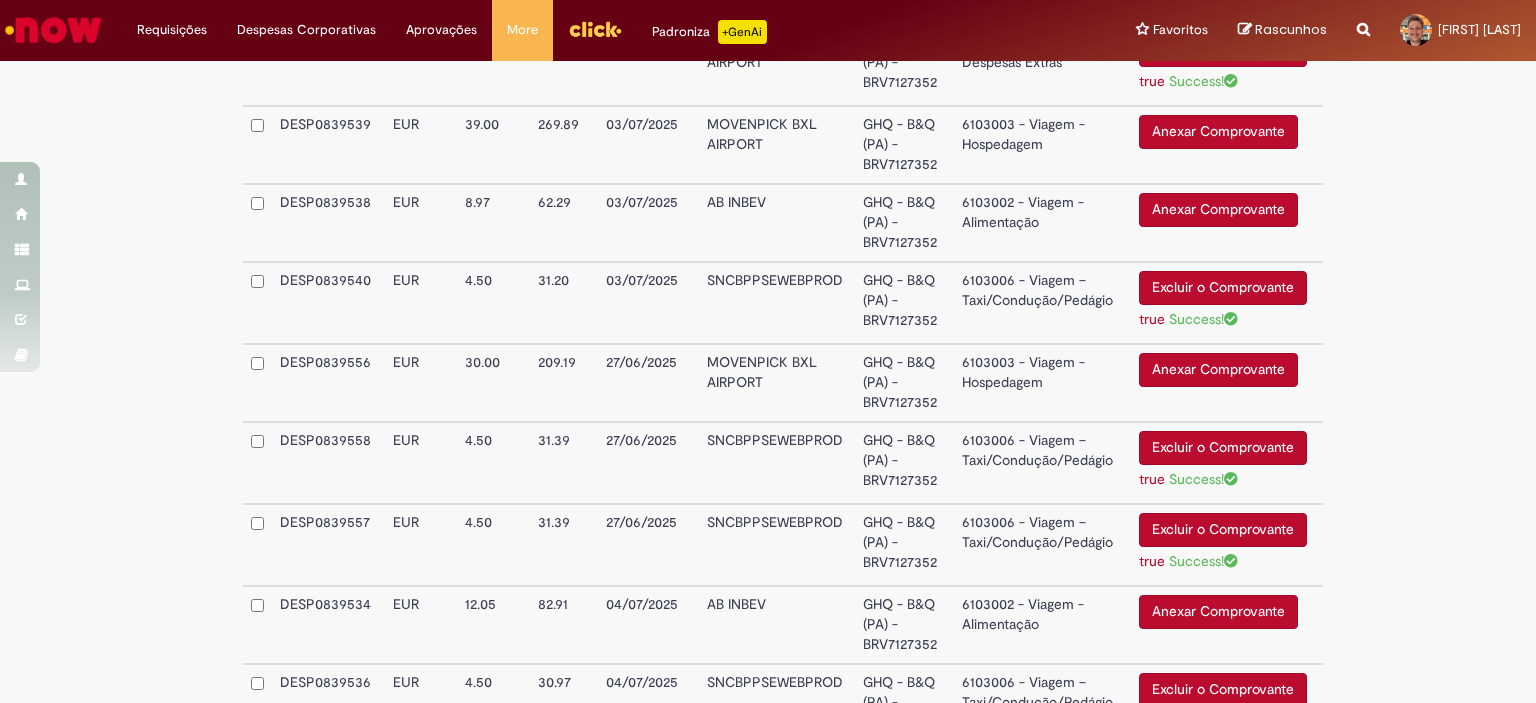 click on "GHQ - B&Q (PA) - BRV7127352" at bounding box center [904, 145] 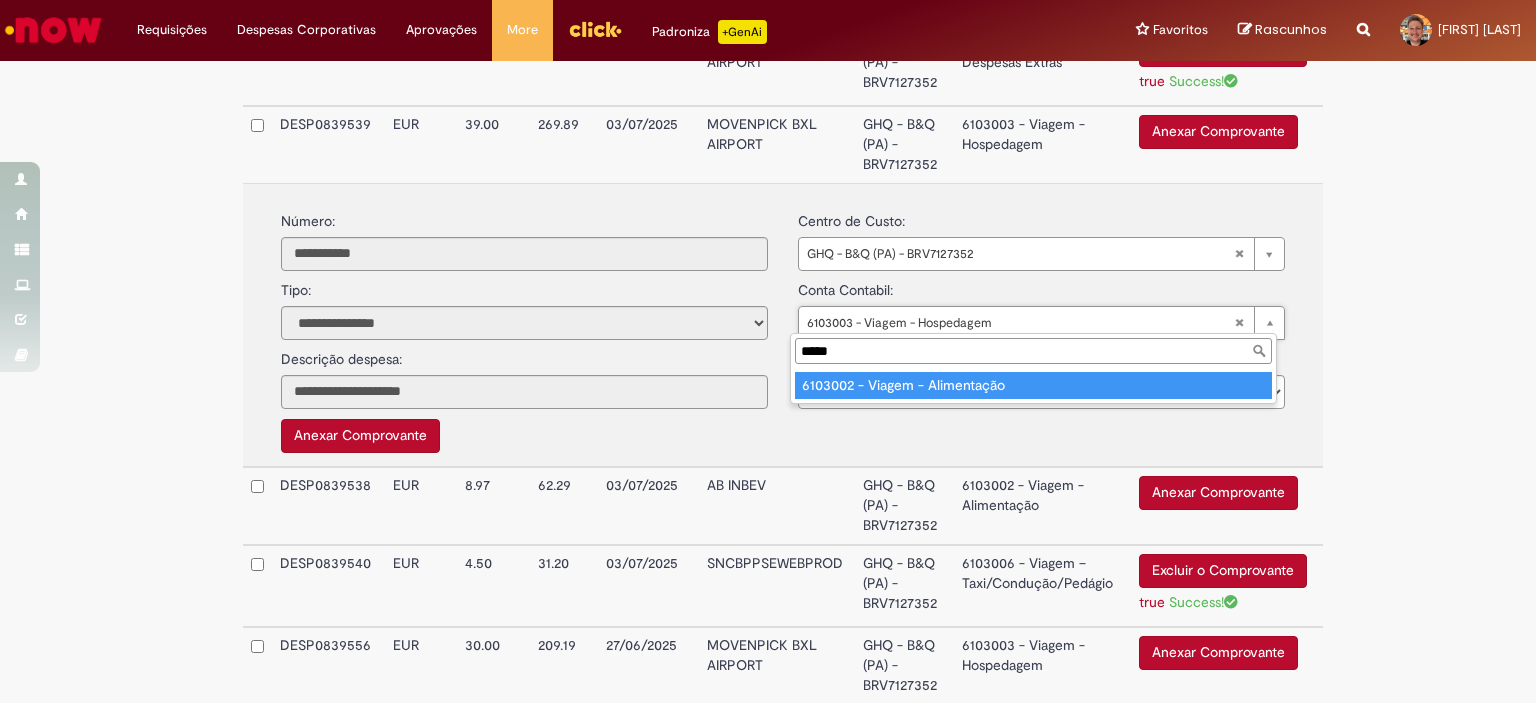 type on "*****" 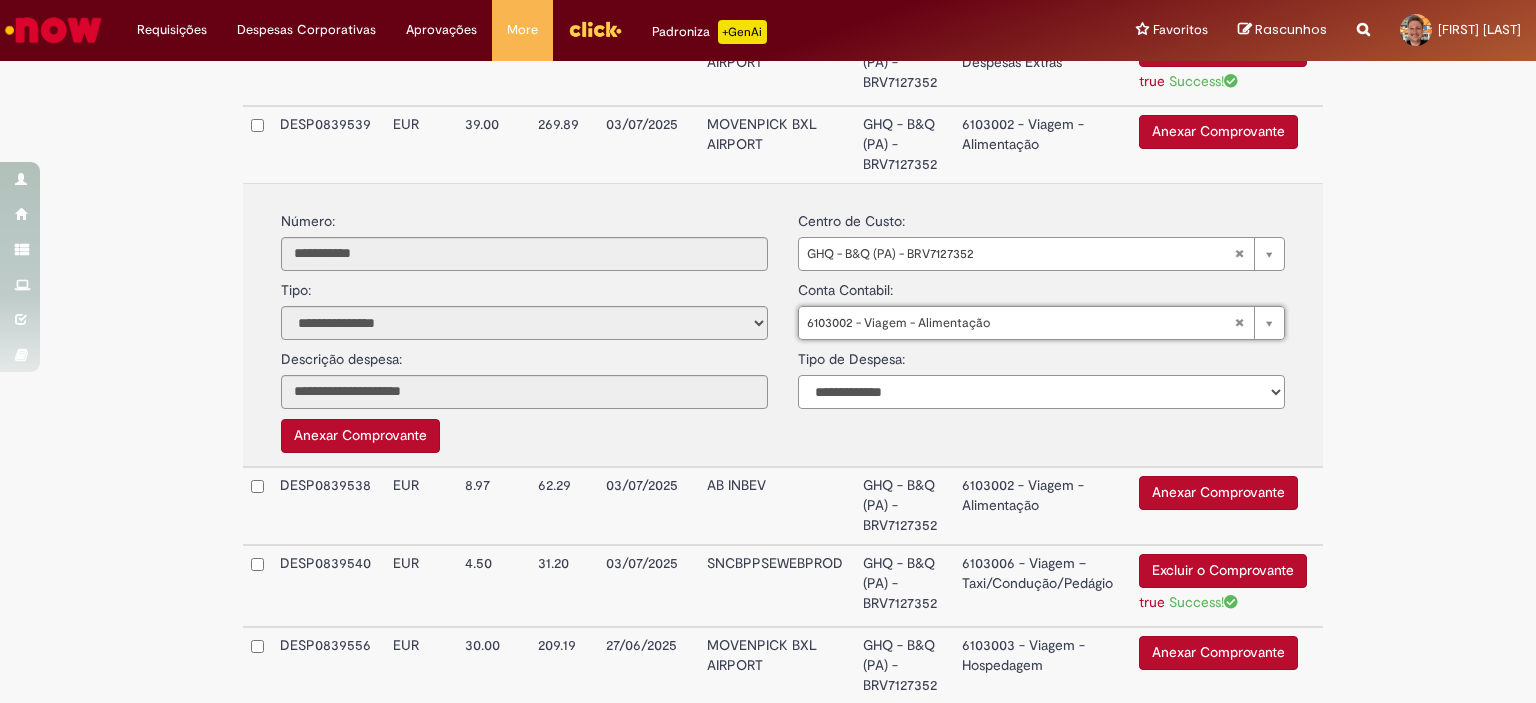 click on "**********" at bounding box center (1041, 392) 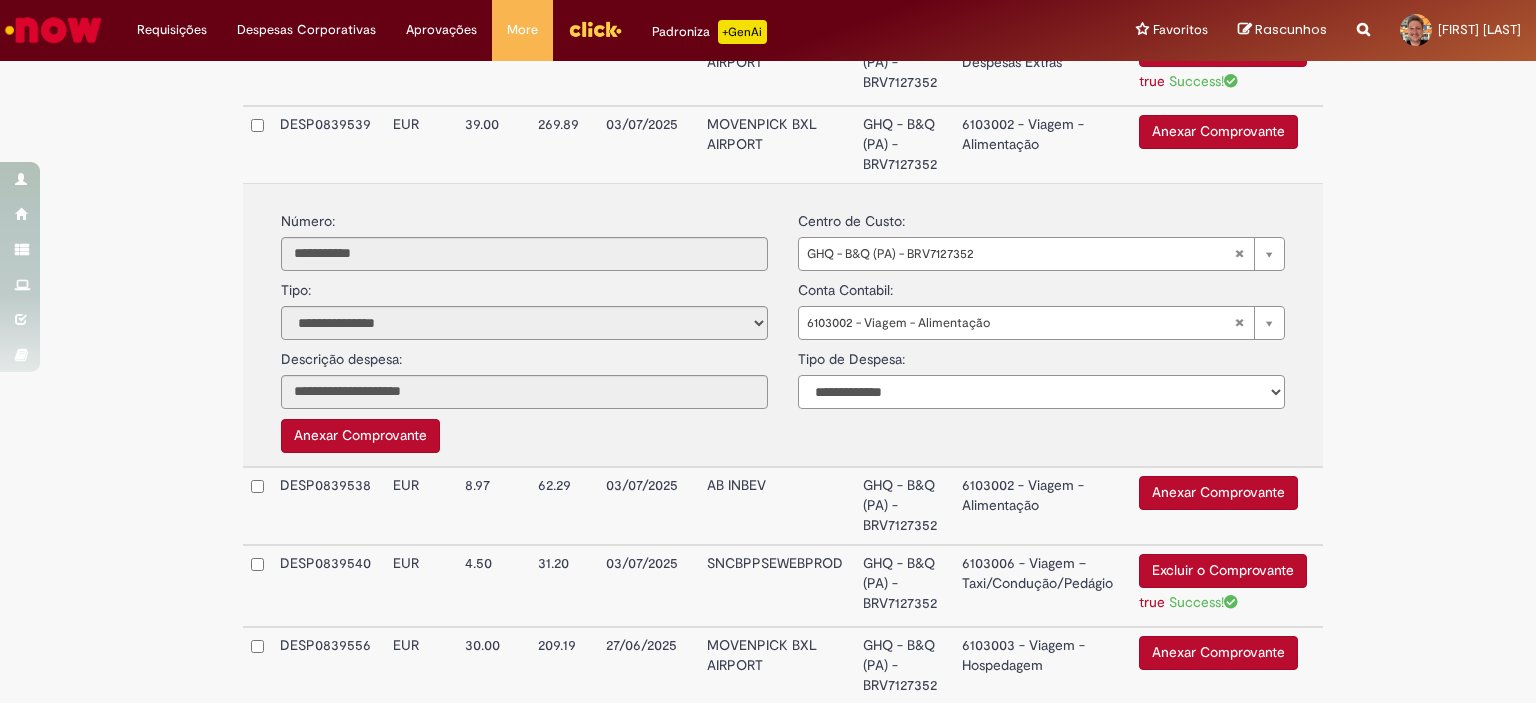 select on "*" 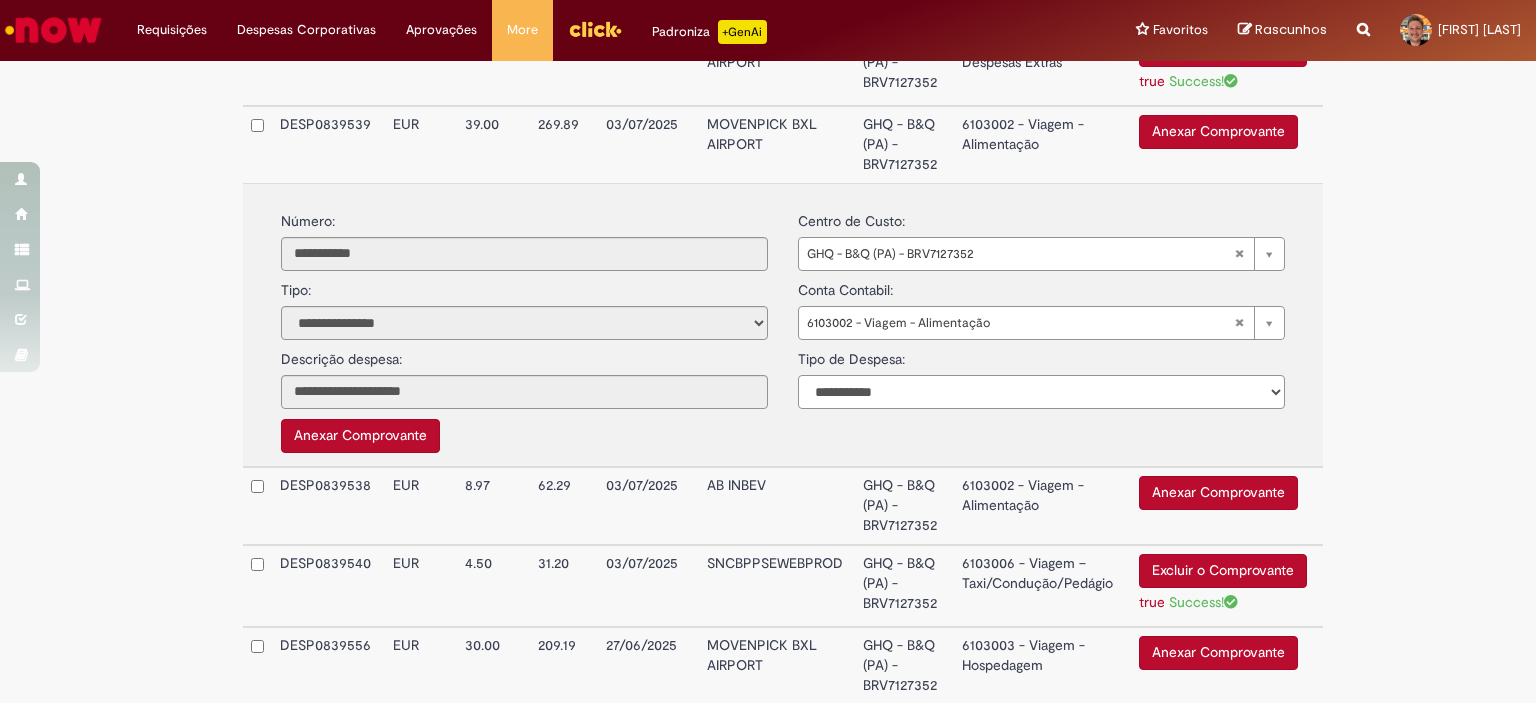 click on "**********" at bounding box center (1041, 392) 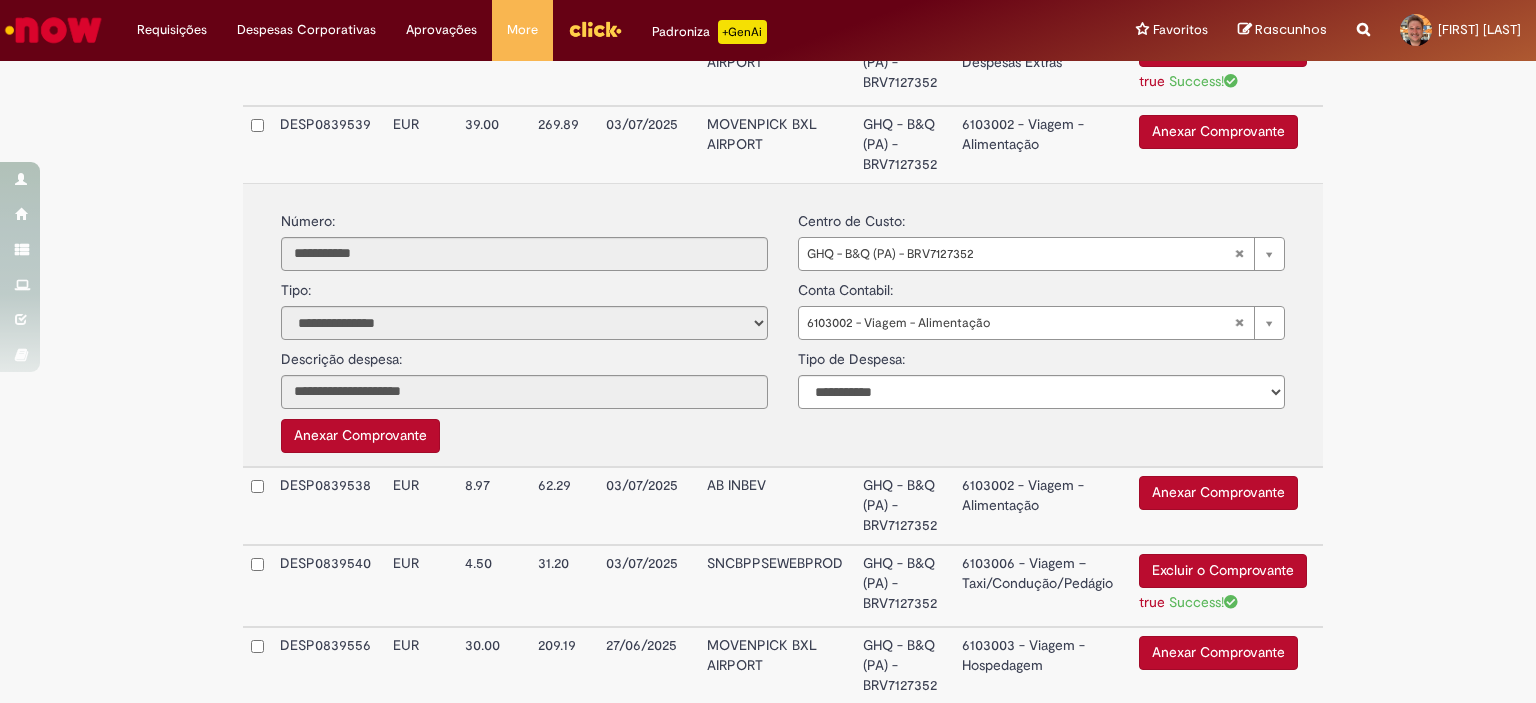 click on "Anexar Comprovante" at bounding box center [1218, 132] 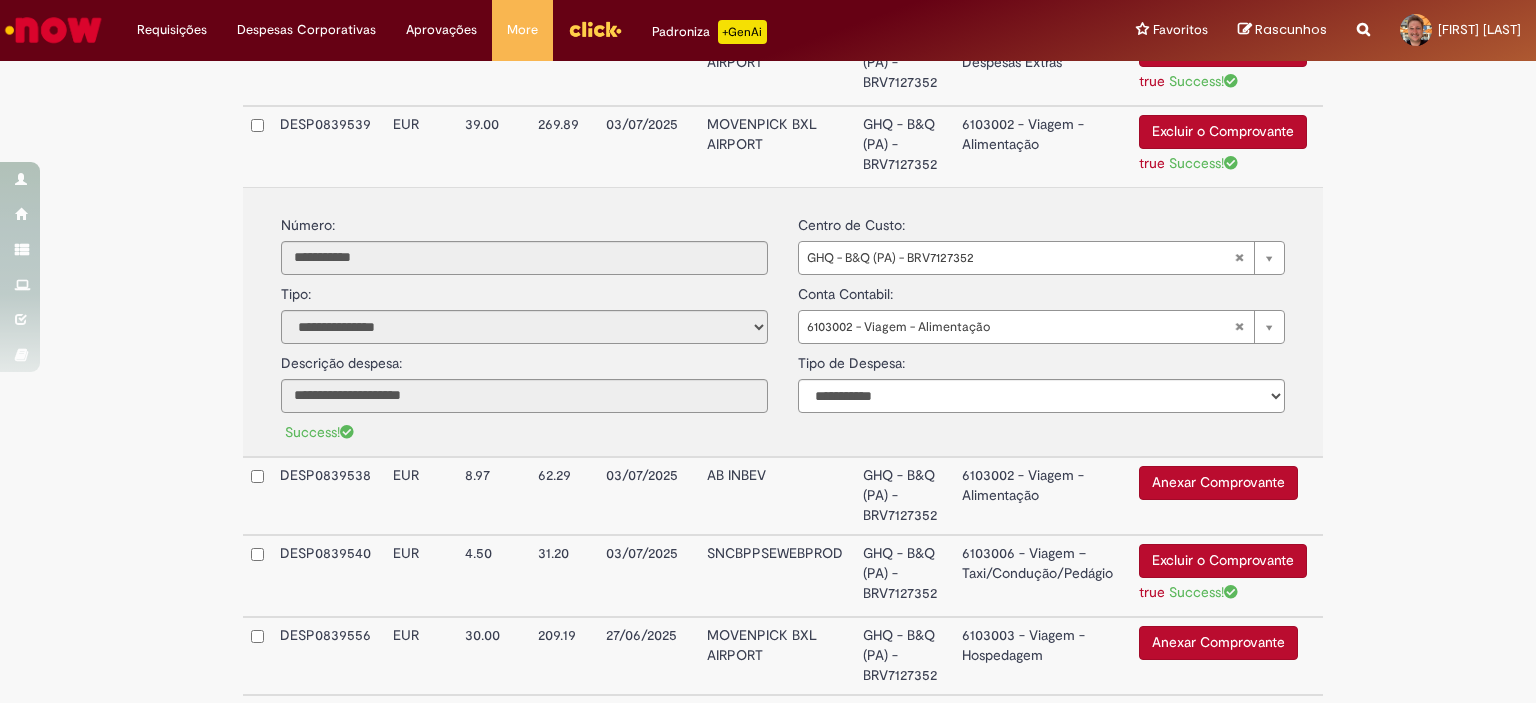 click on "6103002 - Viagem - Alimentação" at bounding box center [1042, 146] 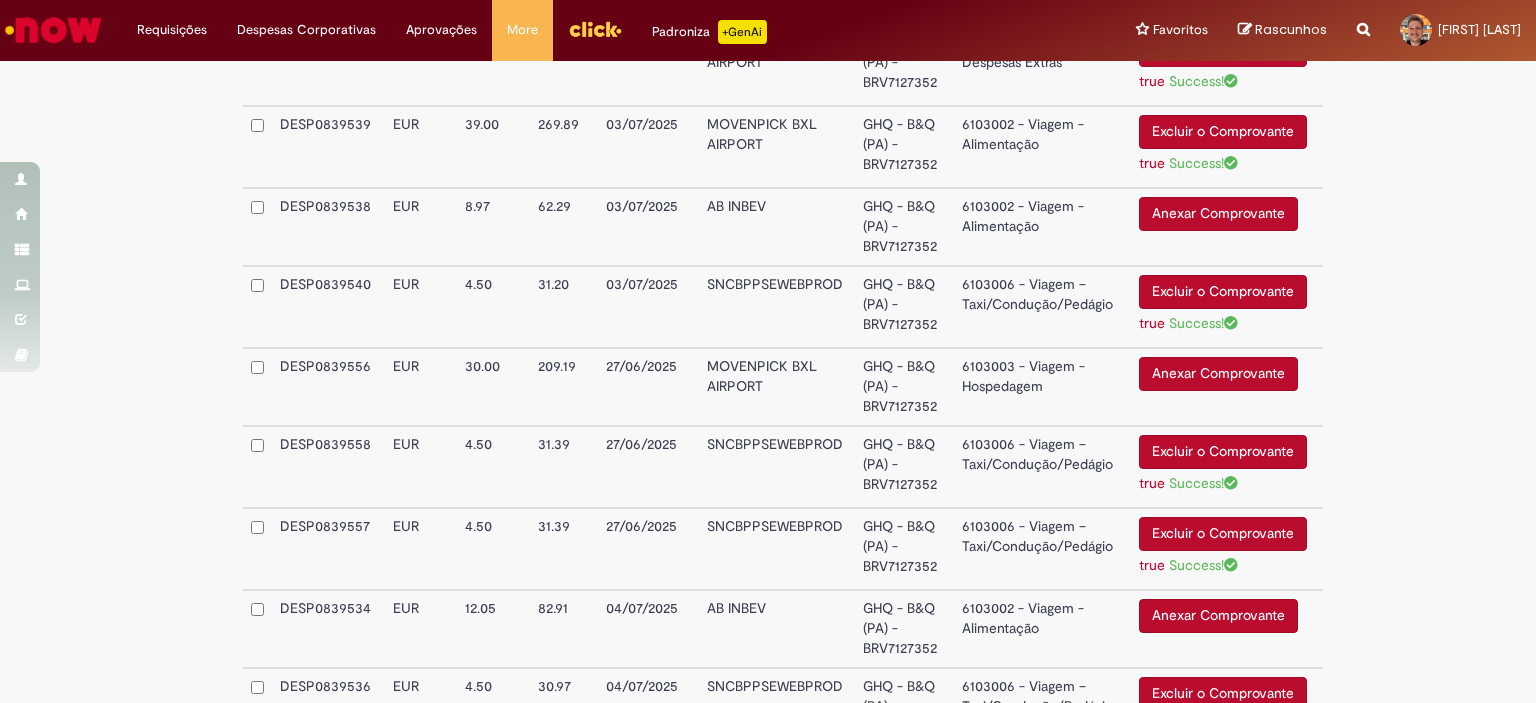 click on "Anexar Comprovante" at bounding box center [1218, 214] 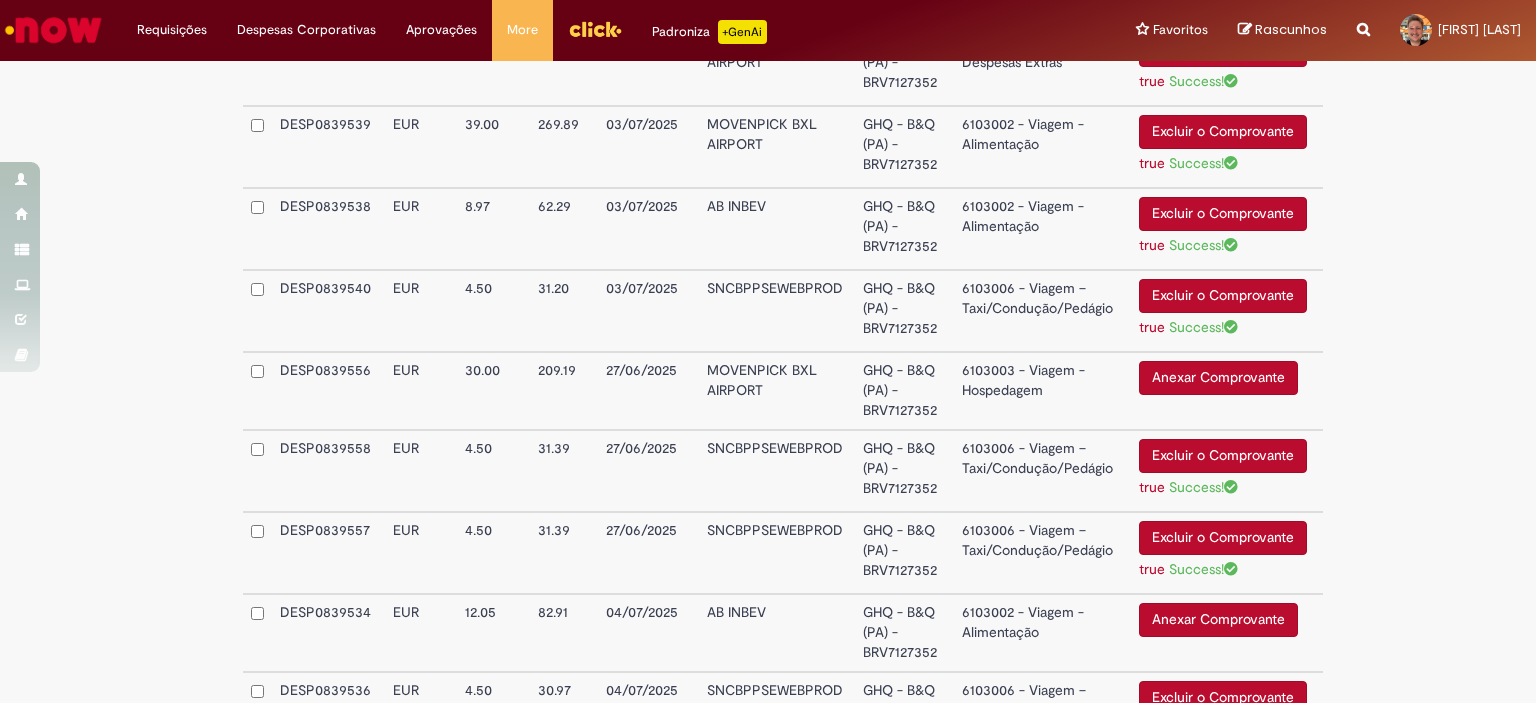 click on "6103002 - Viagem - Alimentação" at bounding box center (1042, 229) 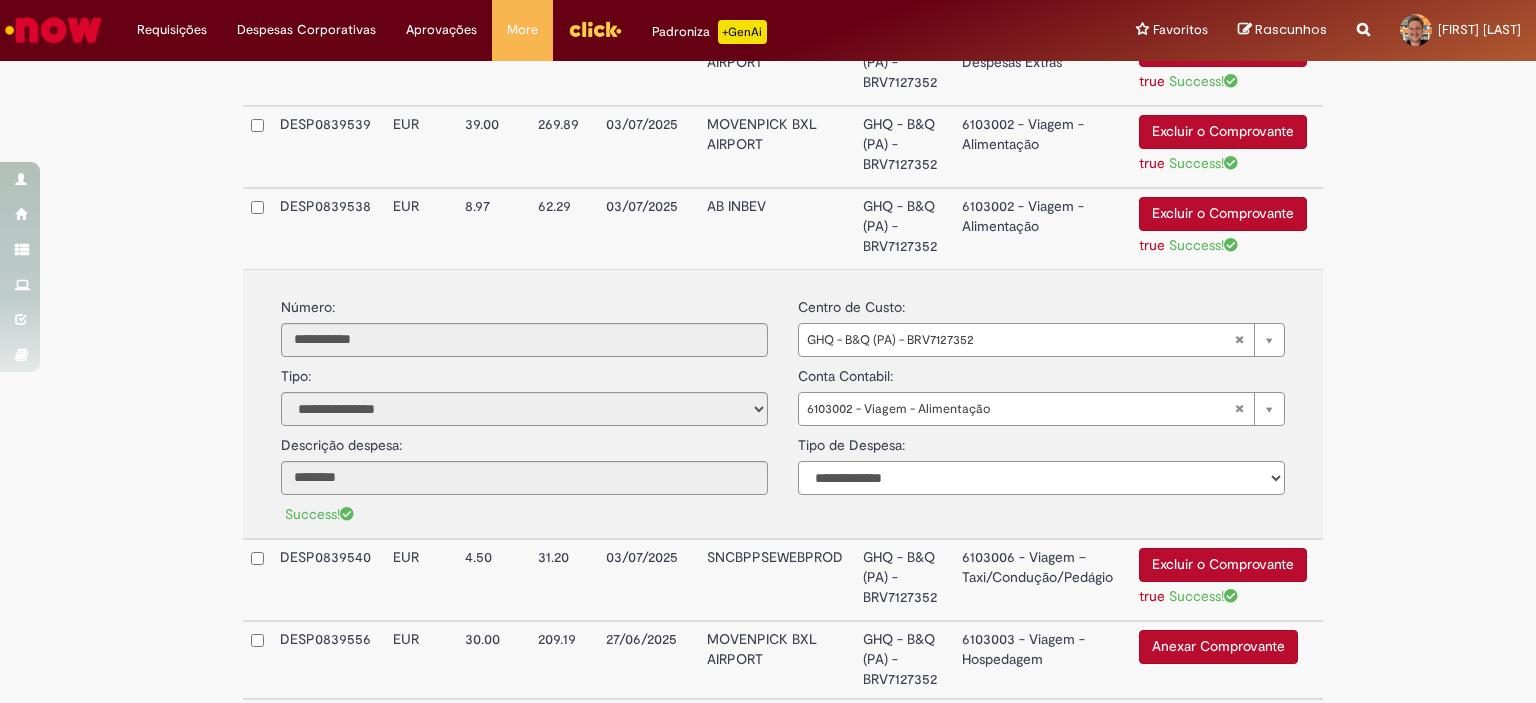 click on "**********" at bounding box center [1041, 478] 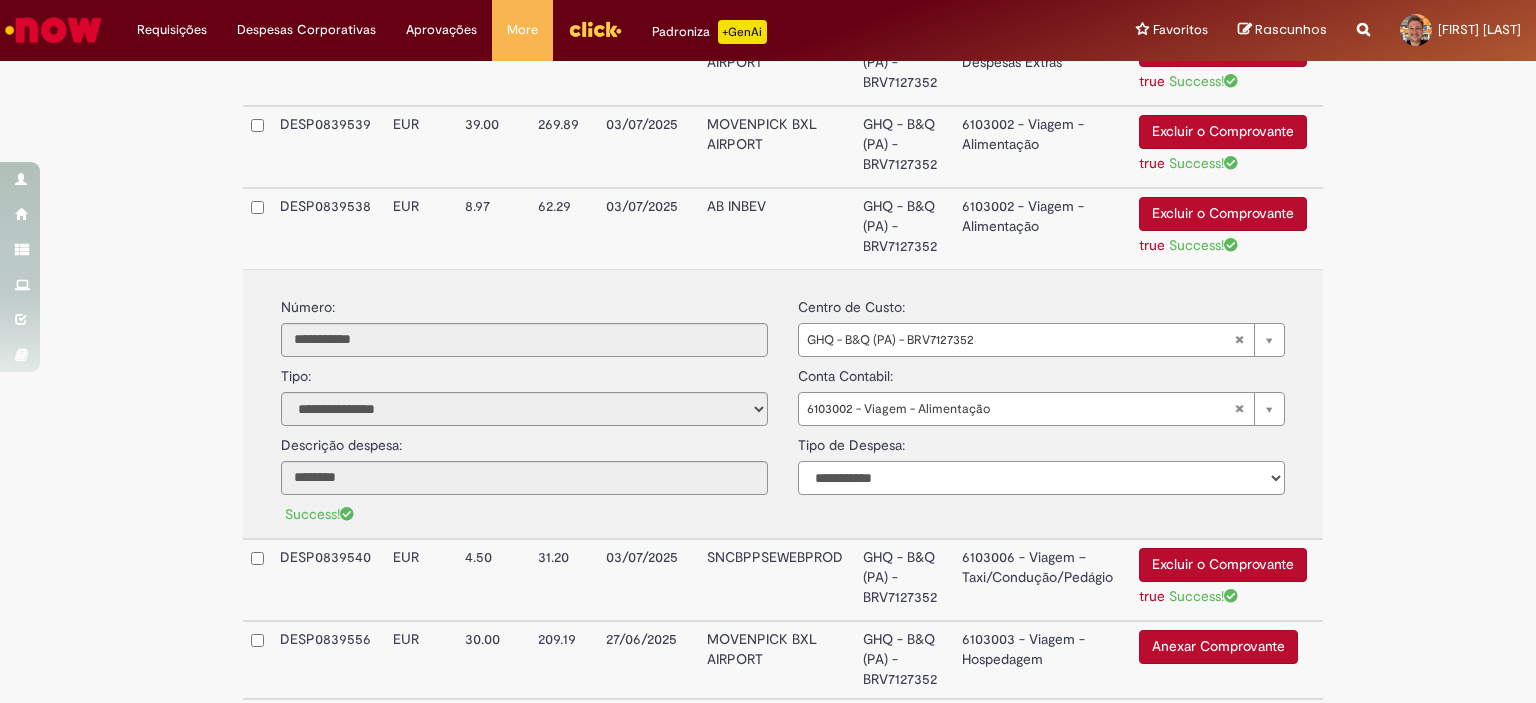 click on "**********" at bounding box center [1041, 478] 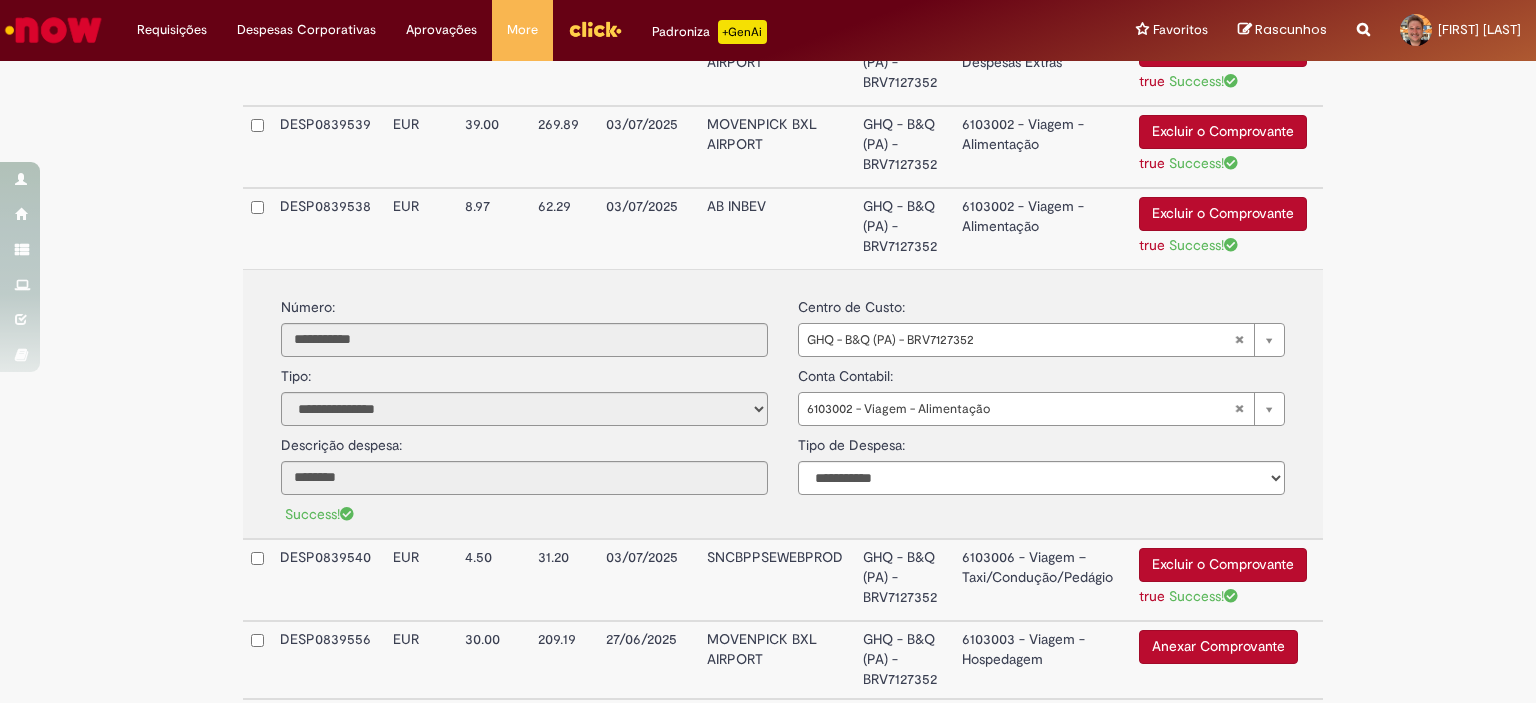 click on "6103002 - Viagem - Alimentação" at bounding box center [1042, 228] 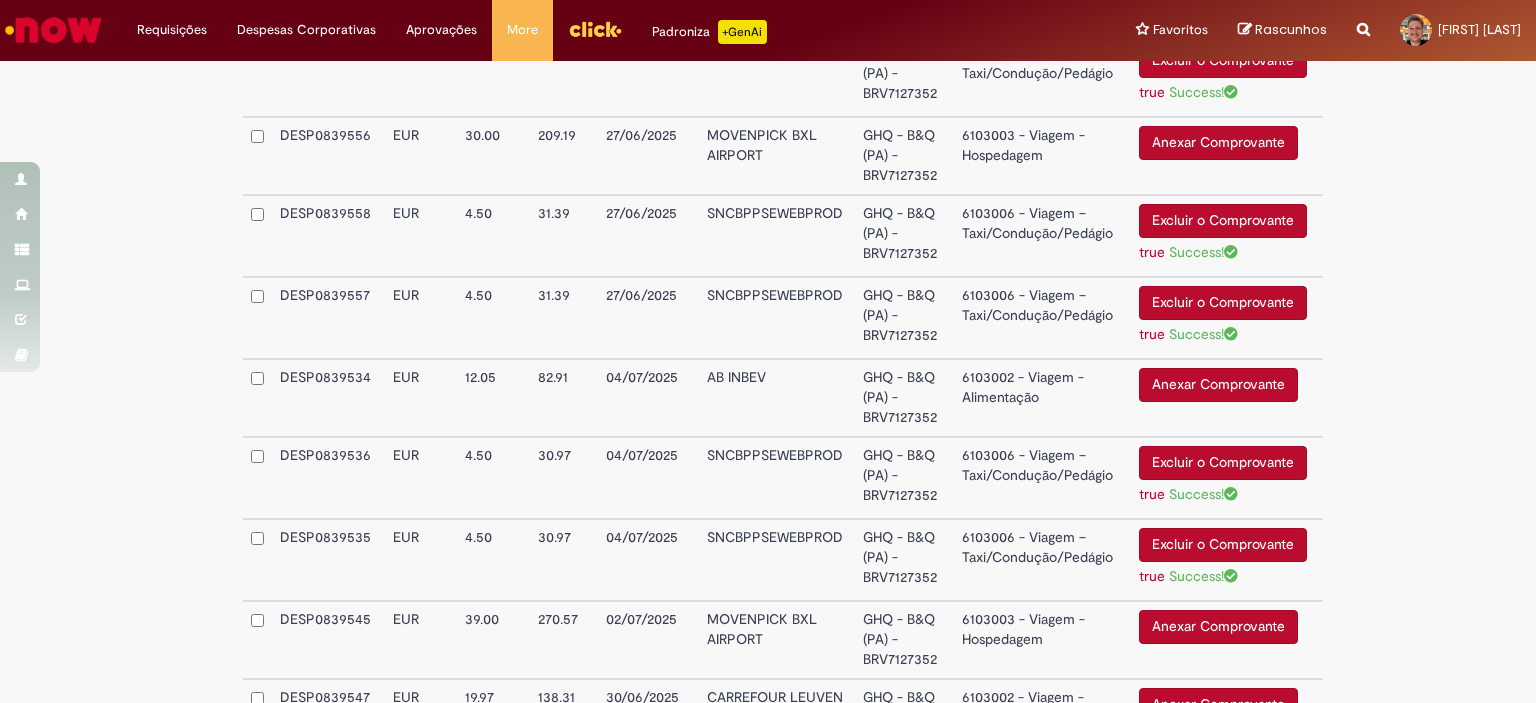 scroll, scrollTop: 1382, scrollLeft: 0, axis: vertical 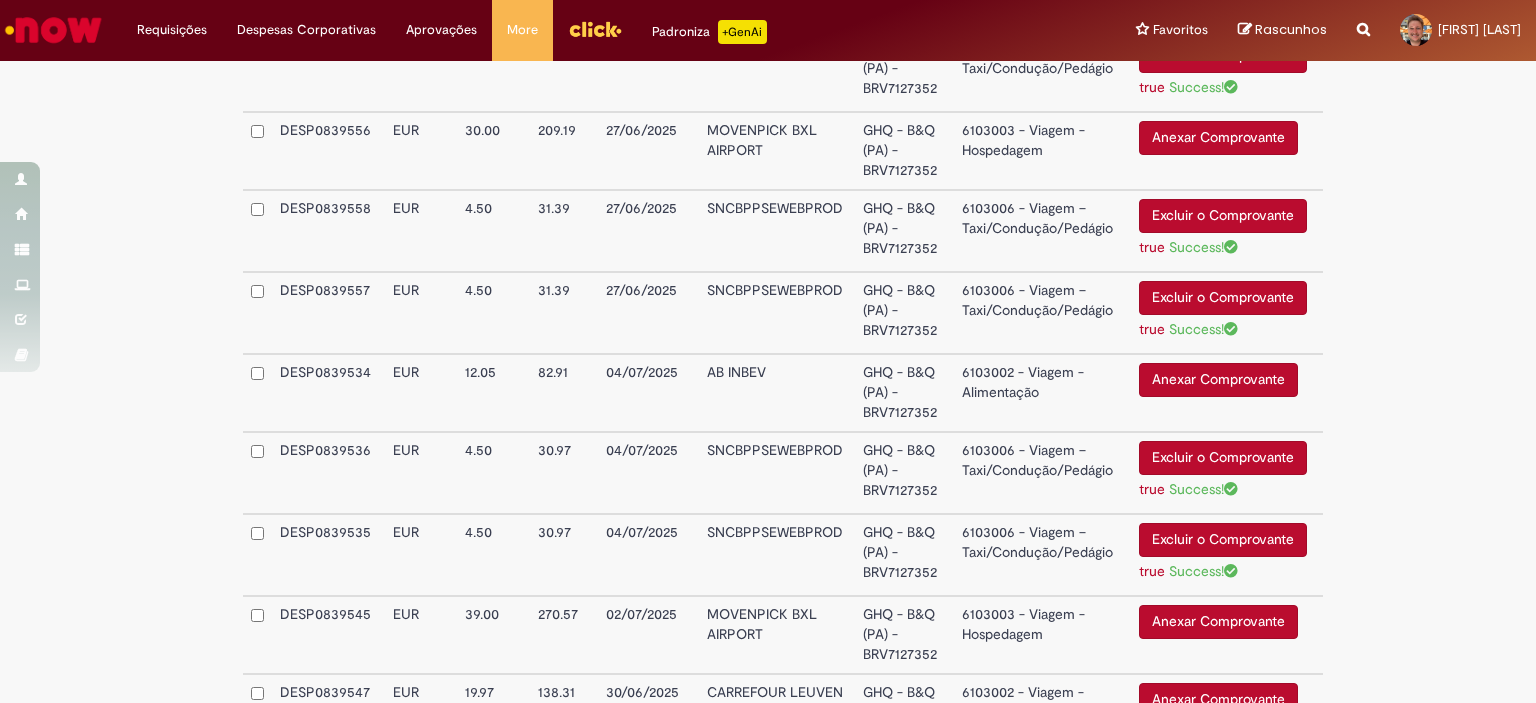 click on "6103003 - Viagem - Hospedagem" at bounding box center [1042, 151] 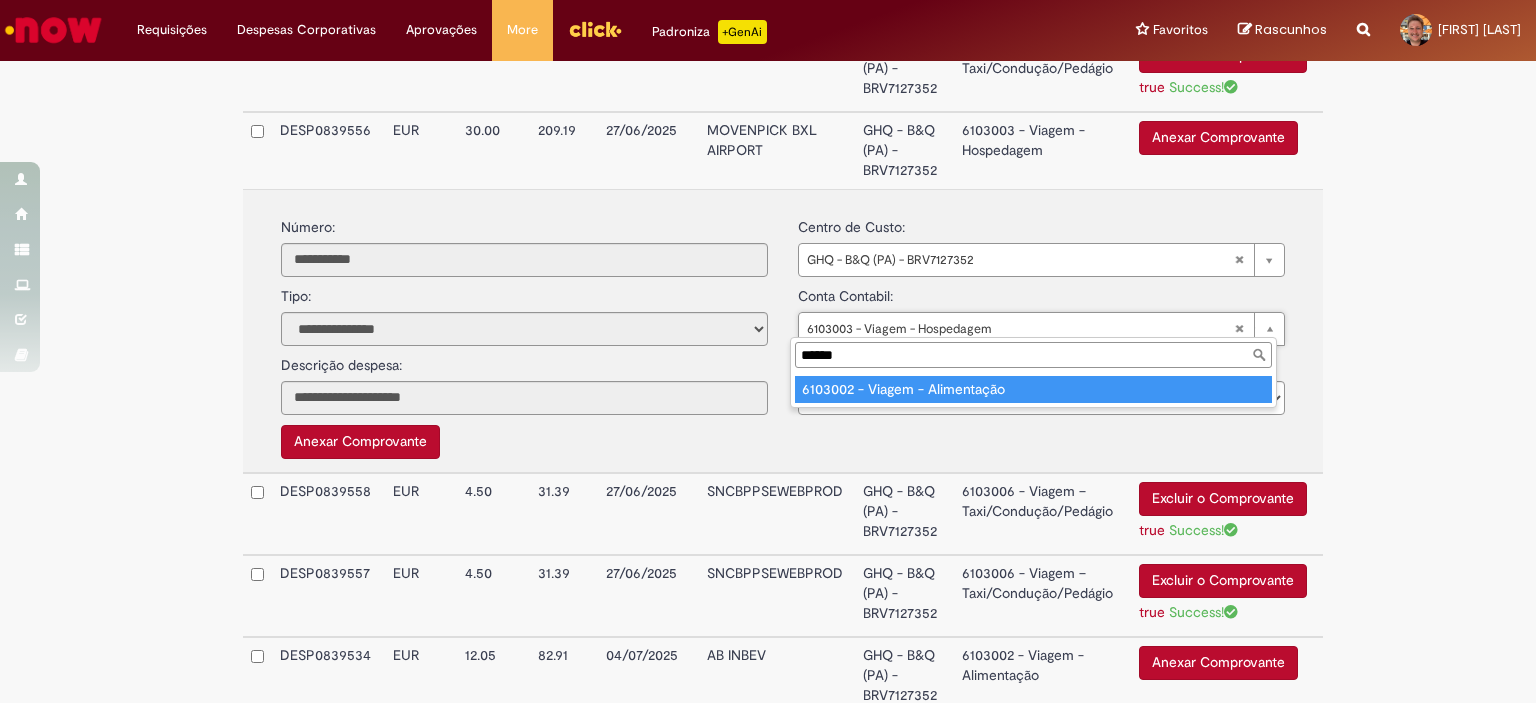 type on "******" 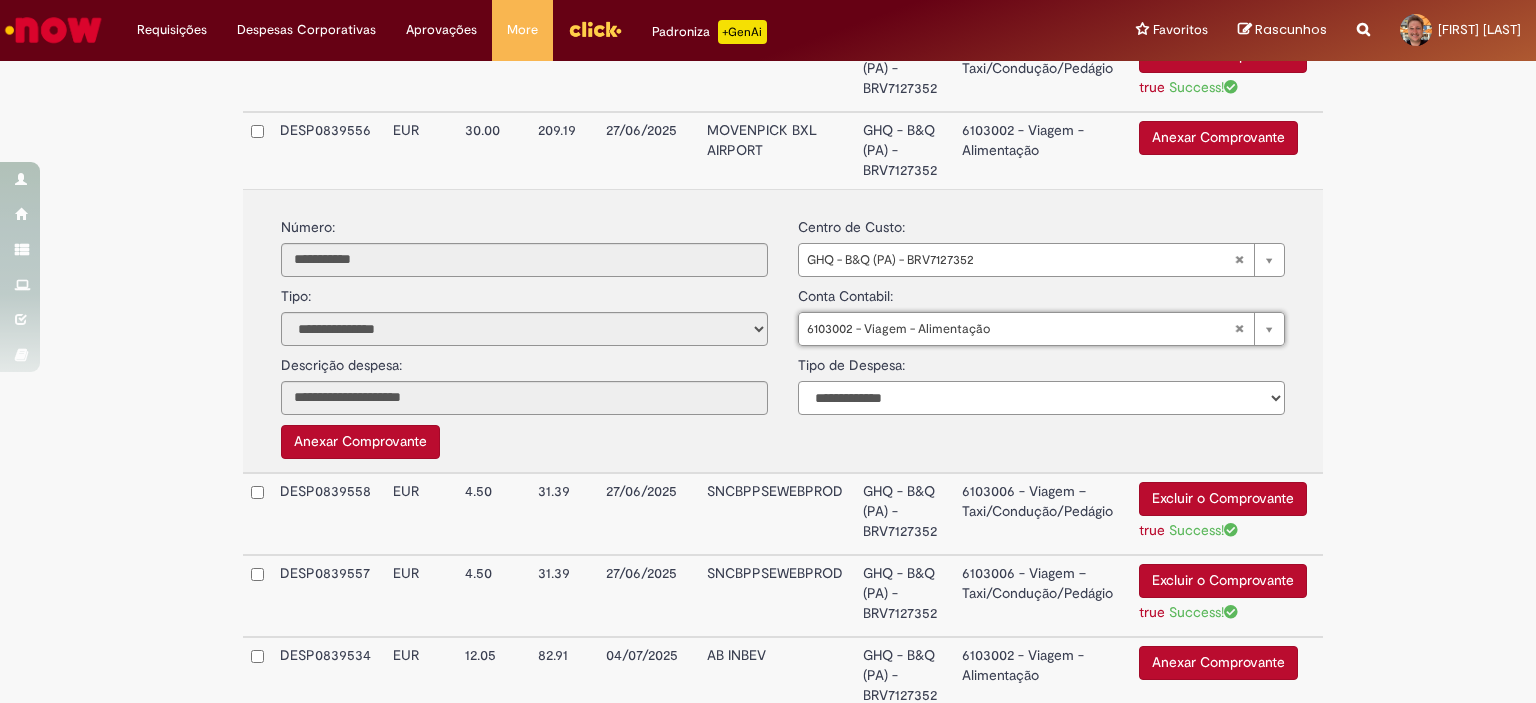 click on "**********" at bounding box center [1041, 398] 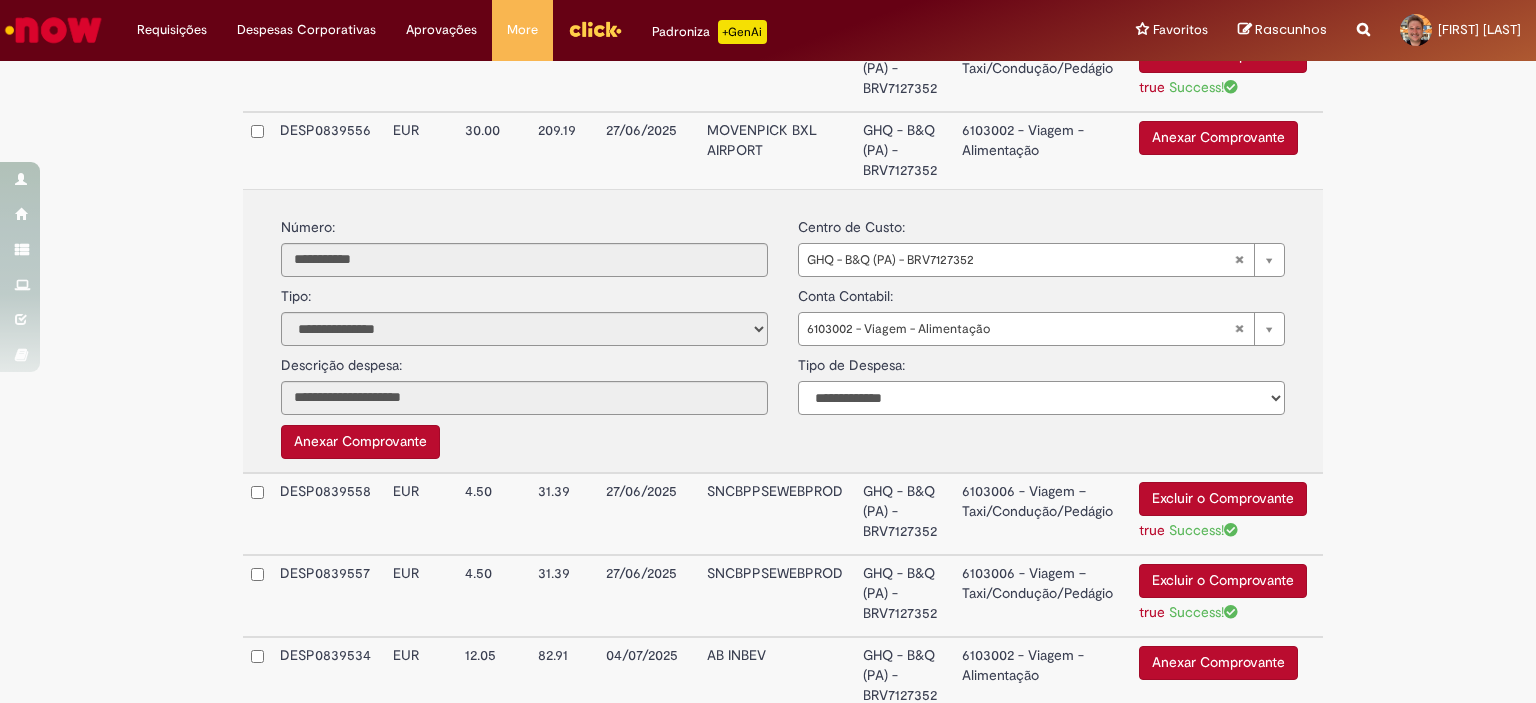 select on "*" 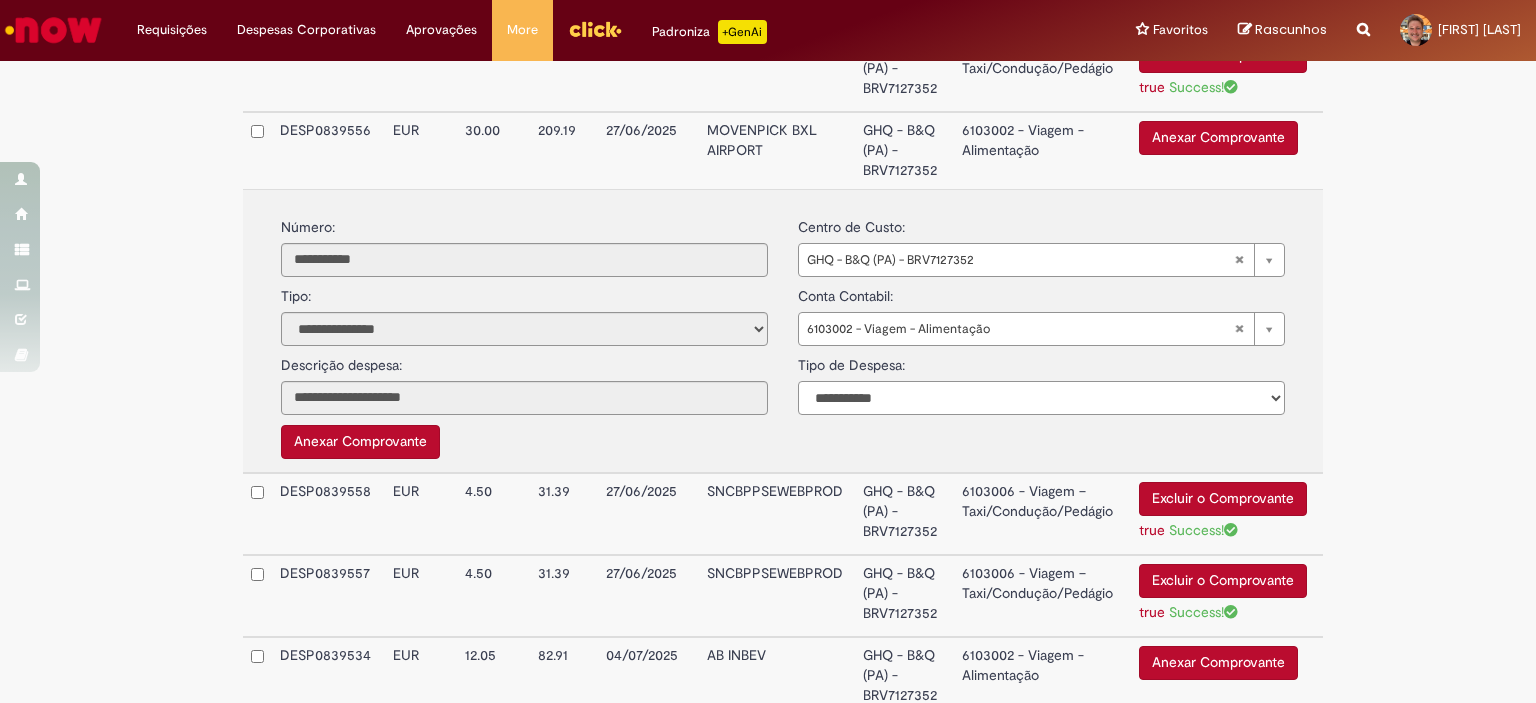 click on "**********" at bounding box center (1041, 398) 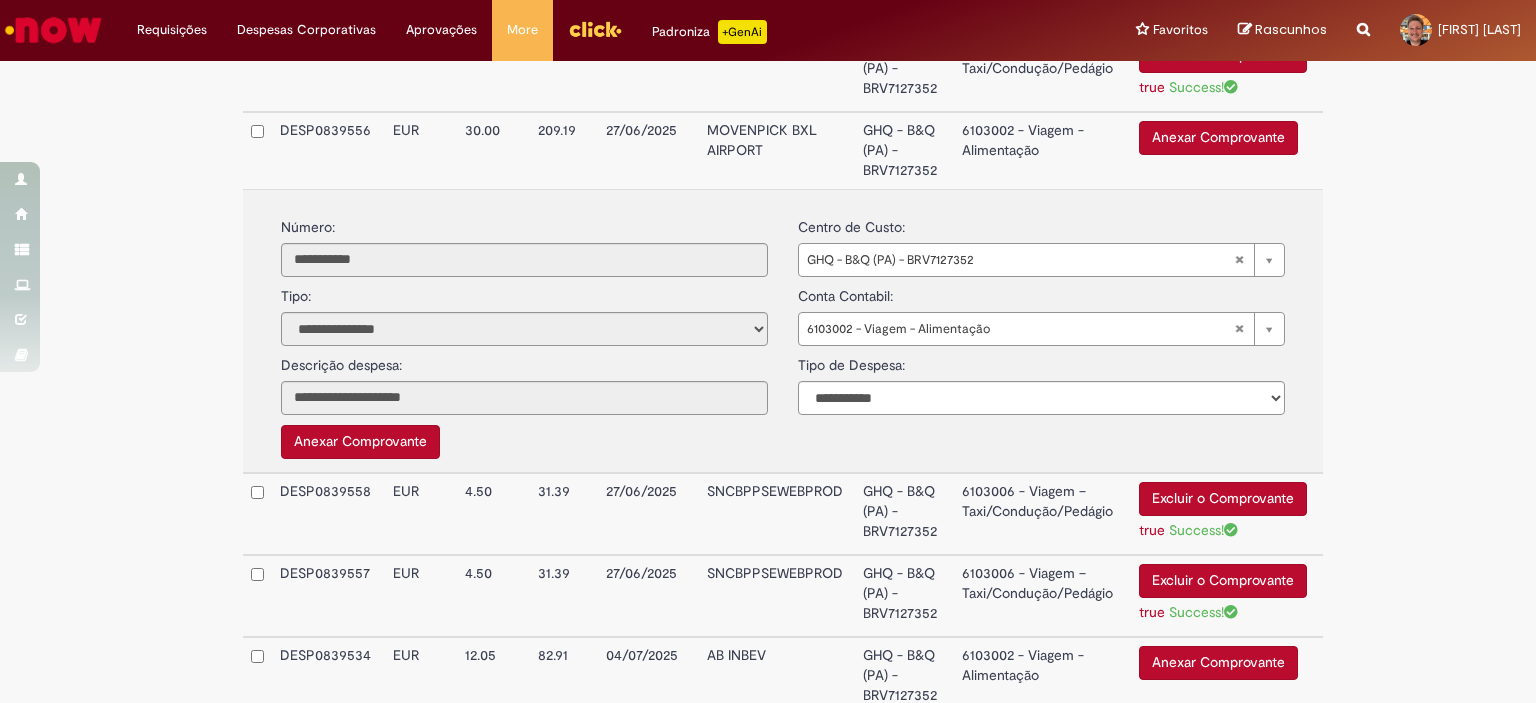 click on "Anexar Comprovante" at bounding box center [1218, 138] 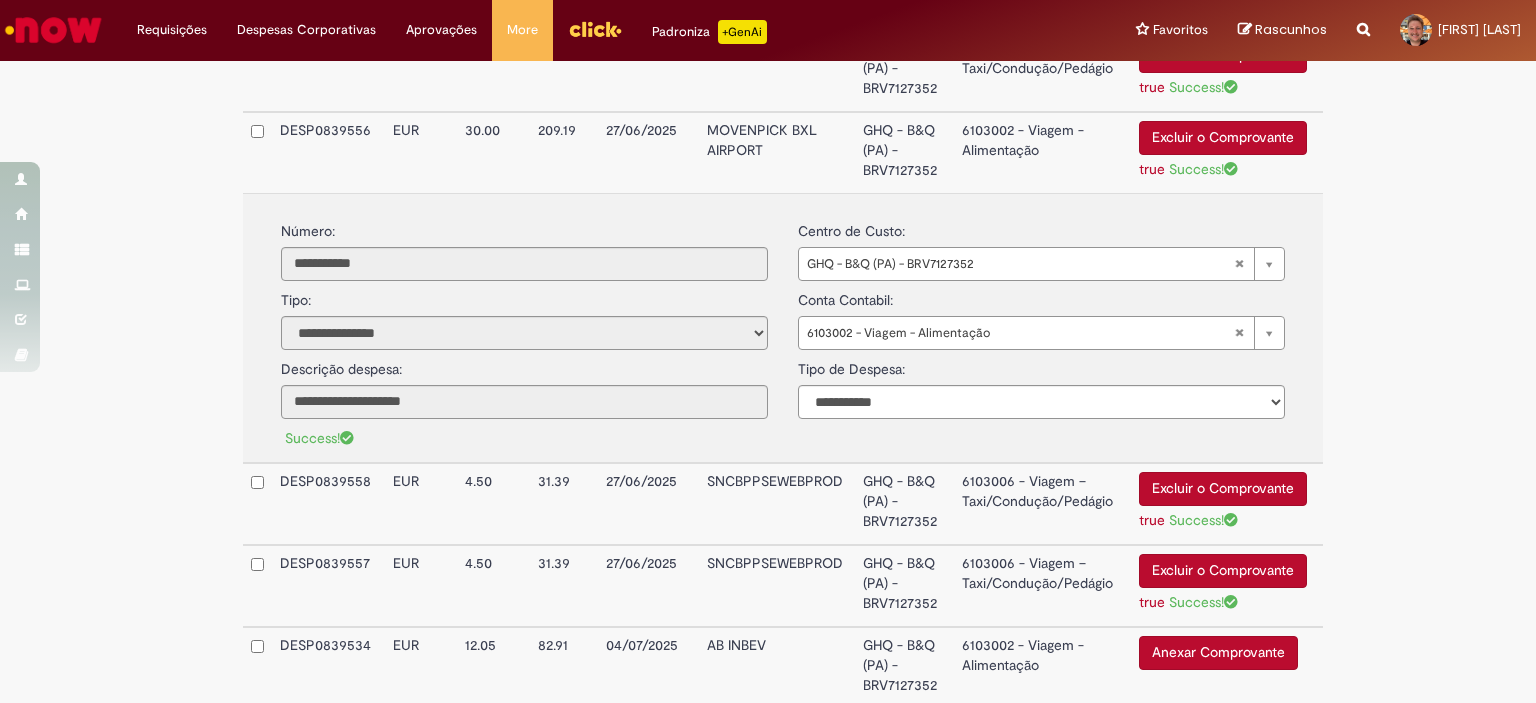 click on "6103002 - Viagem - Alimentação" at bounding box center [1042, 152] 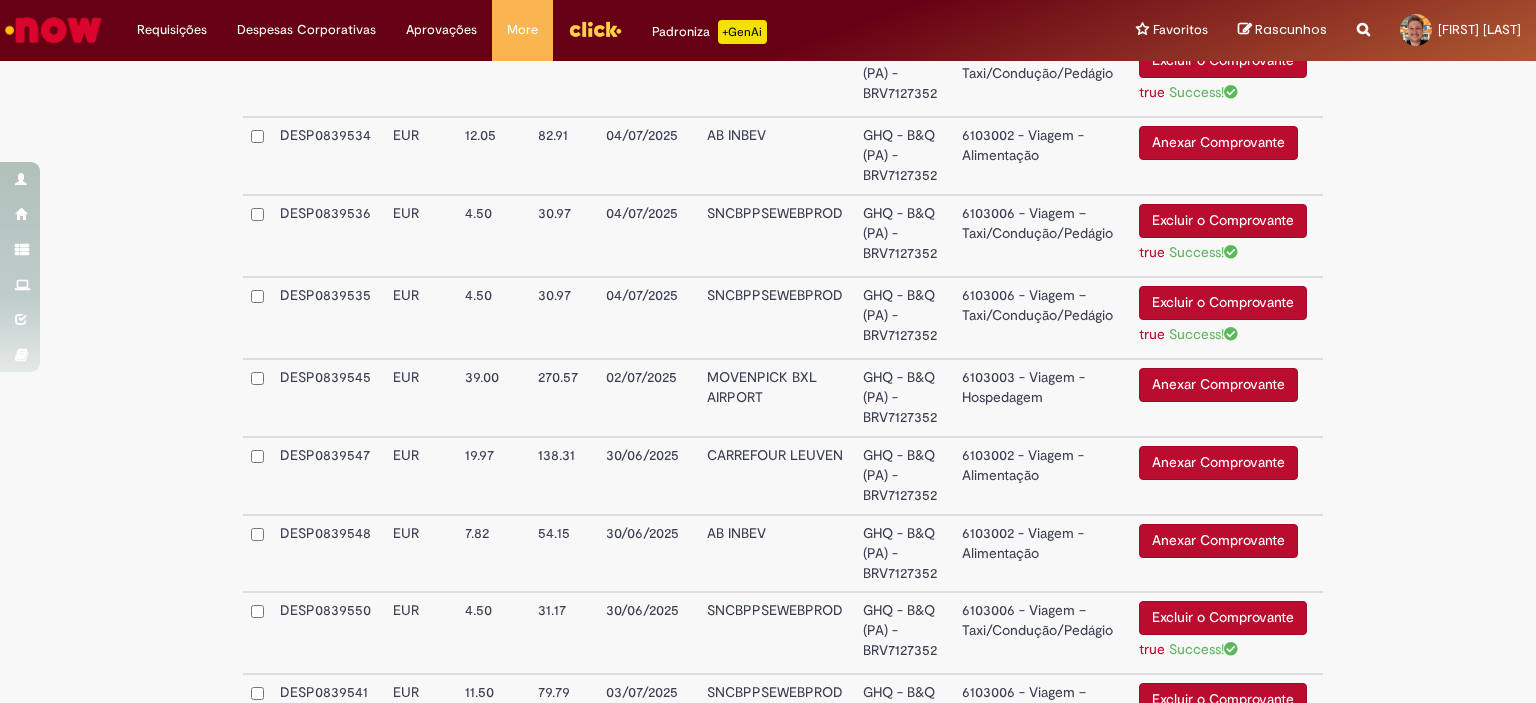 scroll, scrollTop: 1628, scrollLeft: 0, axis: vertical 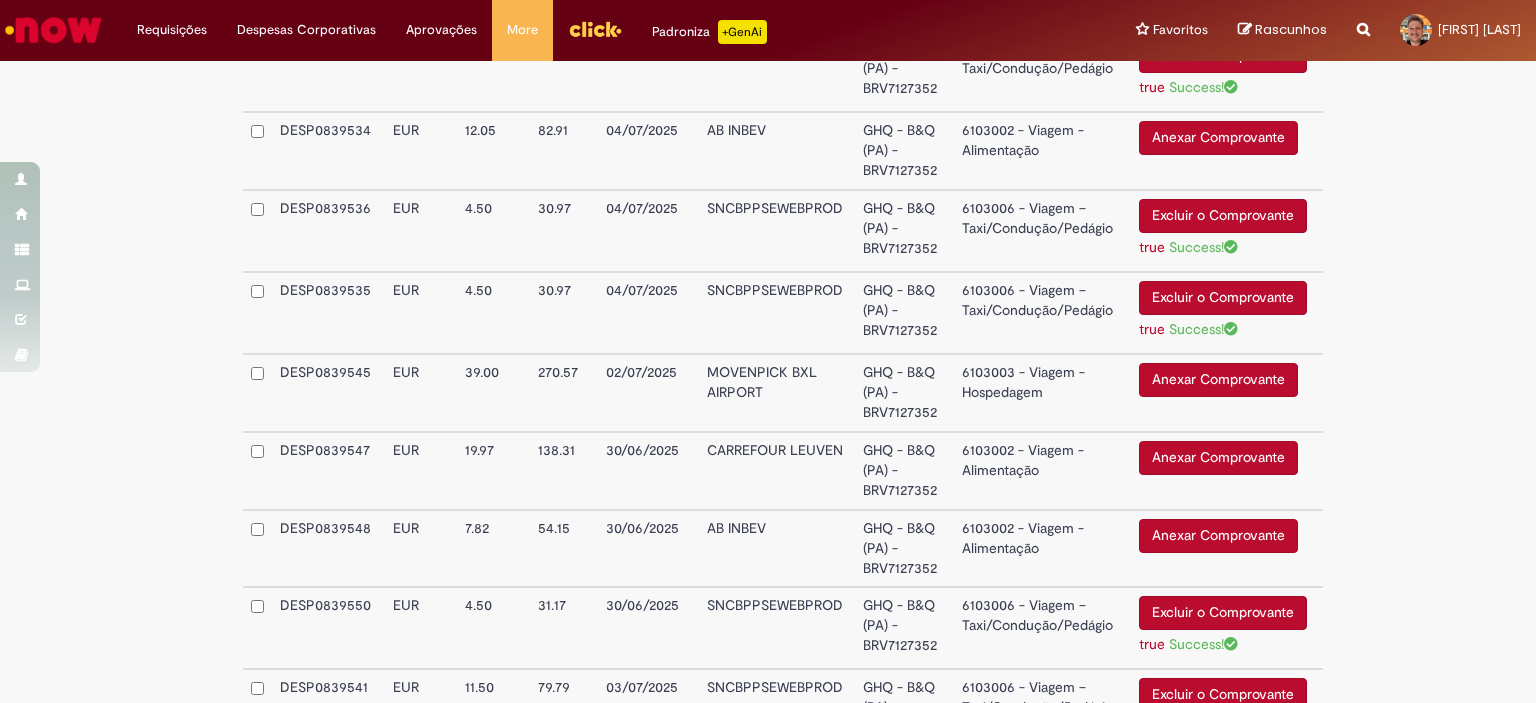 click on "6103002 - Viagem - Alimentação" at bounding box center [1042, 151] 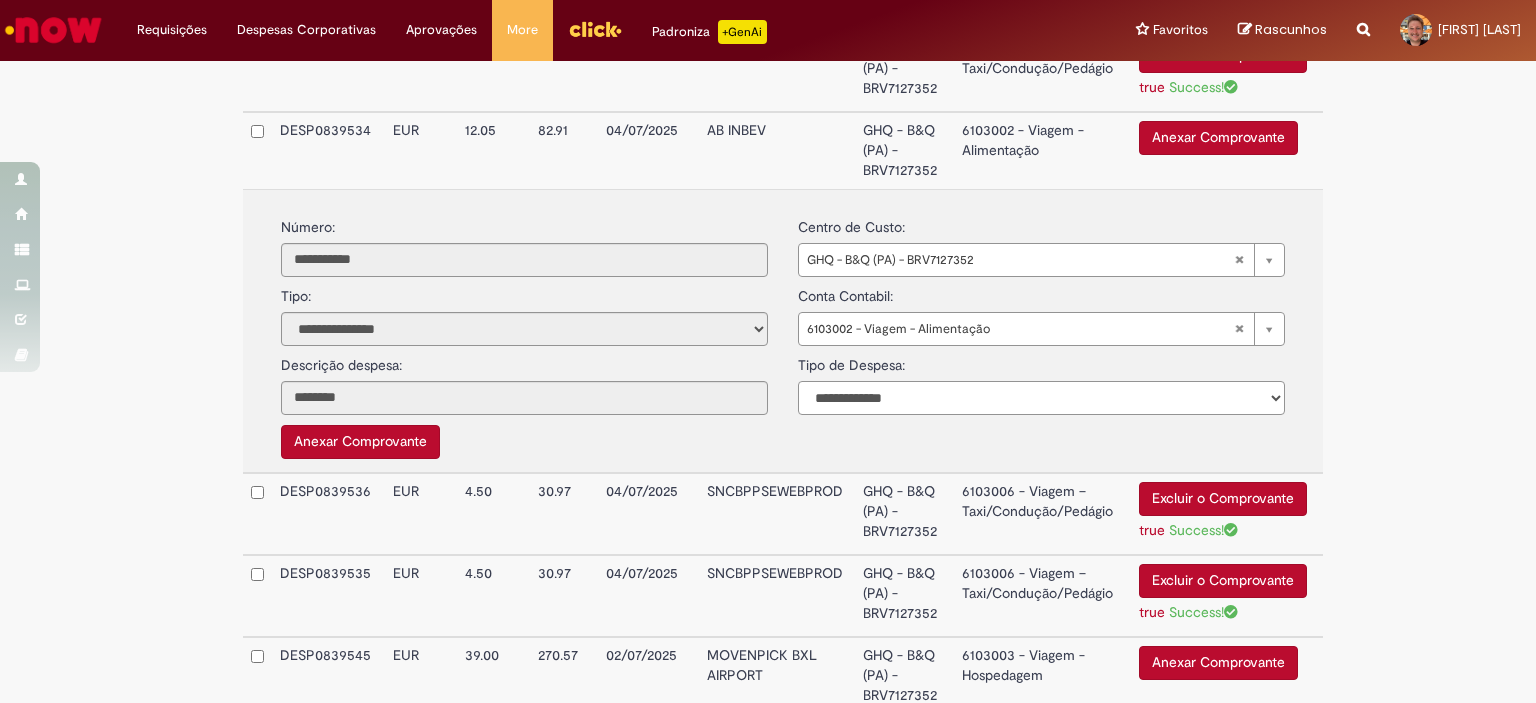 click on "**********" at bounding box center (1041, 398) 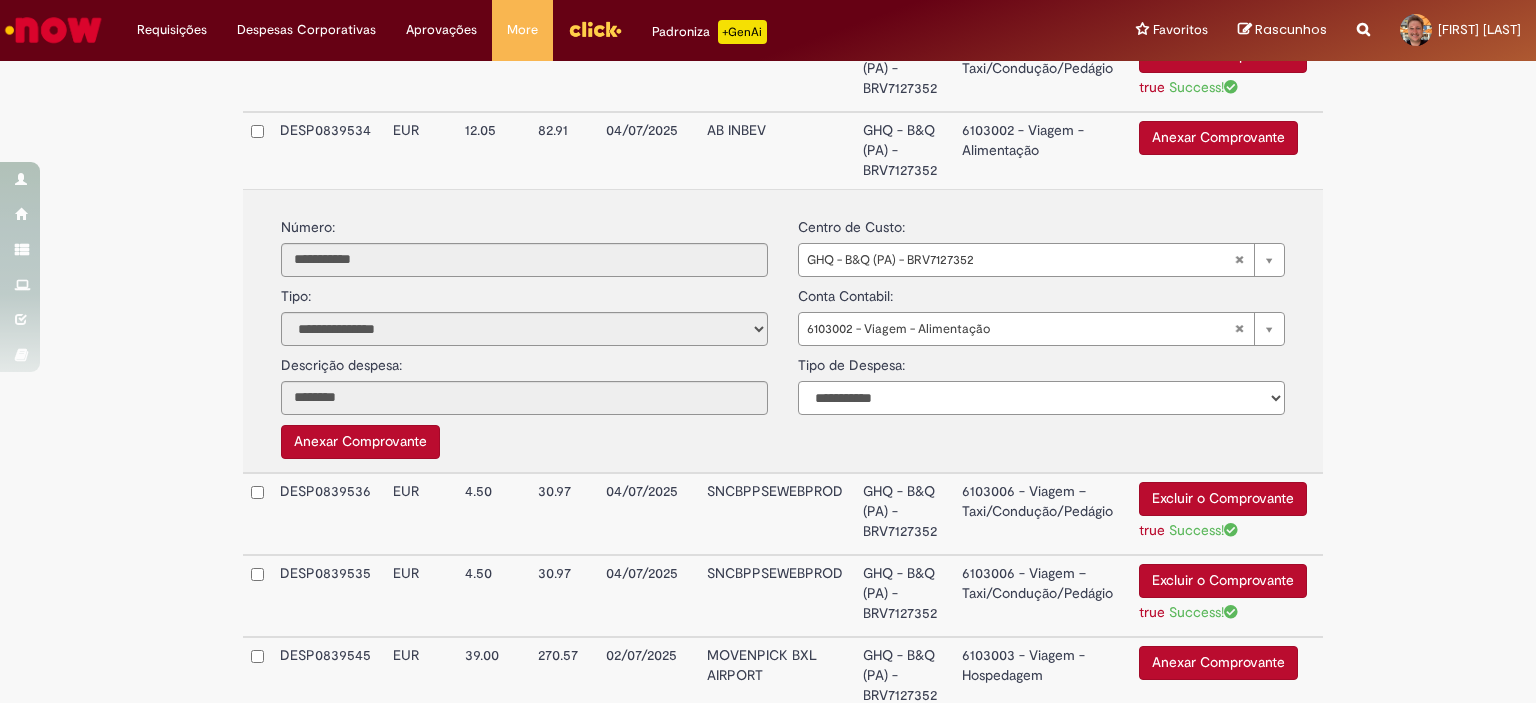 click on "**********" at bounding box center [1041, 398] 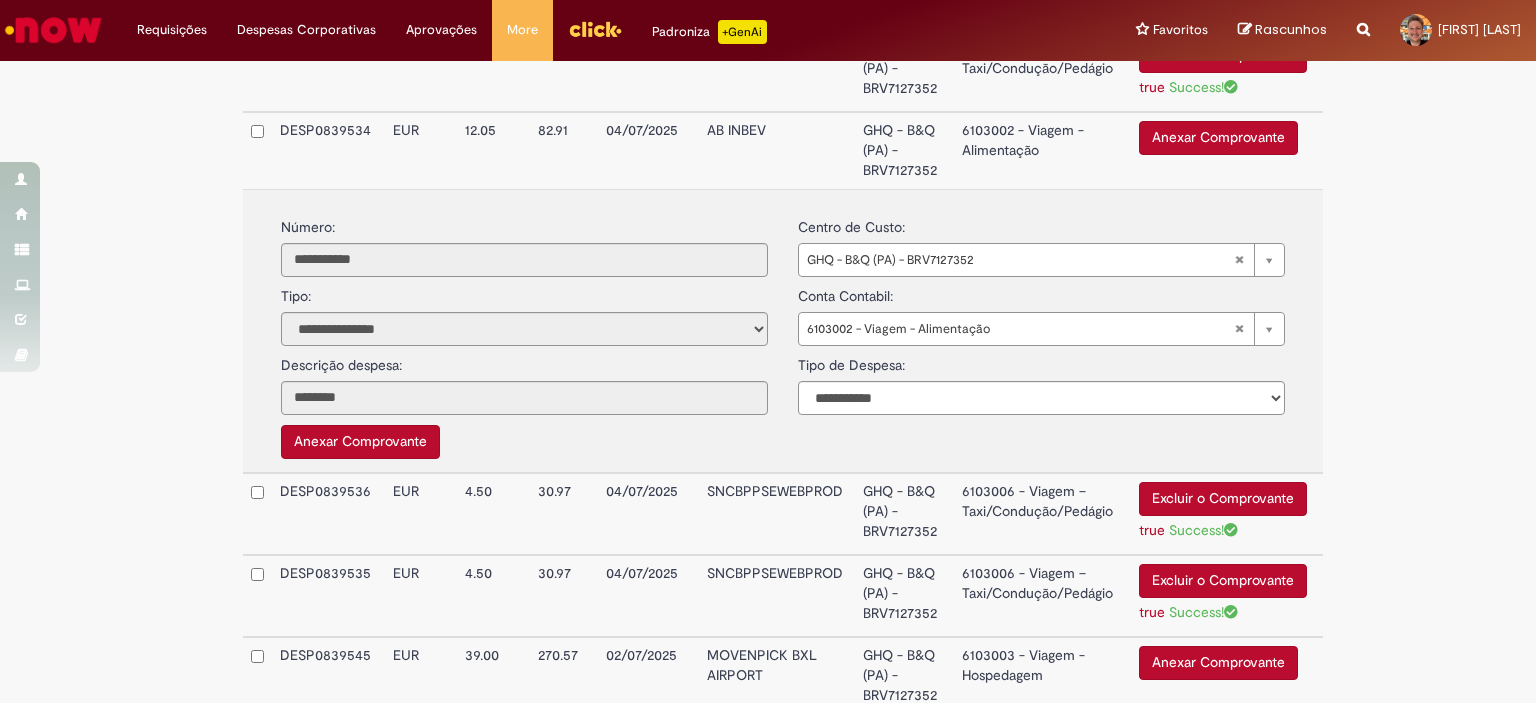 click on "Anexar Comprovante" at bounding box center [1218, 138] 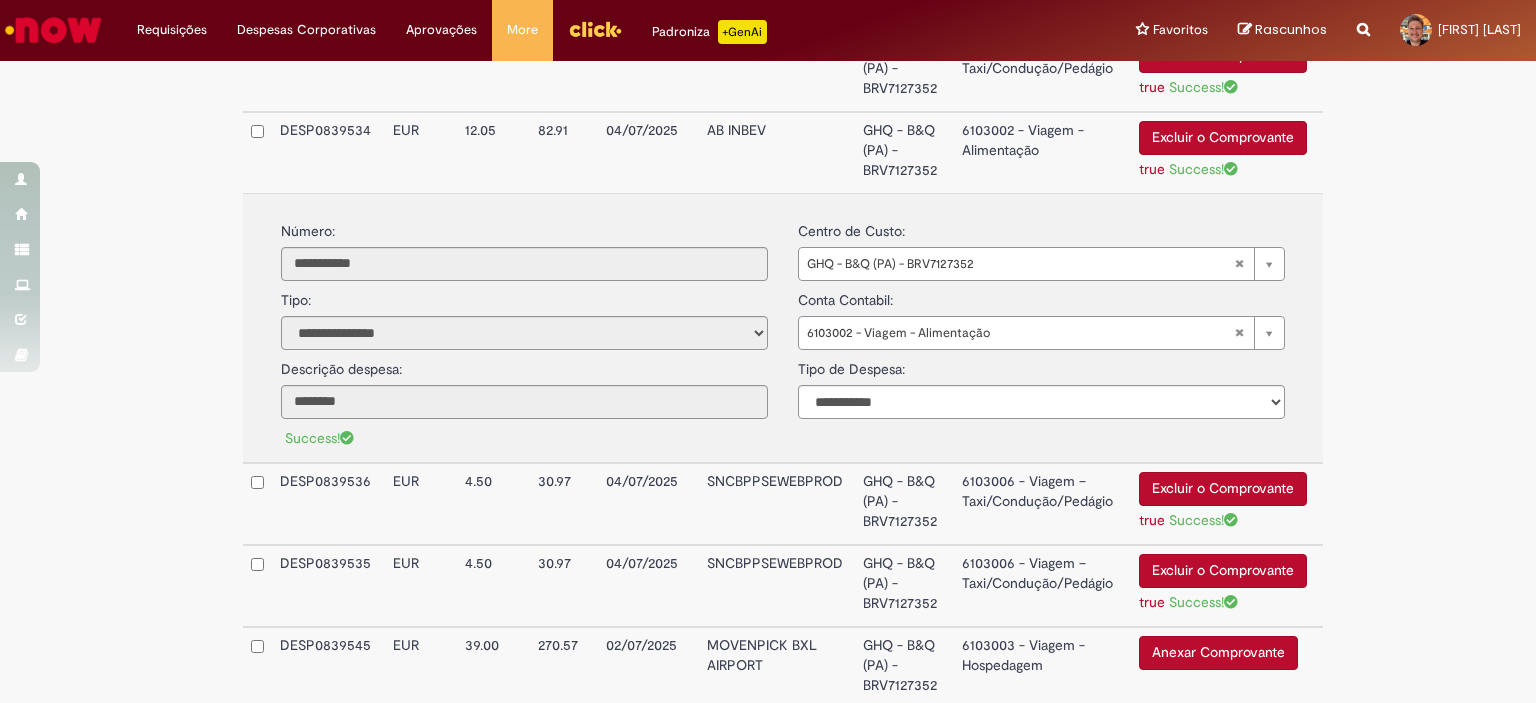 click on "6103002 - Viagem - Alimentação" at bounding box center (1042, 152) 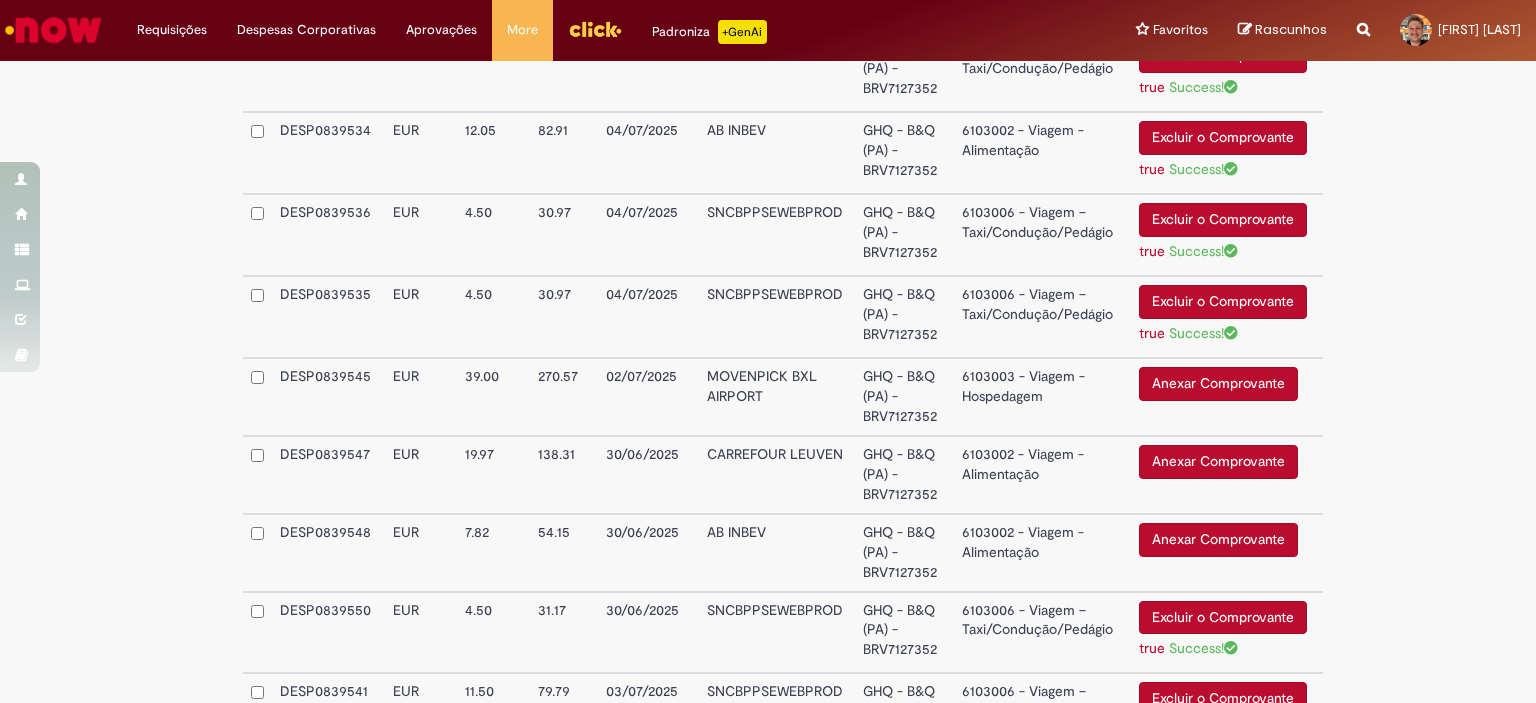 click on "**********" at bounding box center [768, 382] 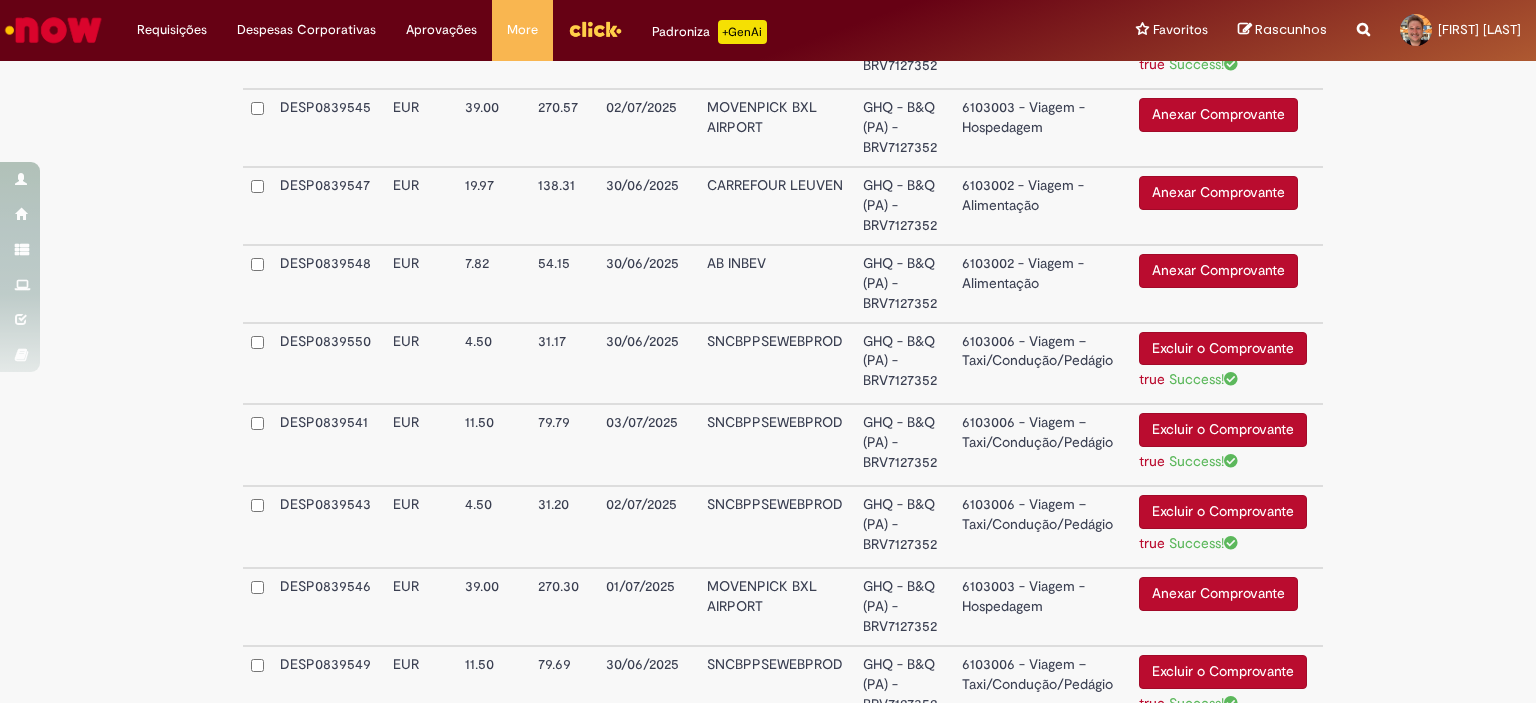 scroll, scrollTop: 1902, scrollLeft: 0, axis: vertical 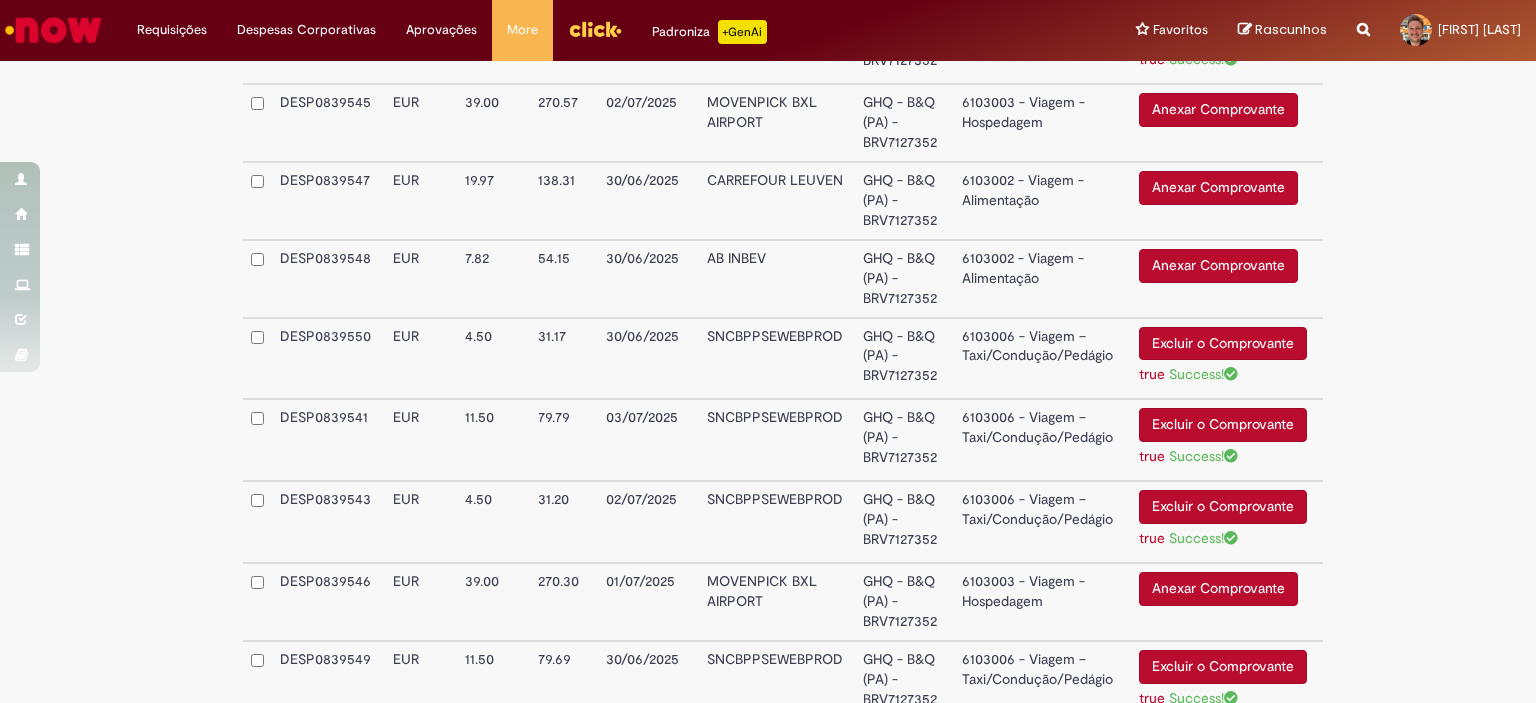 click on "6103003 - Viagem - Hospedagem" at bounding box center [1042, 123] 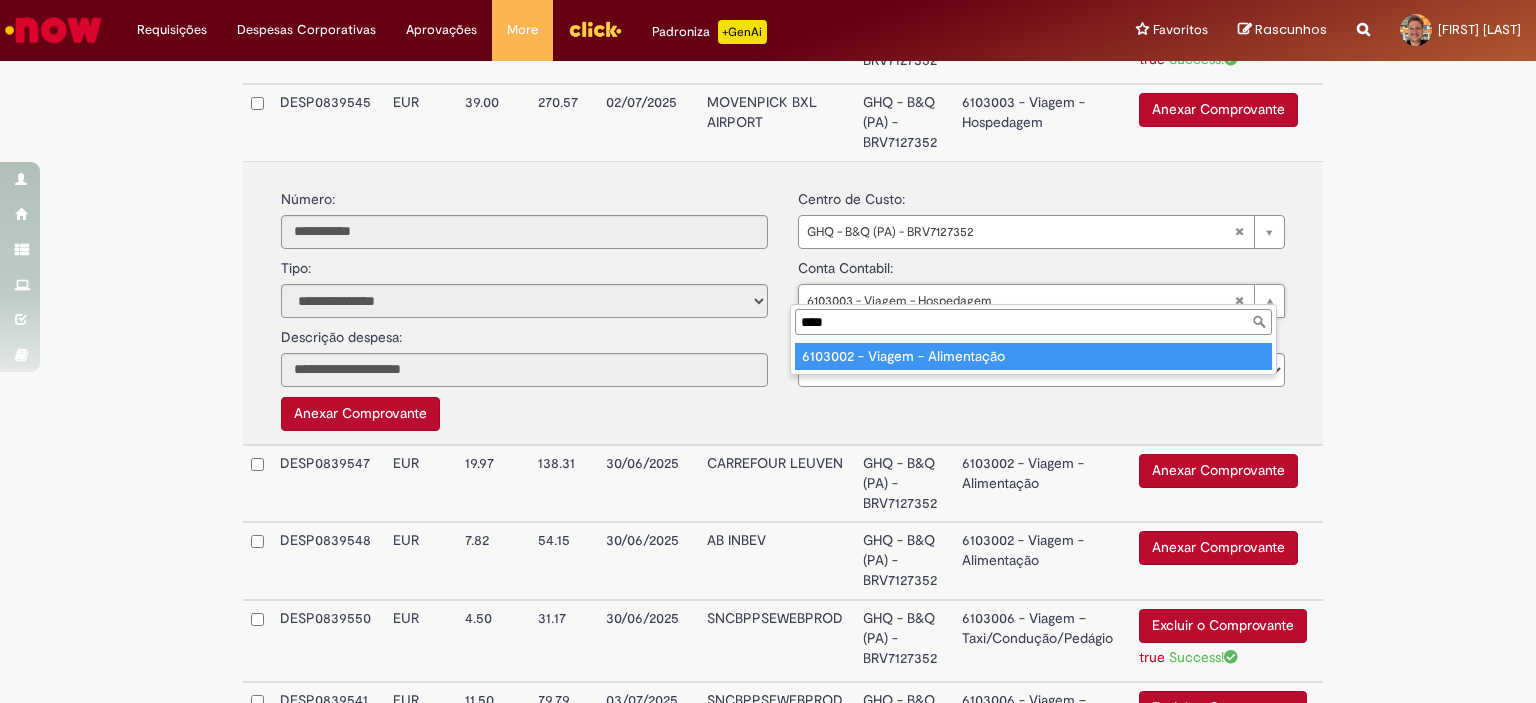 type on "****" 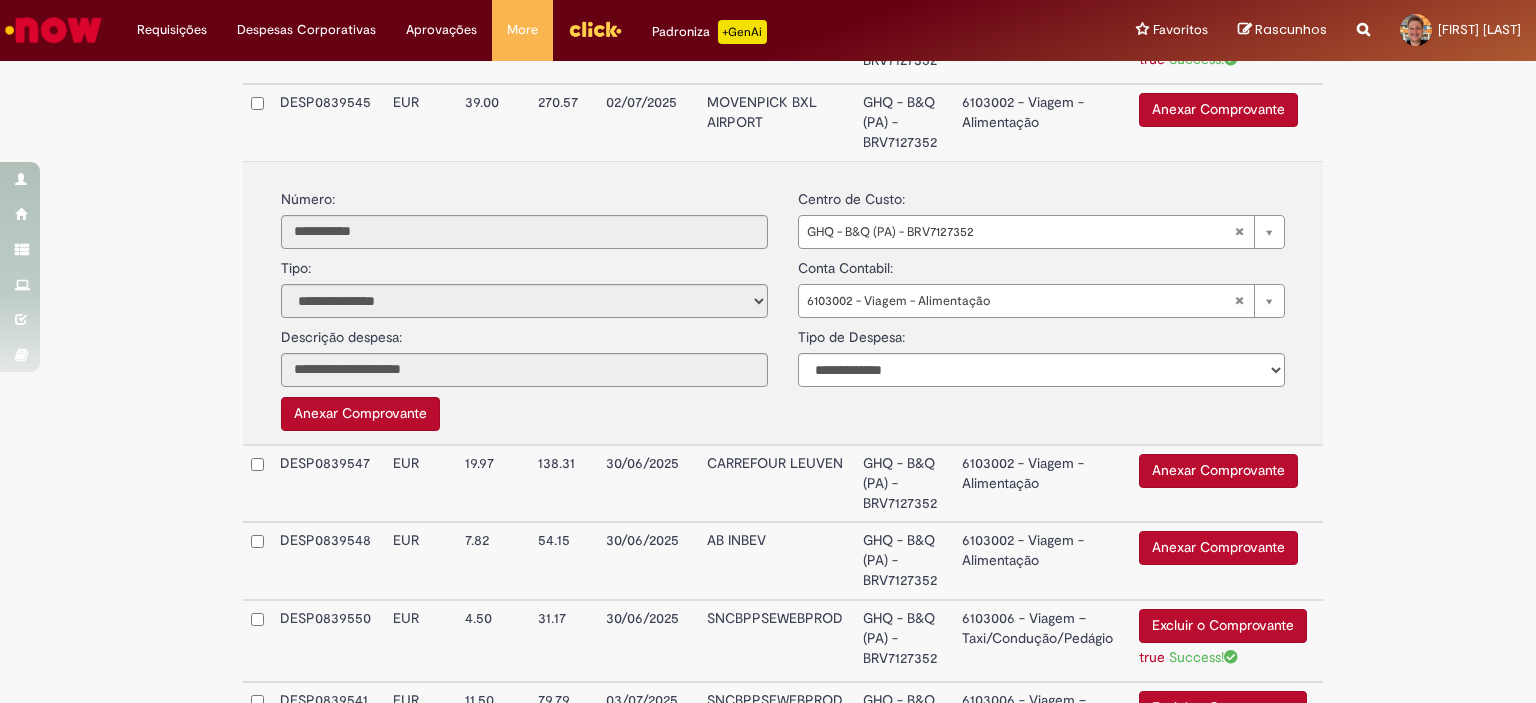 click on "**********" at bounding box center (1041, 352) 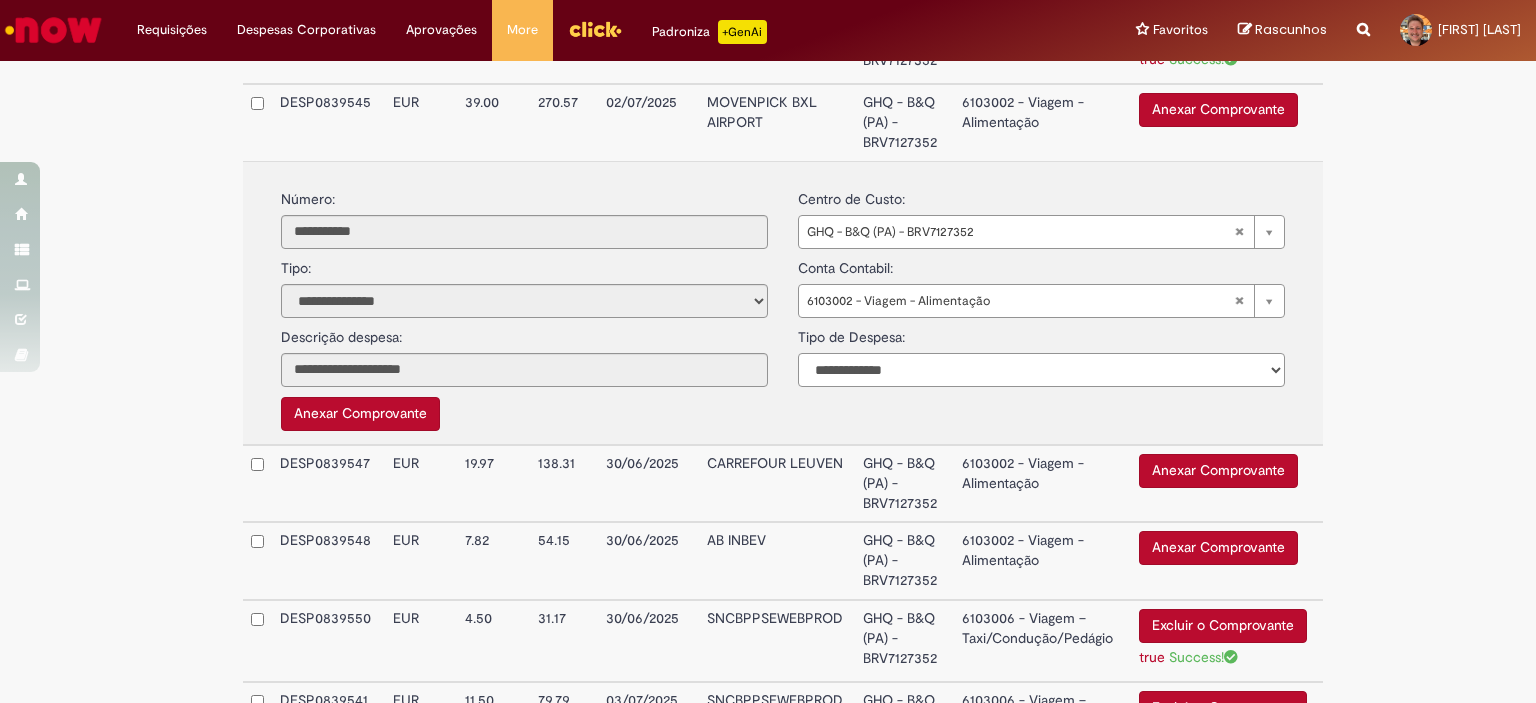 click on "**********" at bounding box center (1041, 370) 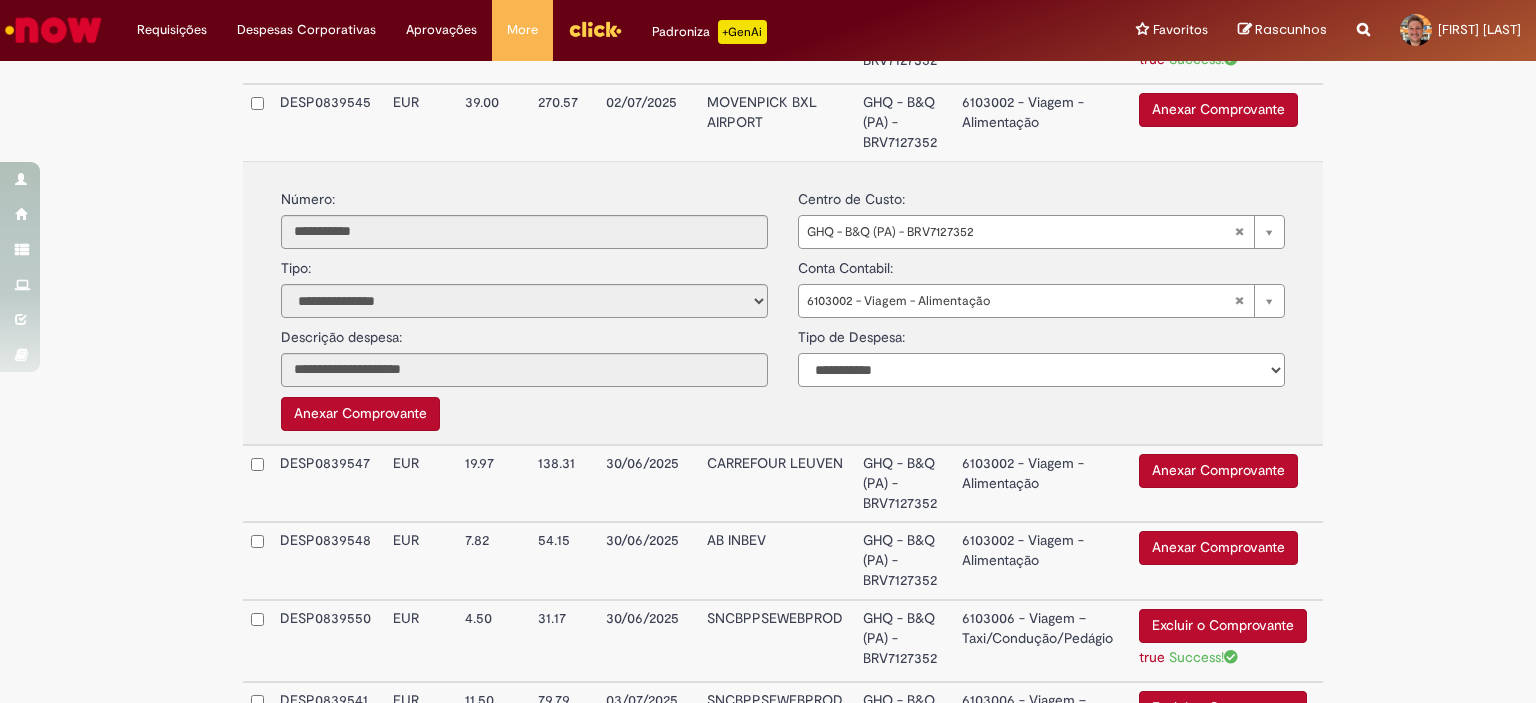 click on "**********" at bounding box center [1041, 370] 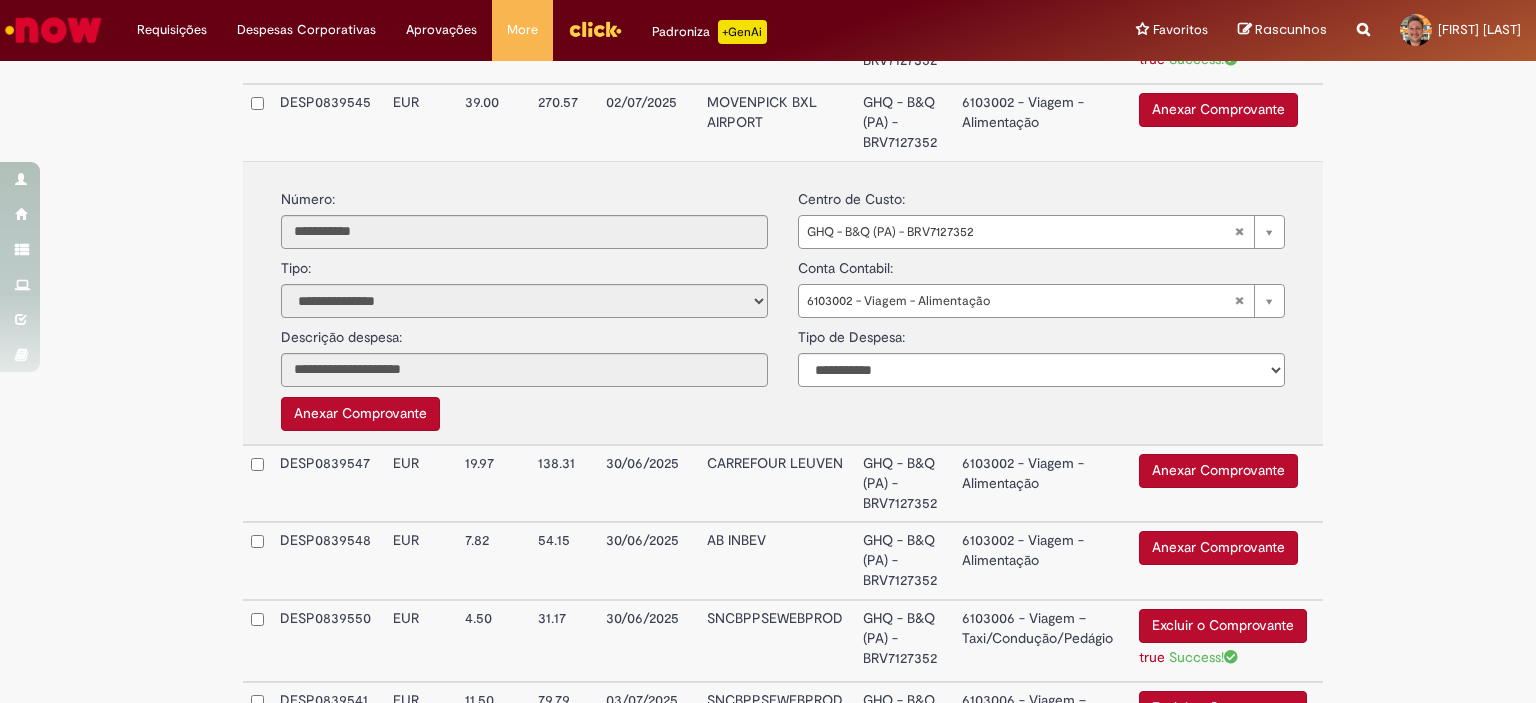 click on "Anexar Comprovante" at bounding box center [1218, 110] 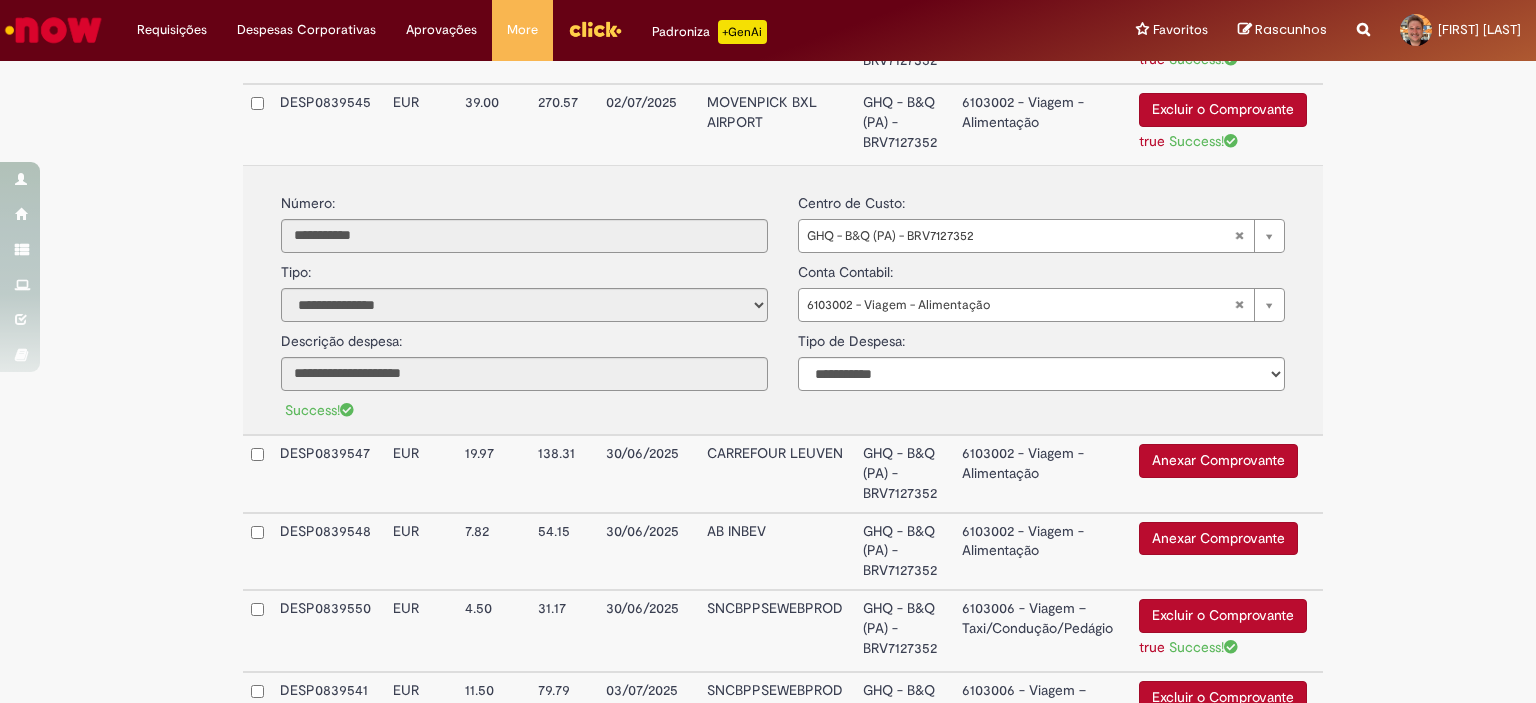 click on "6103002 - Viagem - Alimentação" at bounding box center [1042, 124] 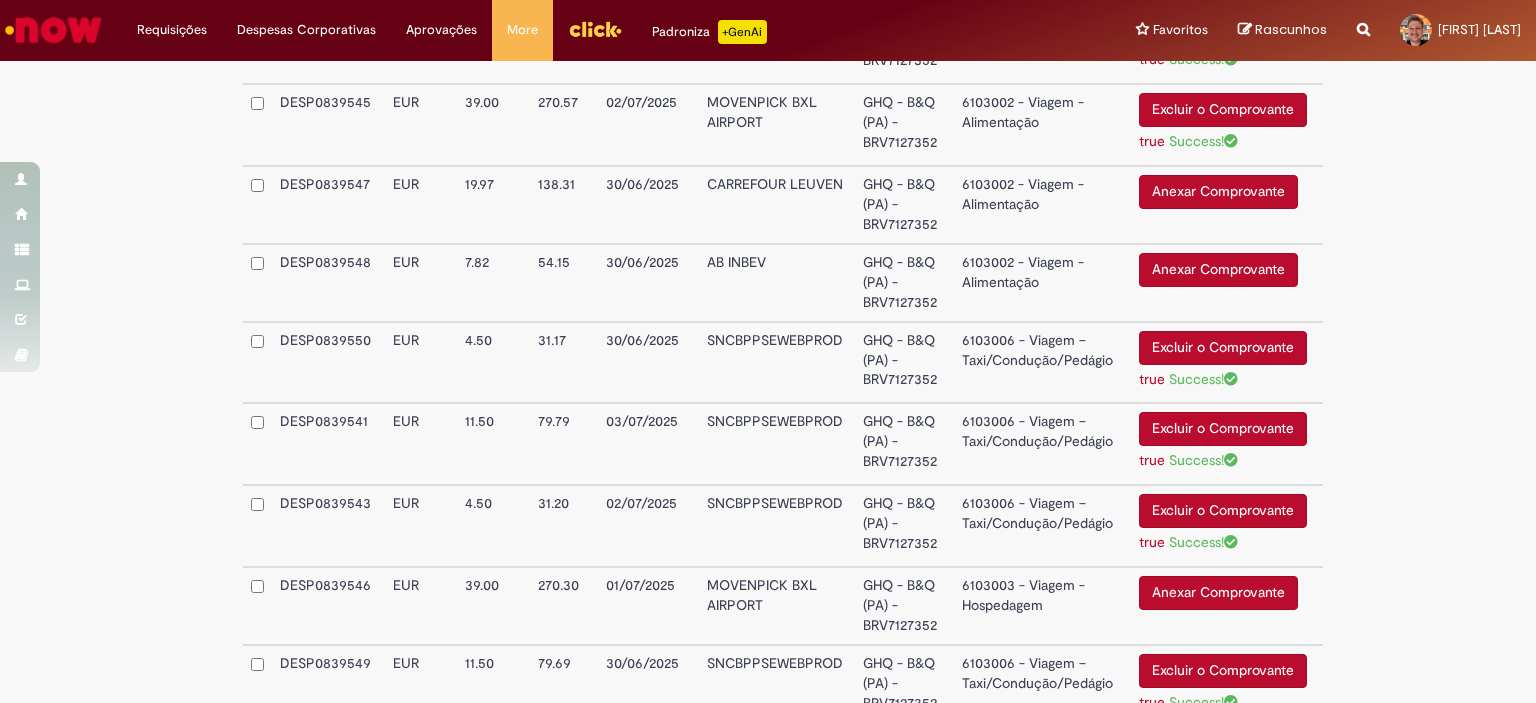 click on "6103002 - Viagem - Alimentação" at bounding box center [1042, 205] 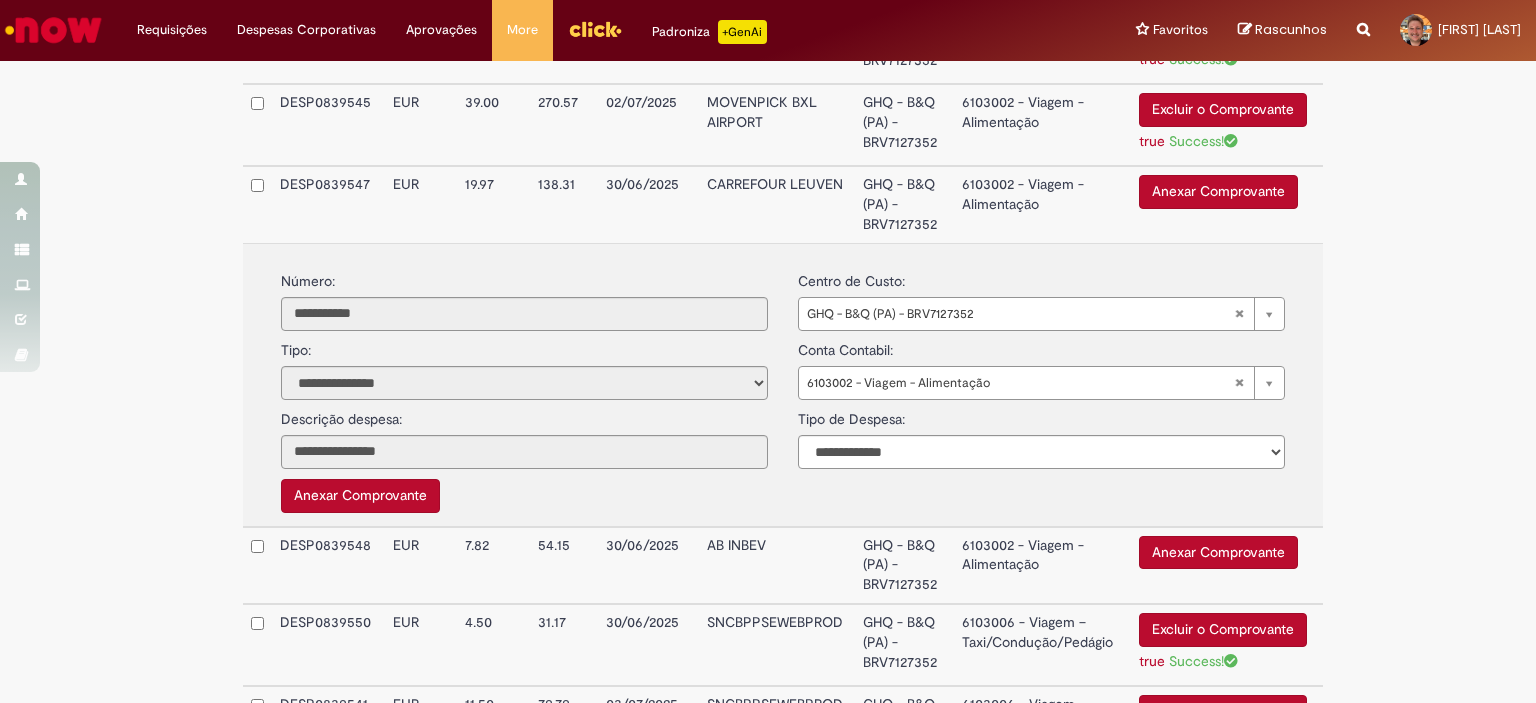 click on "Excluir o Comprovante" at bounding box center [1041, 474] 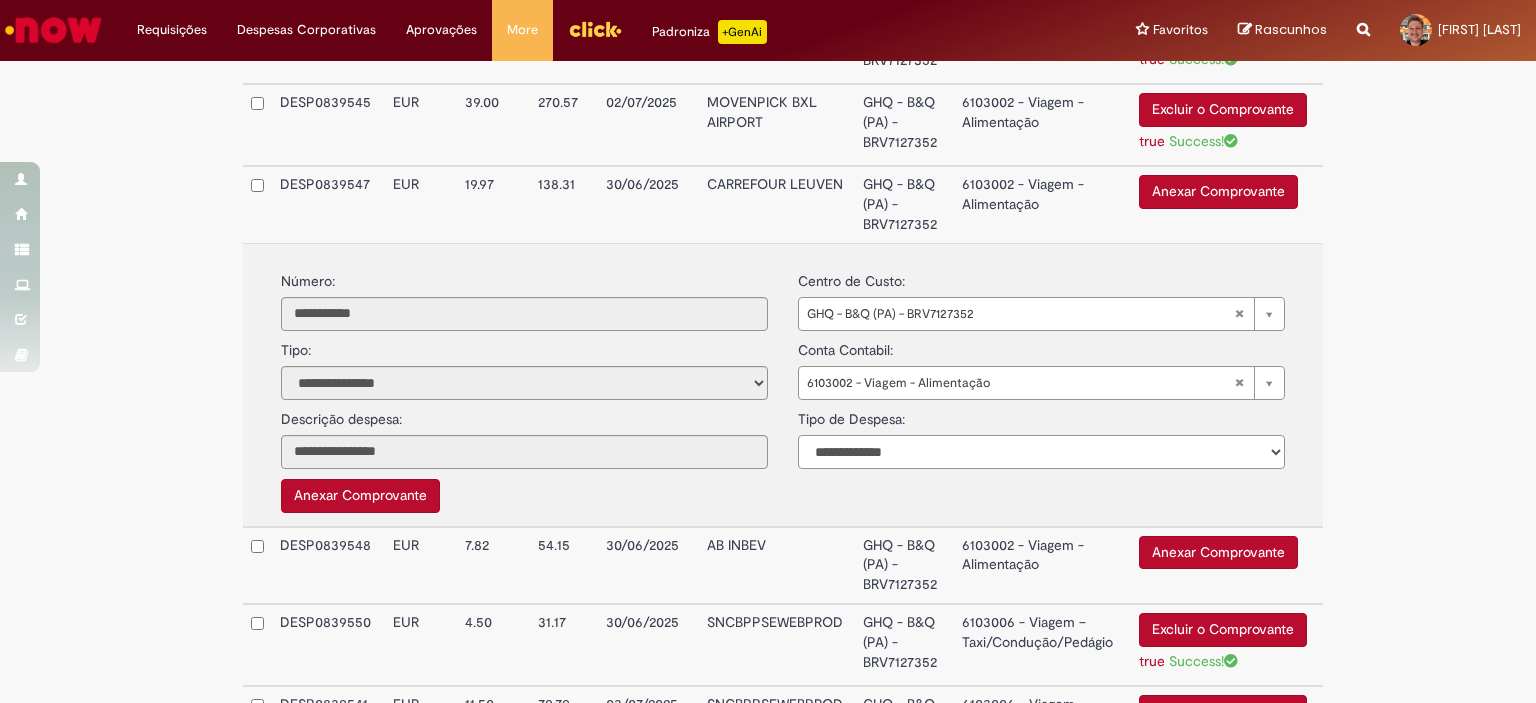 click on "**********" at bounding box center (1041, 452) 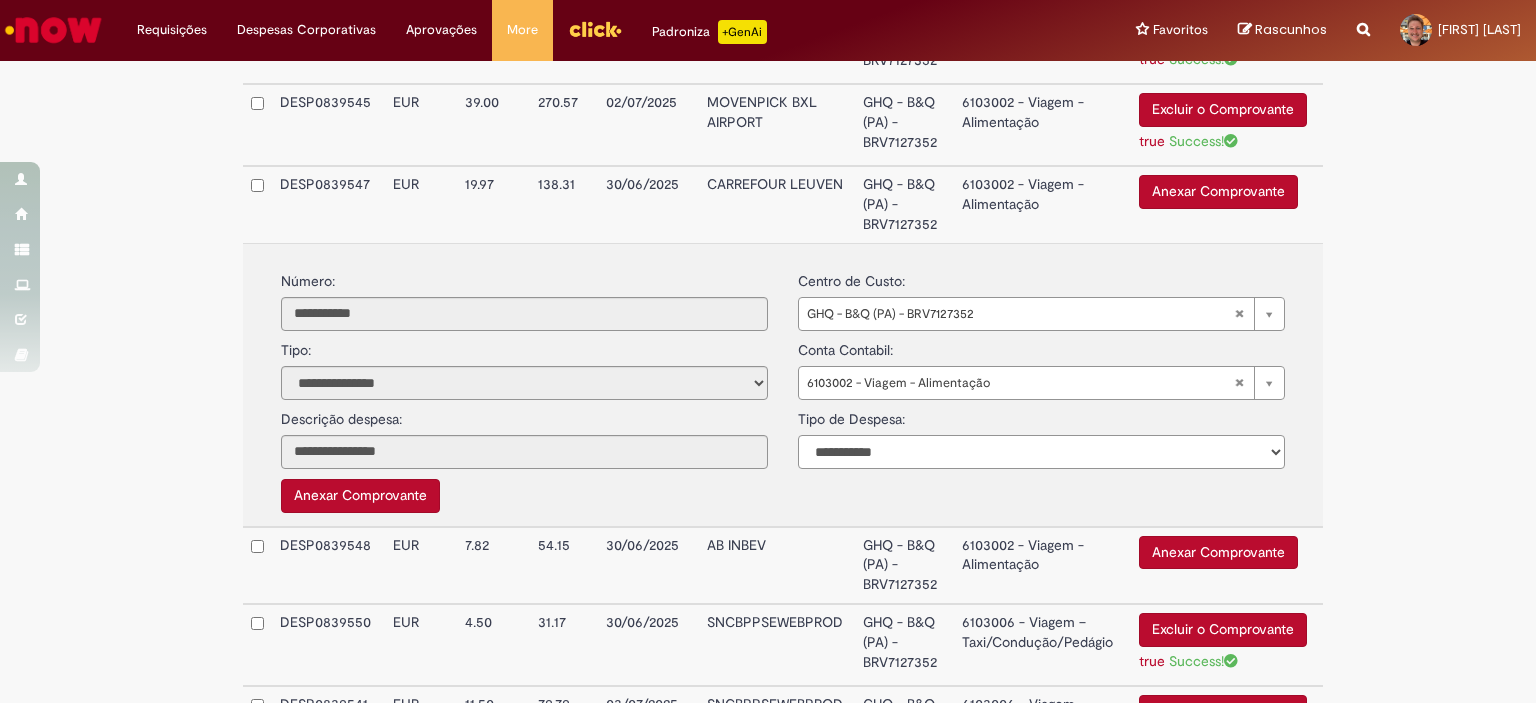 click on "**********" at bounding box center (1041, 452) 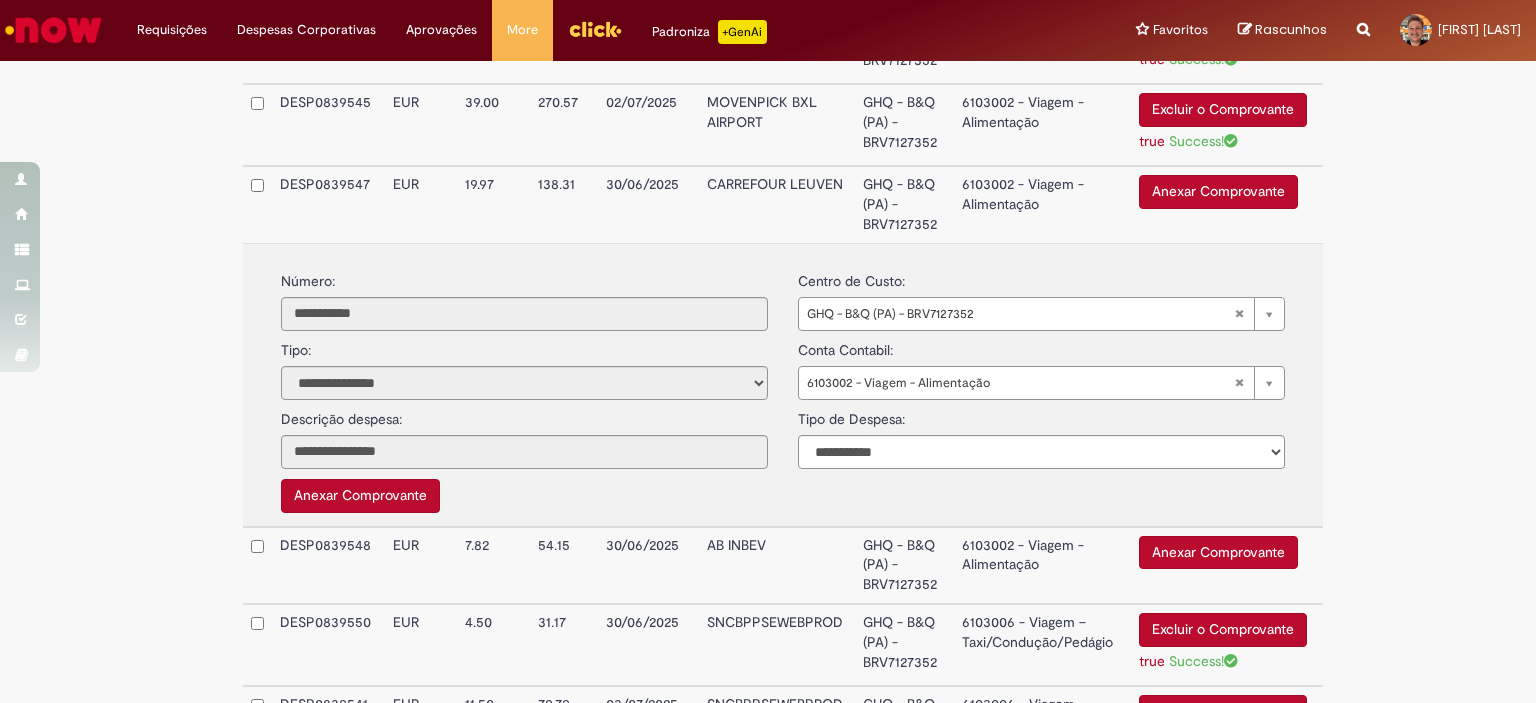 click on "Anexar Comprovante" at bounding box center [1218, 192] 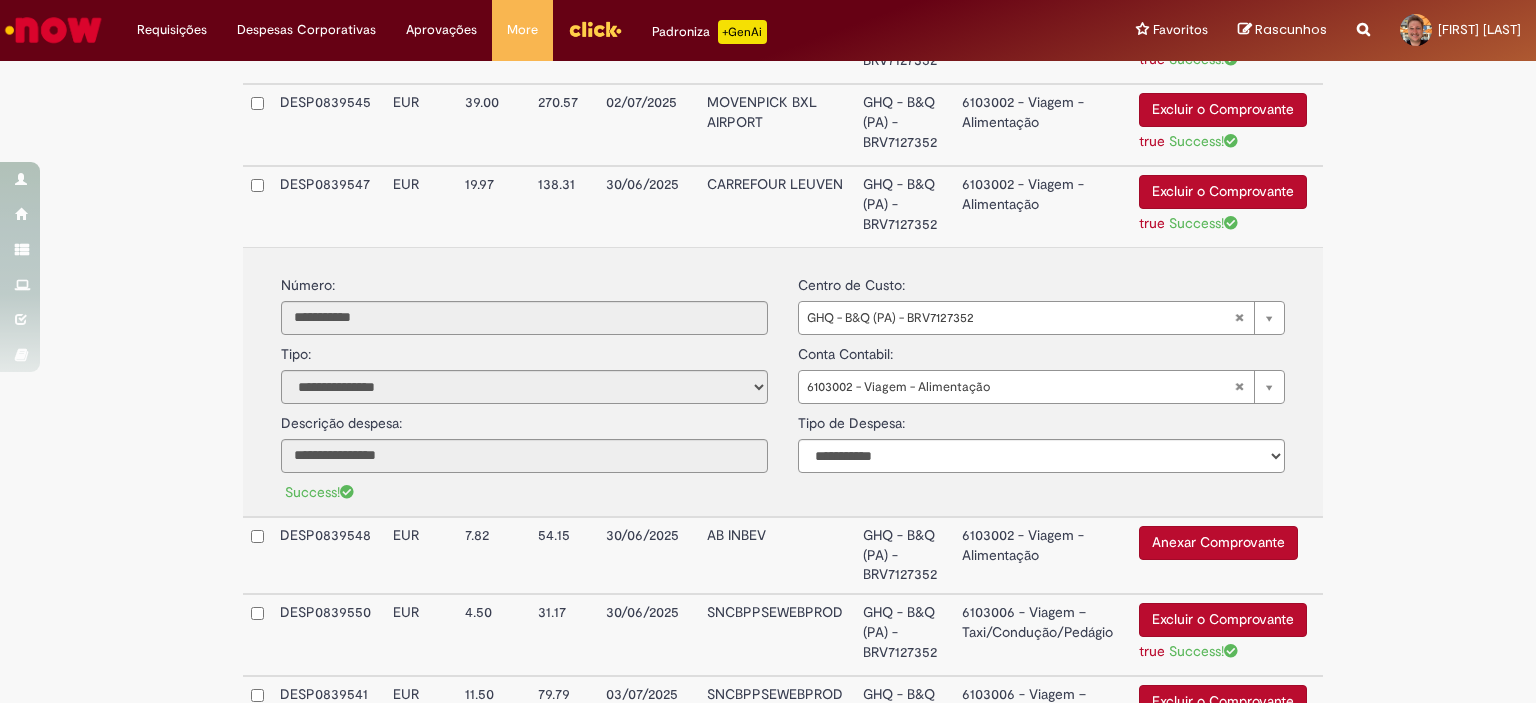 click on "6103002 - Viagem - Alimentação" at bounding box center [1042, 206] 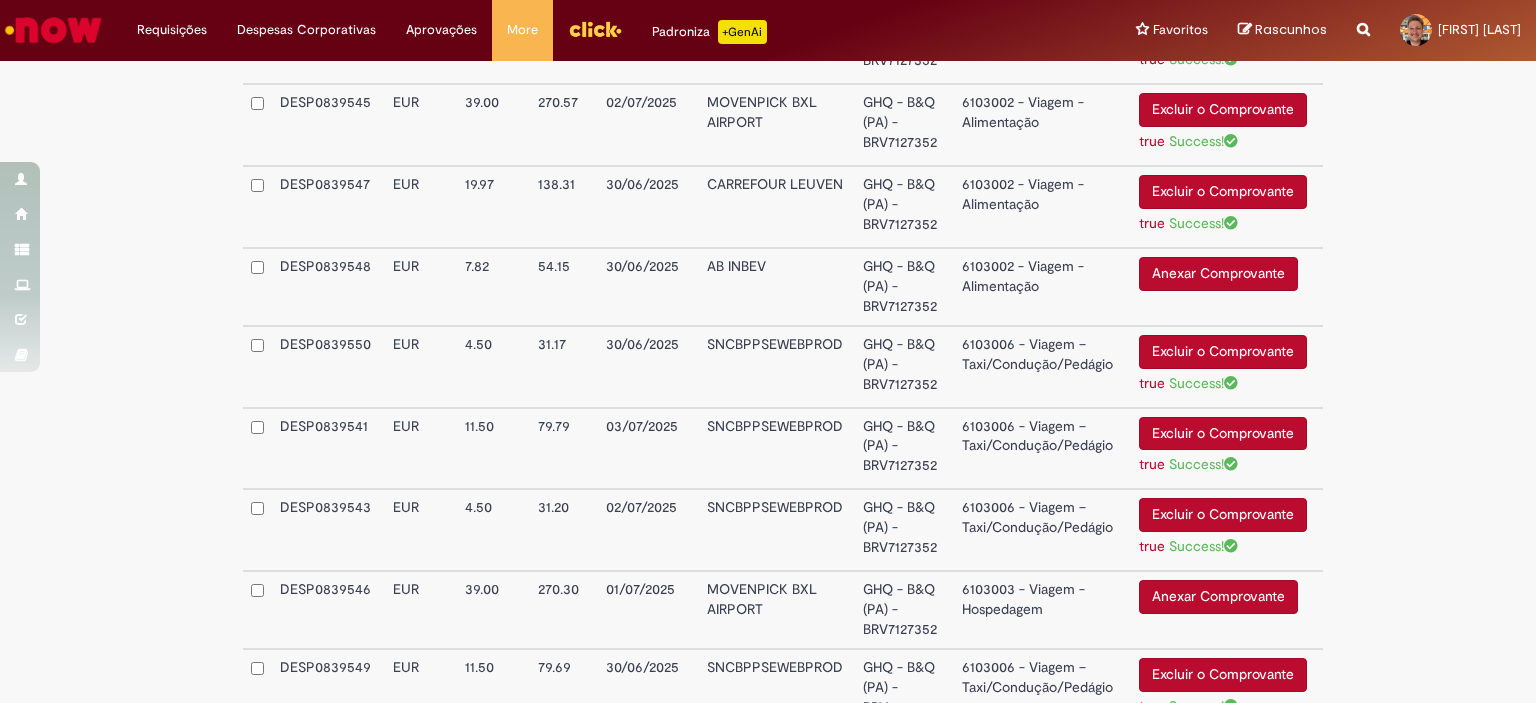 click on "Anexar Comprovante" at bounding box center [1218, 274] 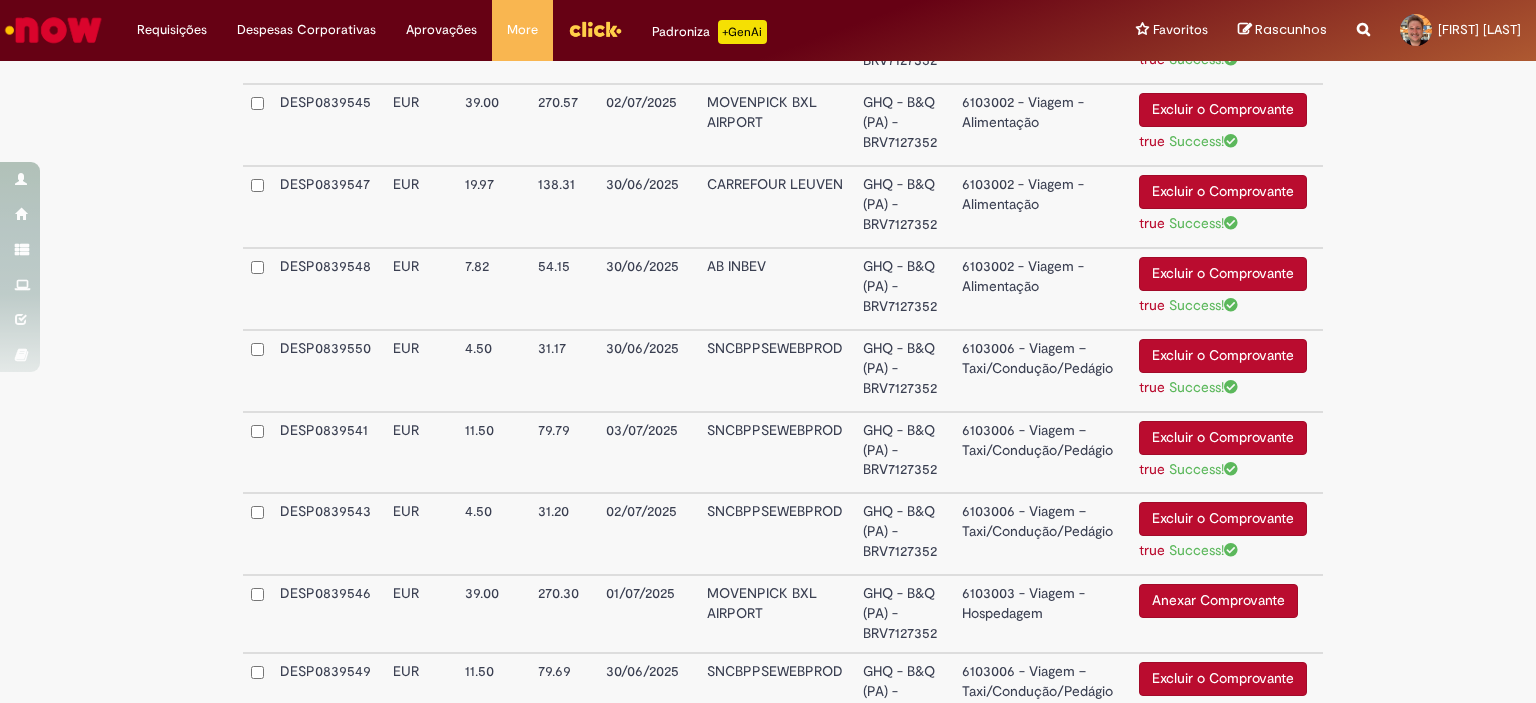 click on "6103002 - Viagem - Alimentação" at bounding box center [1042, 289] 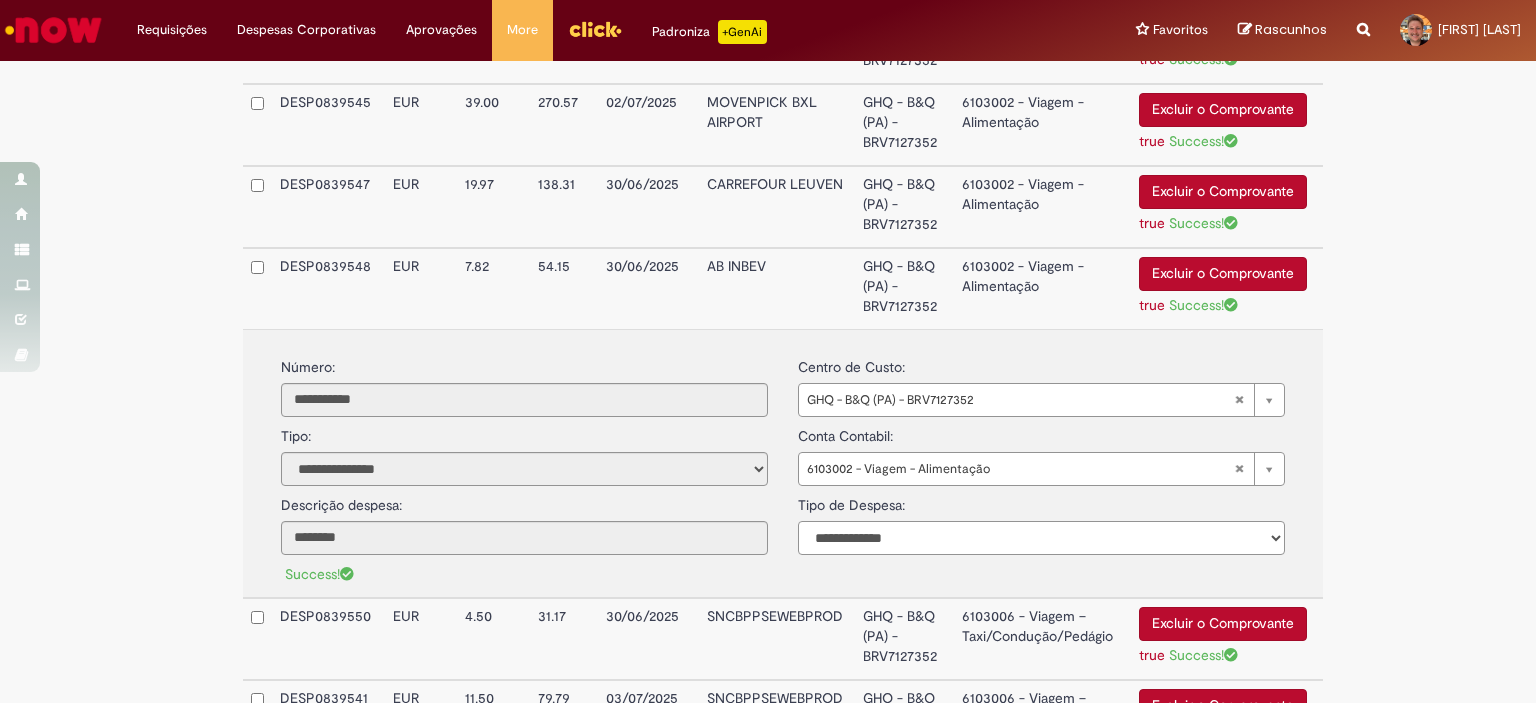 click on "**********" at bounding box center (1041, 538) 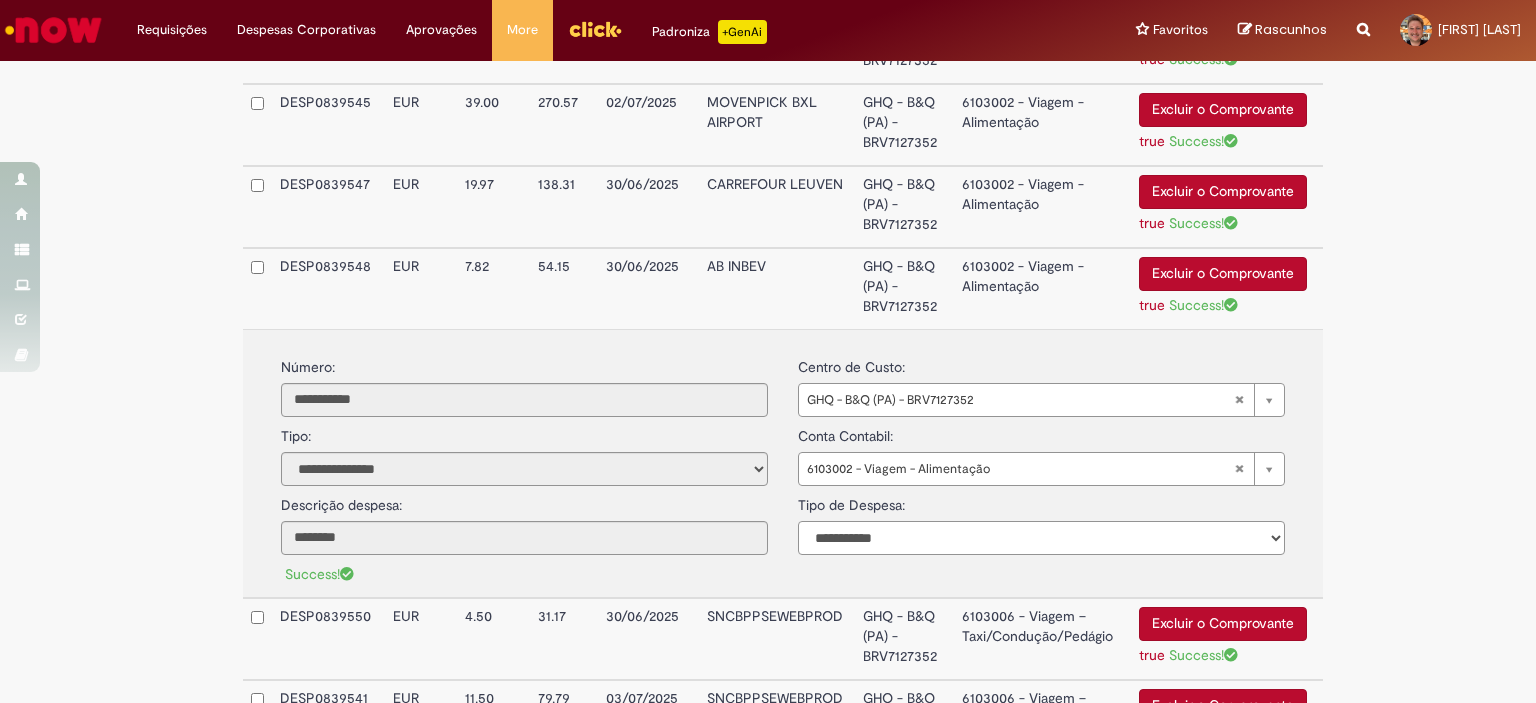 click on "**********" at bounding box center (1041, 538) 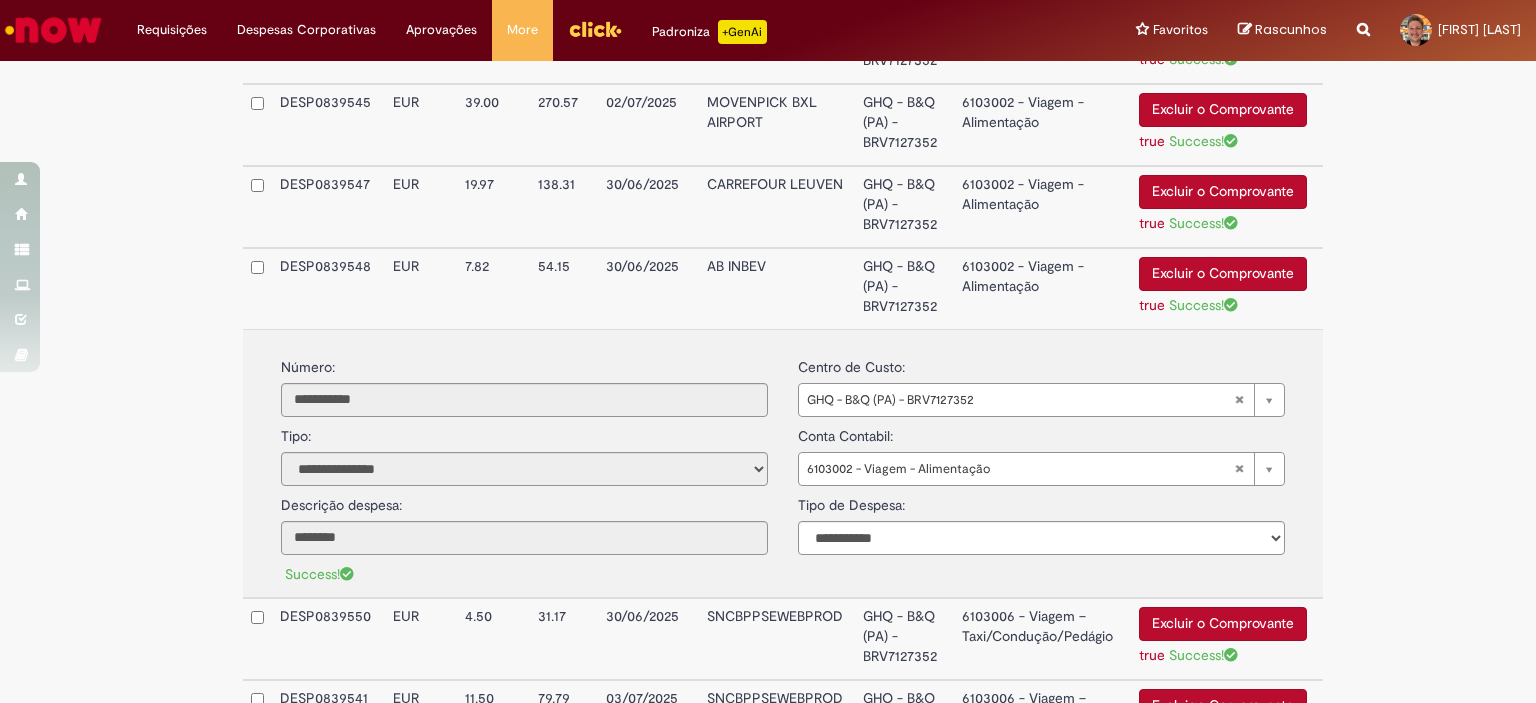 click on "6103002 - Viagem - Alimentação" at bounding box center [1042, 288] 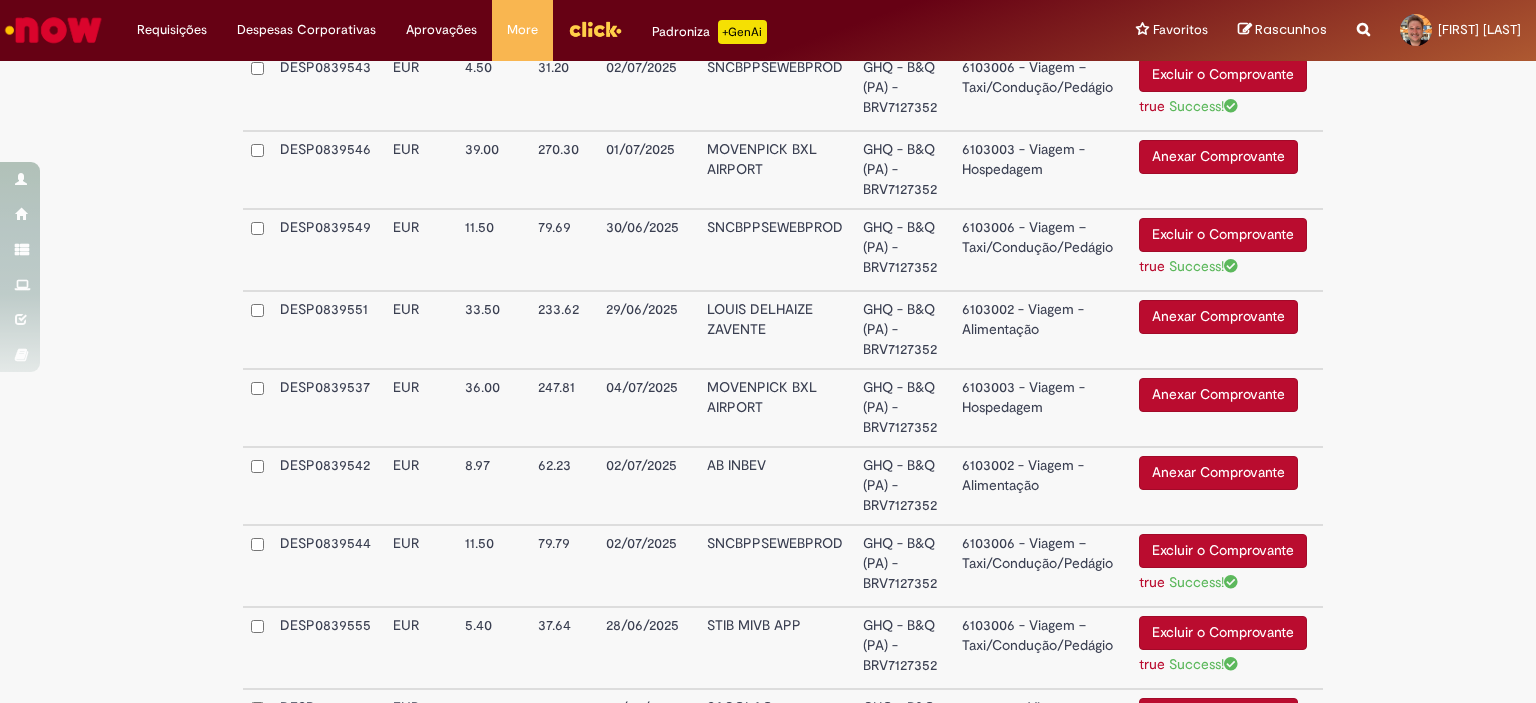 scroll, scrollTop: 2352, scrollLeft: 0, axis: vertical 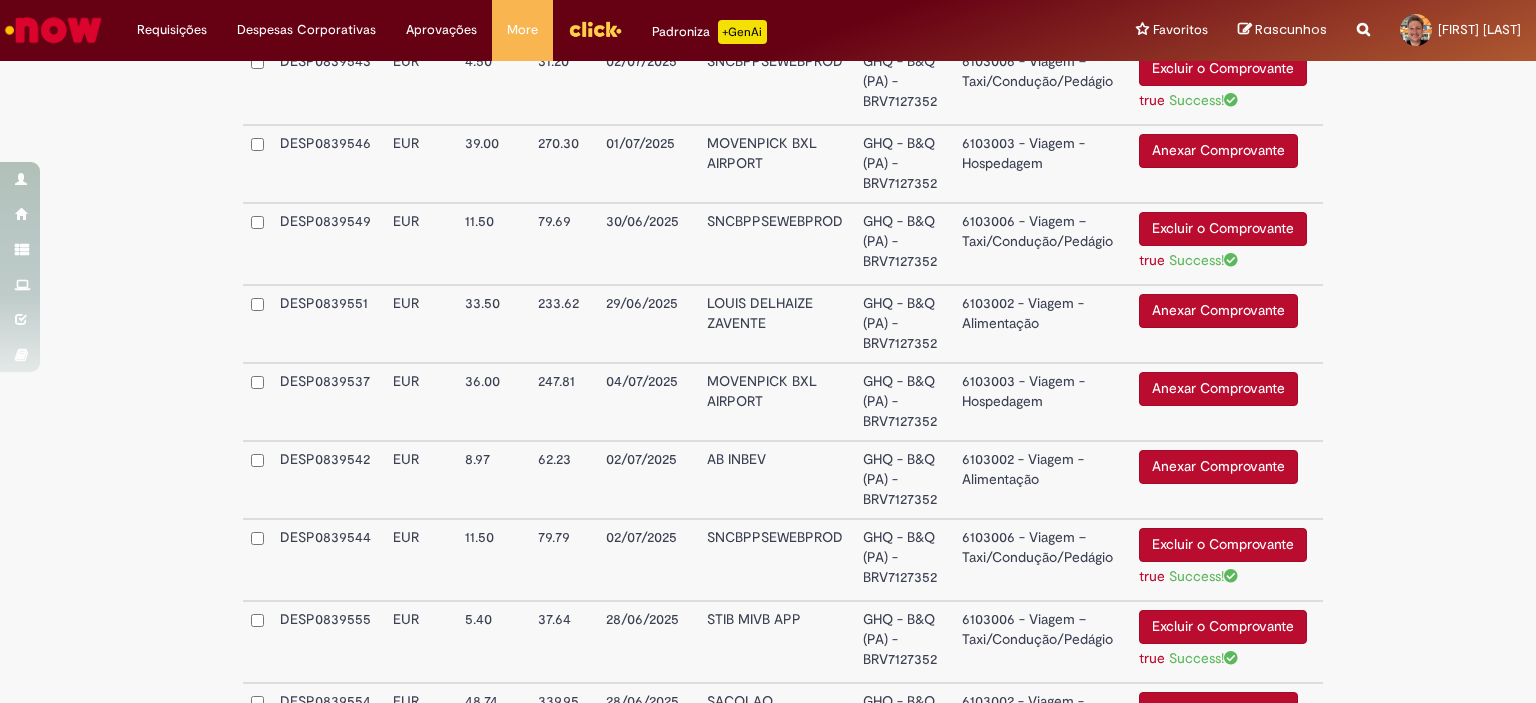 click on "6103003 - Viagem - Hospedagem" at bounding box center (1042, 164) 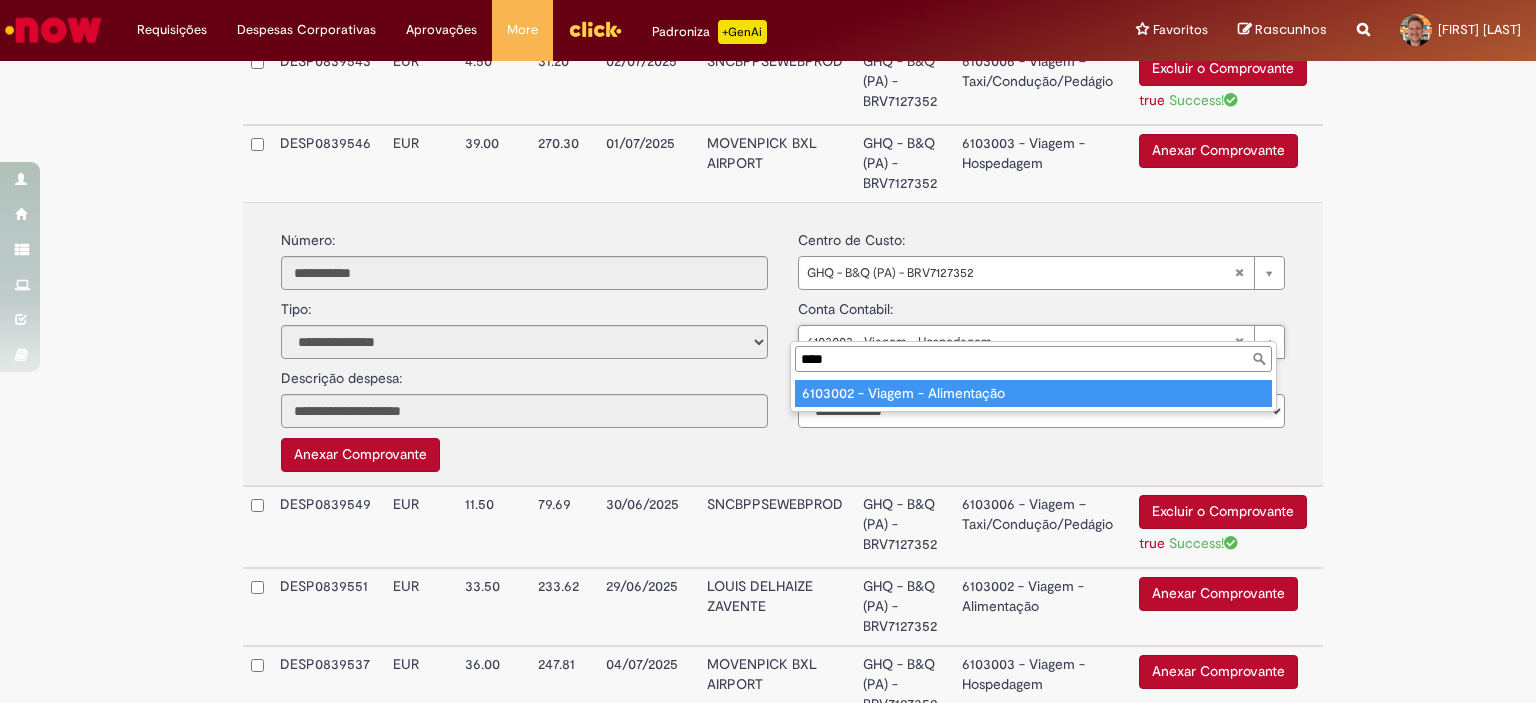 type on "****" 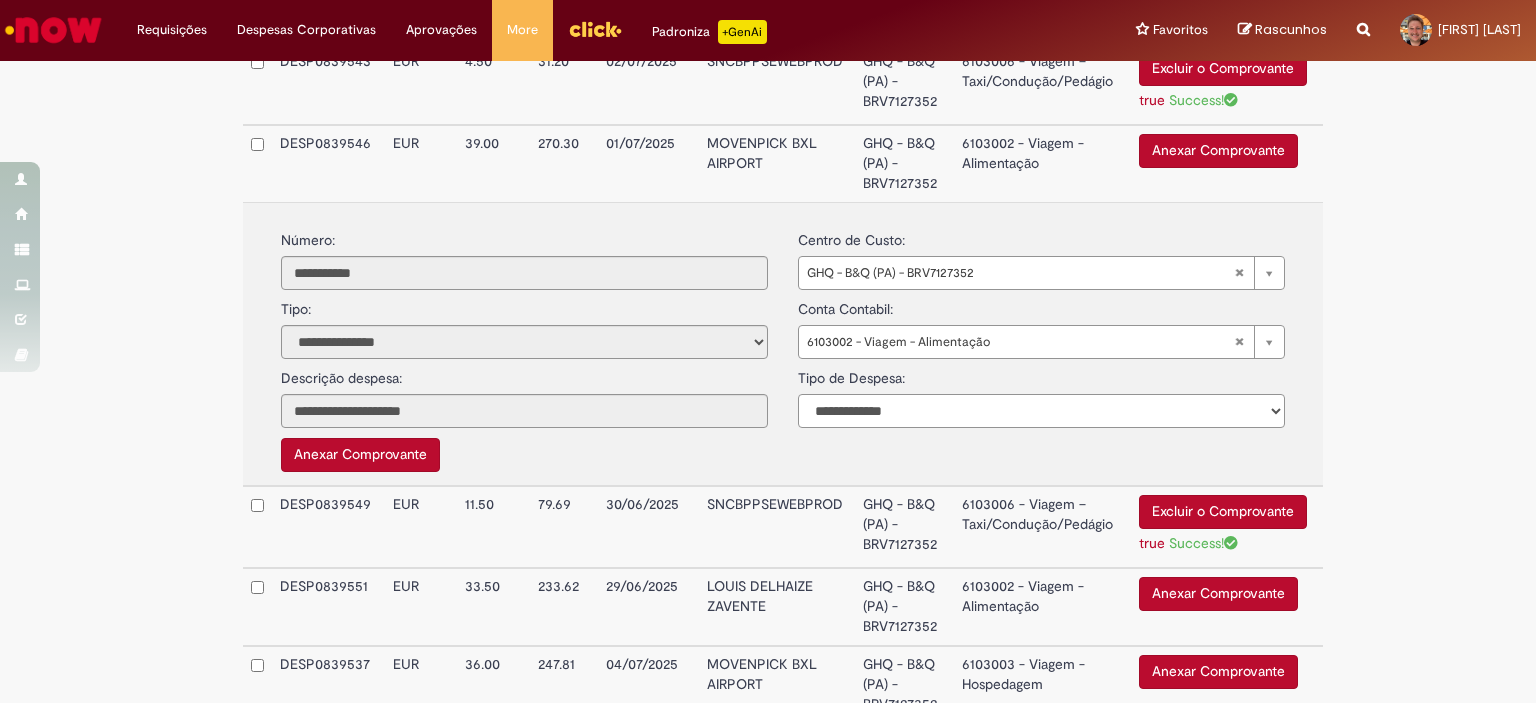 click on "**********" at bounding box center [1041, 411] 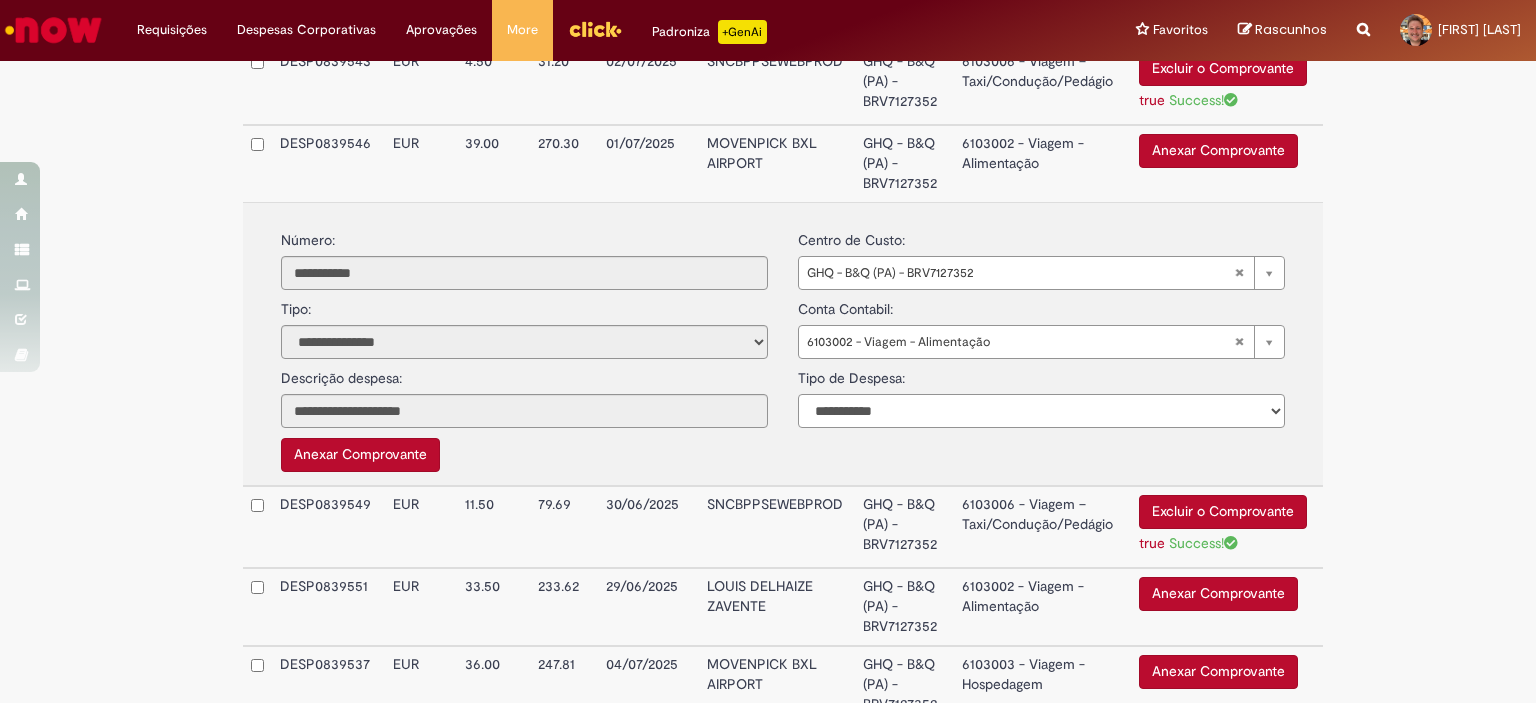 click on "**********" at bounding box center (1041, 411) 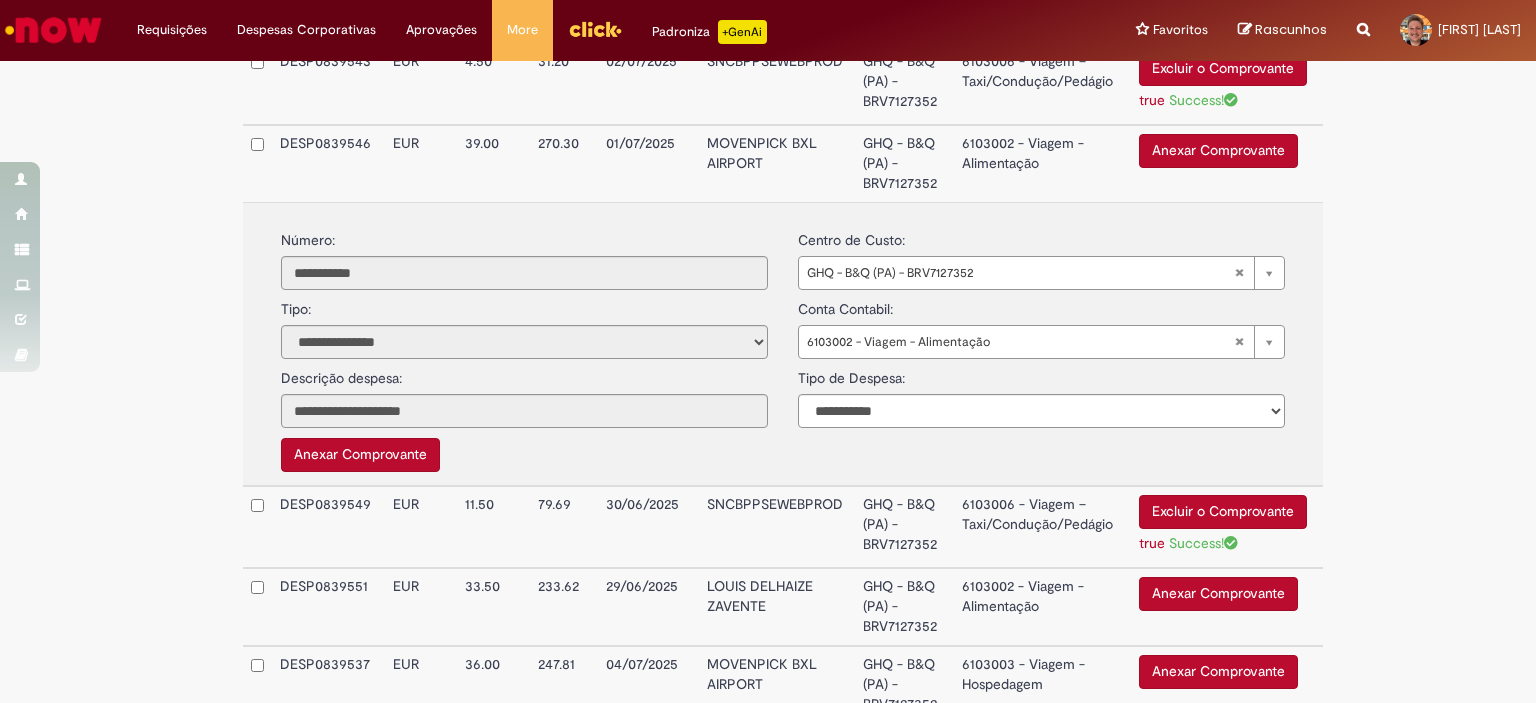 click on "Anexar Comprovante" at bounding box center [1218, 151] 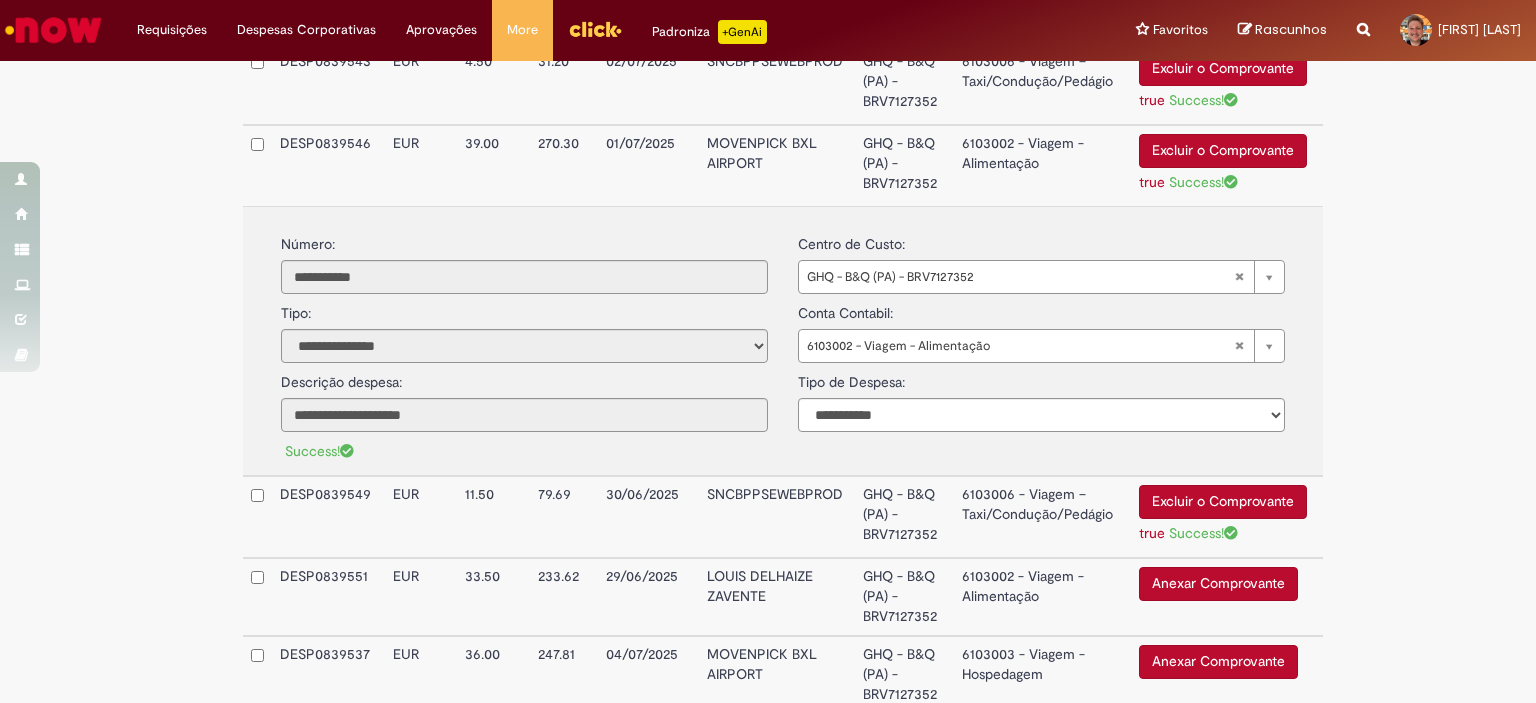 click on "6103002 - Viagem - Alimentação" at bounding box center [1042, 165] 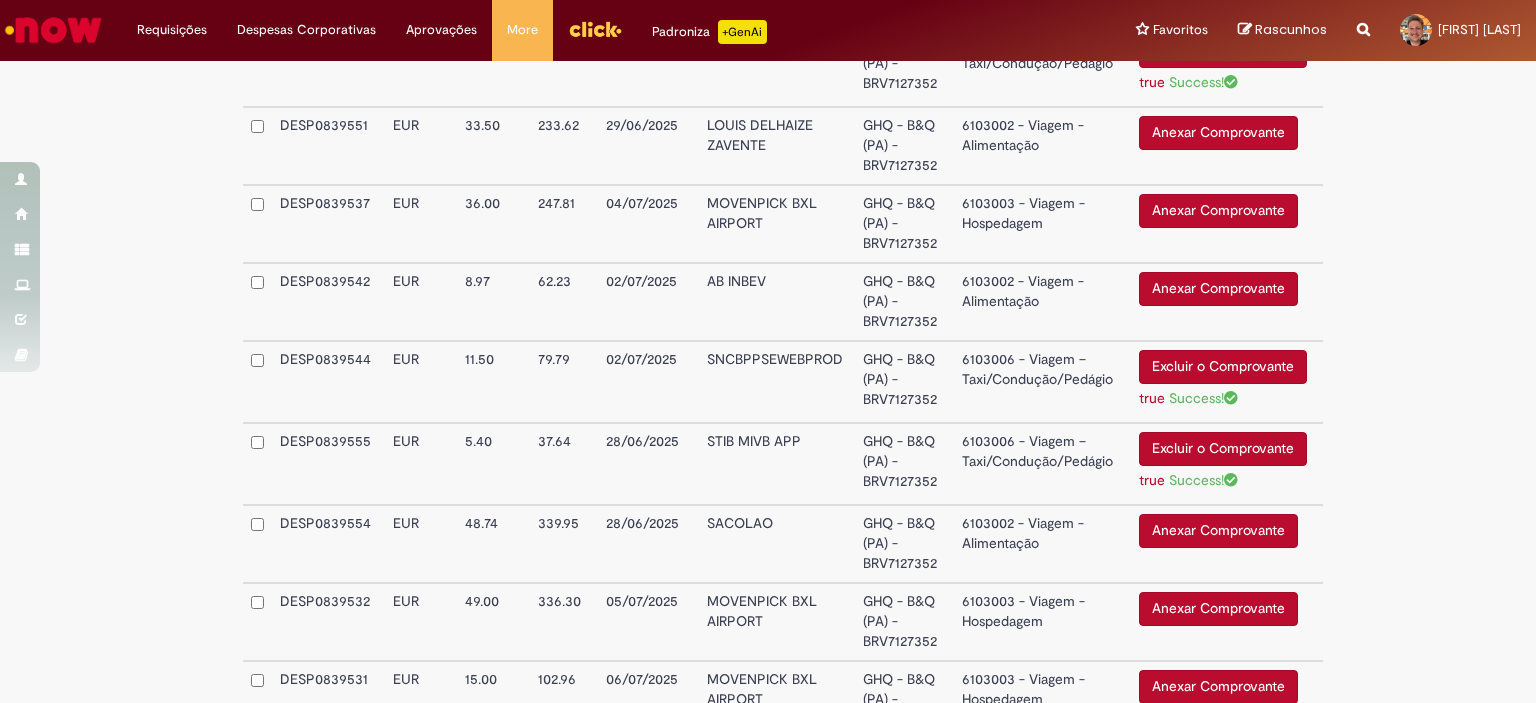 scroll, scrollTop: 2544, scrollLeft: 0, axis: vertical 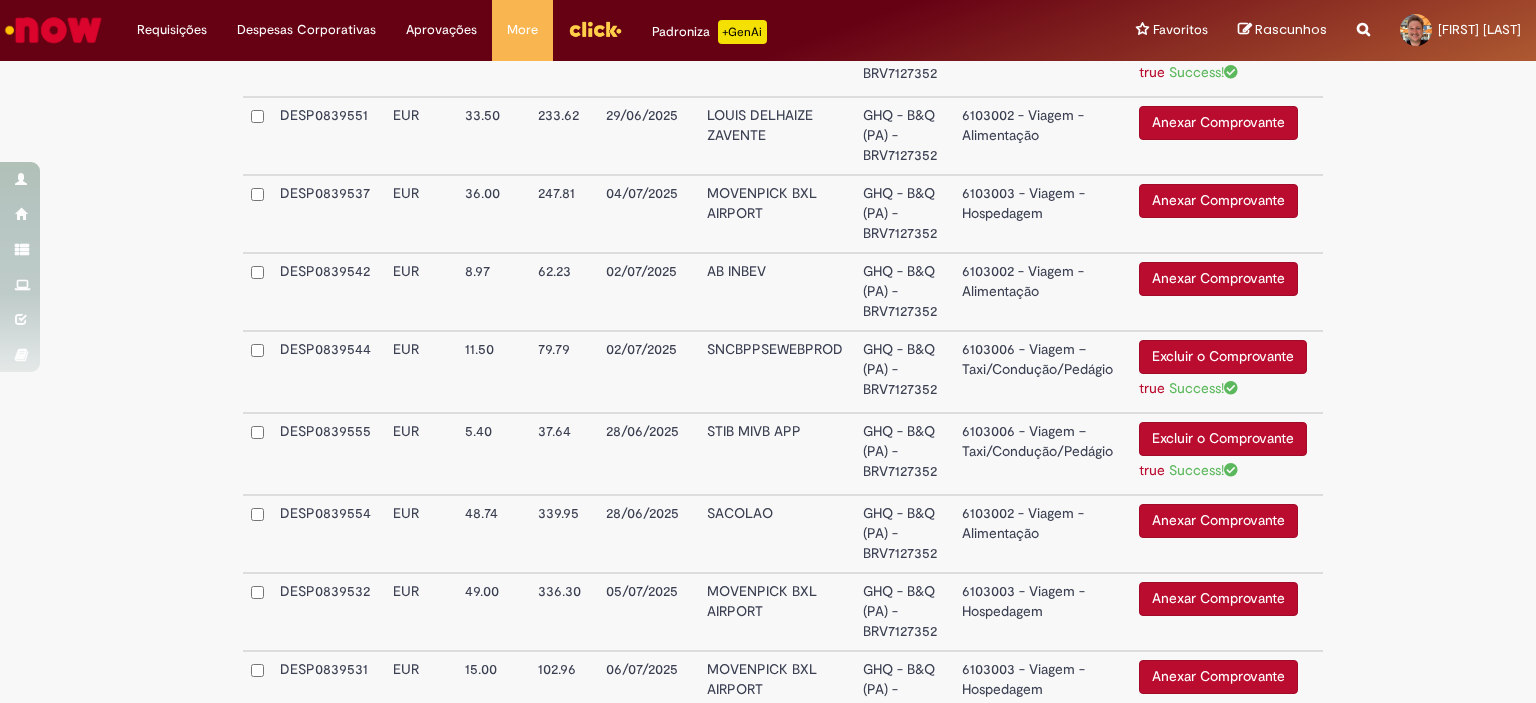 click on "Anexar Comprovante" at bounding box center [1218, 123] 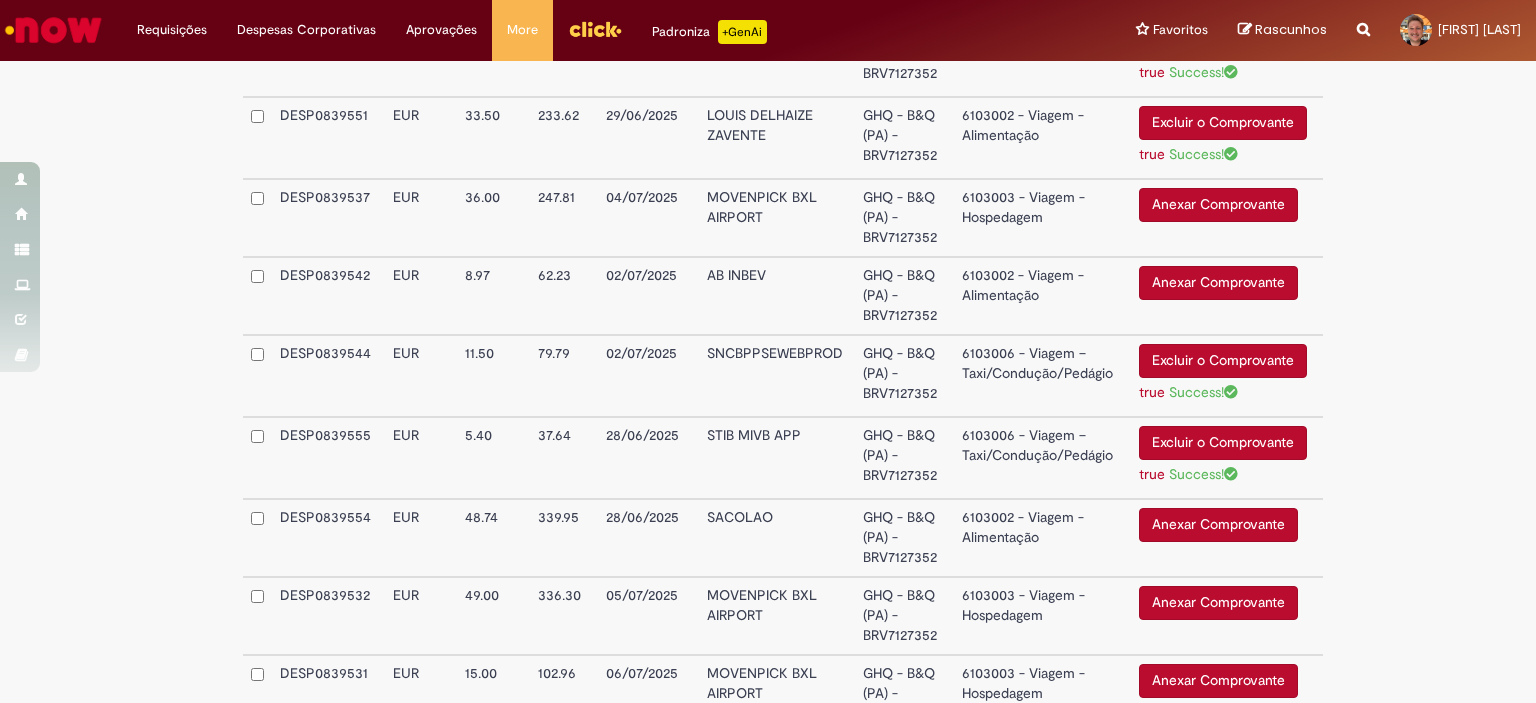 click on "6103002 - Viagem - Alimentação" at bounding box center (1042, 138) 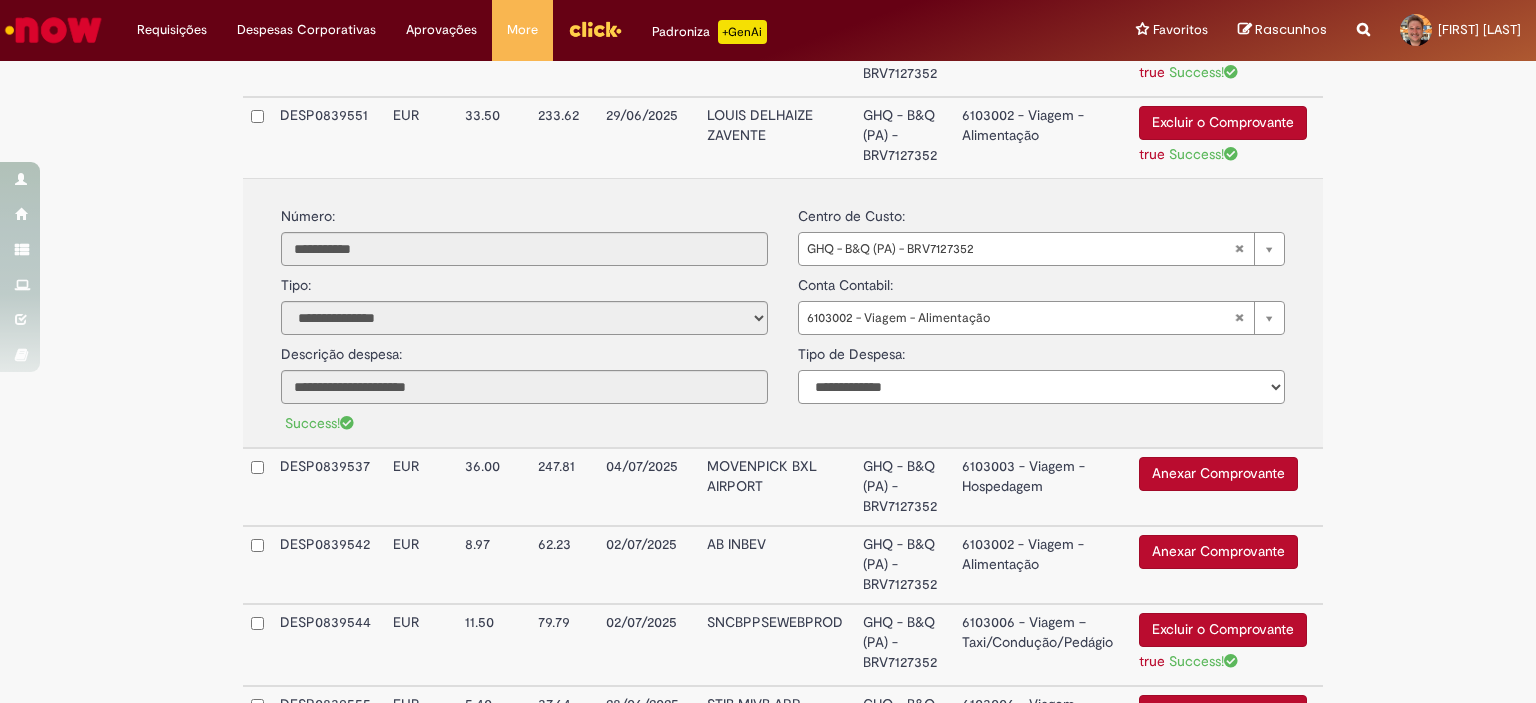 click on "**********" at bounding box center [1041, 387] 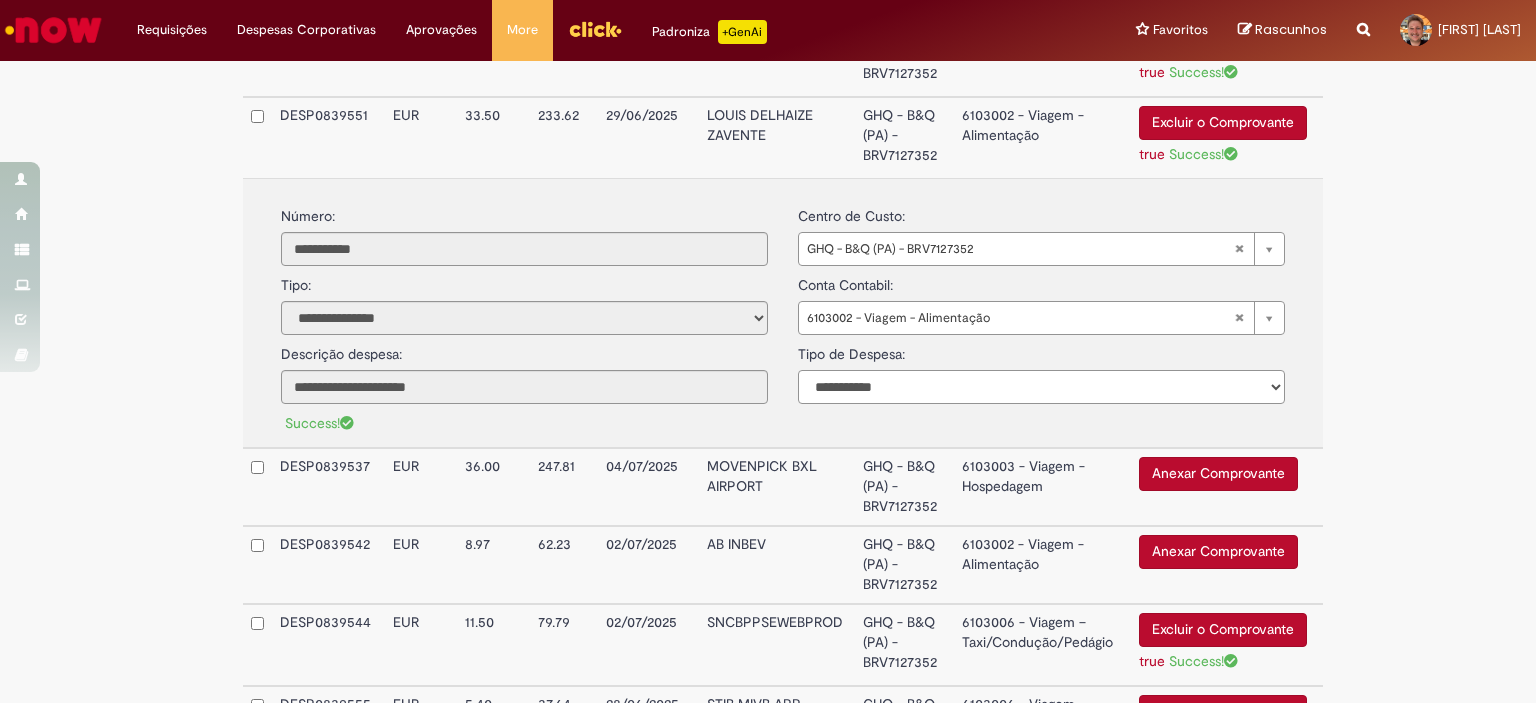 click on "**********" at bounding box center (1041, 387) 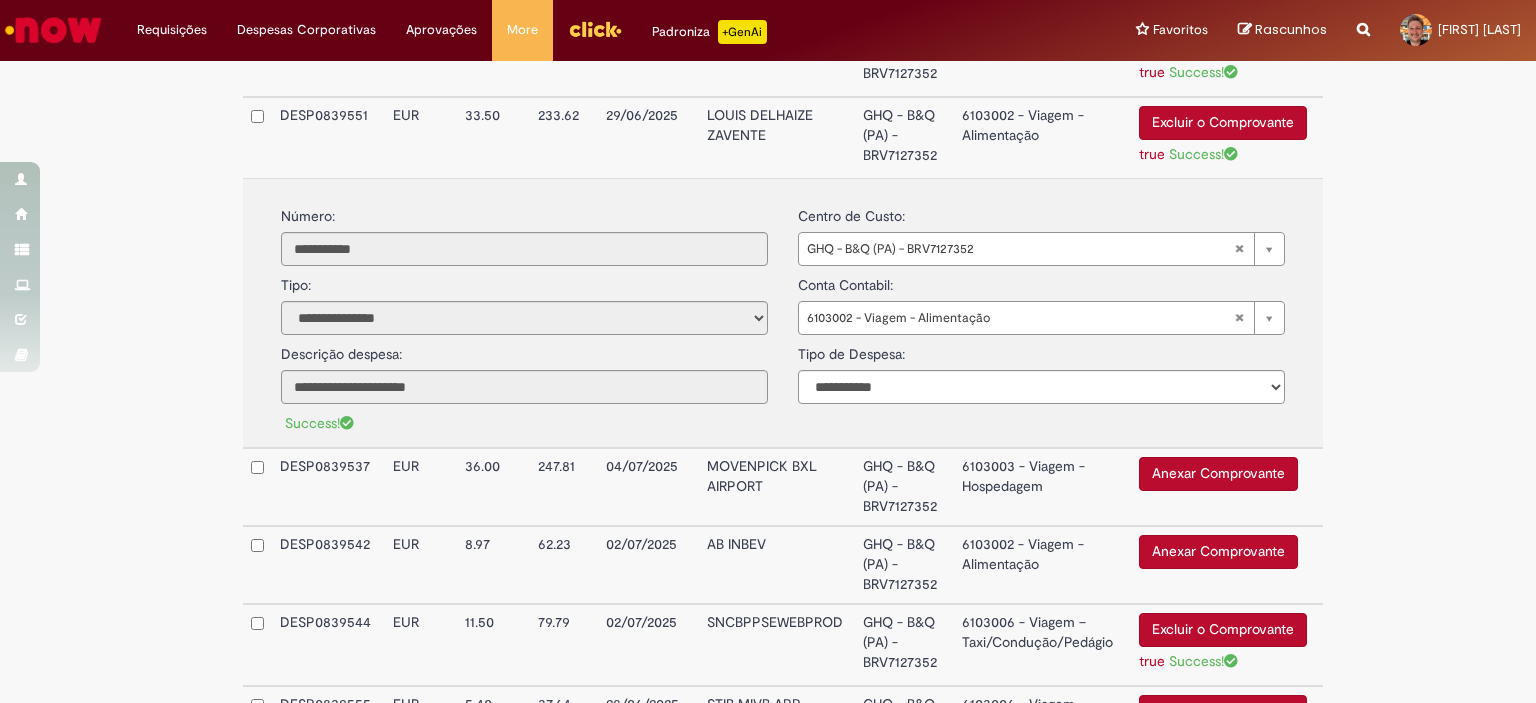 click on "6103002 - Viagem - Alimentação" at bounding box center (1042, 137) 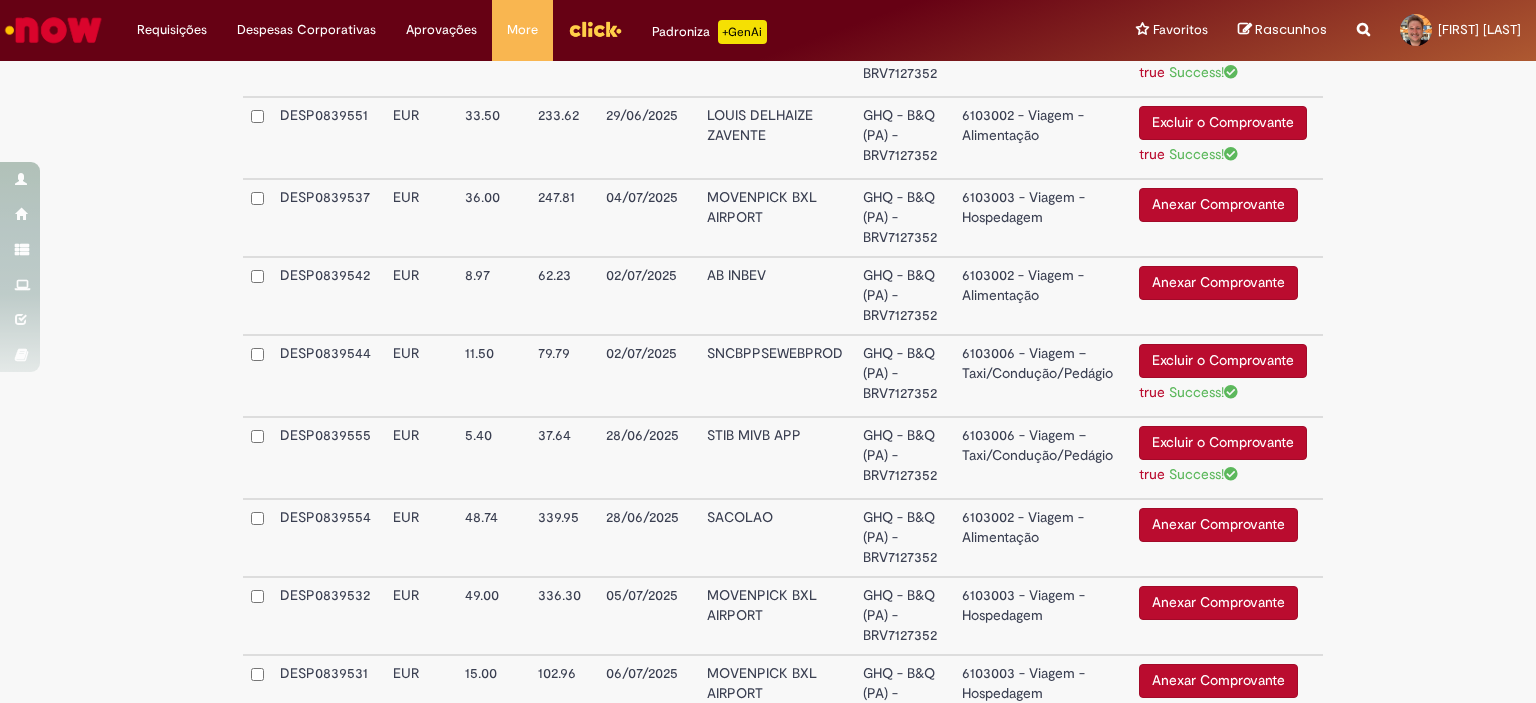click on "6103003 - Viagem - Hospedagem" at bounding box center [1042, 218] 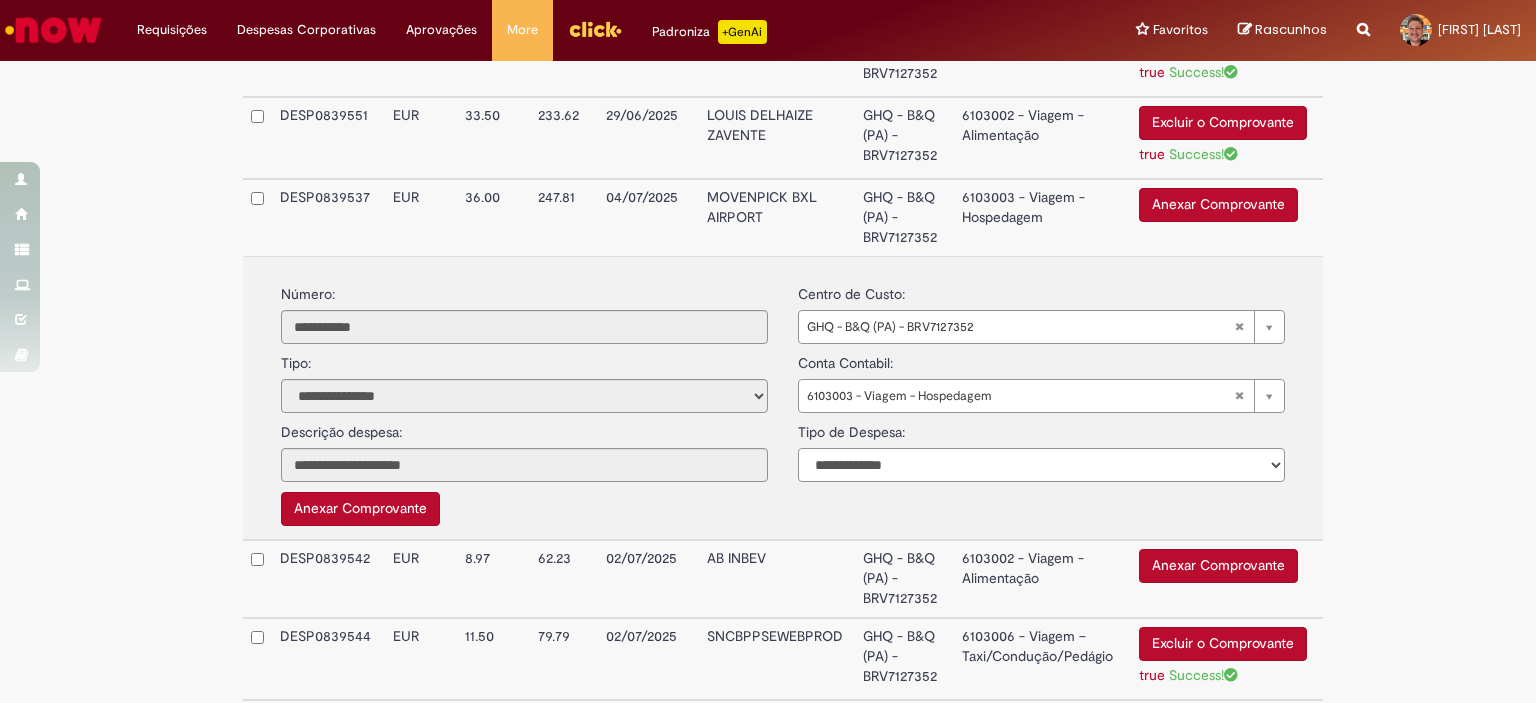 click on "**********" at bounding box center [1041, 465] 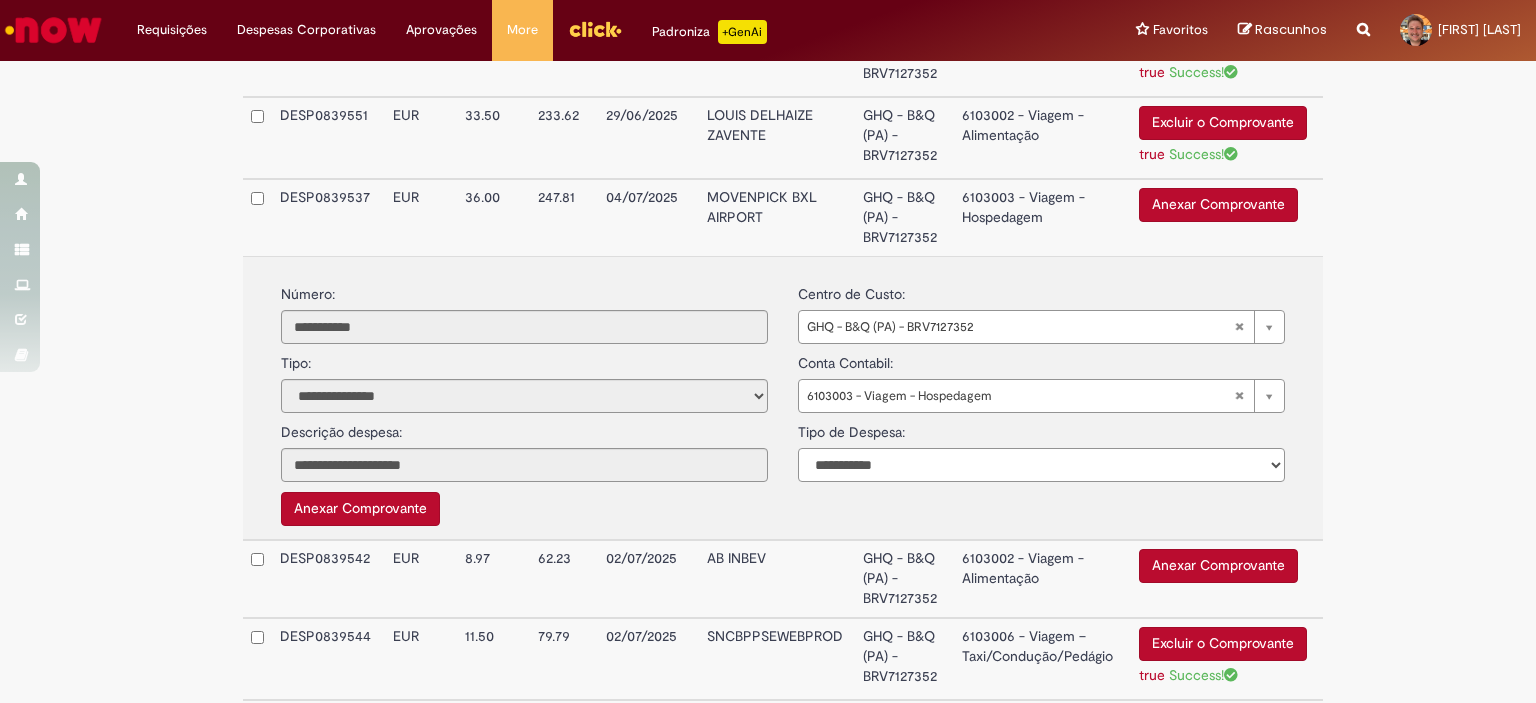 click on "**********" at bounding box center (1041, 465) 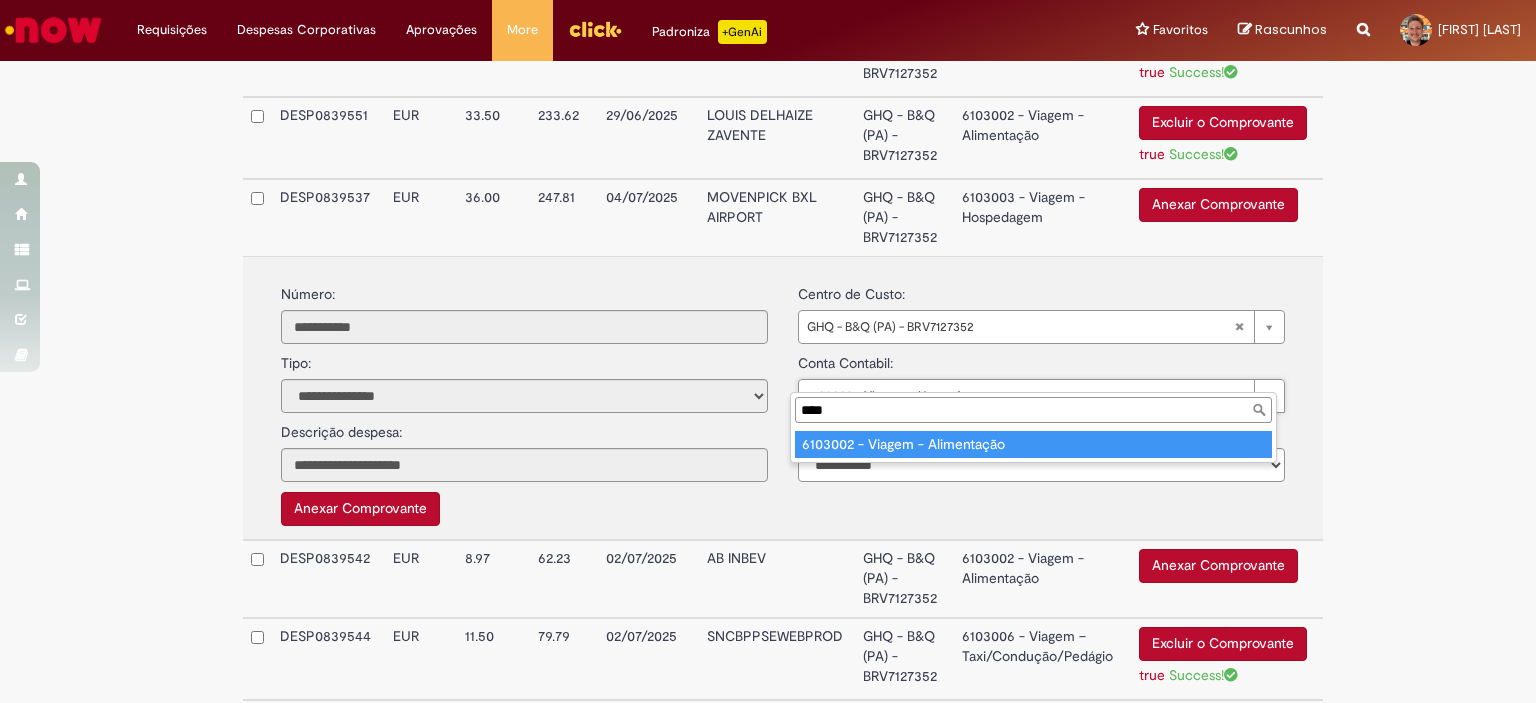 type on "****" 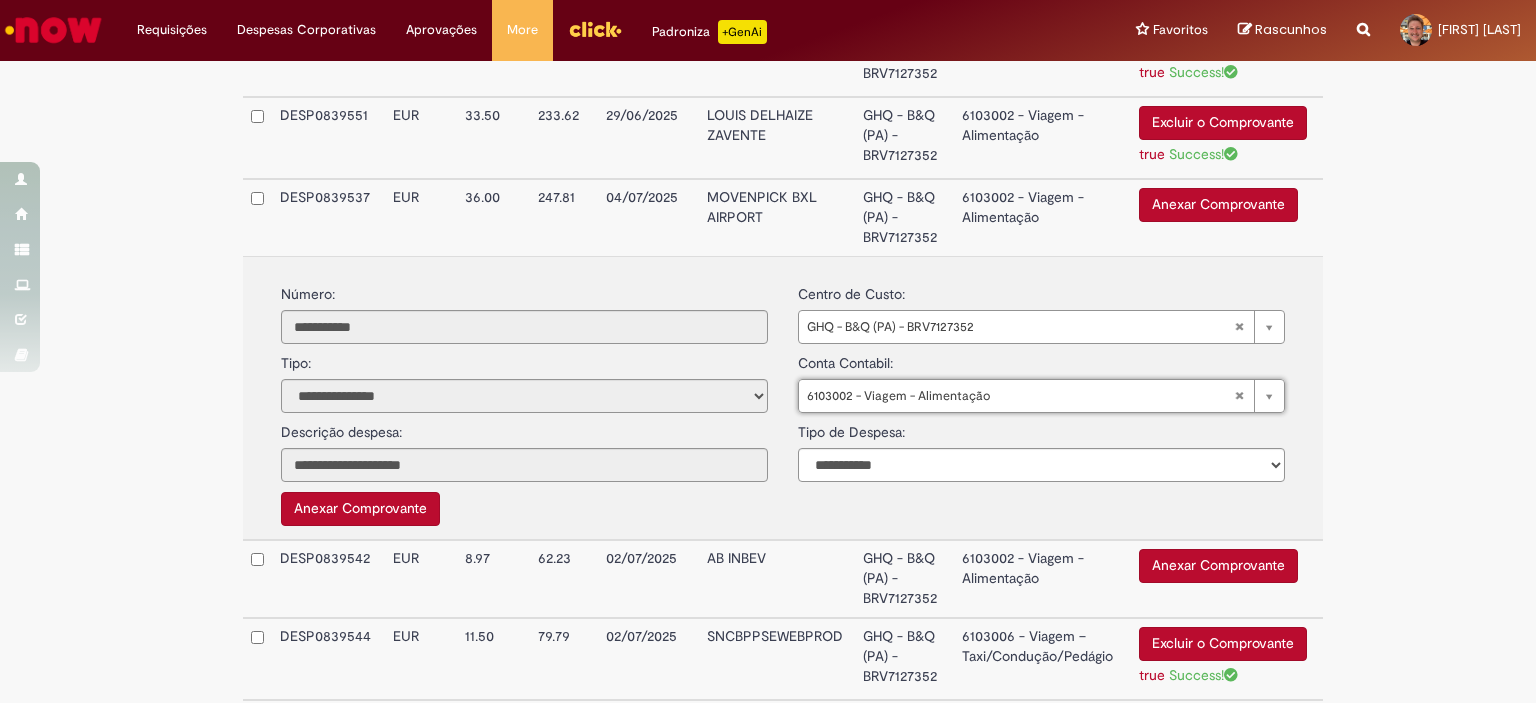 click on "Anexar Comprovante" at bounding box center (1218, 205) 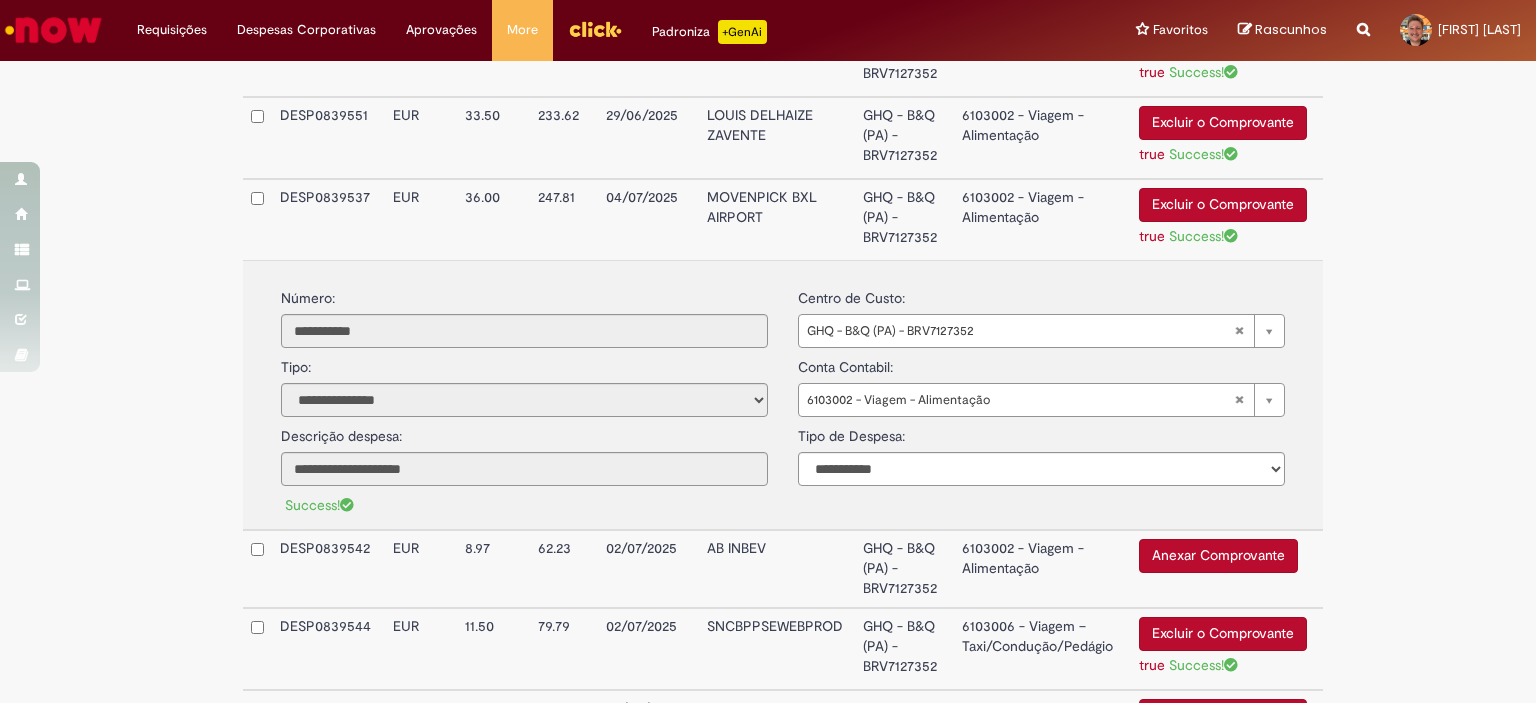 click on "6103002 - Viagem - Alimentação" at bounding box center [1042, 219] 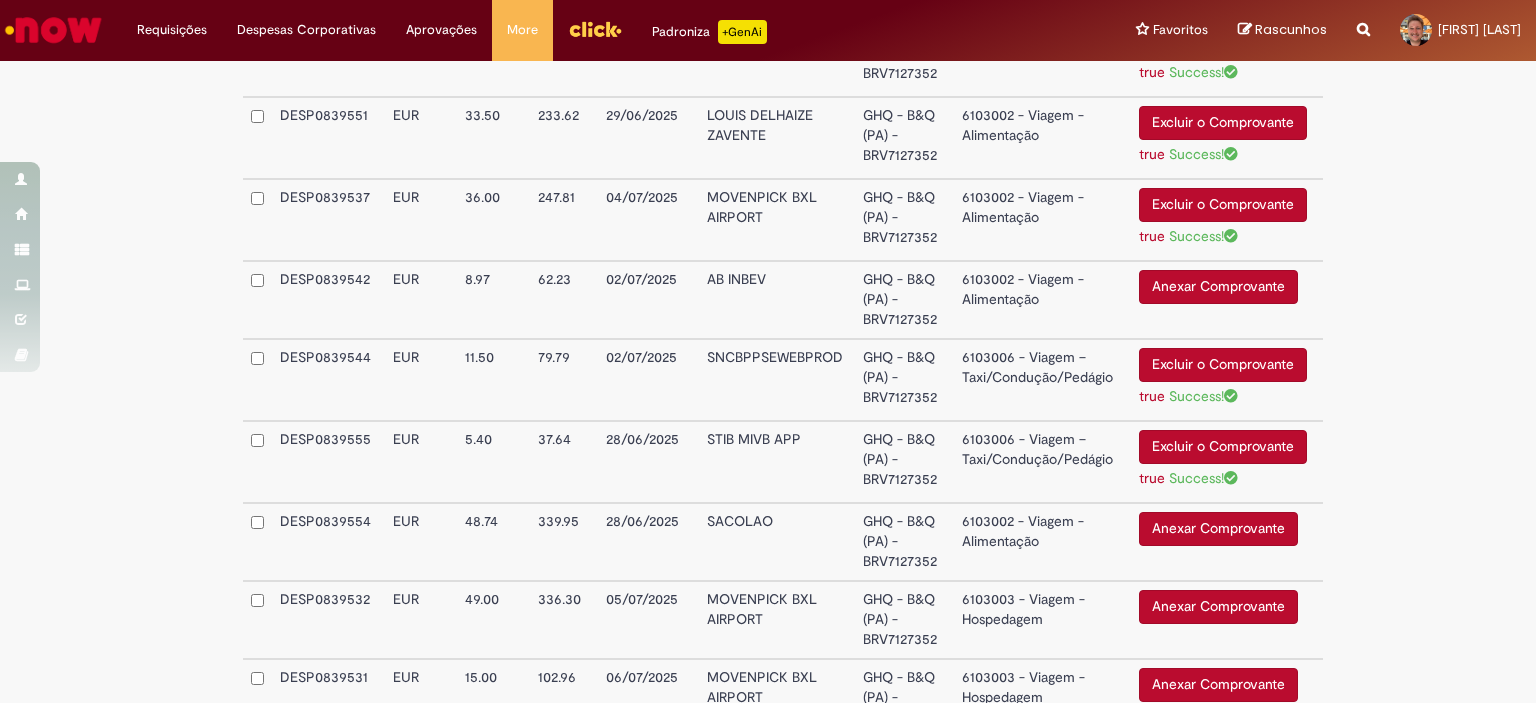 click on "6103002 - Viagem - Alimentação" at bounding box center [1042, 300] 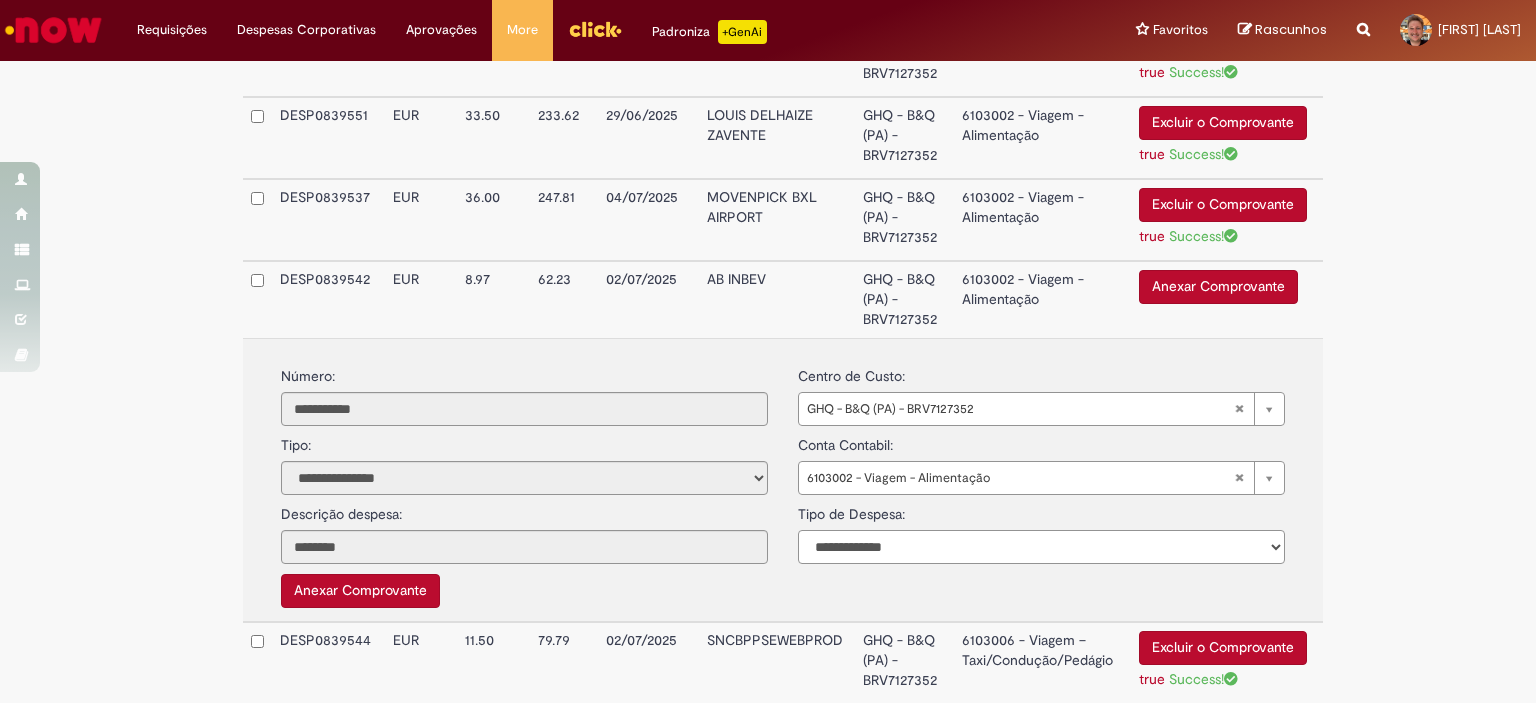 click on "**********" at bounding box center (1041, 547) 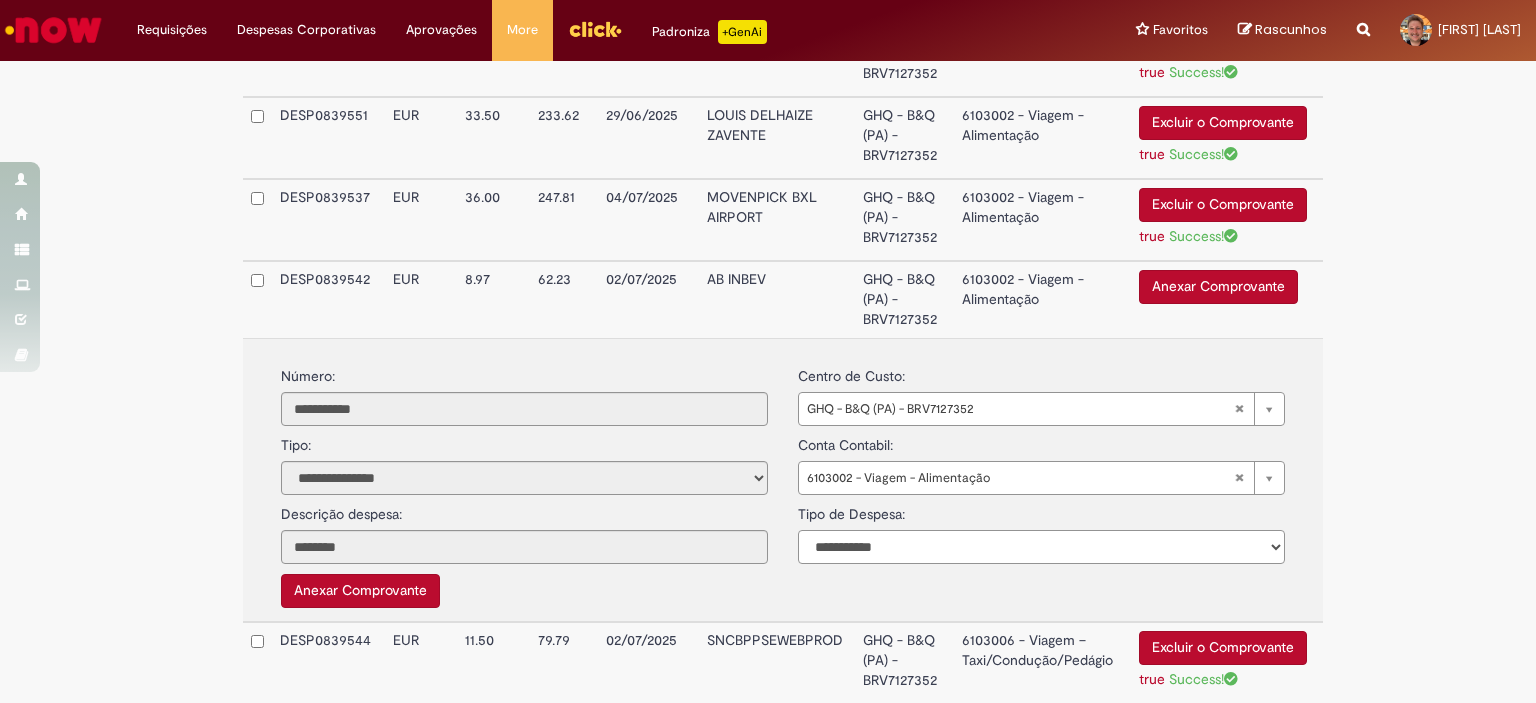 click on "**********" at bounding box center (1041, 547) 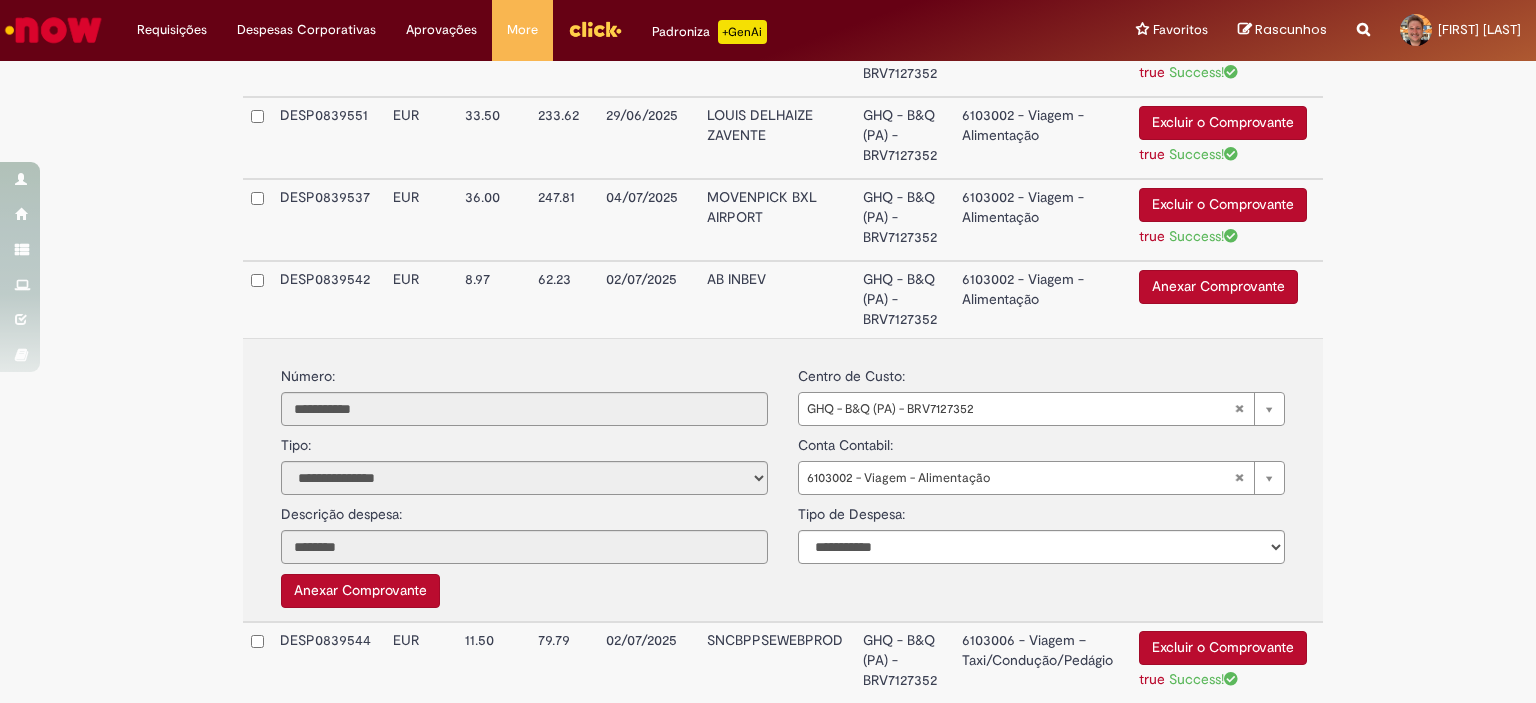 click on "Anexar Comprovante" at bounding box center [1218, 287] 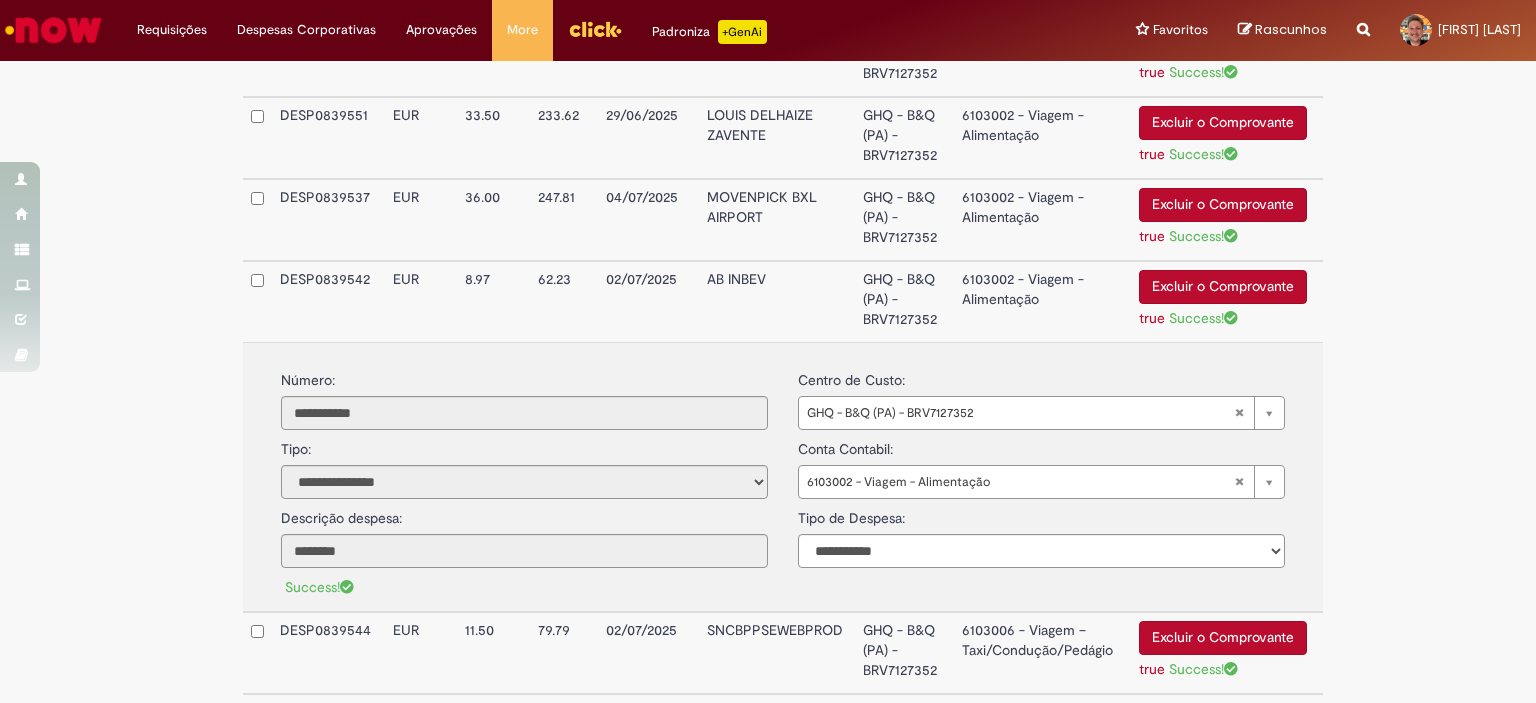 click on "6103002 - Viagem - Alimentação" at bounding box center [1042, 301] 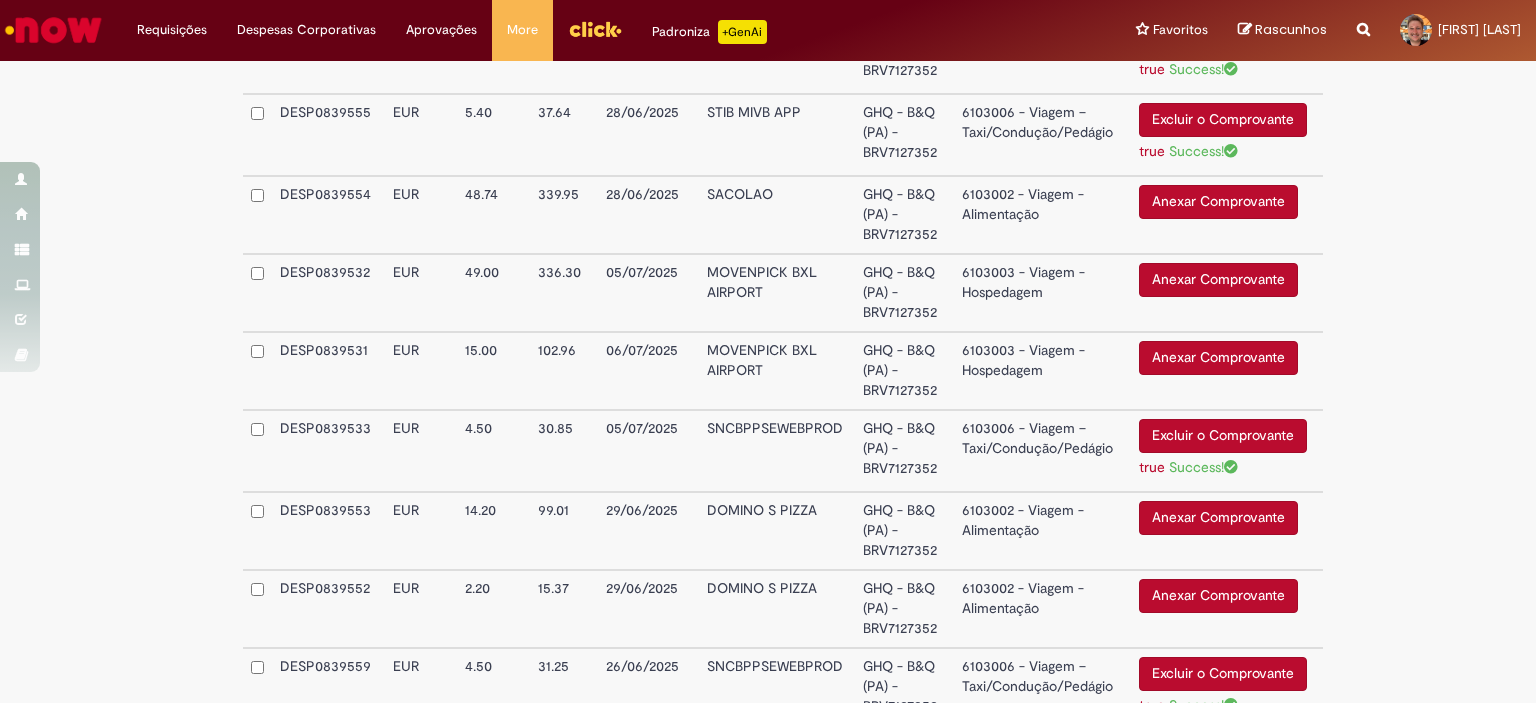 scroll, scrollTop: 2935, scrollLeft: 0, axis: vertical 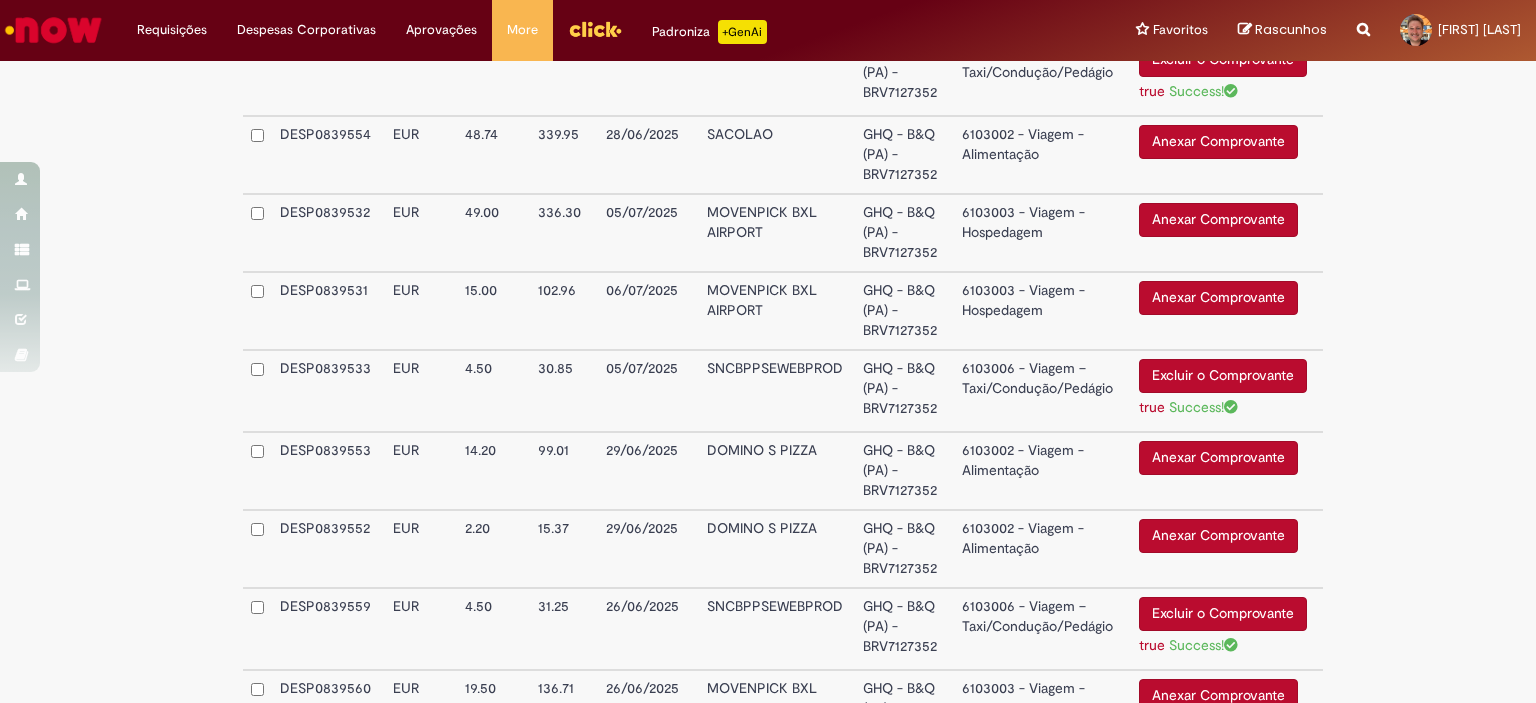 click on "6103002 - Viagem - Alimentação" at bounding box center [1042, 155] 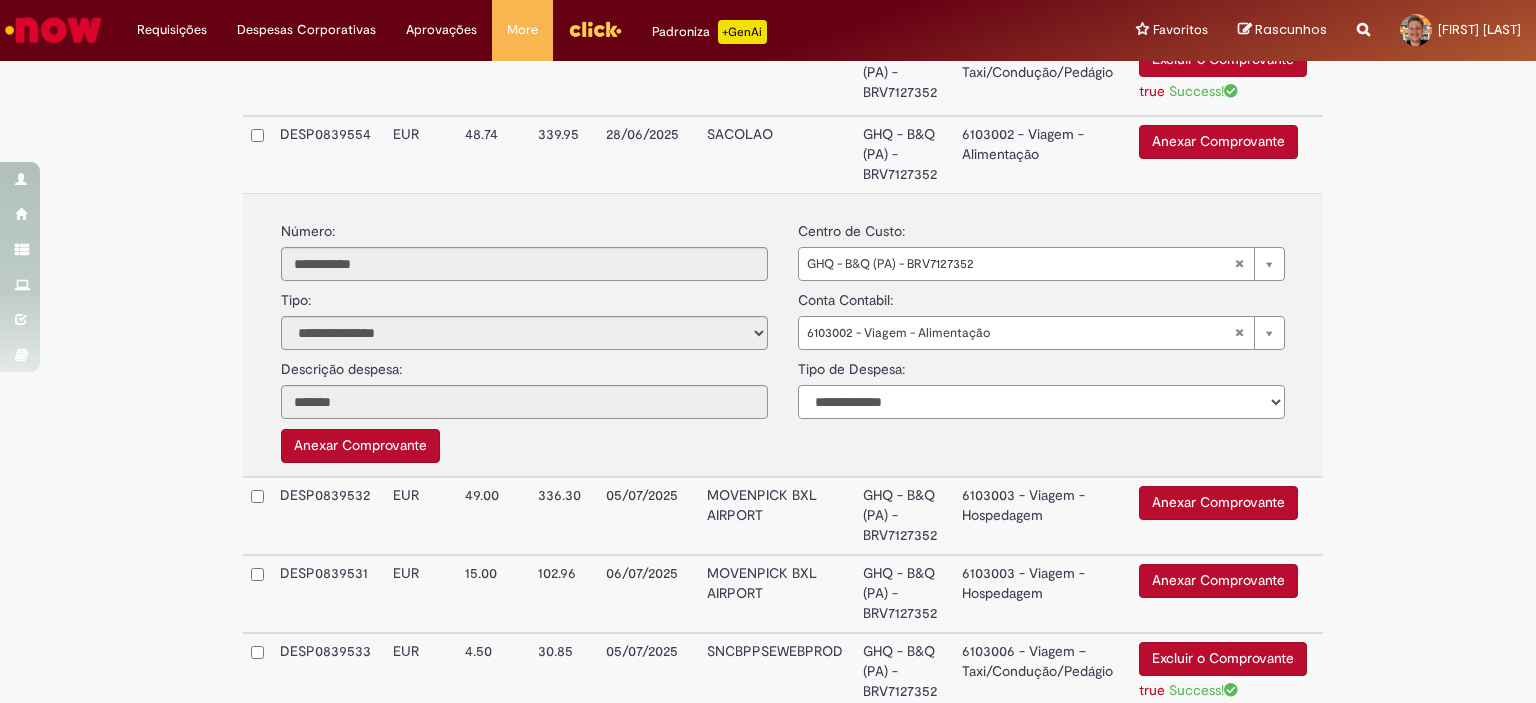 click on "**********" at bounding box center (1041, 402) 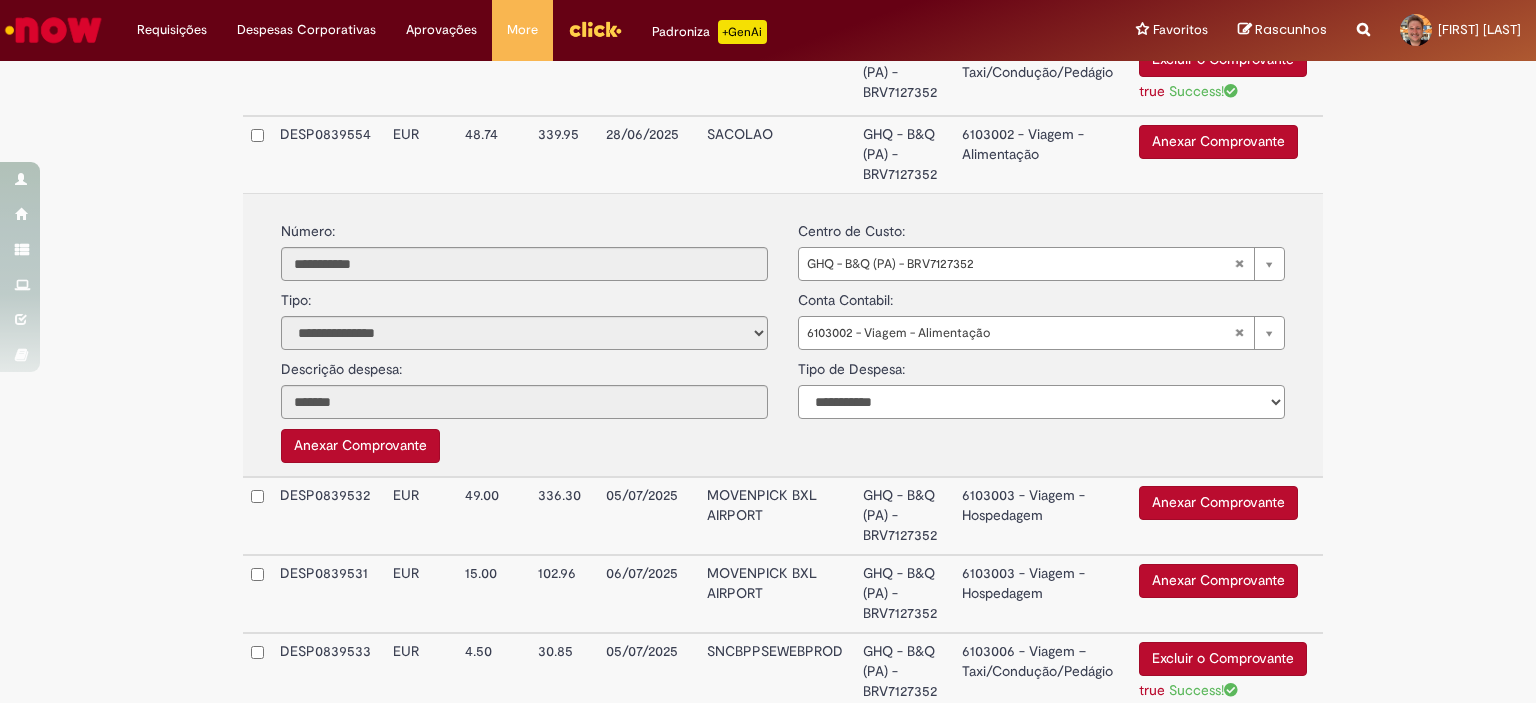 click on "**********" at bounding box center (1041, 402) 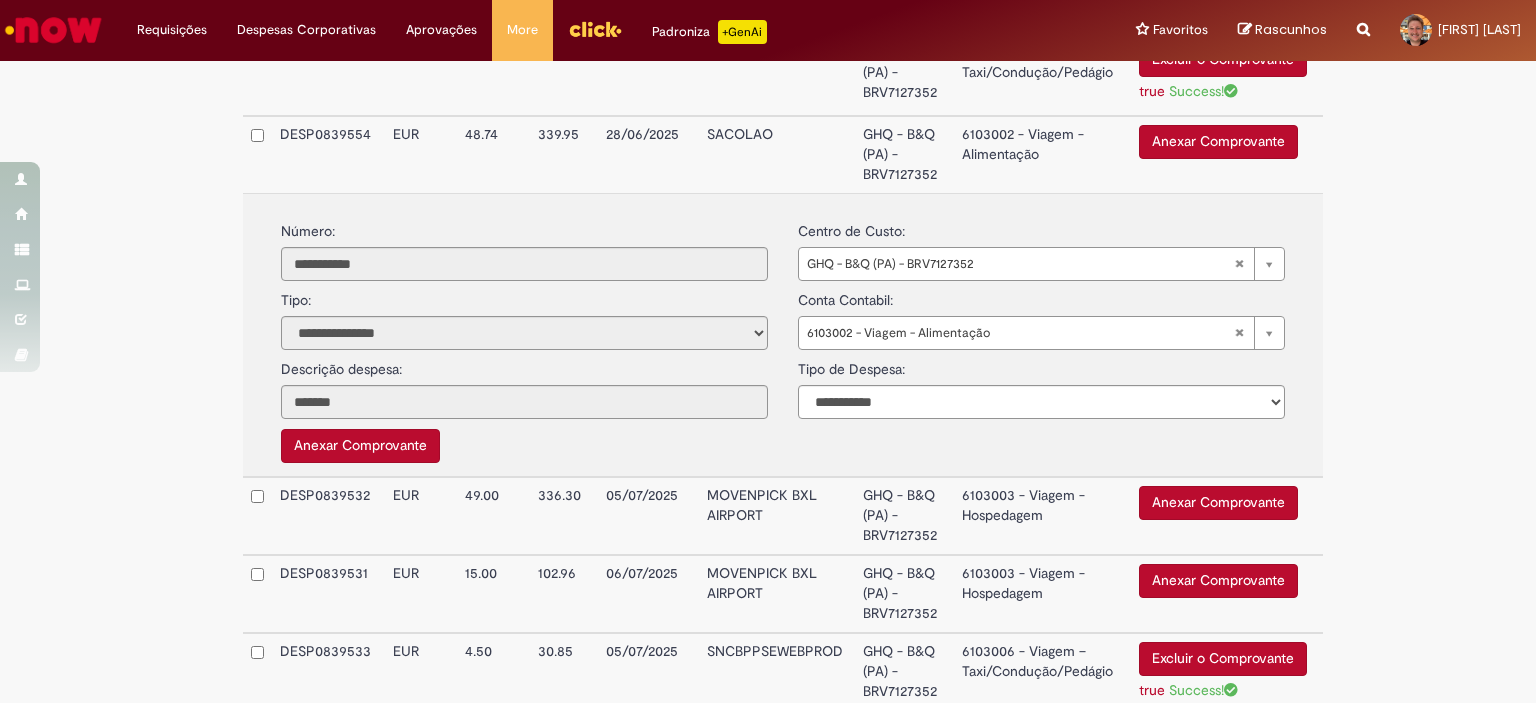 click on "Anexar Comprovante" at bounding box center (1218, 142) 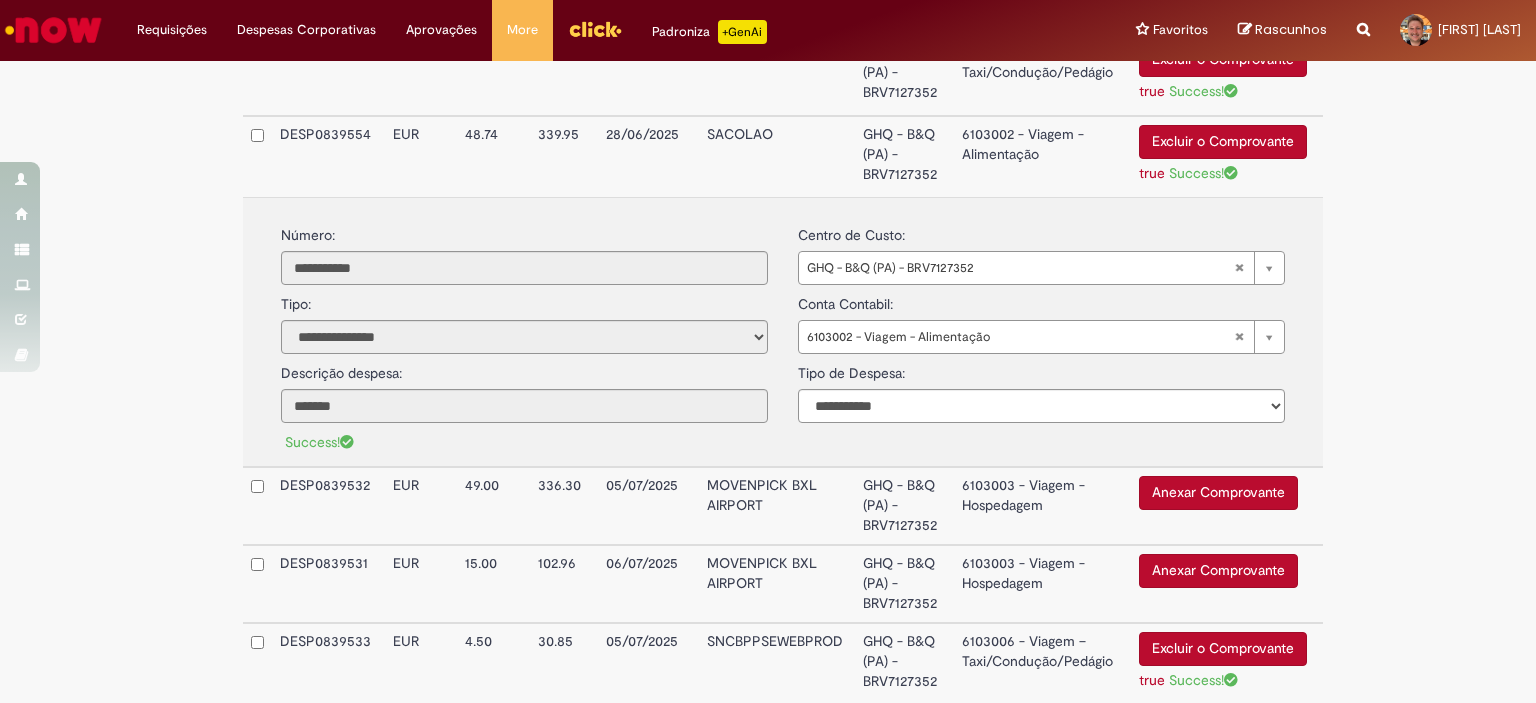 click on "6103002 - Viagem - Alimentação" at bounding box center (1042, 156) 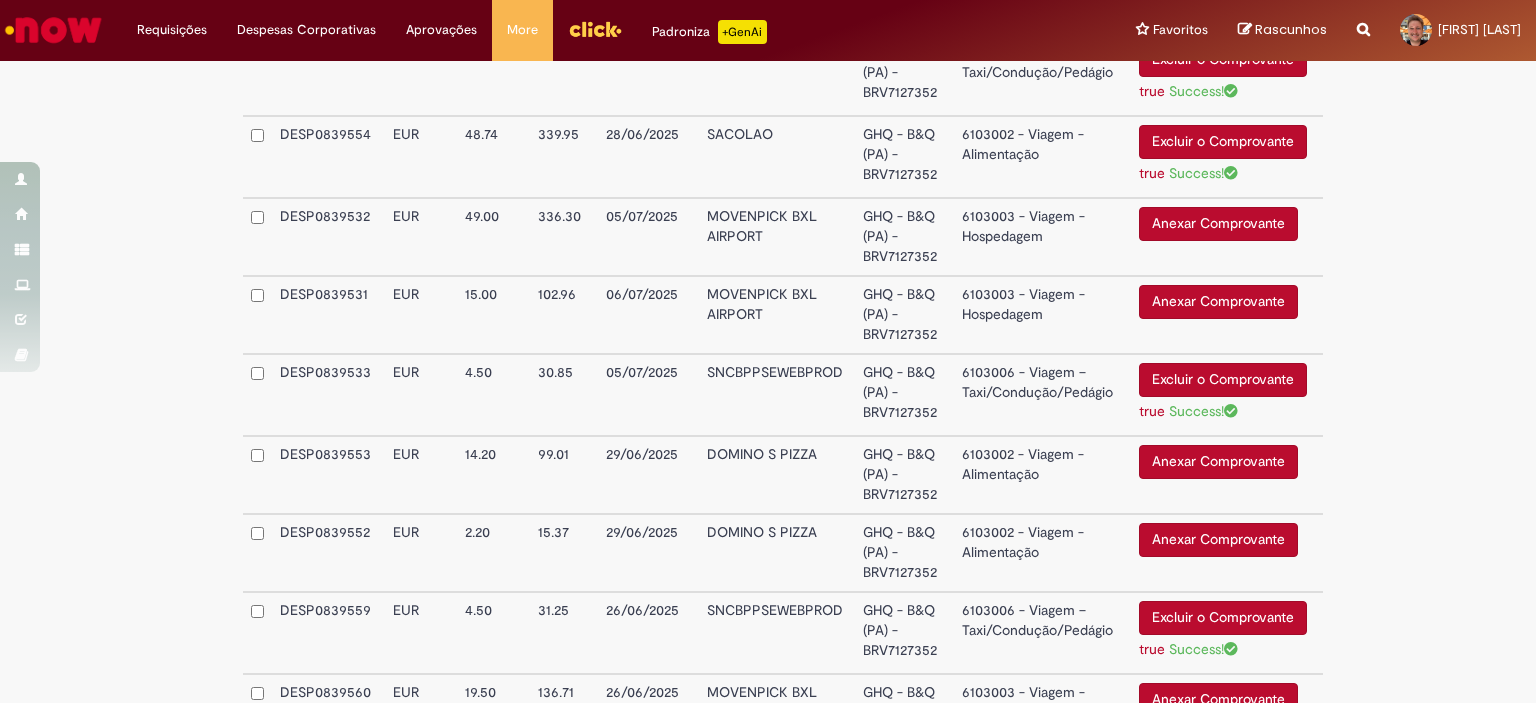 click on "6103003 - Viagem - Hospedagem" at bounding box center (1042, 237) 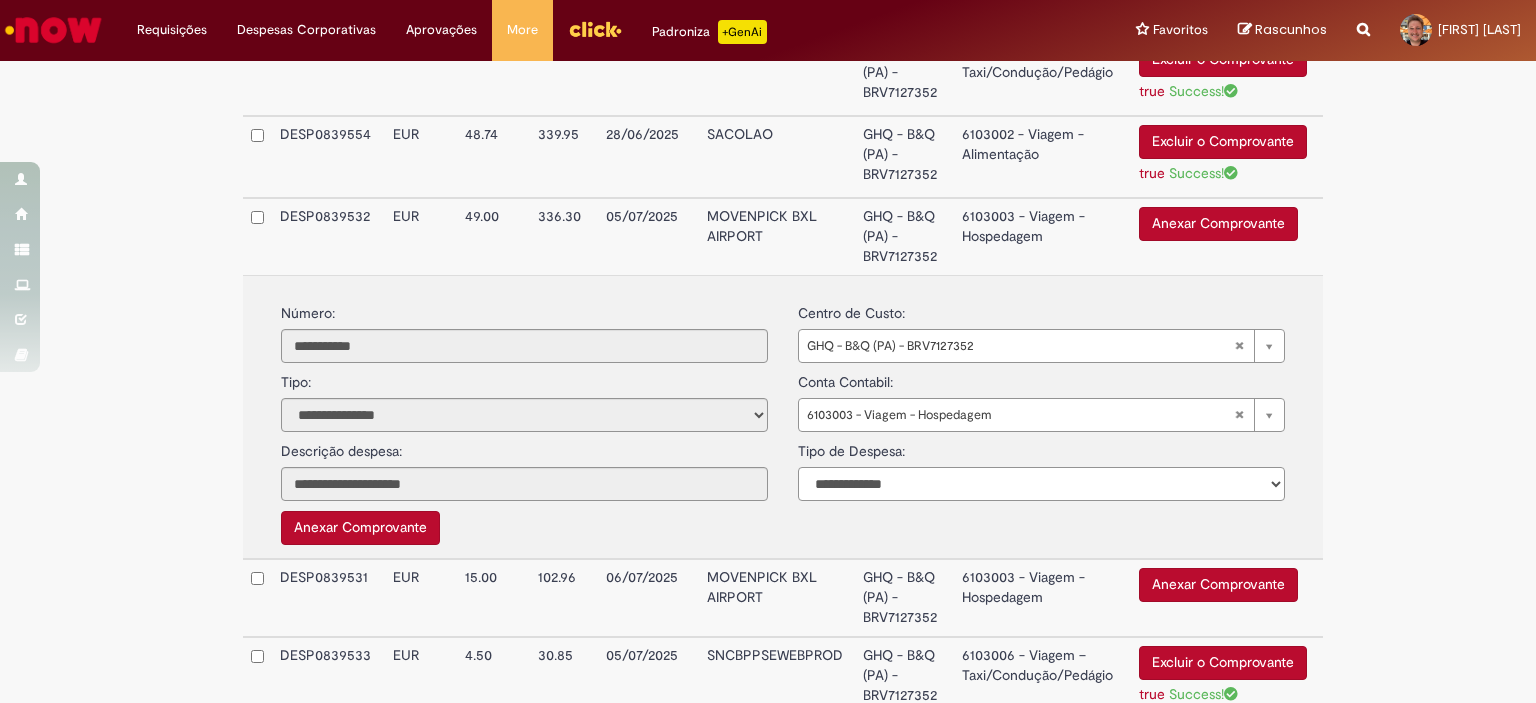click on "**********" at bounding box center [1041, 484] 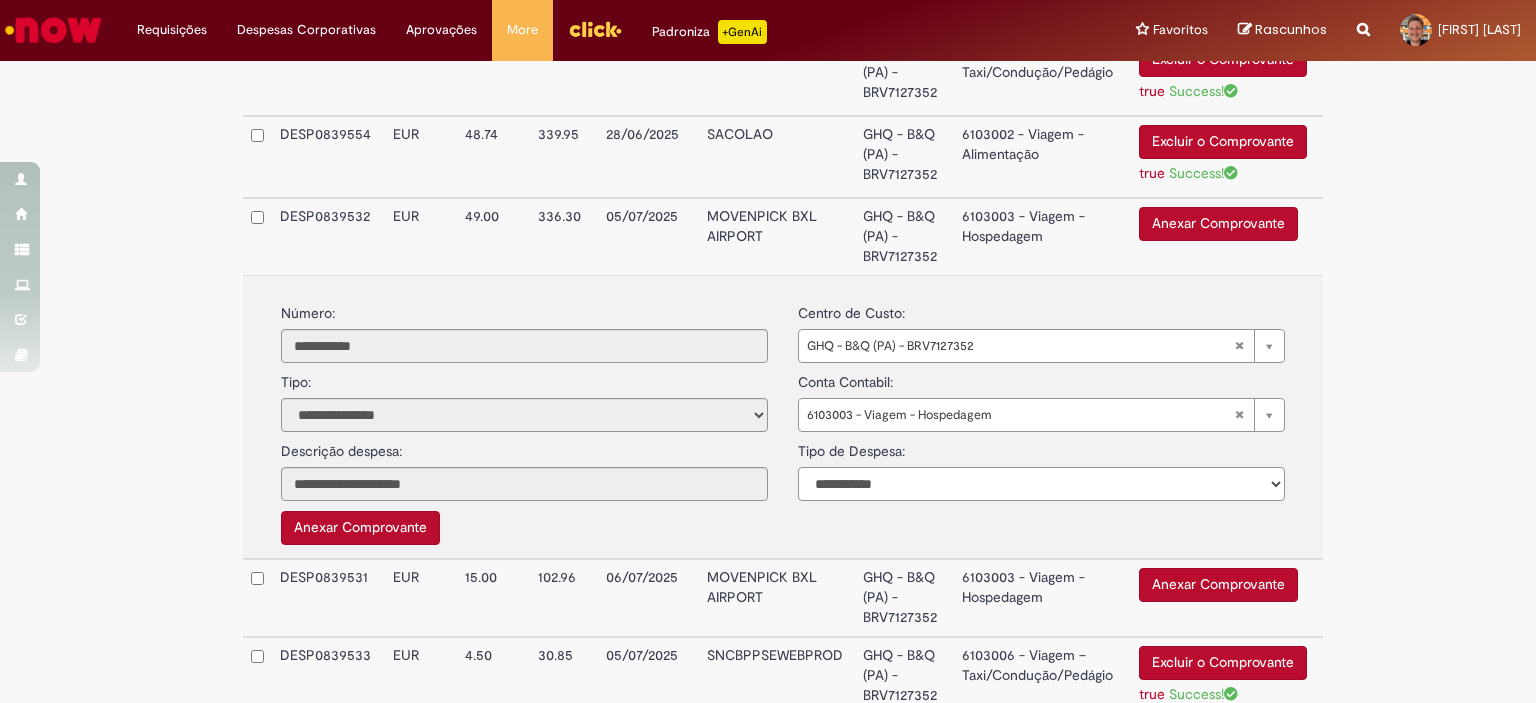 click on "**********" at bounding box center [1041, 484] 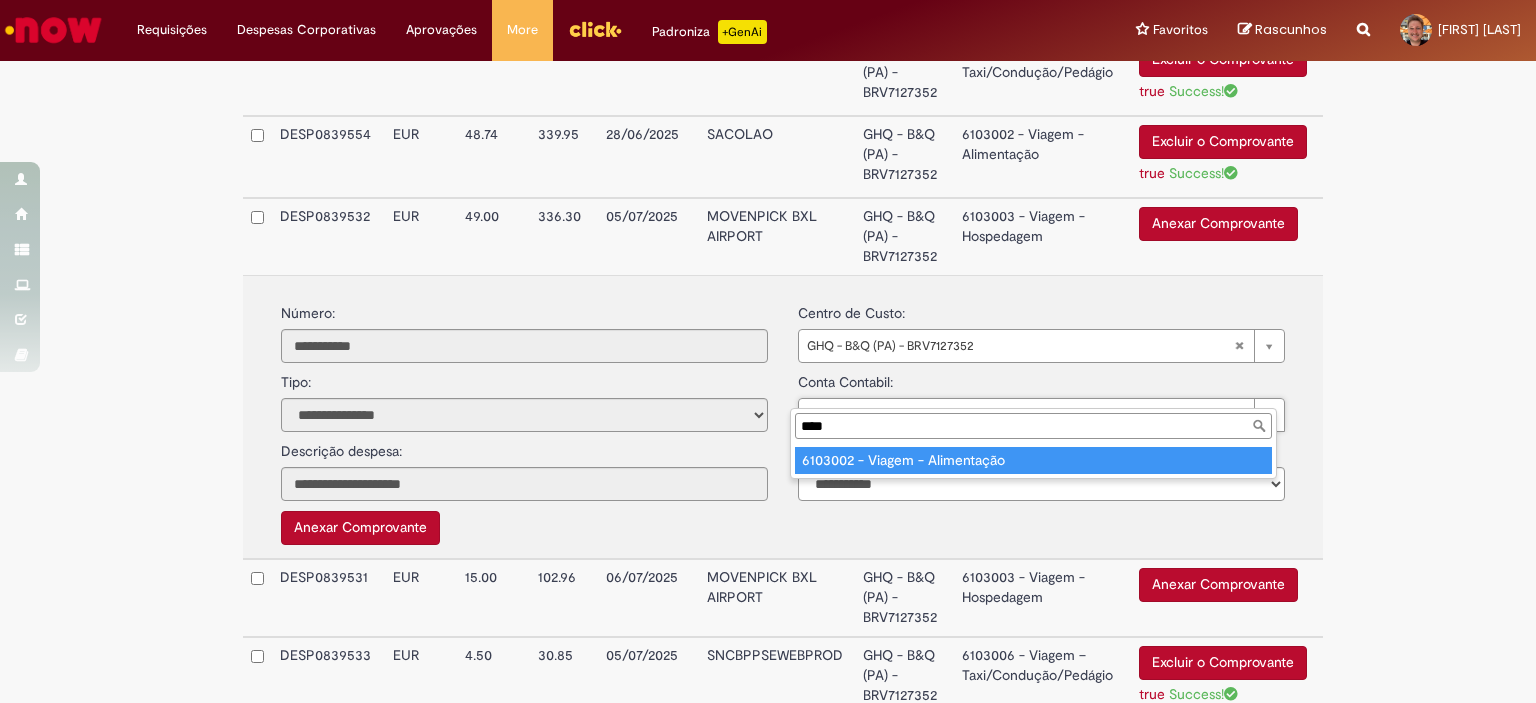 type on "****" 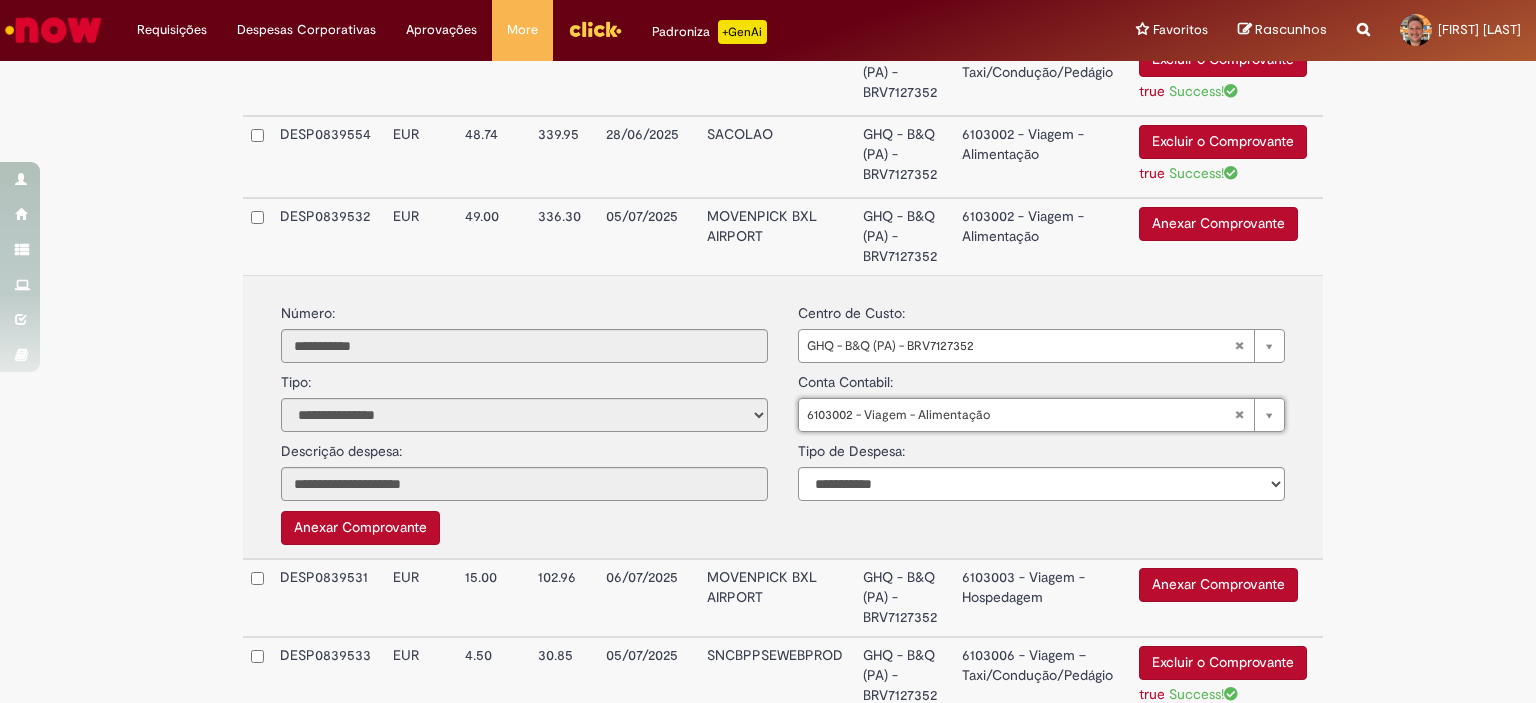 click on "Anexar Comprovante" at bounding box center (1218, 224) 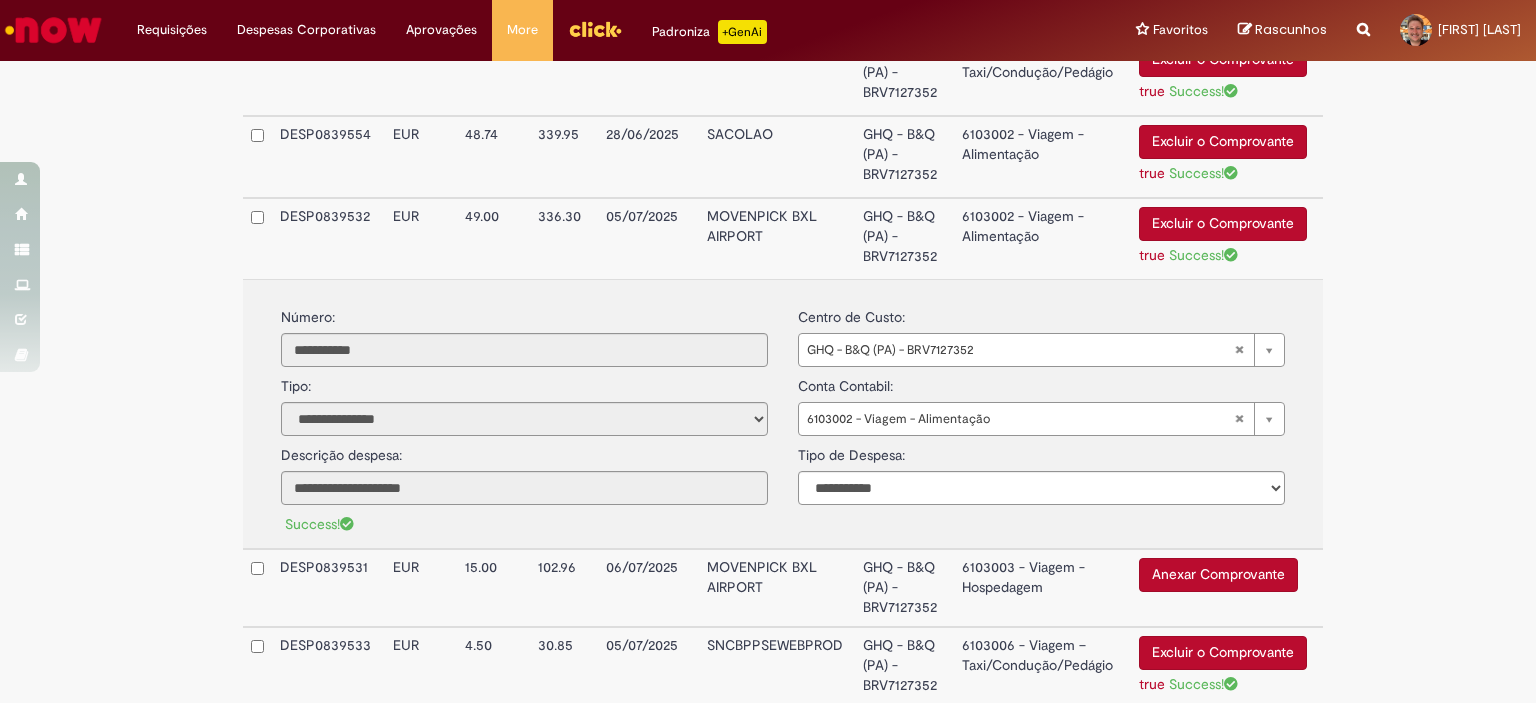 click on "6103002 - Viagem - Alimentação" at bounding box center (1042, 238) 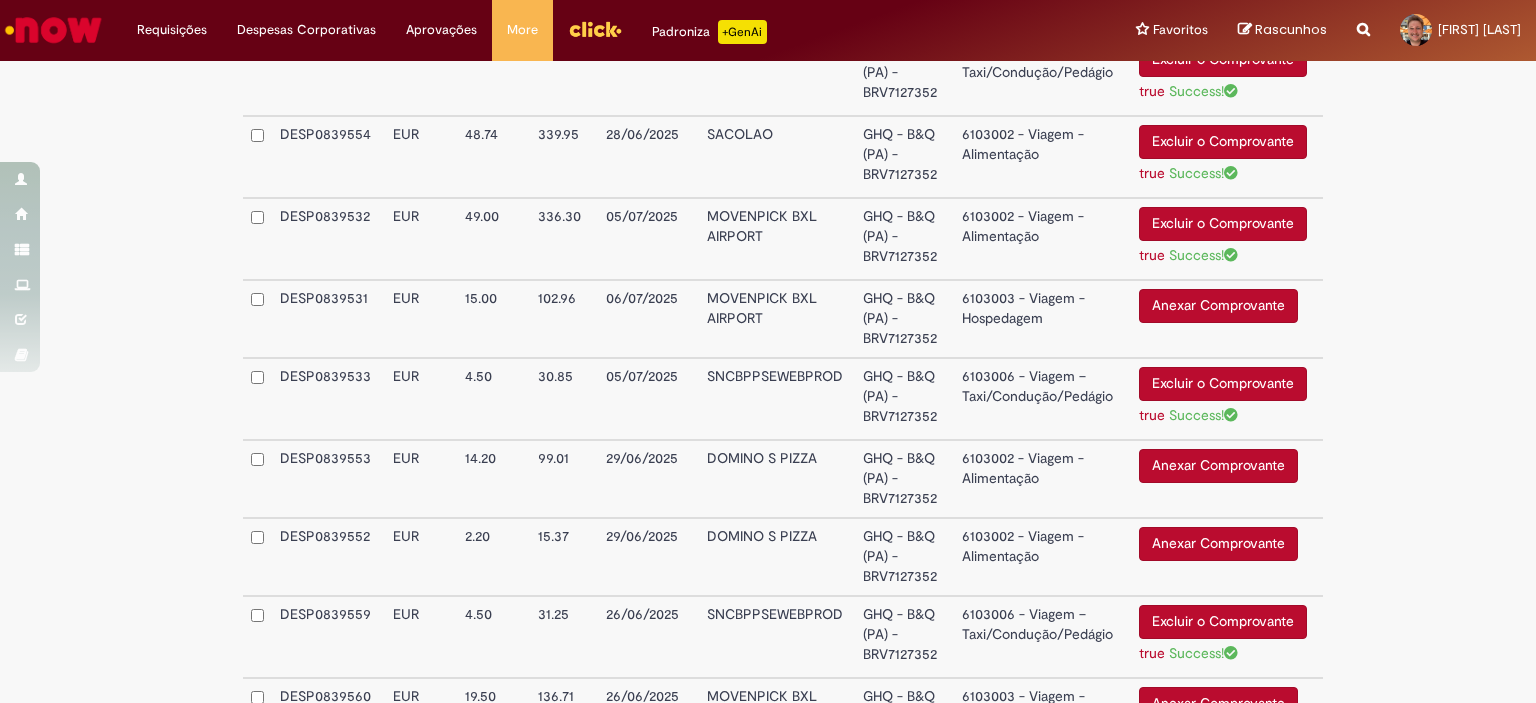 click on "6103003 - Viagem - Hospedagem" at bounding box center (1042, 319) 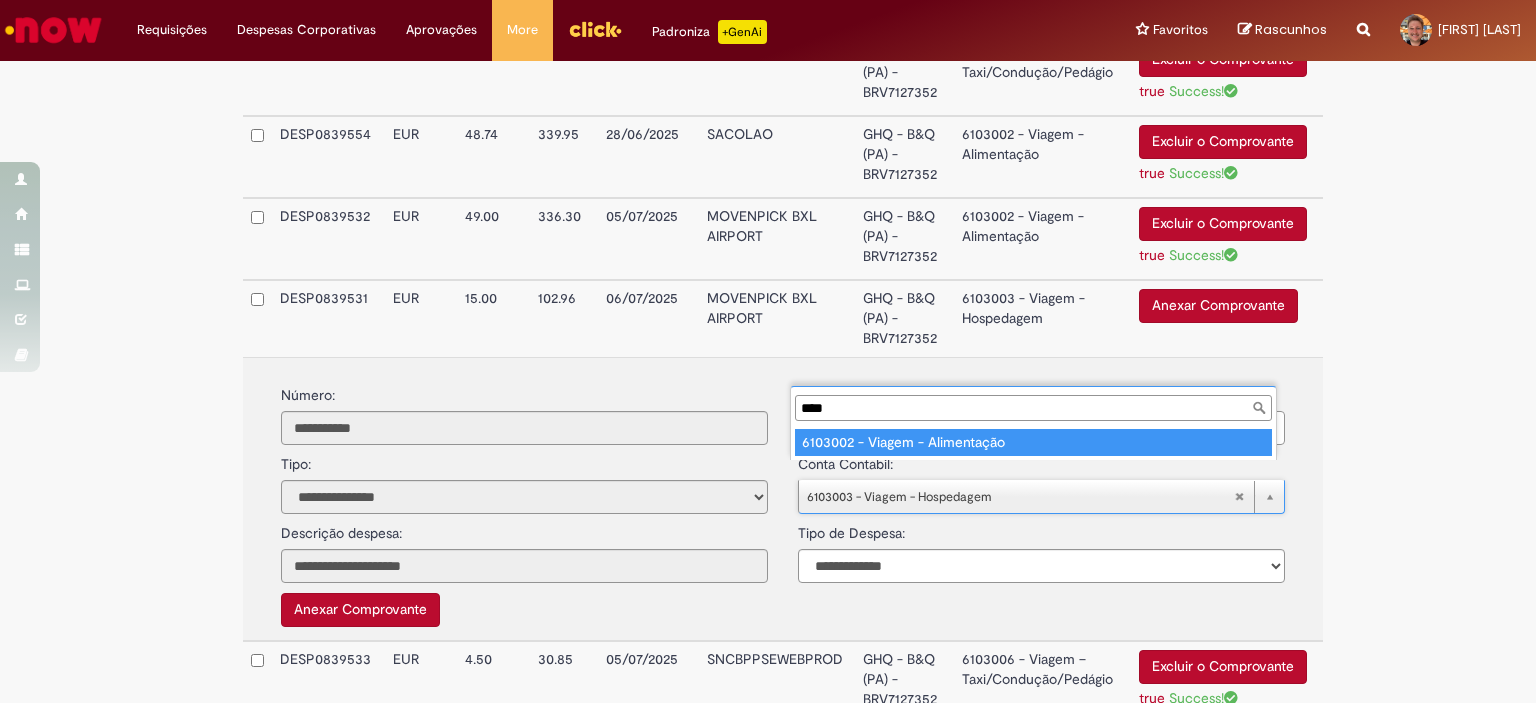 type on "****" 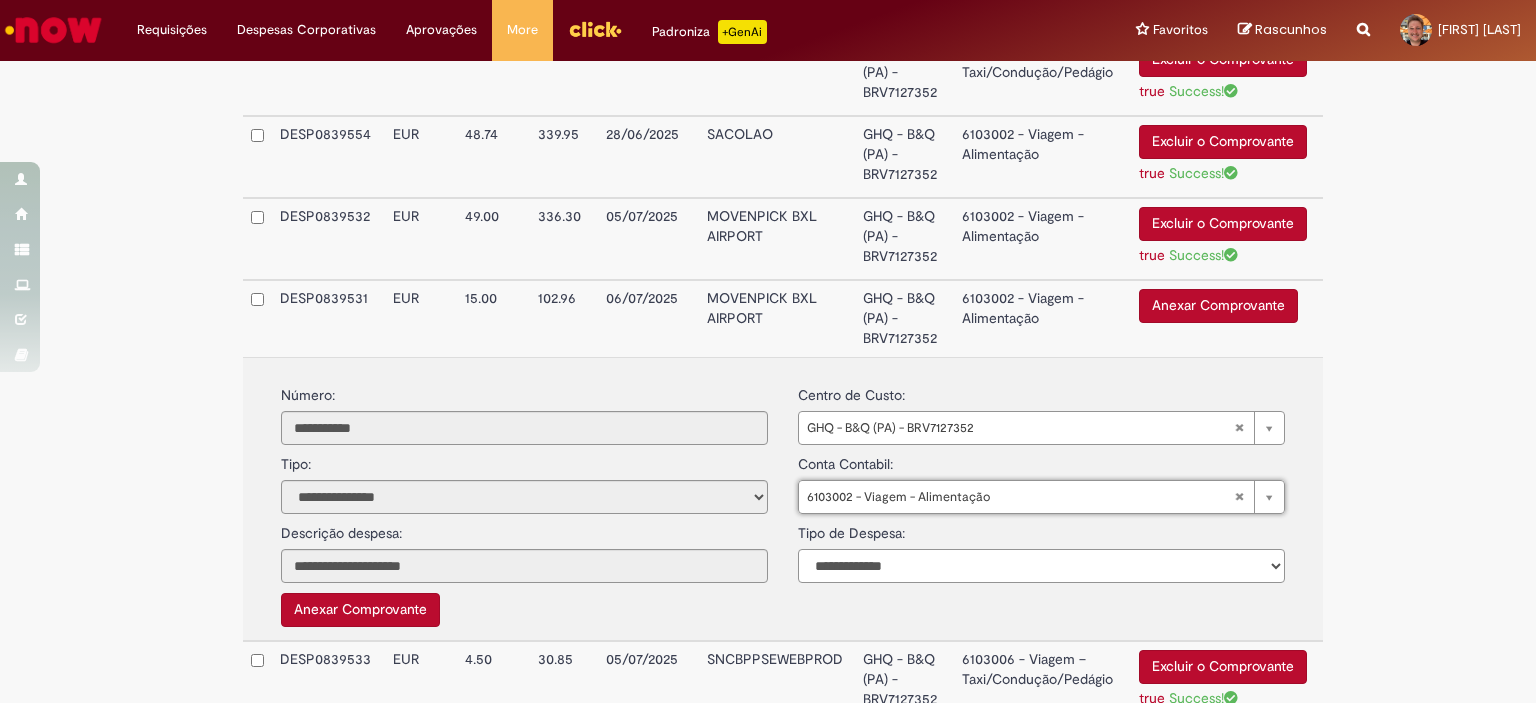 click on "**********" at bounding box center [1041, 566] 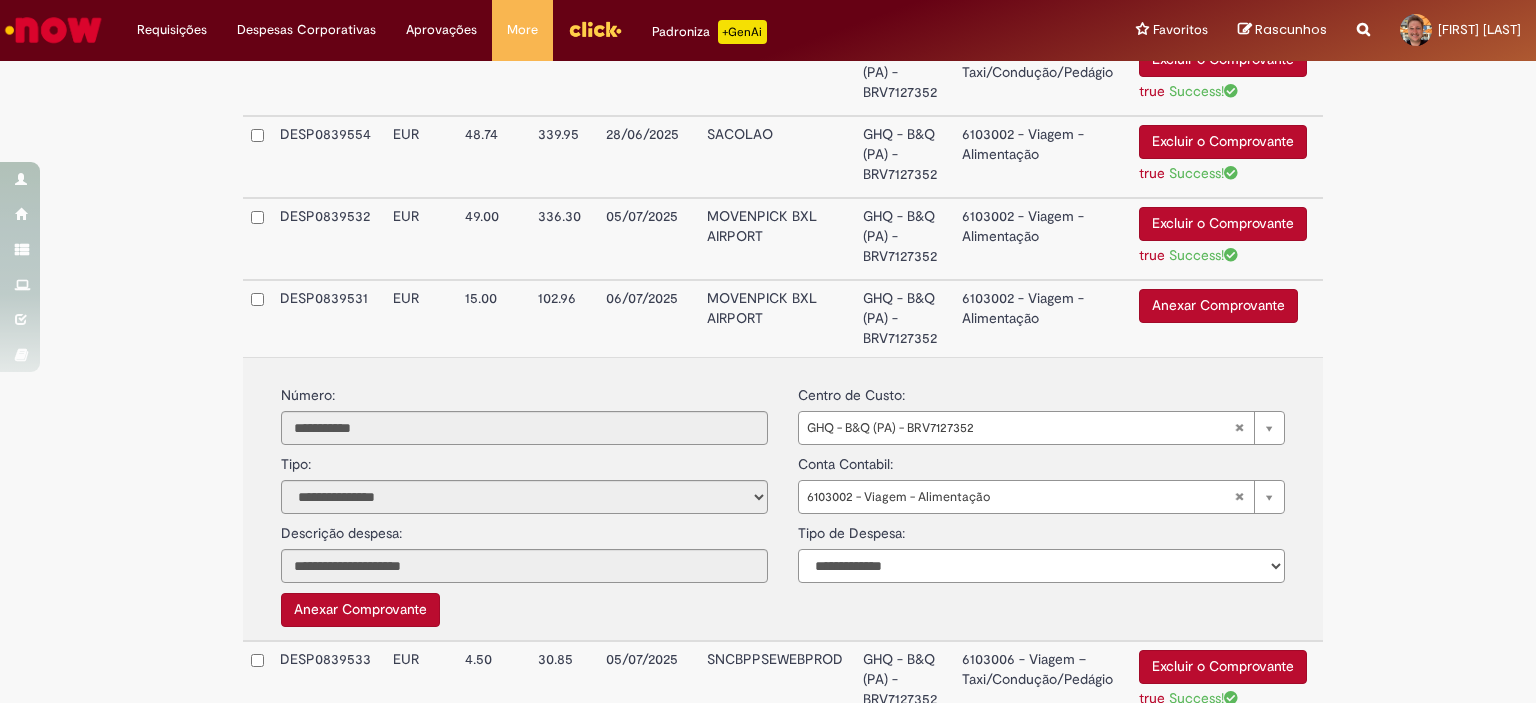 select on "*" 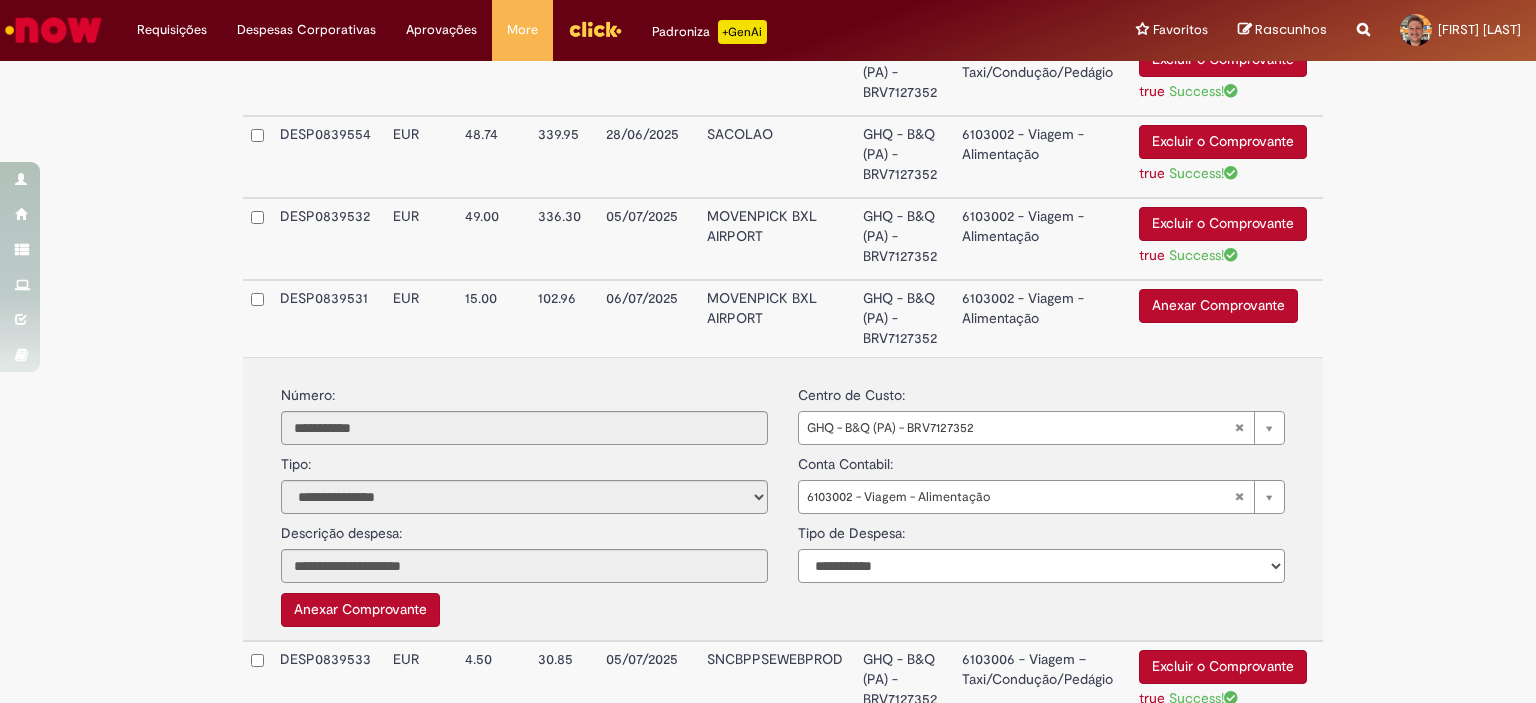 click on "**********" at bounding box center [1041, 566] 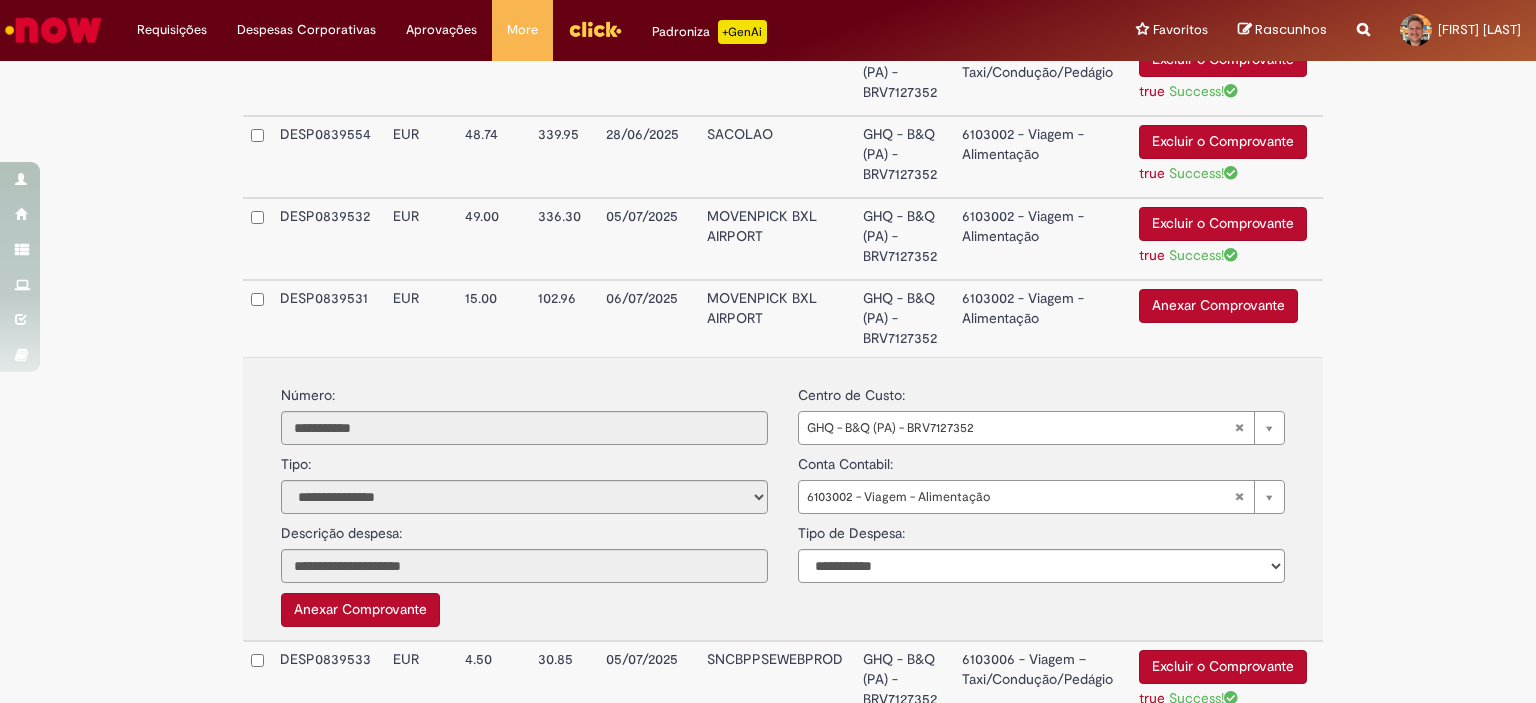 click on "Anexar Comprovante" at bounding box center (1218, 306) 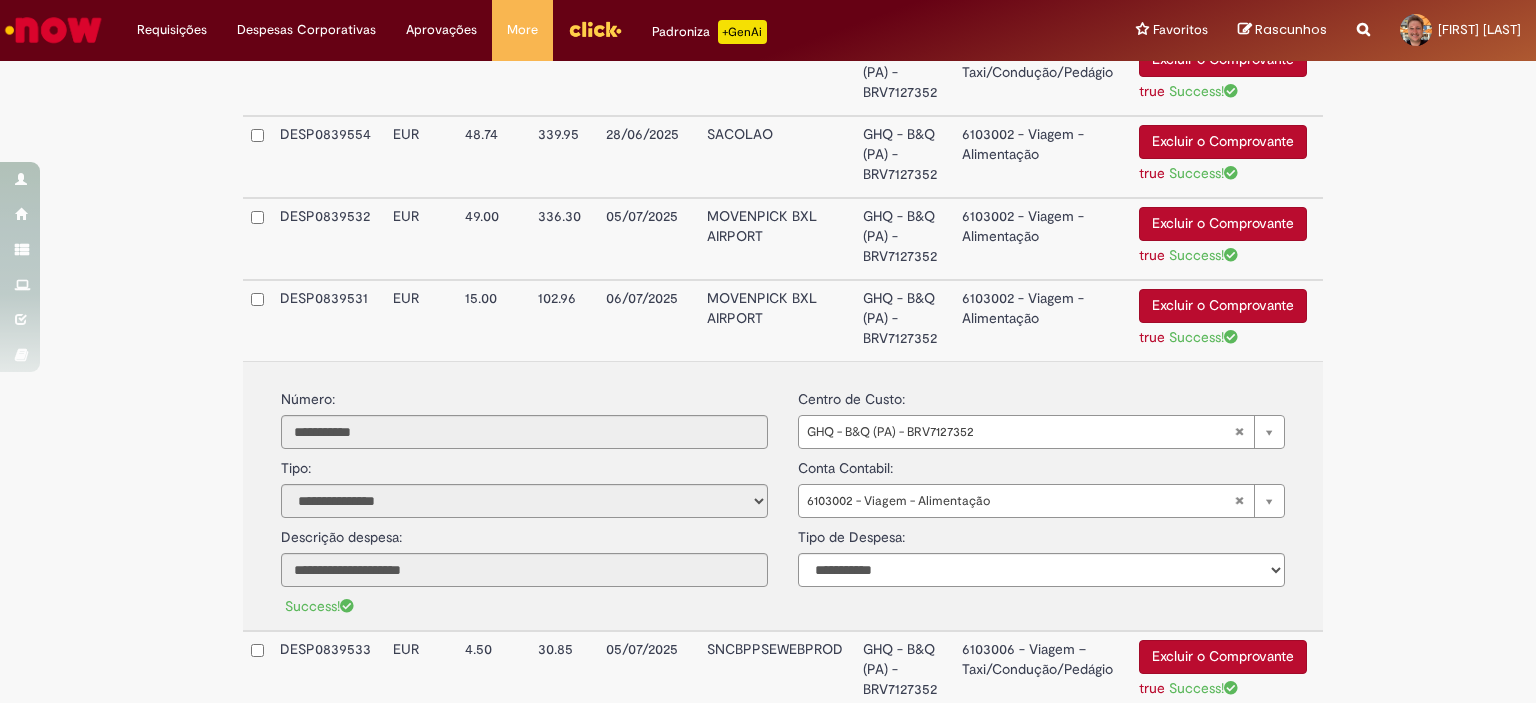 click on "6103002 - Viagem - Alimentação" at bounding box center [1042, 320] 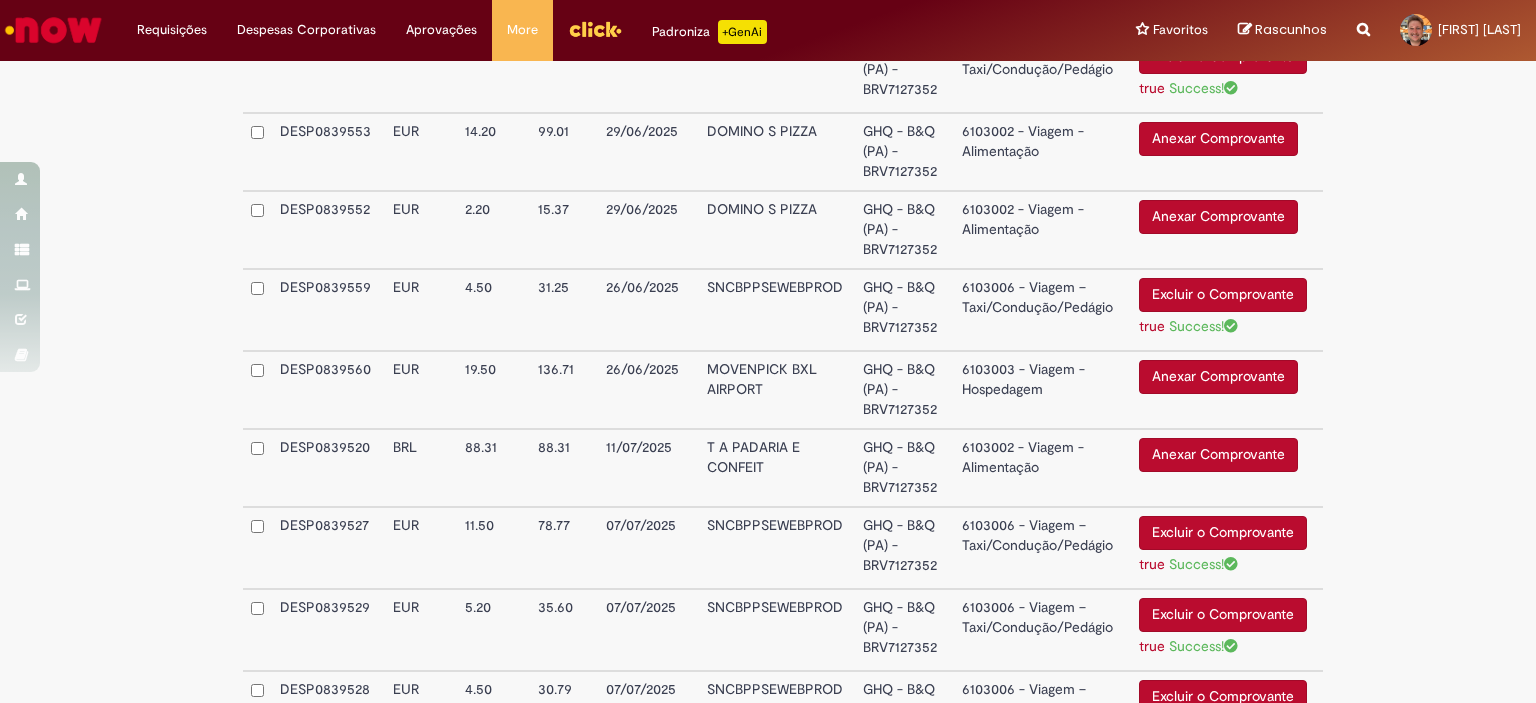 scroll, scrollTop: 3272, scrollLeft: 0, axis: vertical 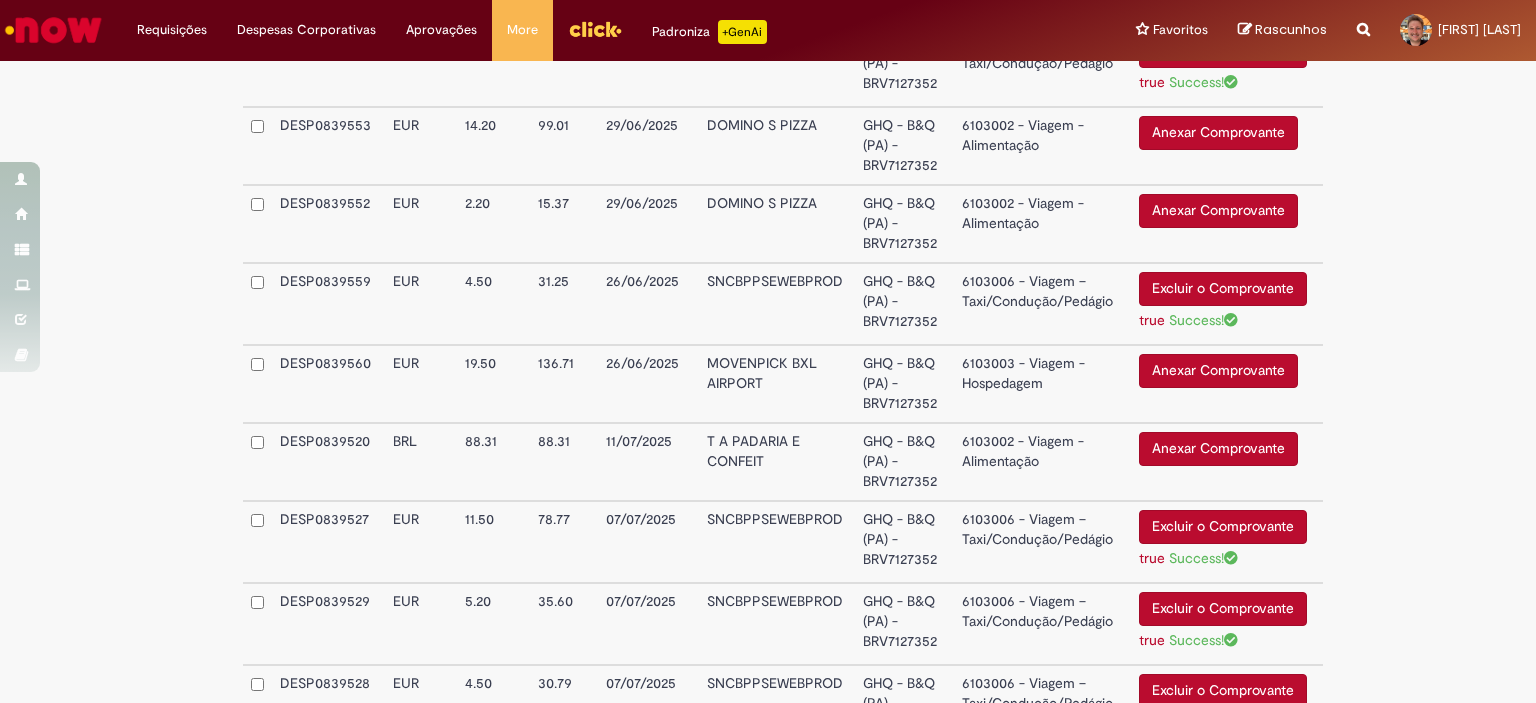 click on "6103002 - Viagem - Alimentação" at bounding box center [1042, 146] 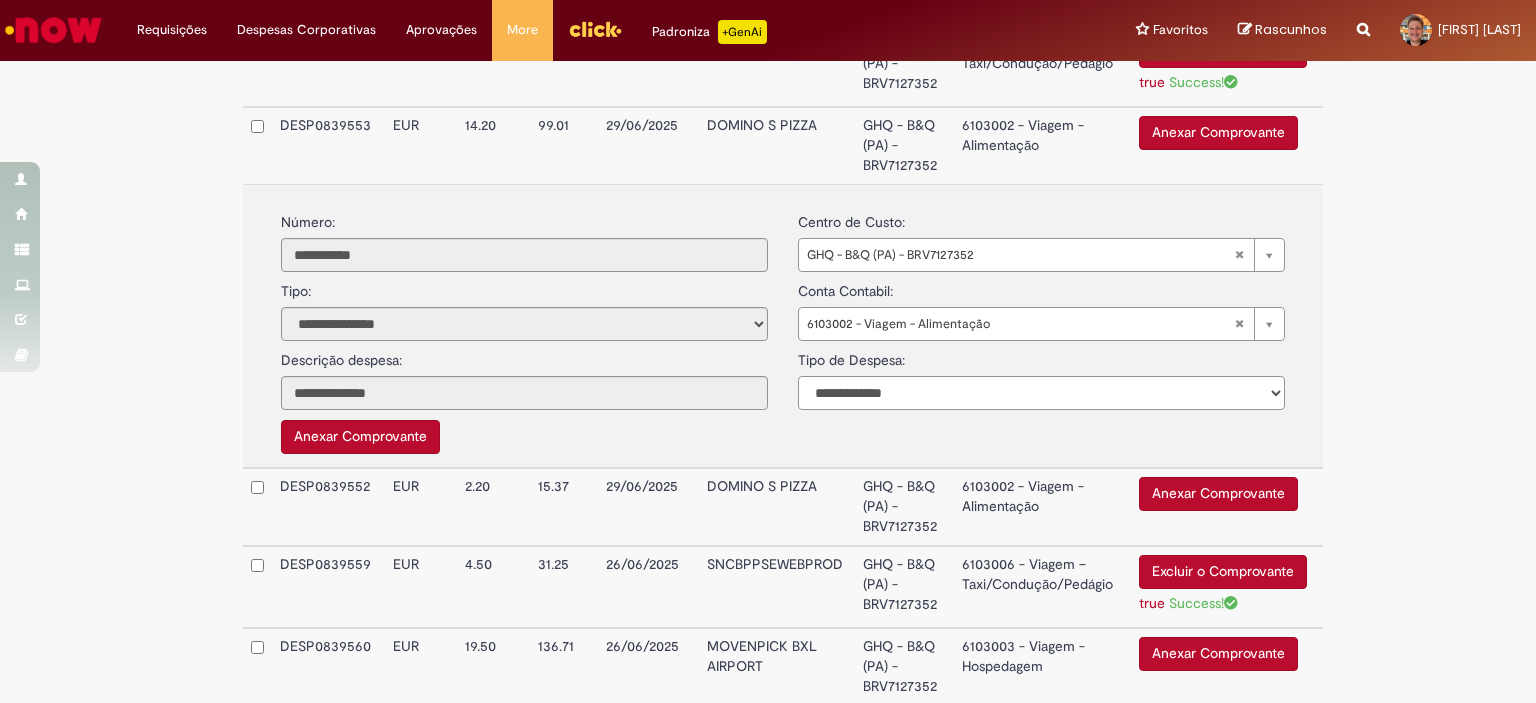click on "**********" at bounding box center (1041, 393) 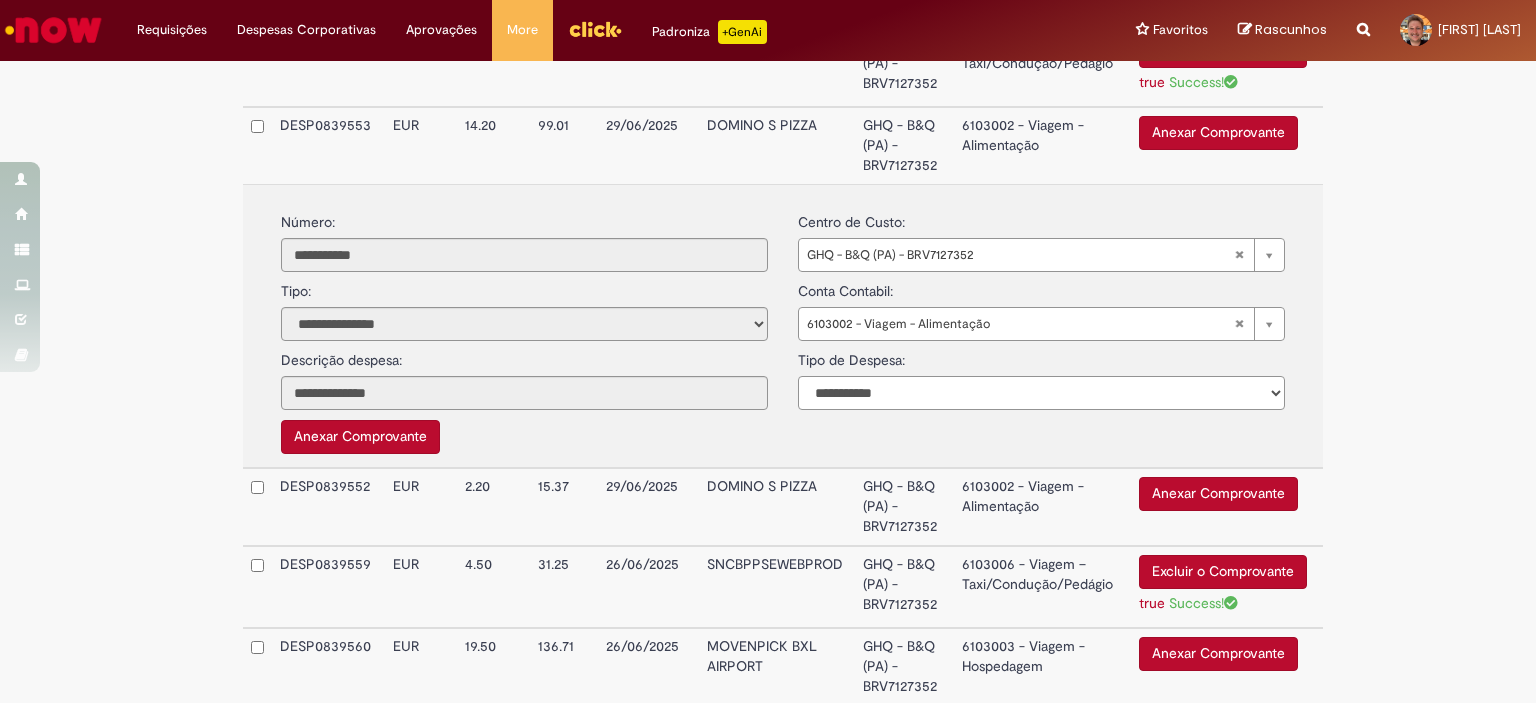 click on "**********" at bounding box center (1041, 393) 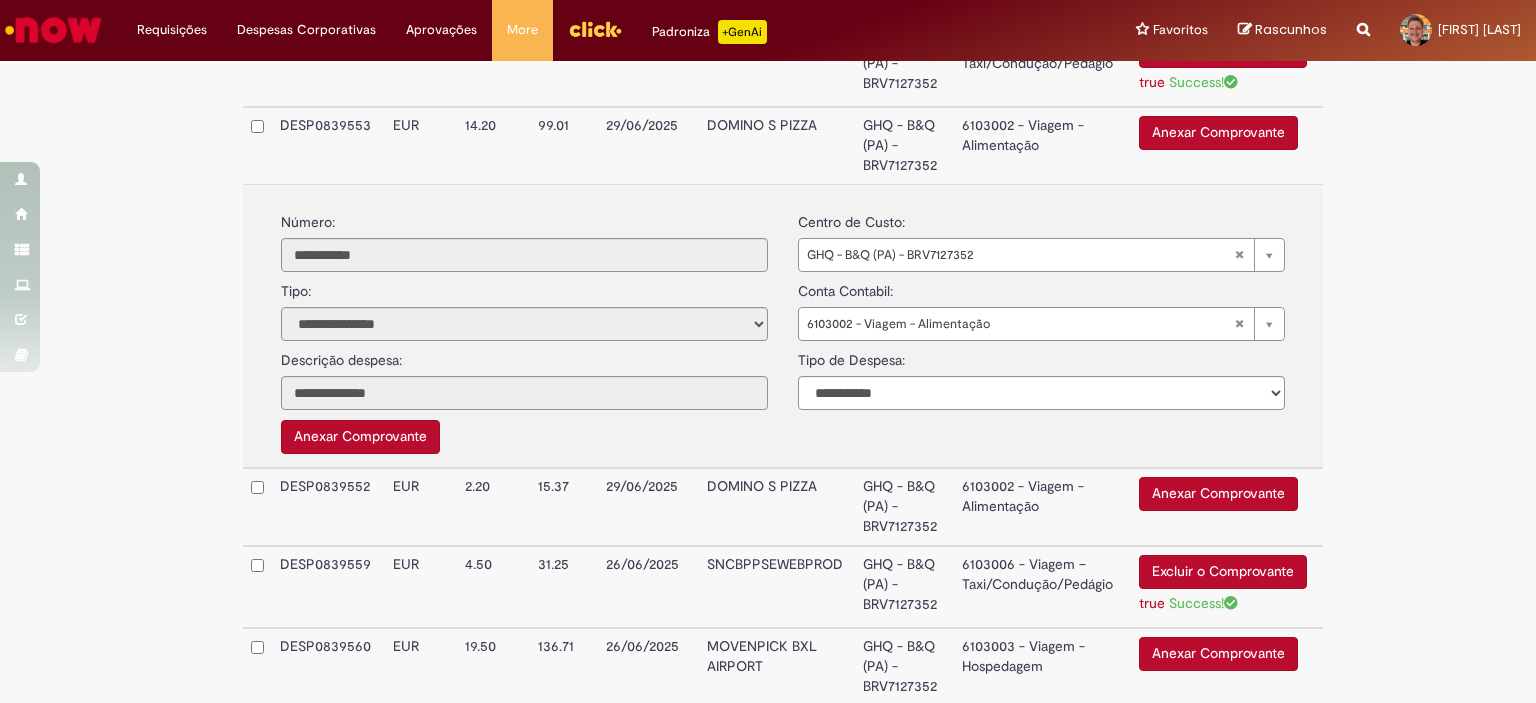 click on "Anexar Comprovante" at bounding box center [1218, 133] 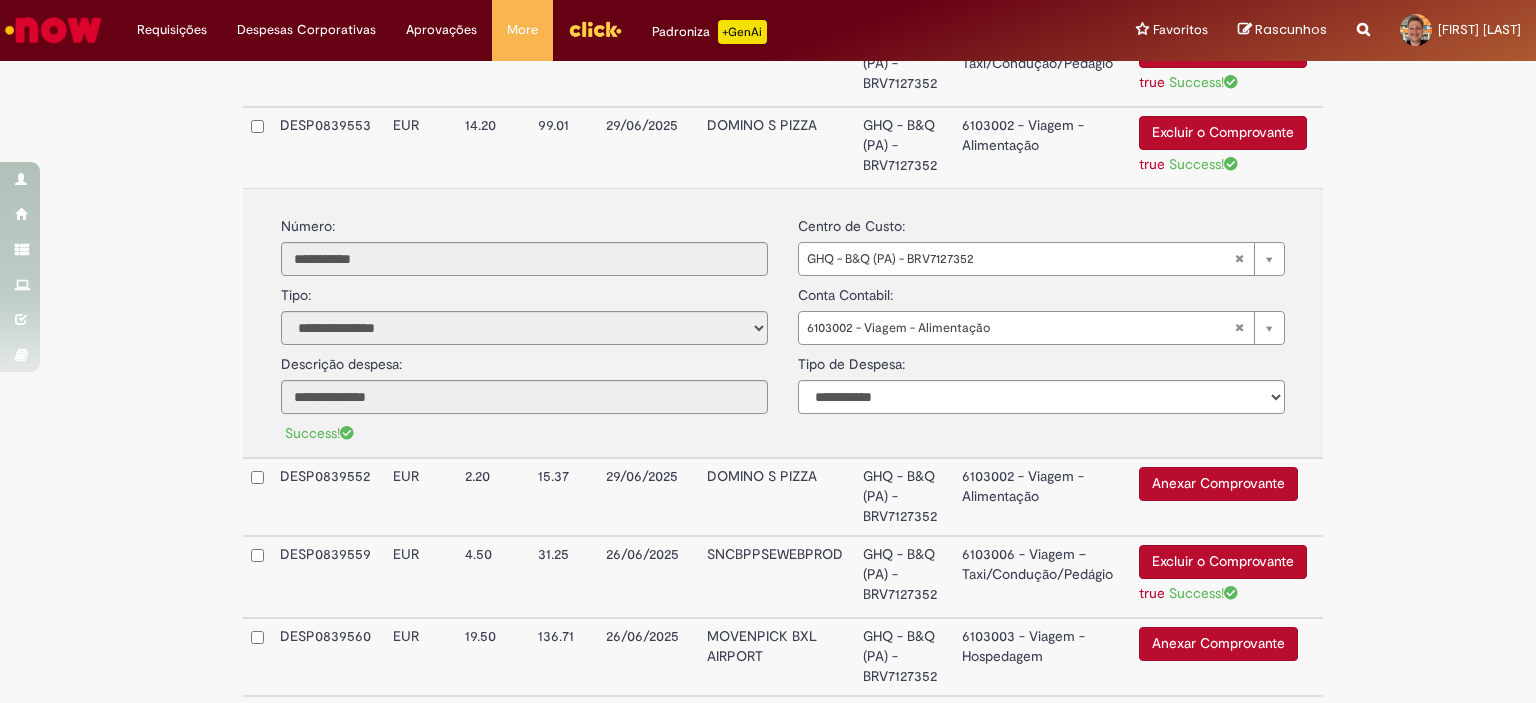 click on "6103002 - Viagem - Alimentação" at bounding box center [1042, 147] 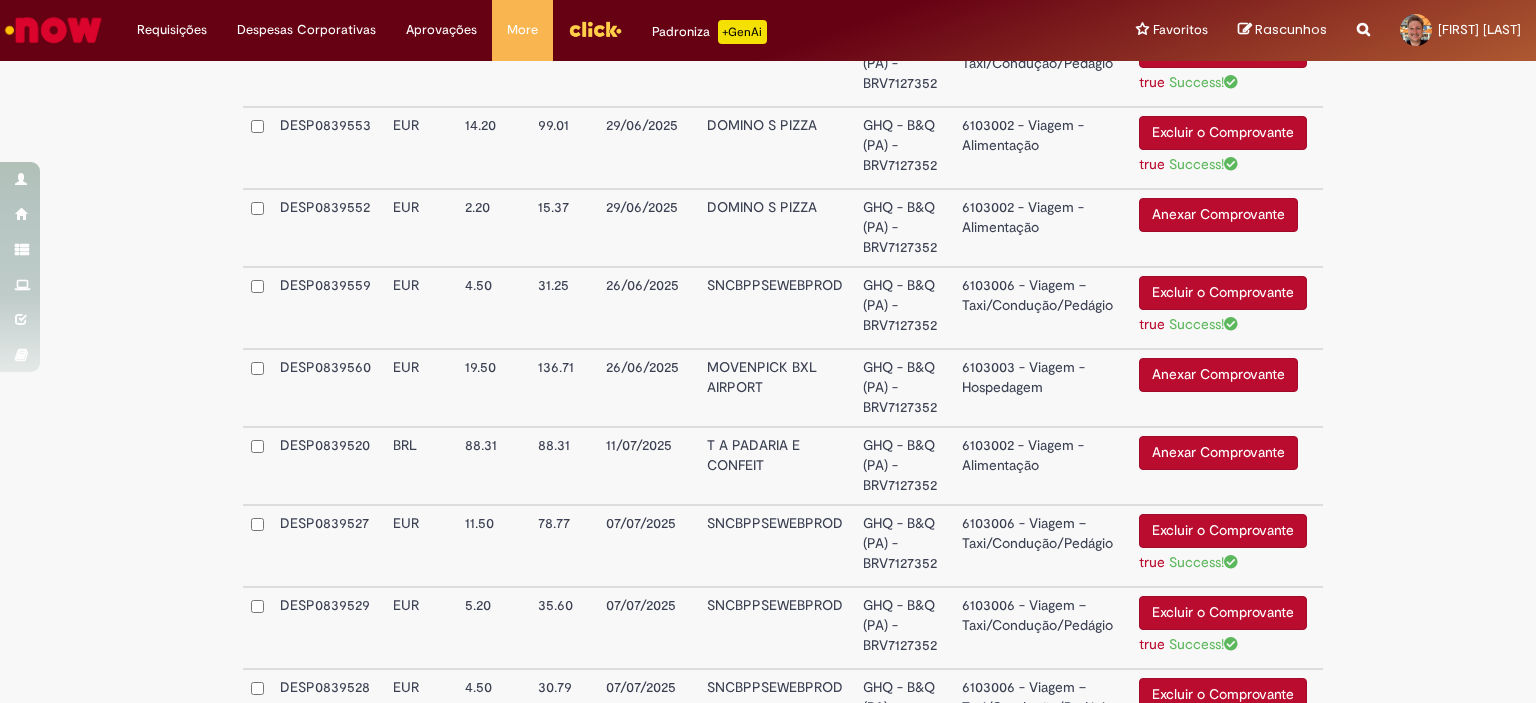 click on "Anexar Comprovante" at bounding box center [1218, 215] 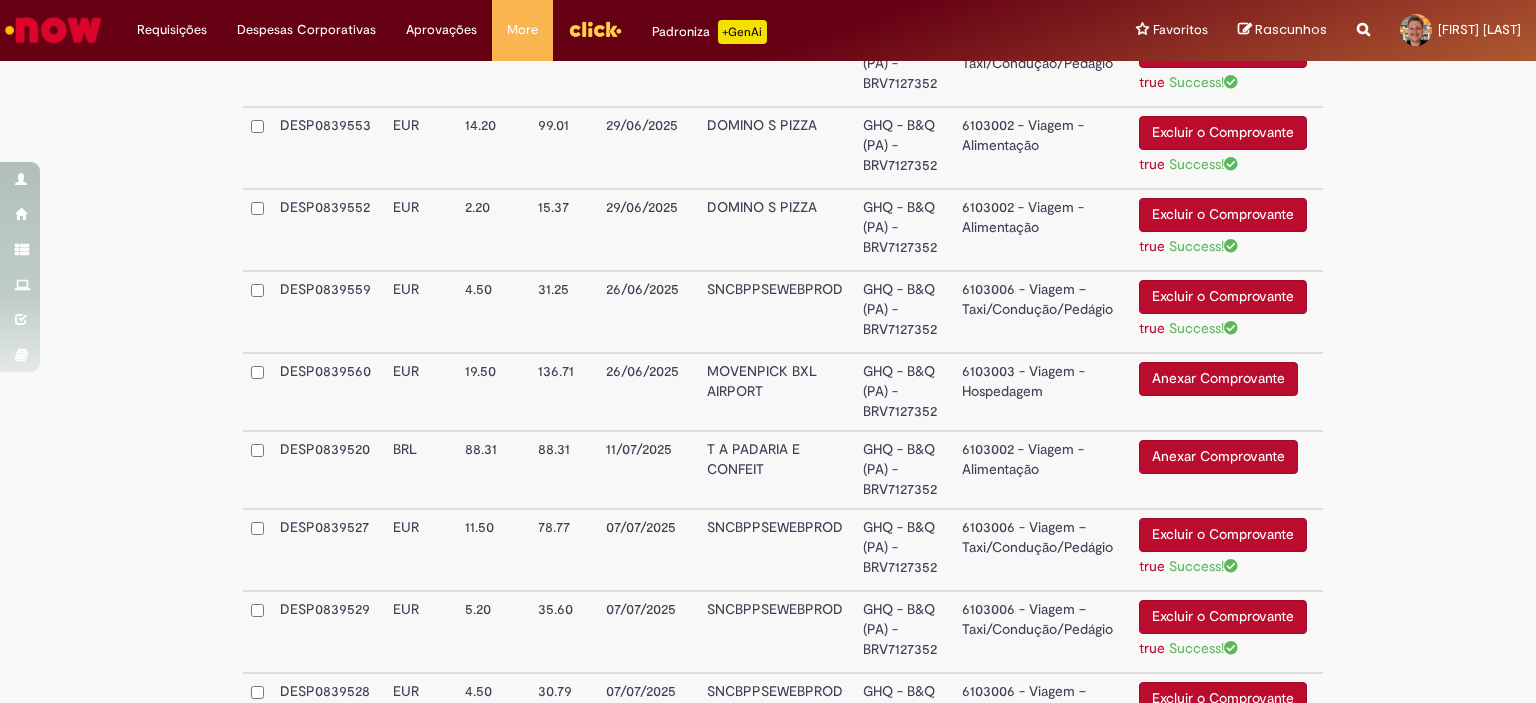 click on "6103002 - Viagem - Alimentação" at bounding box center [1042, 230] 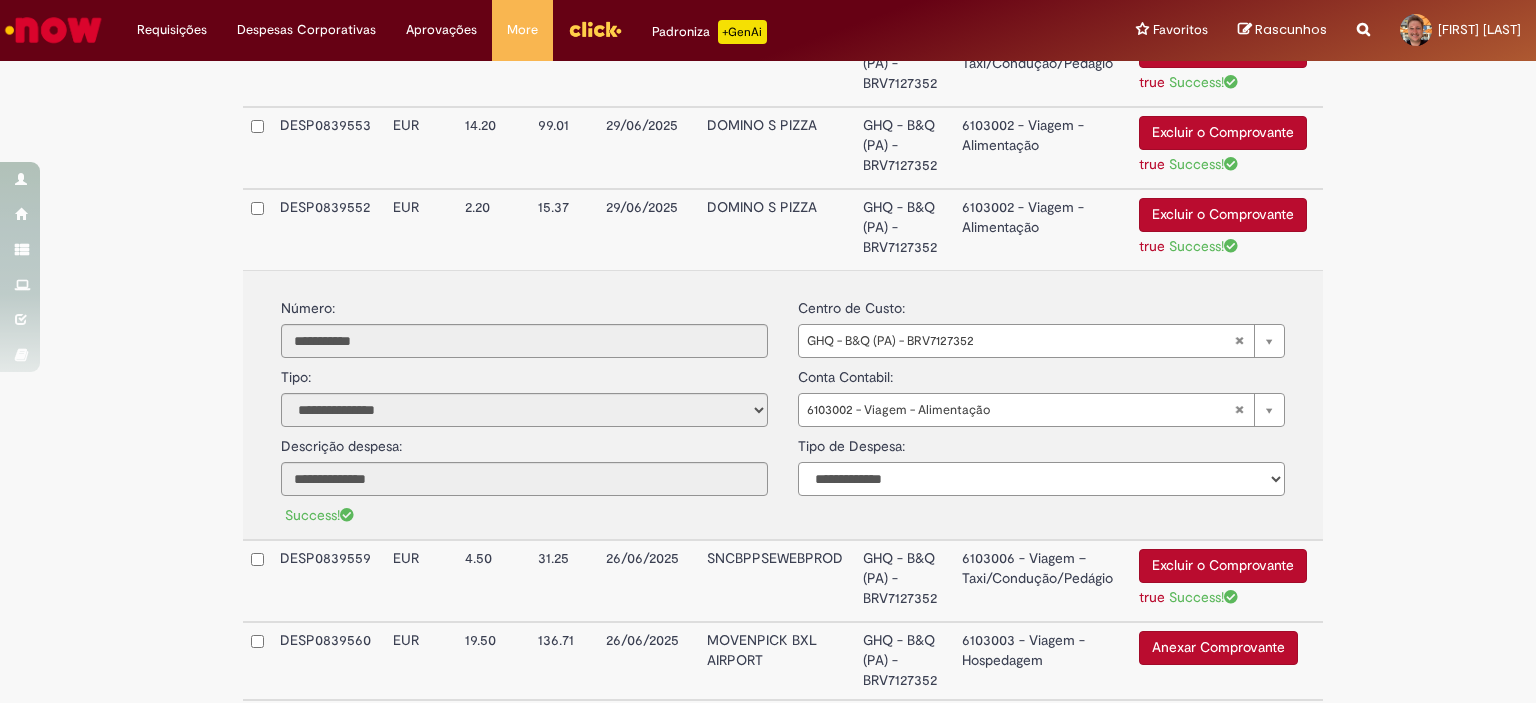 click on "**********" at bounding box center (1041, 479) 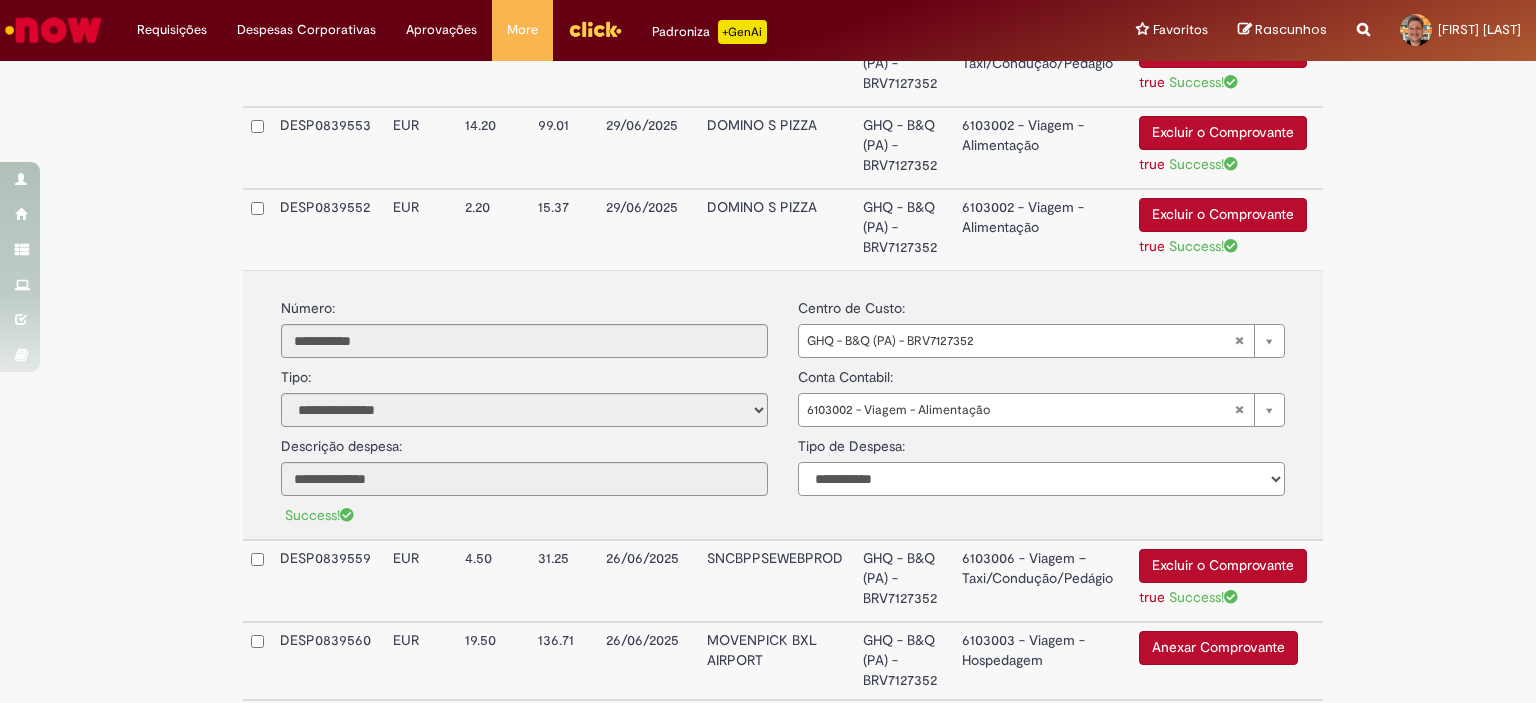 click on "**********" at bounding box center (1041, 479) 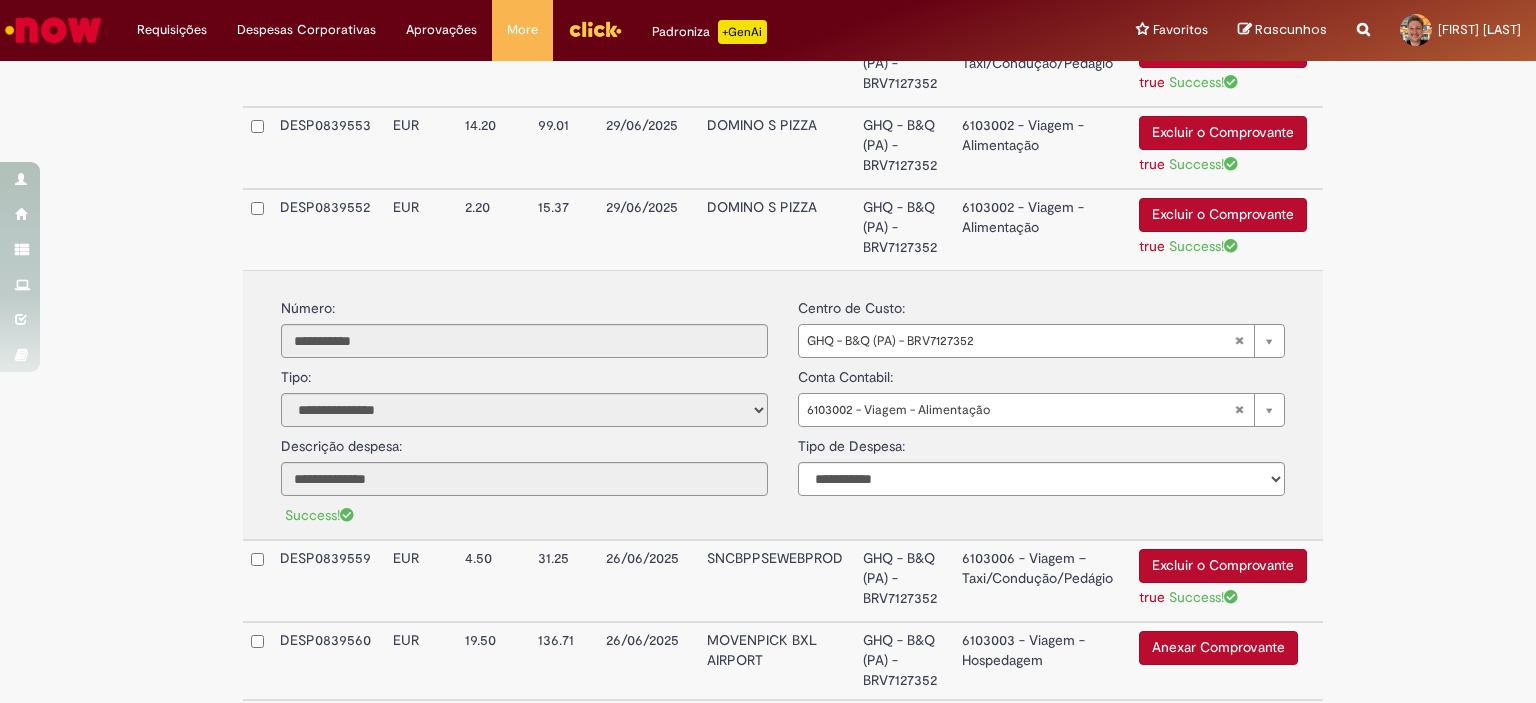 click on "6103002 - Viagem - Alimentação" at bounding box center [1042, 229] 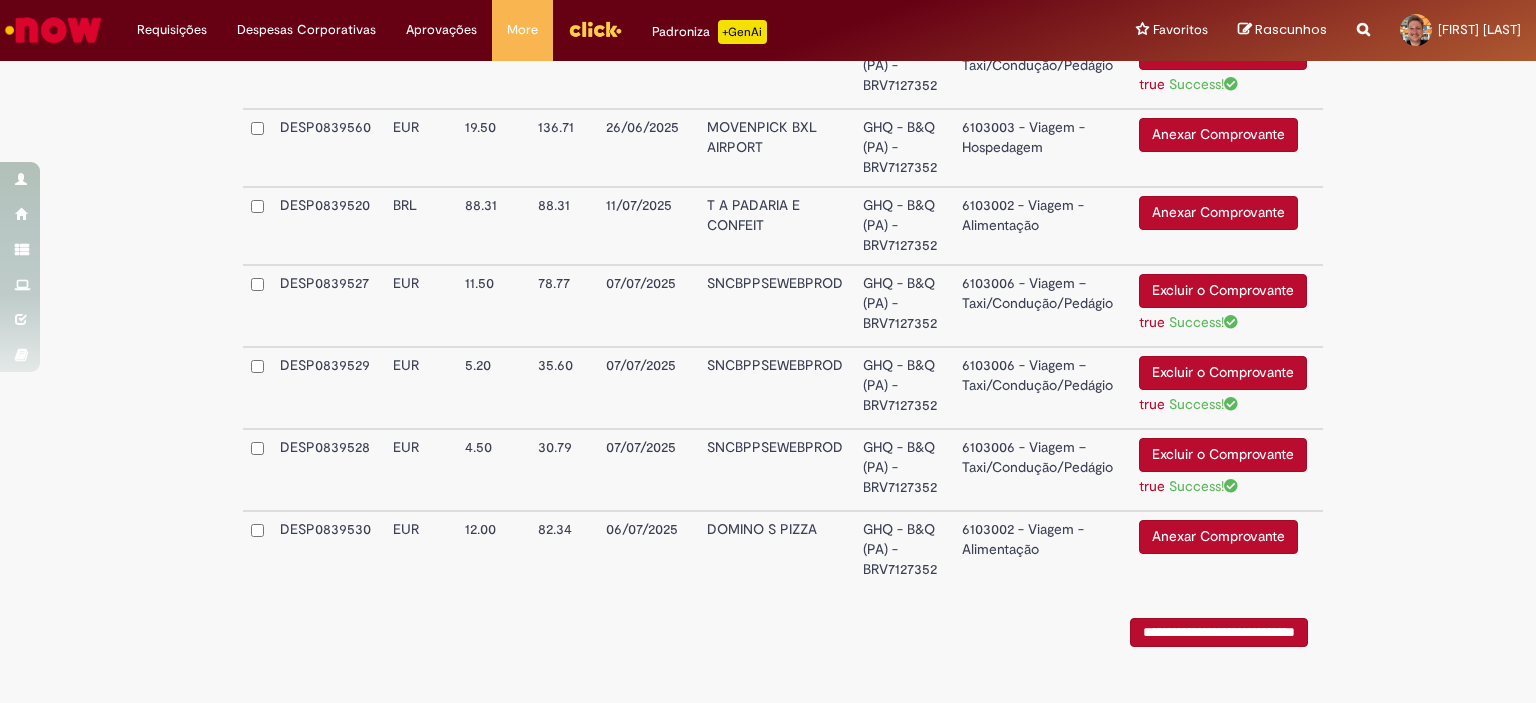 scroll, scrollTop: 3521, scrollLeft: 0, axis: vertical 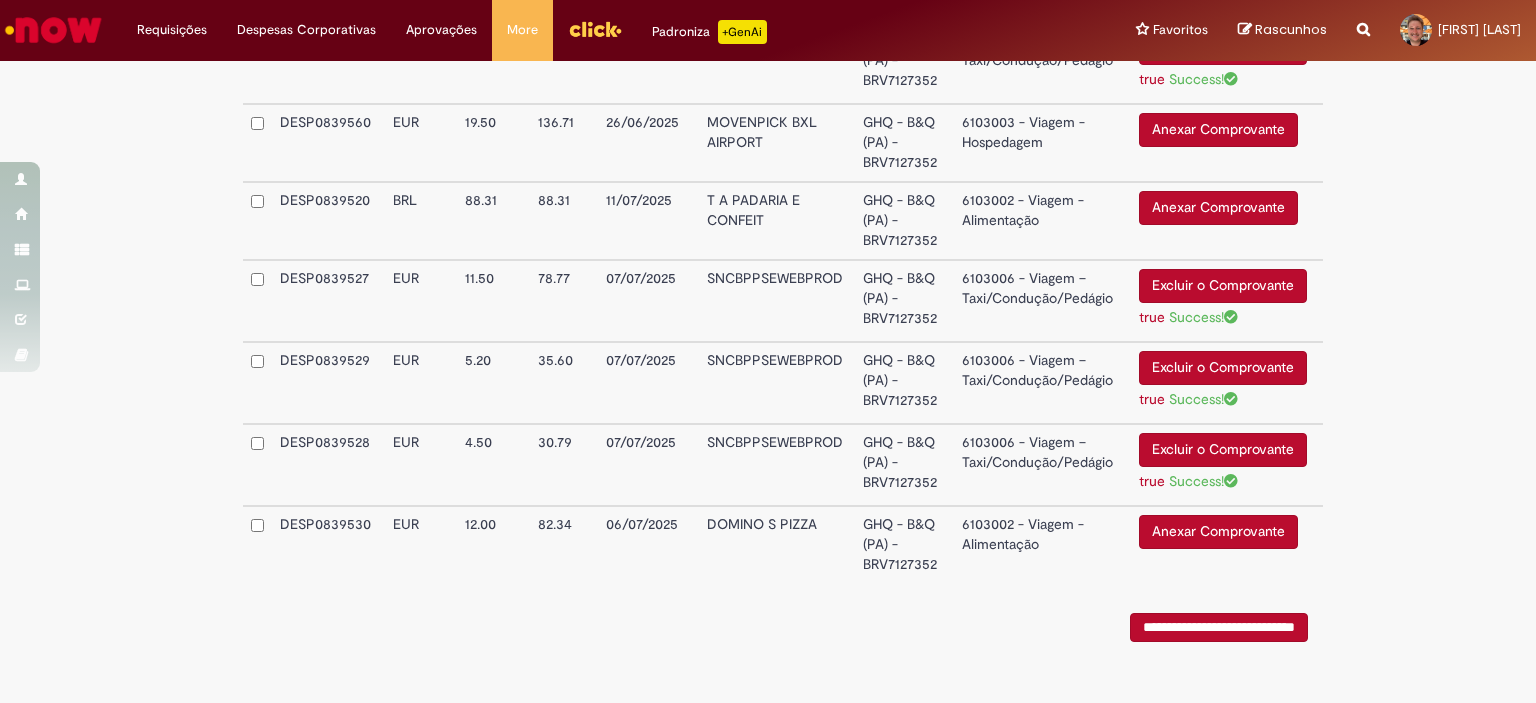 click on "6103003 - Viagem - Hospedagem" at bounding box center (1042, 143) 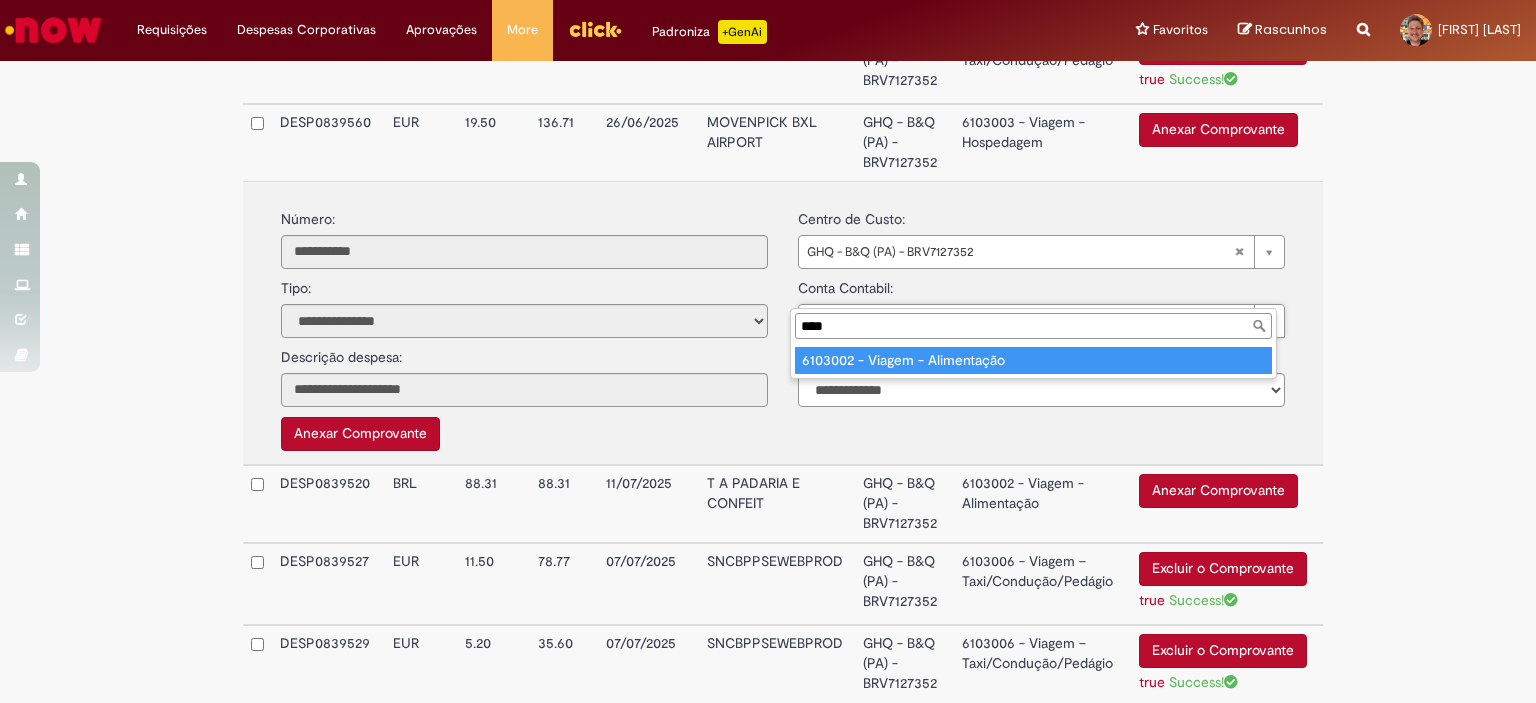 type on "****" 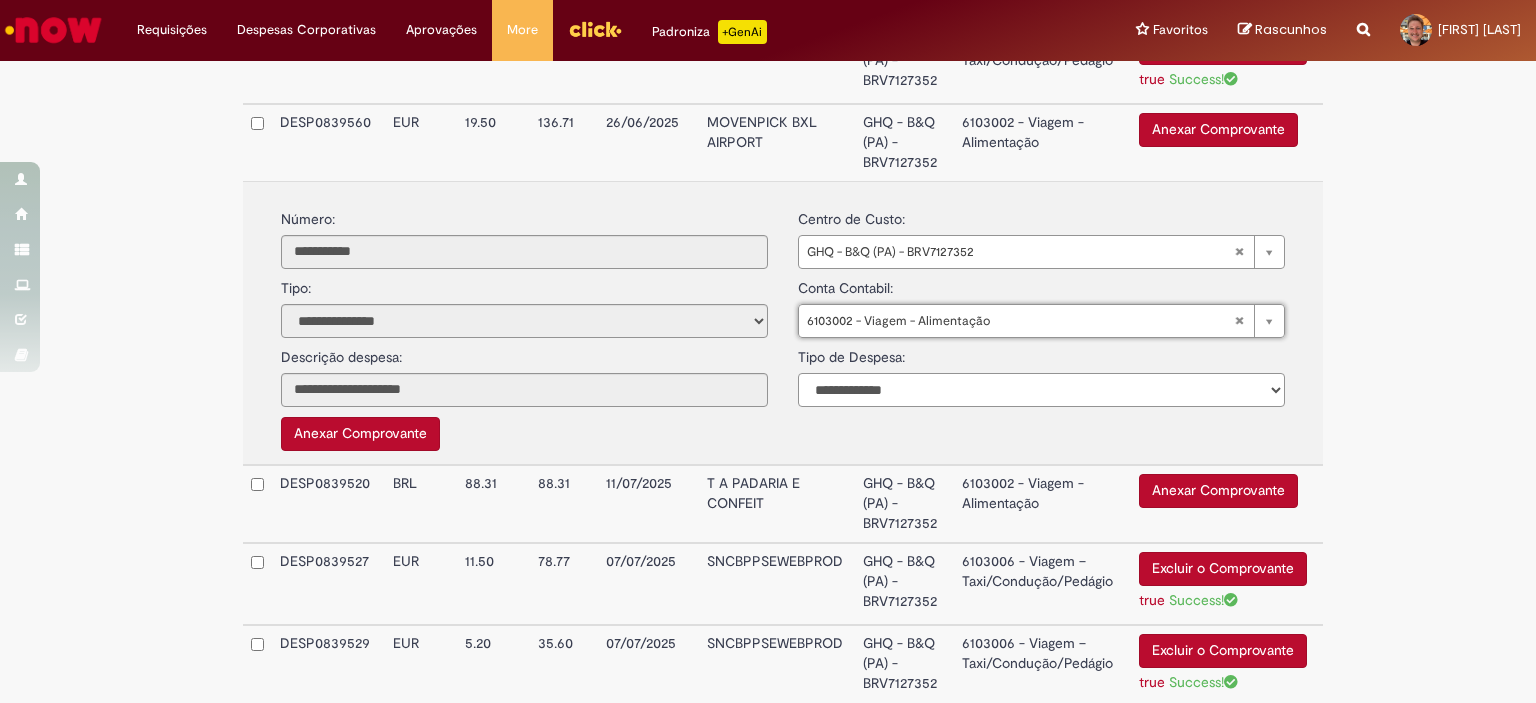 click on "**********" at bounding box center [1041, 390] 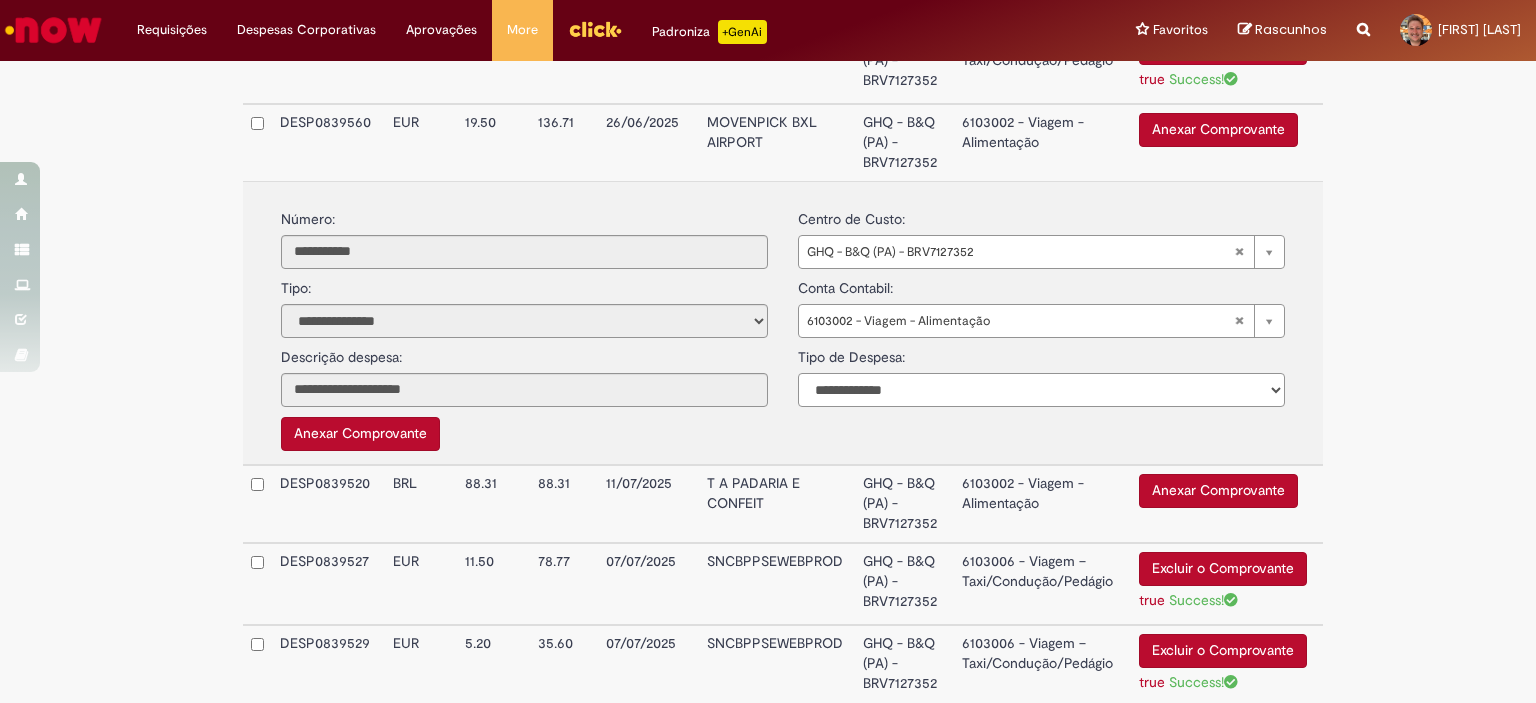 select on "*" 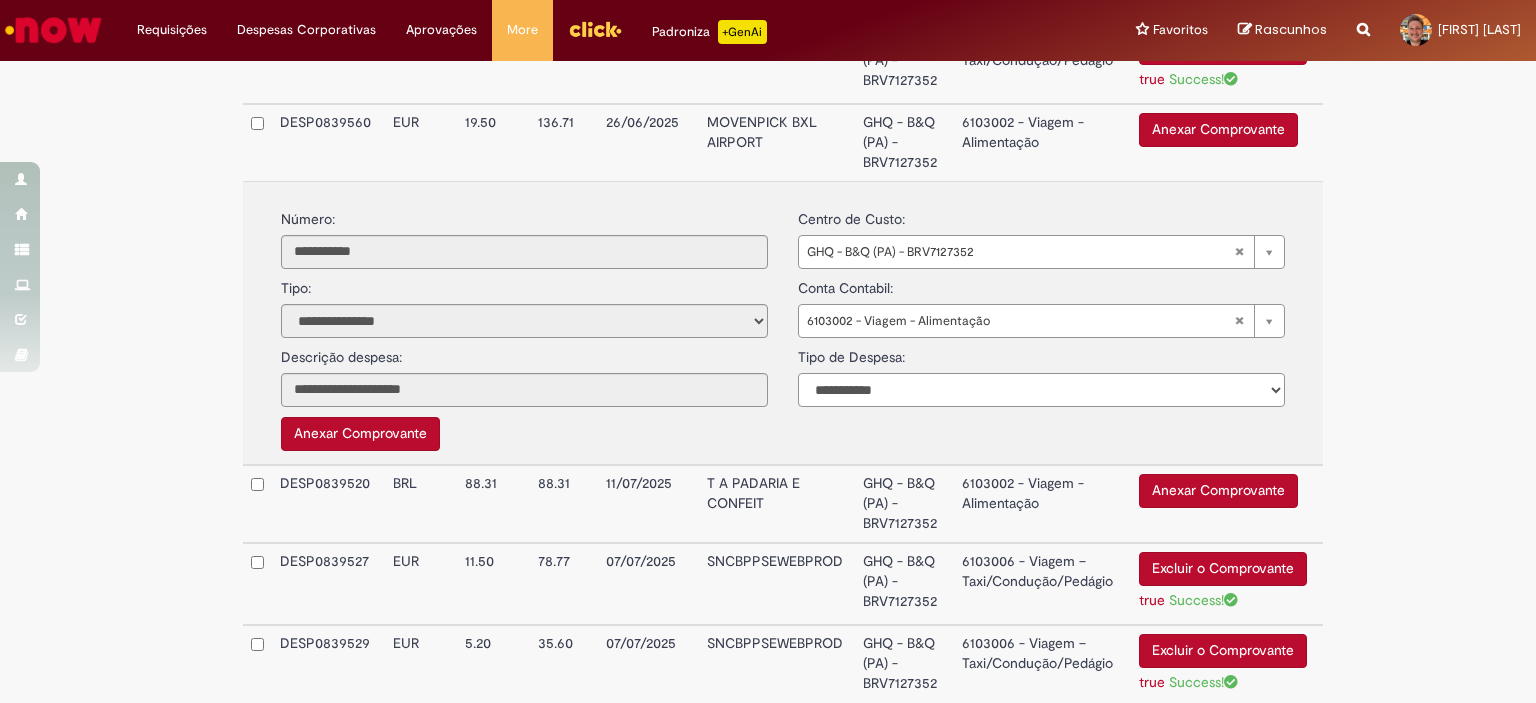 click on "**********" at bounding box center (1041, 390) 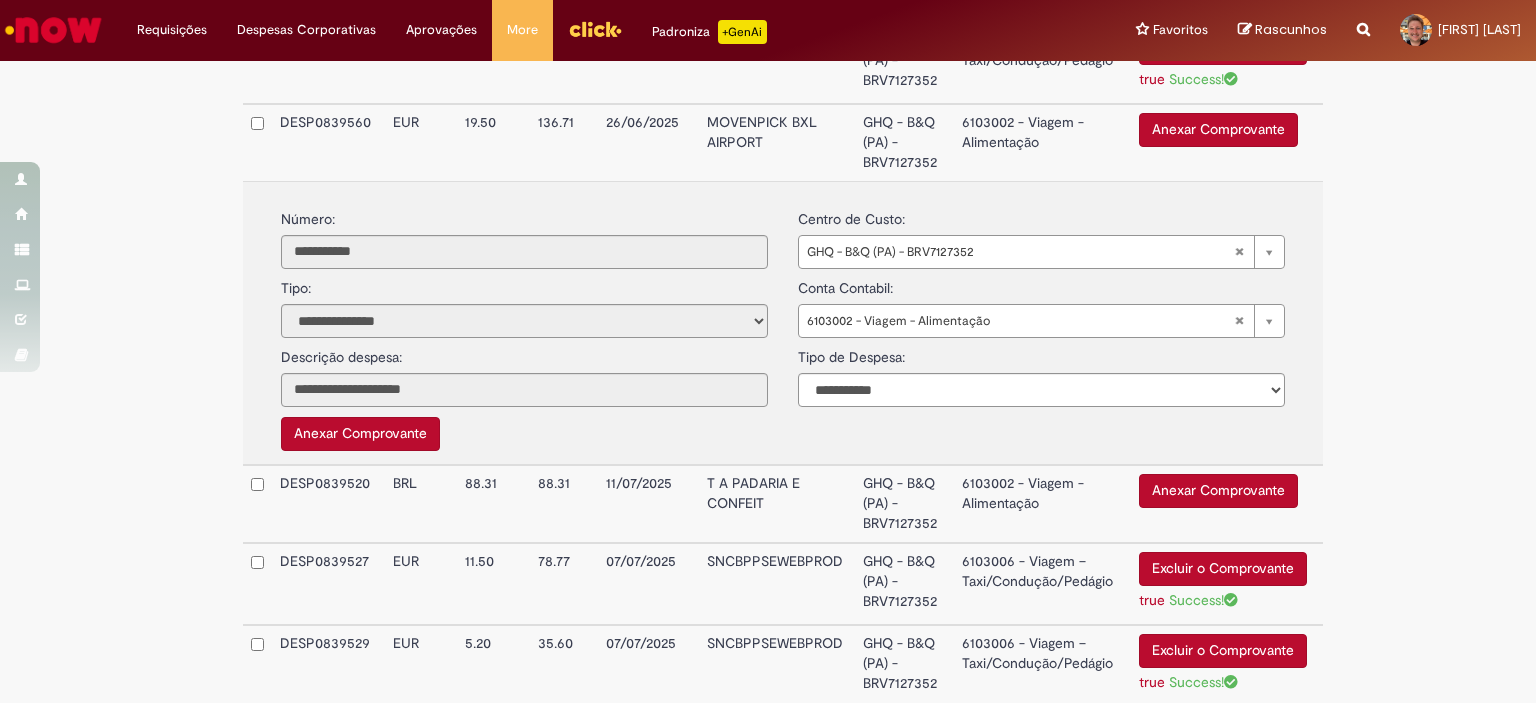 click on "Anexar Comprovante" at bounding box center (1218, 130) 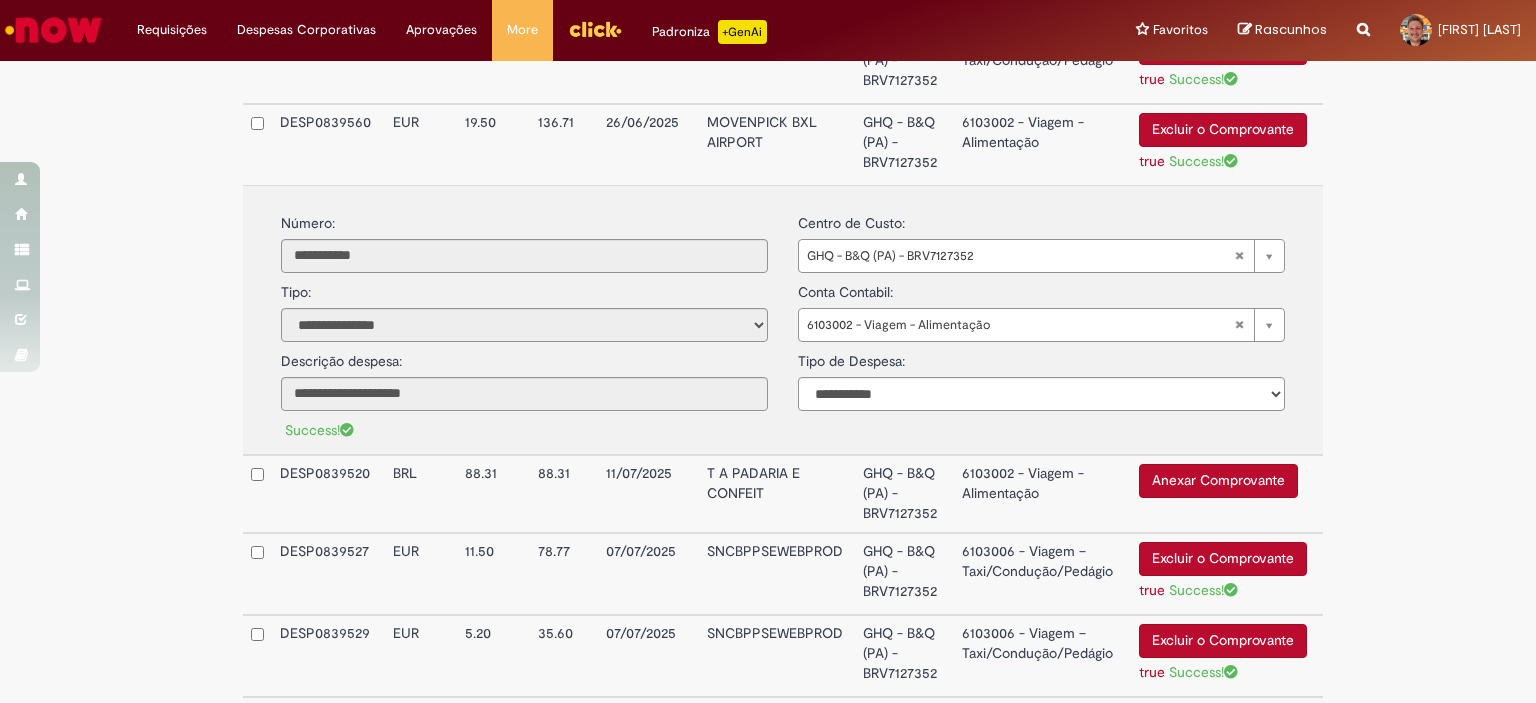 click on "6103002 - Viagem - Alimentação" at bounding box center [1042, 144] 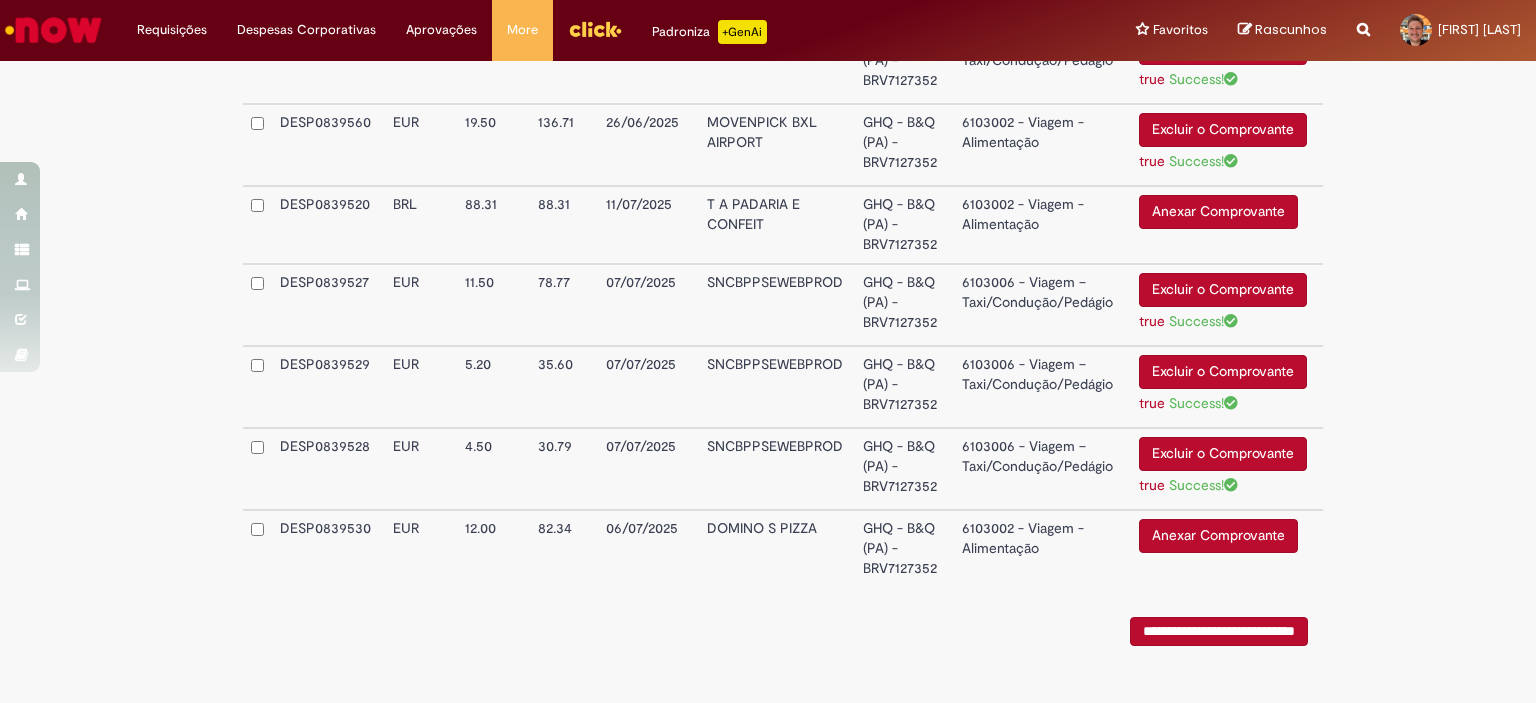 click on "Anexar Comprovante" at bounding box center (1218, 212) 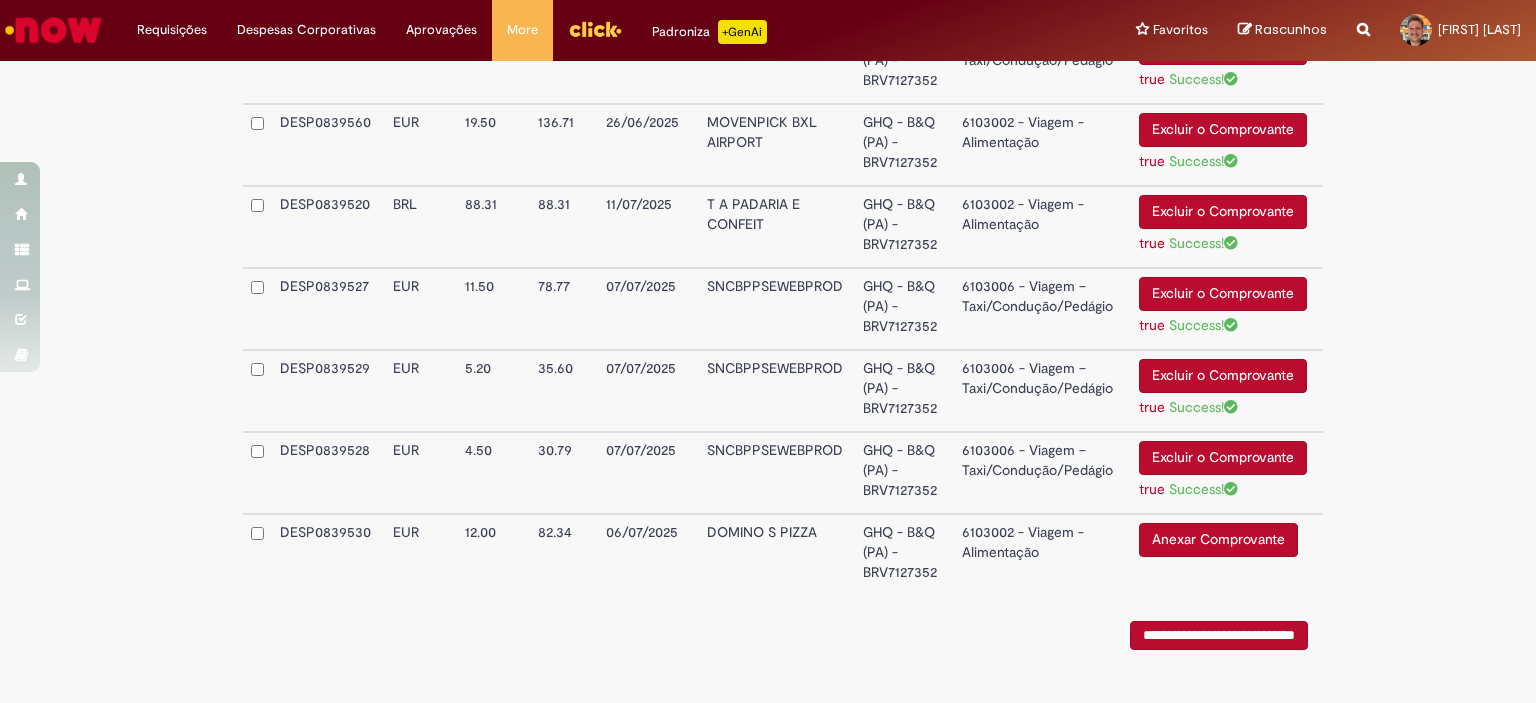 click on "6103002 - Viagem - Alimentação" at bounding box center [1042, 227] 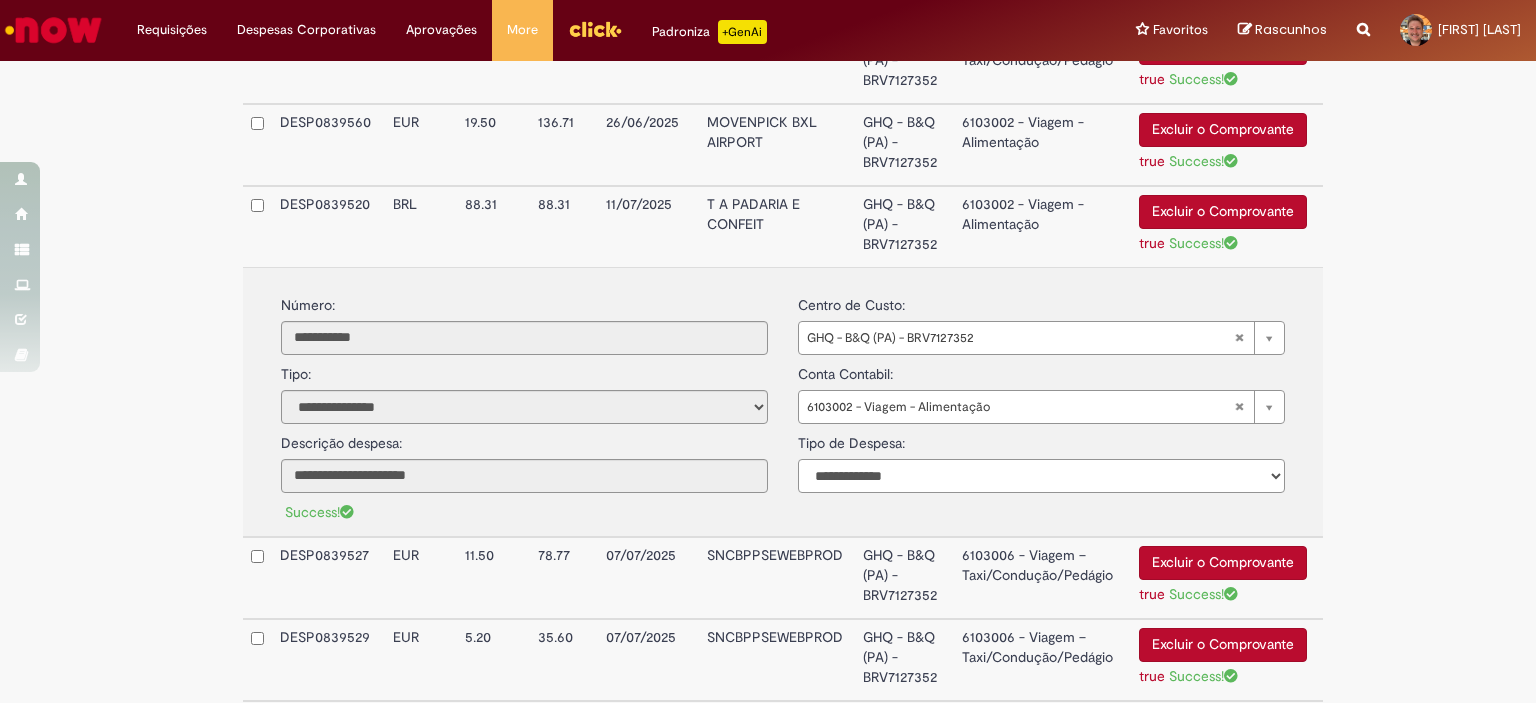 click on "**********" at bounding box center (1041, 476) 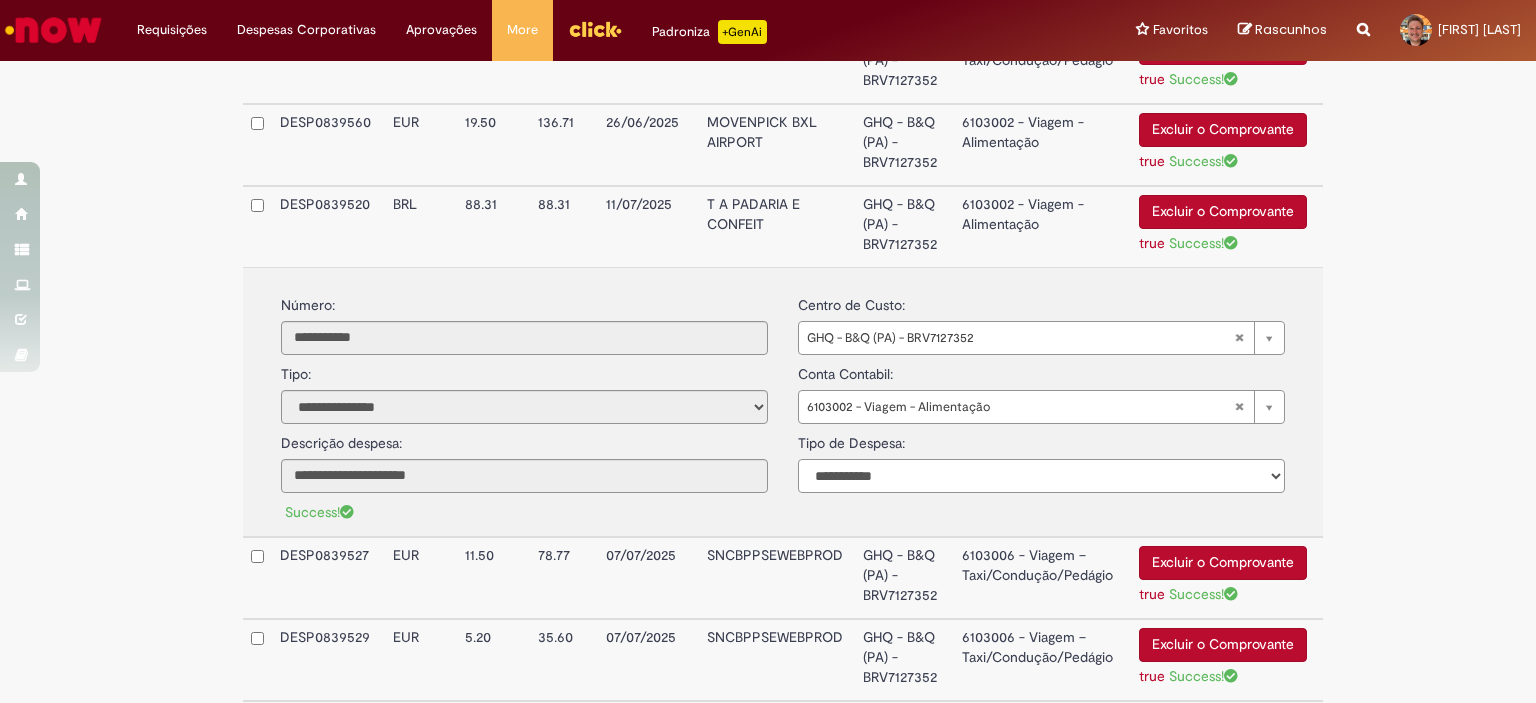 click on "**********" at bounding box center (1041, 476) 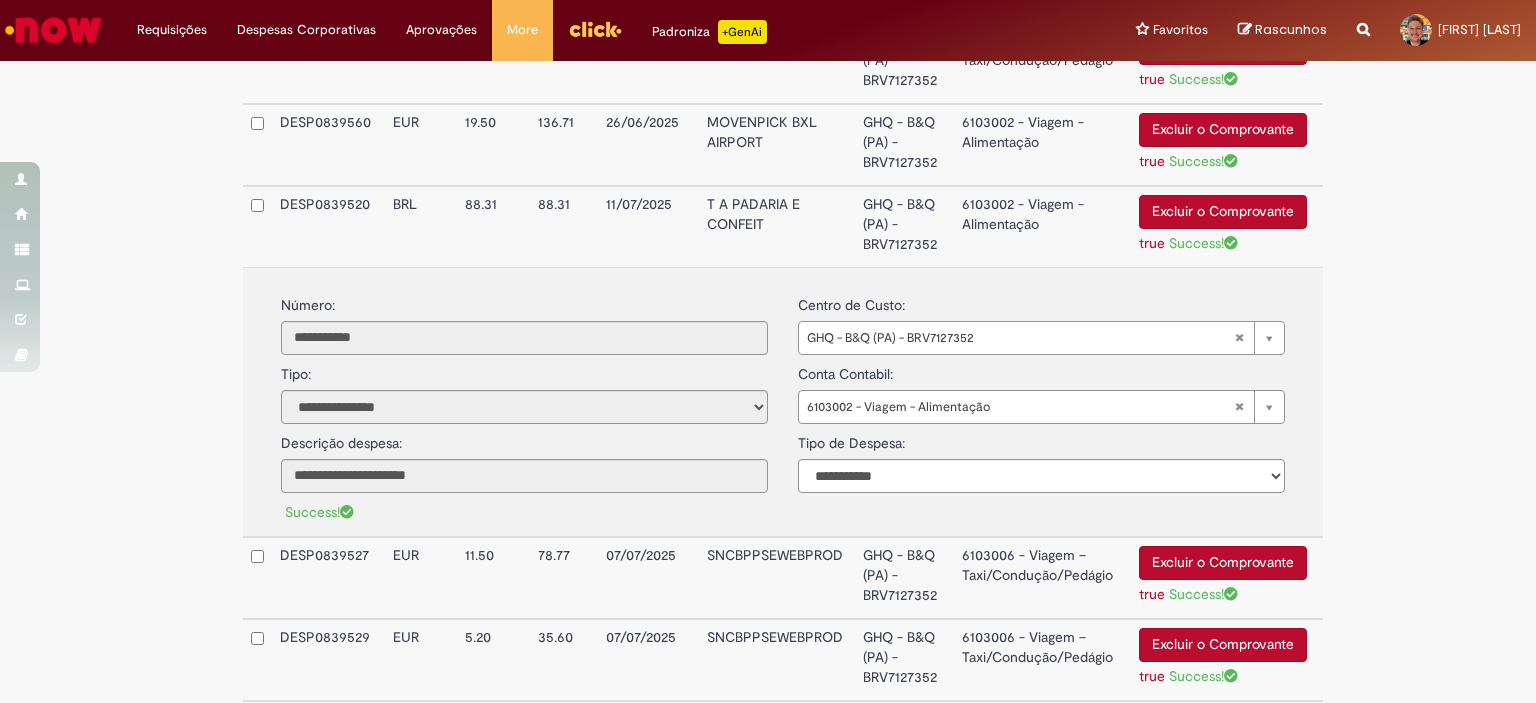 click on "6103002 - Viagem - Alimentação" at bounding box center (1042, 226) 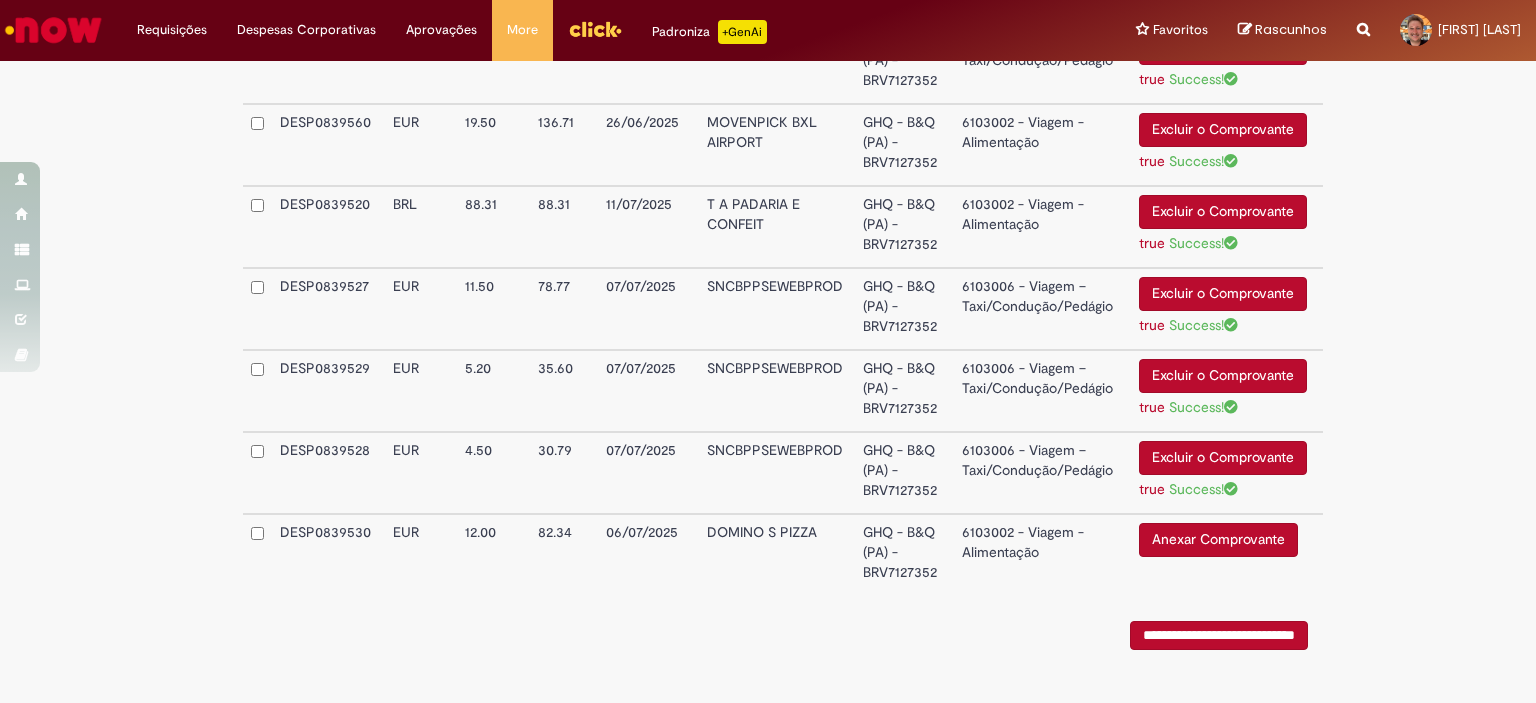 click on "6103002 - Viagem - Alimentação" at bounding box center [1042, 552] 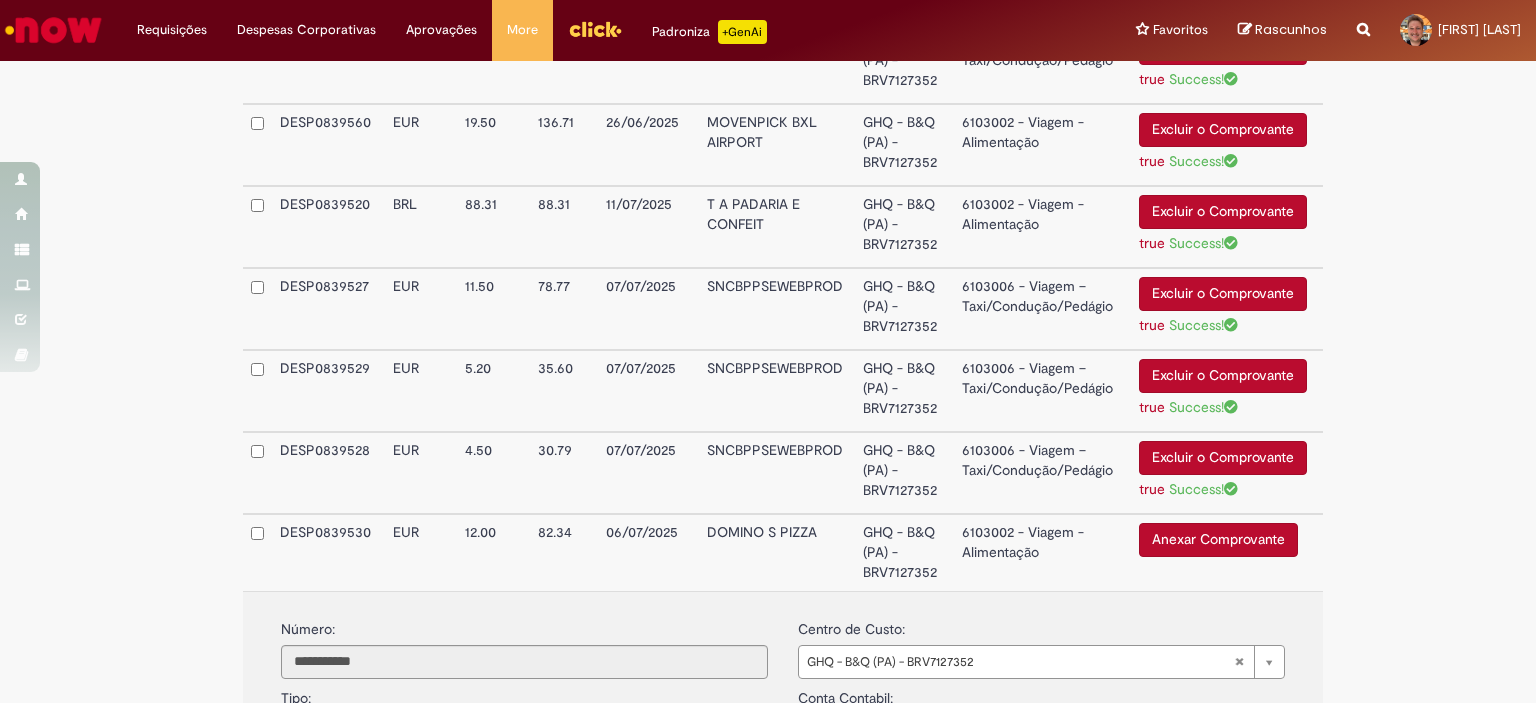 scroll, scrollTop: 3814, scrollLeft: 0, axis: vertical 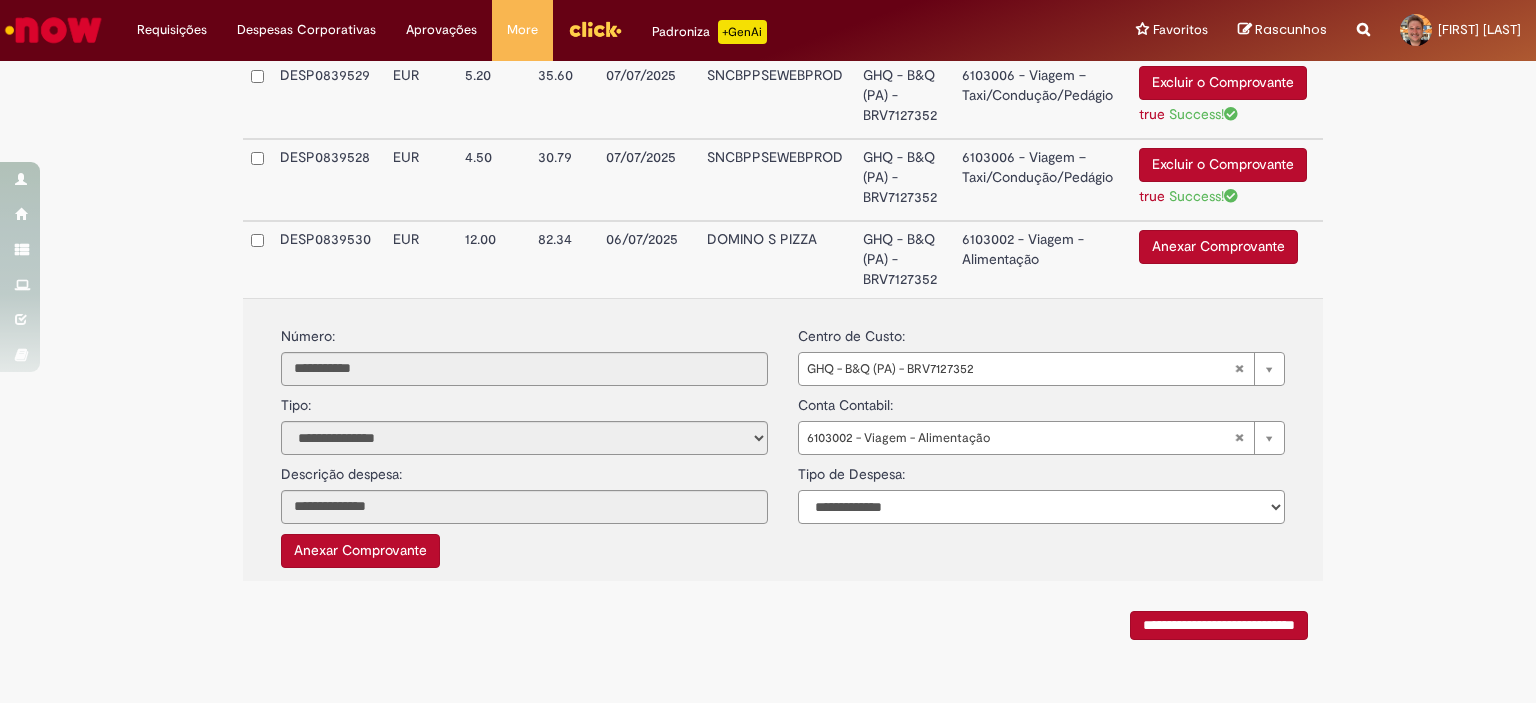 click on "**********" at bounding box center (1041, 507) 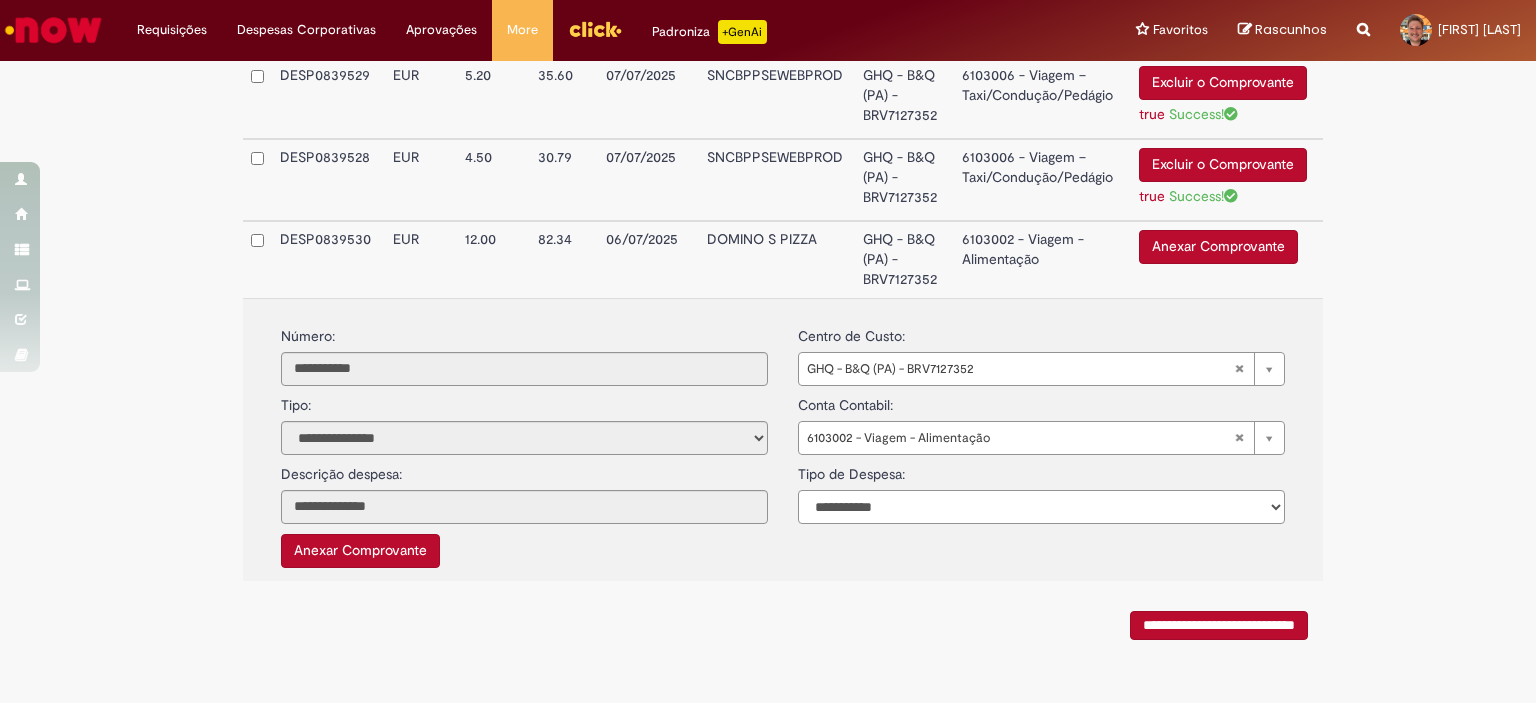 click on "**********" at bounding box center (1041, 507) 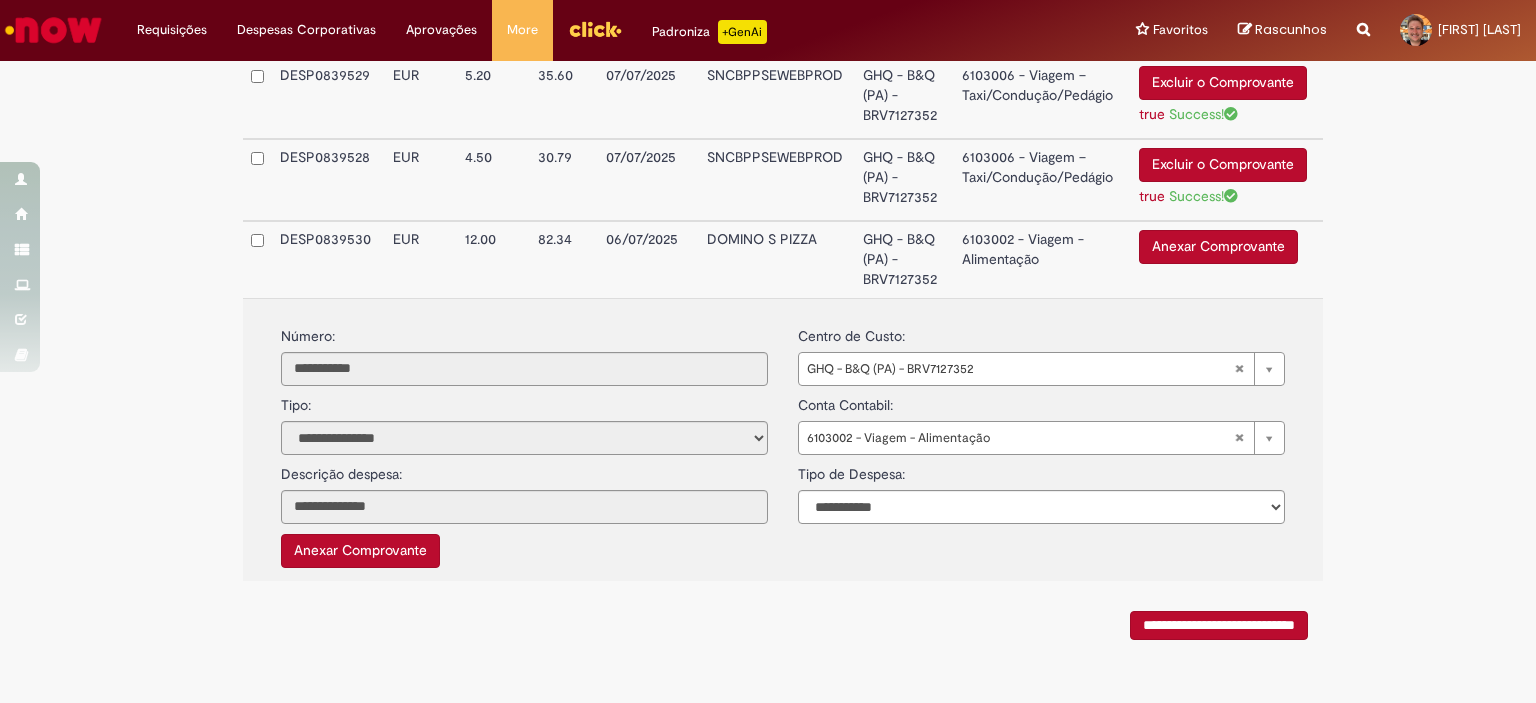 click on "Anexar Comprovante" at bounding box center [1218, 247] 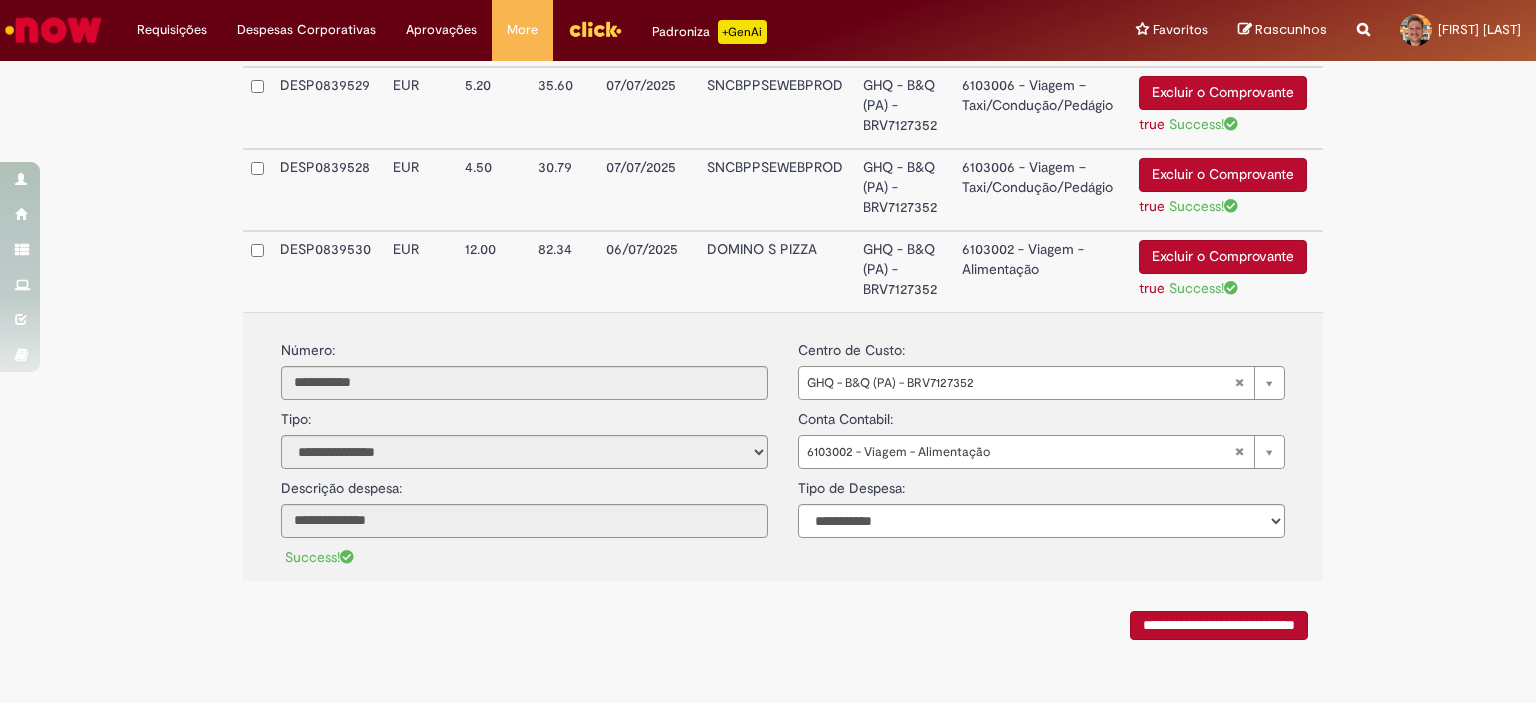 click on "6103002 - Viagem - Alimentação" at bounding box center [1042, 271] 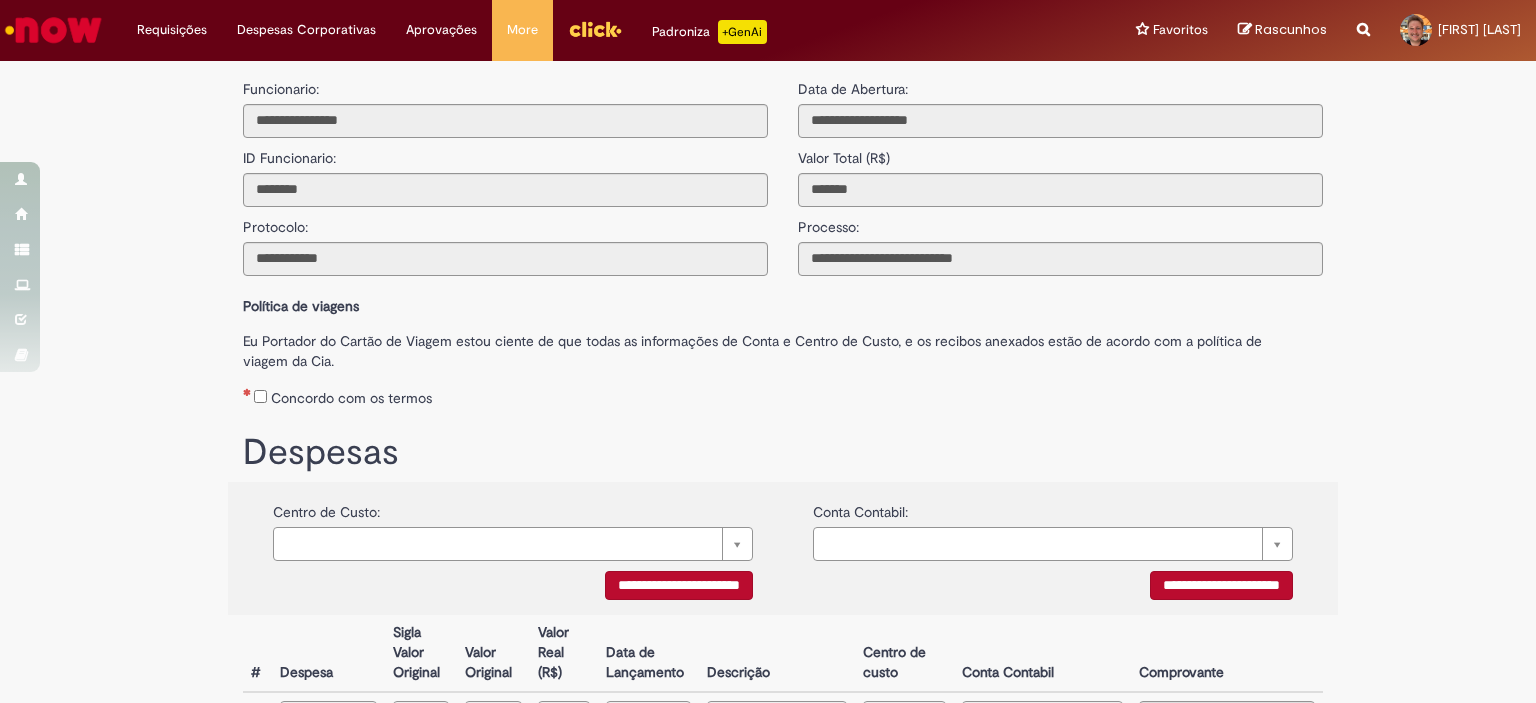 scroll, scrollTop: 72, scrollLeft: 0, axis: vertical 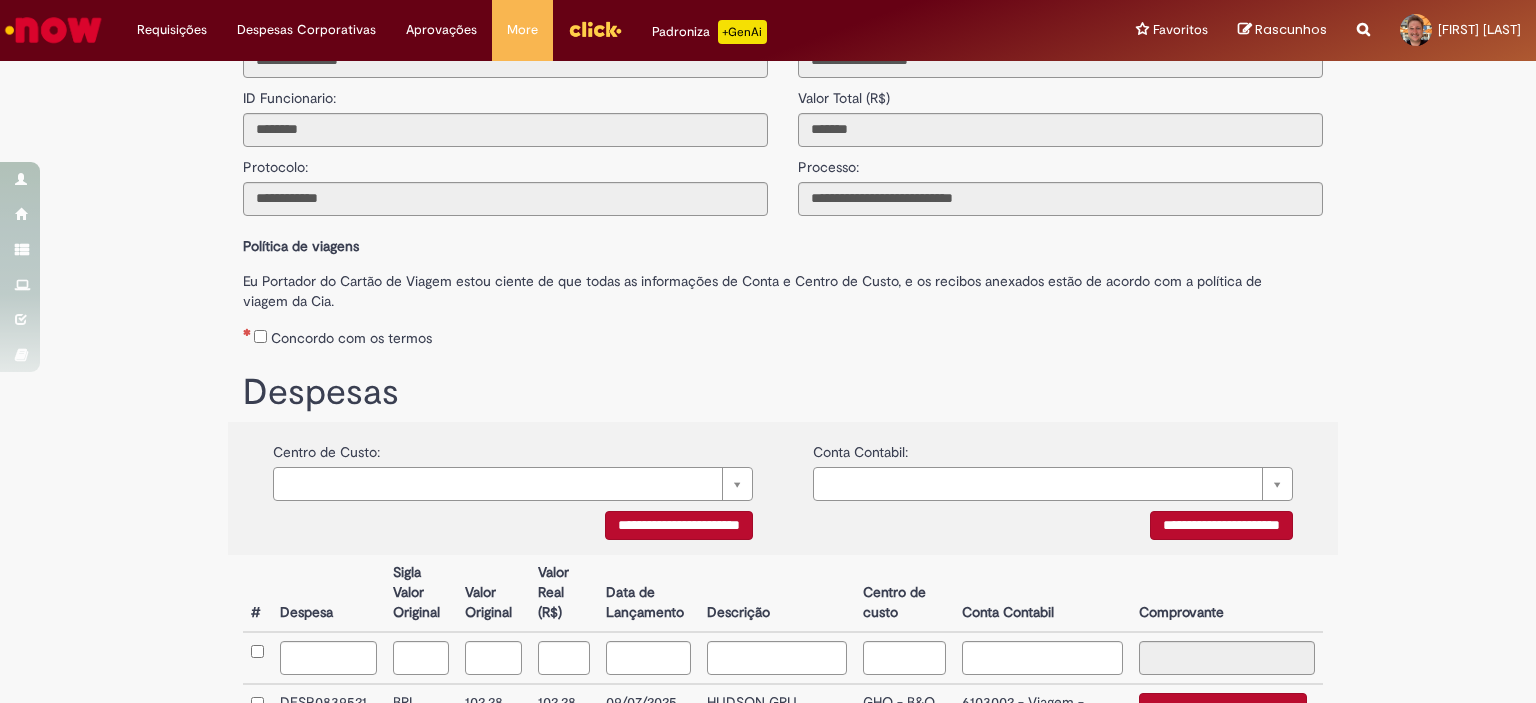 click on "Concordo com os termos" at bounding box center [351, 338] 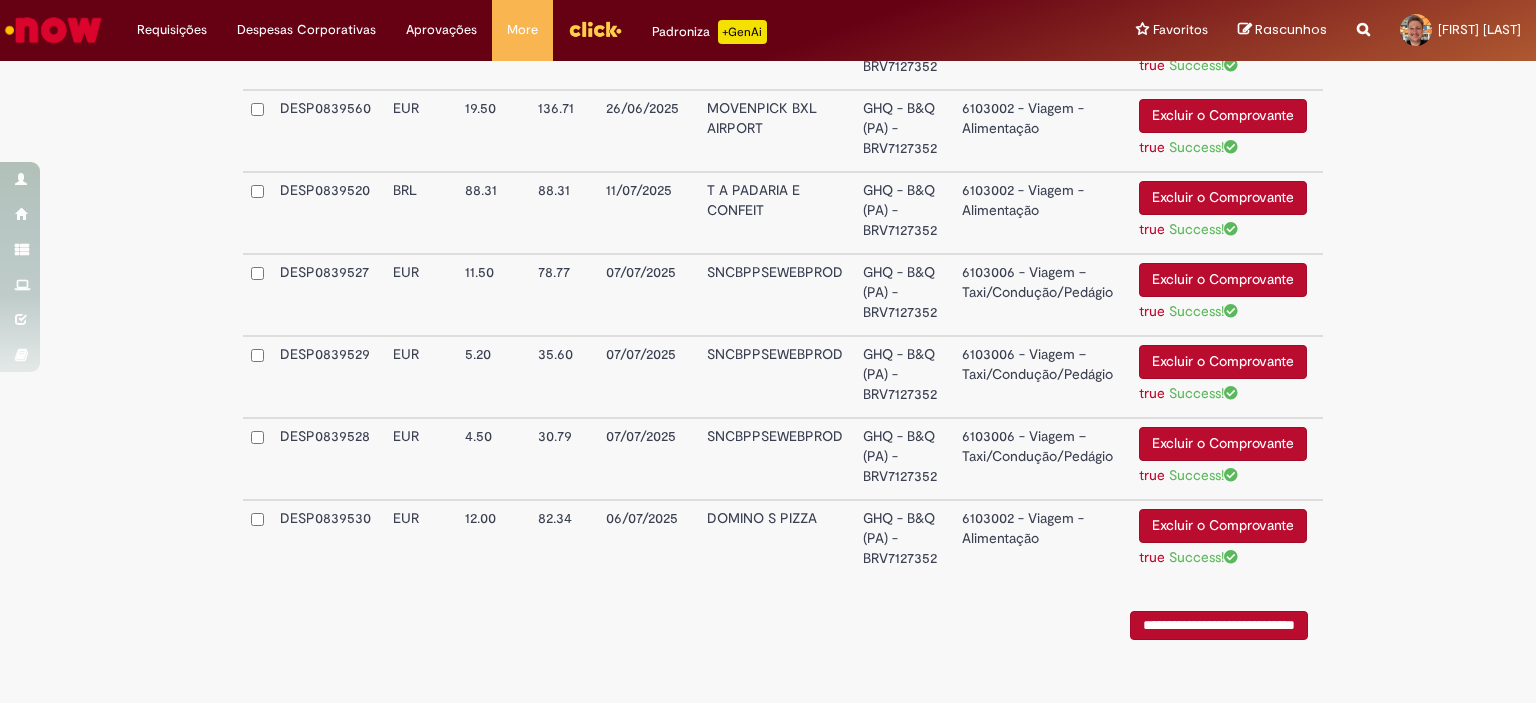 click on "**********" at bounding box center [1219, 625] 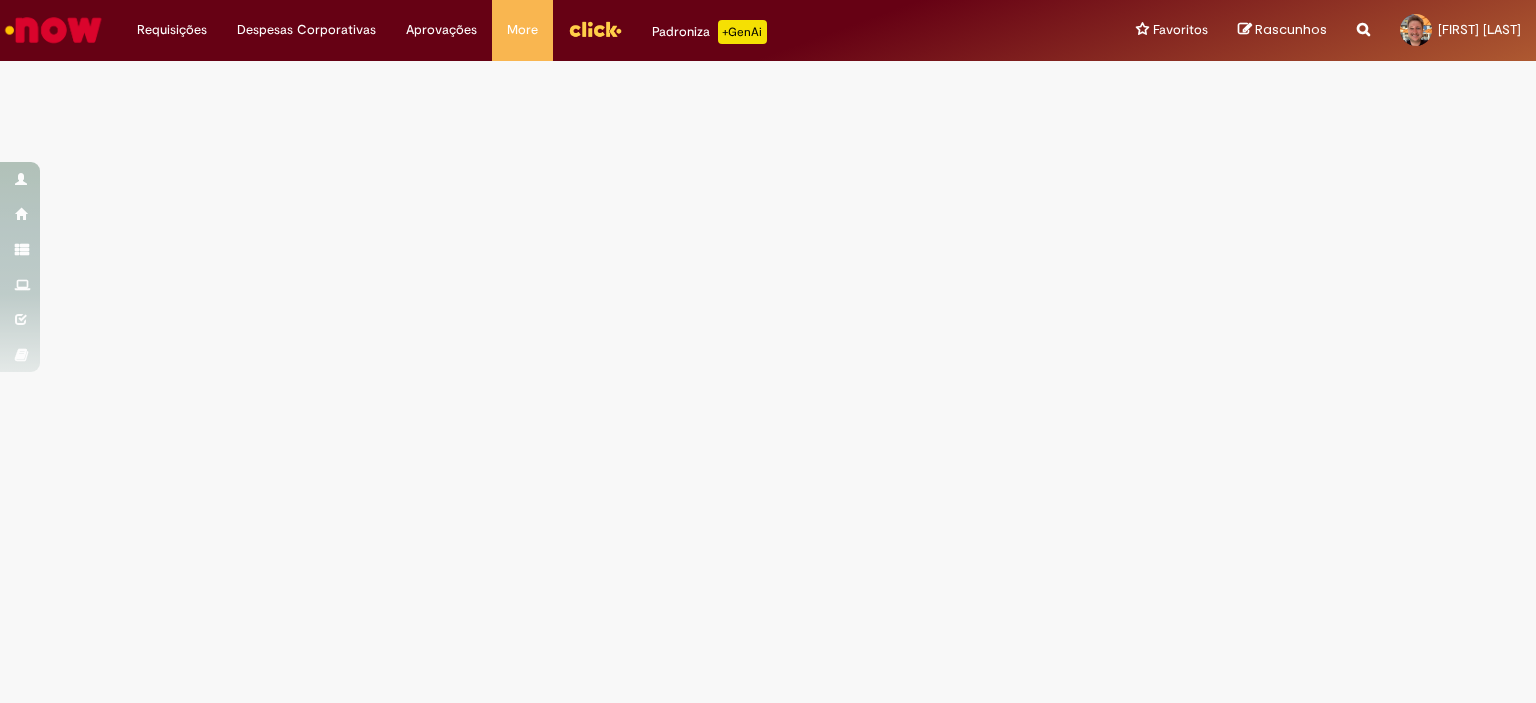 scroll, scrollTop: 0, scrollLeft: 0, axis: both 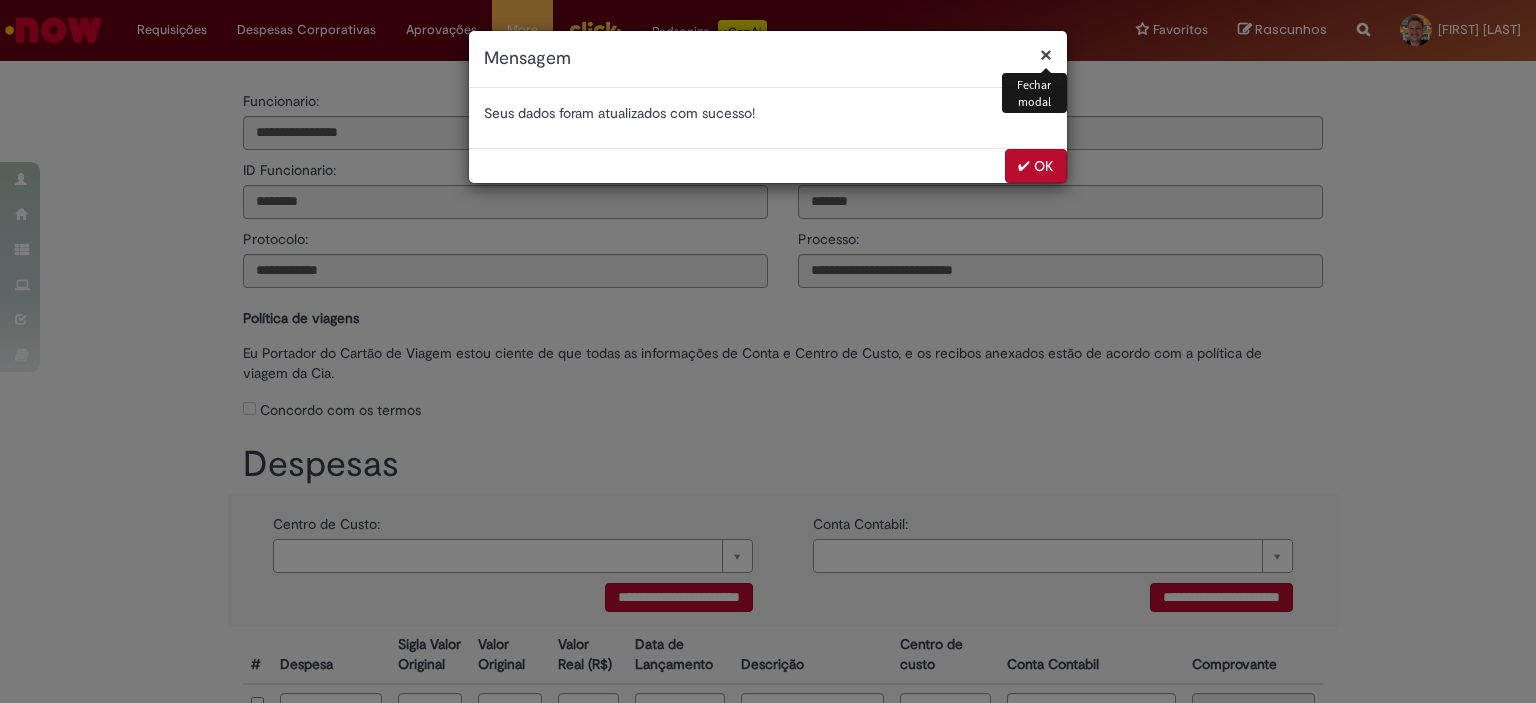 click on "✔ OK" at bounding box center (1036, 166) 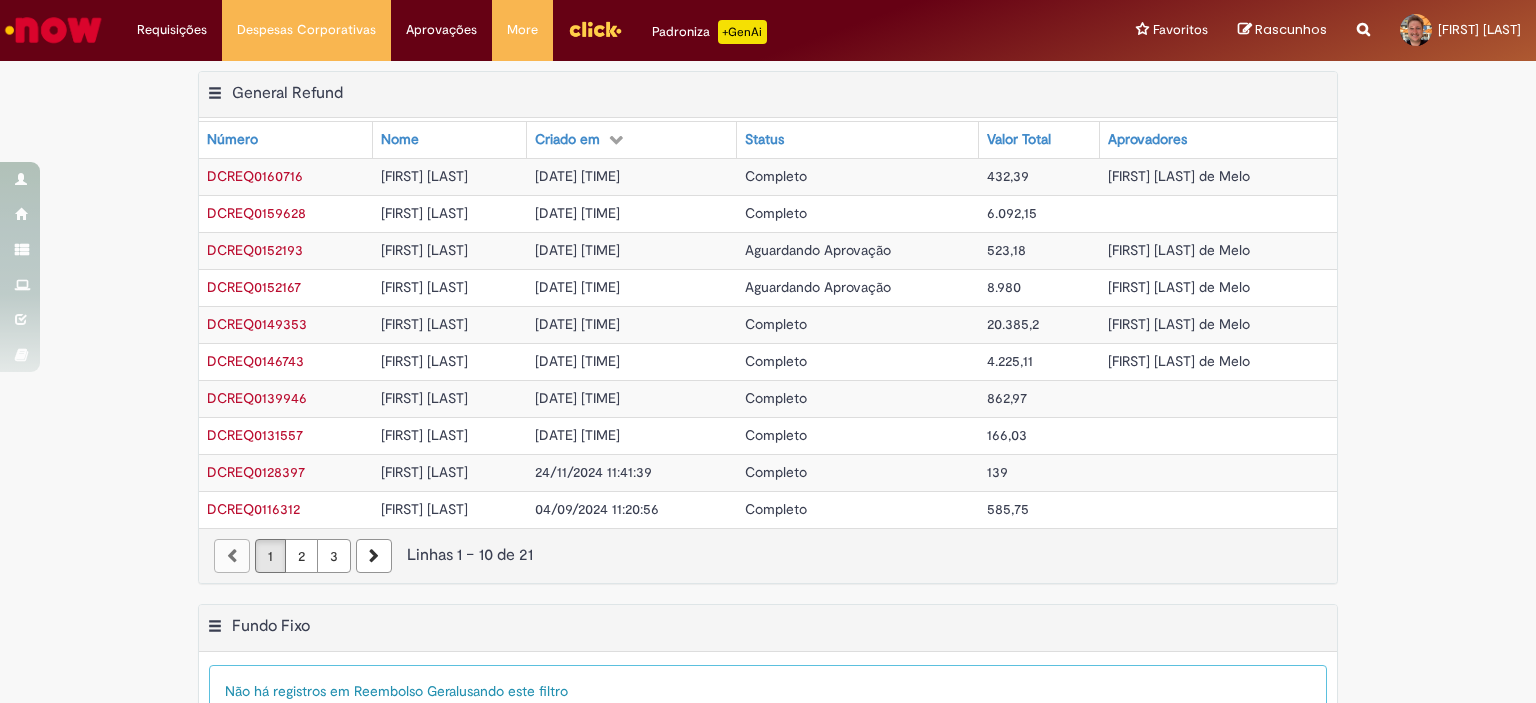 scroll, scrollTop: 0, scrollLeft: 0, axis: both 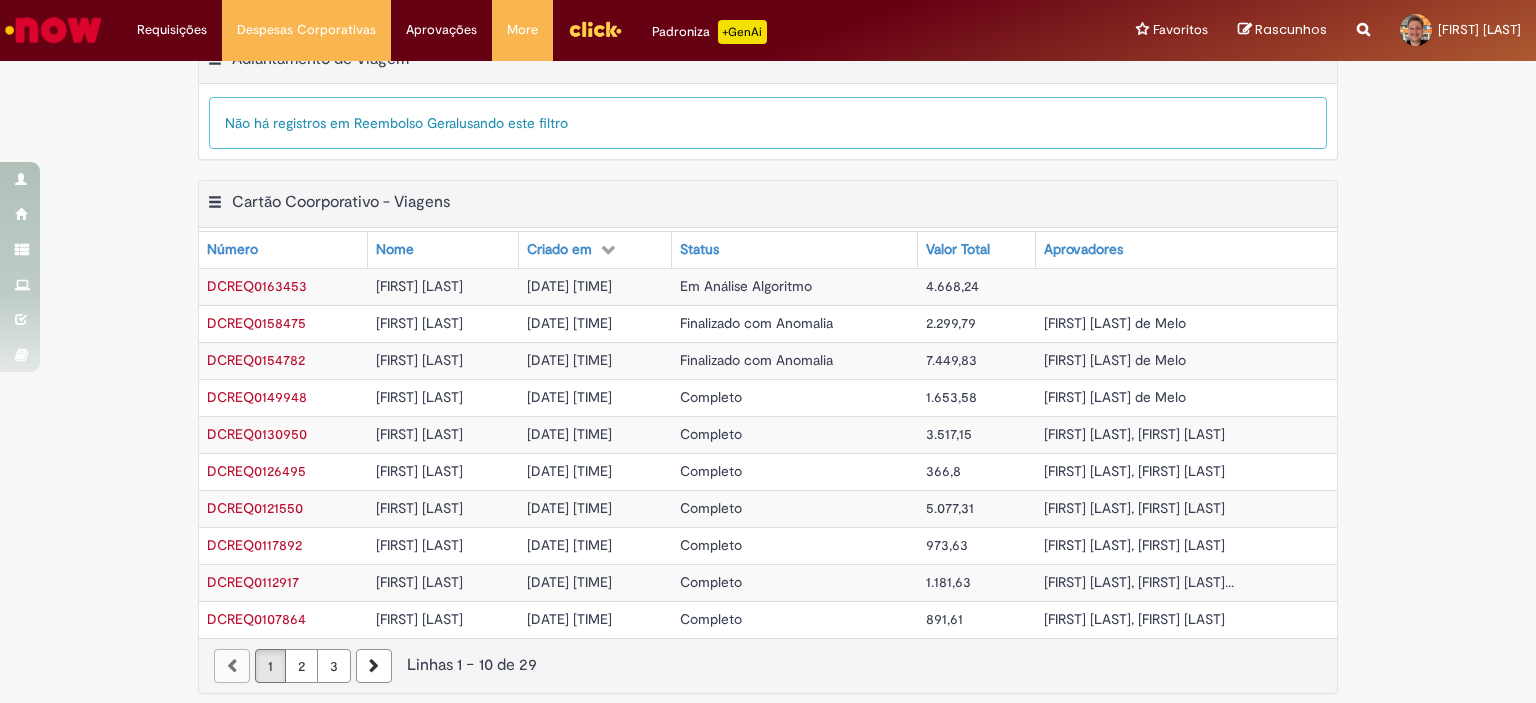 click on "[DATE] [TIME]" at bounding box center [595, 286] 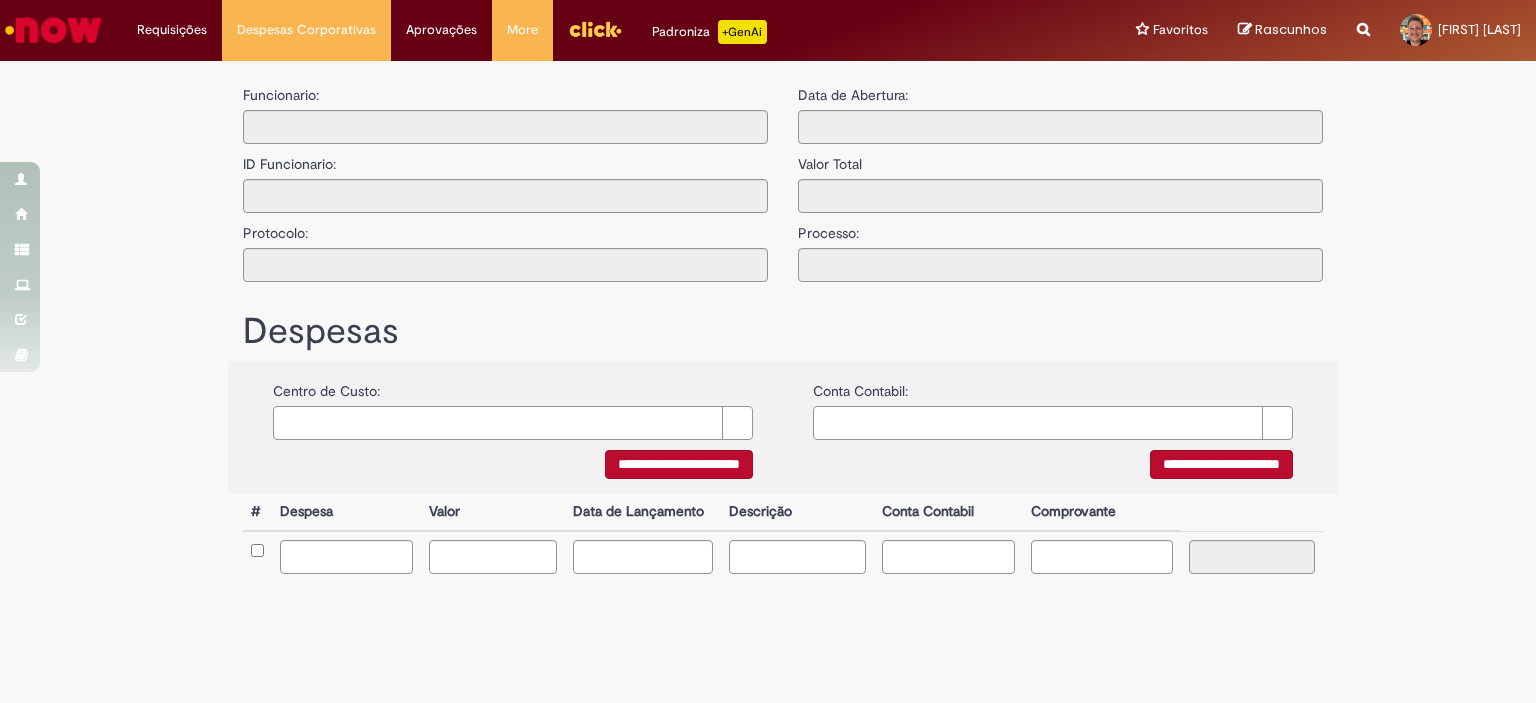 scroll, scrollTop: 0, scrollLeft: 0, axis: both 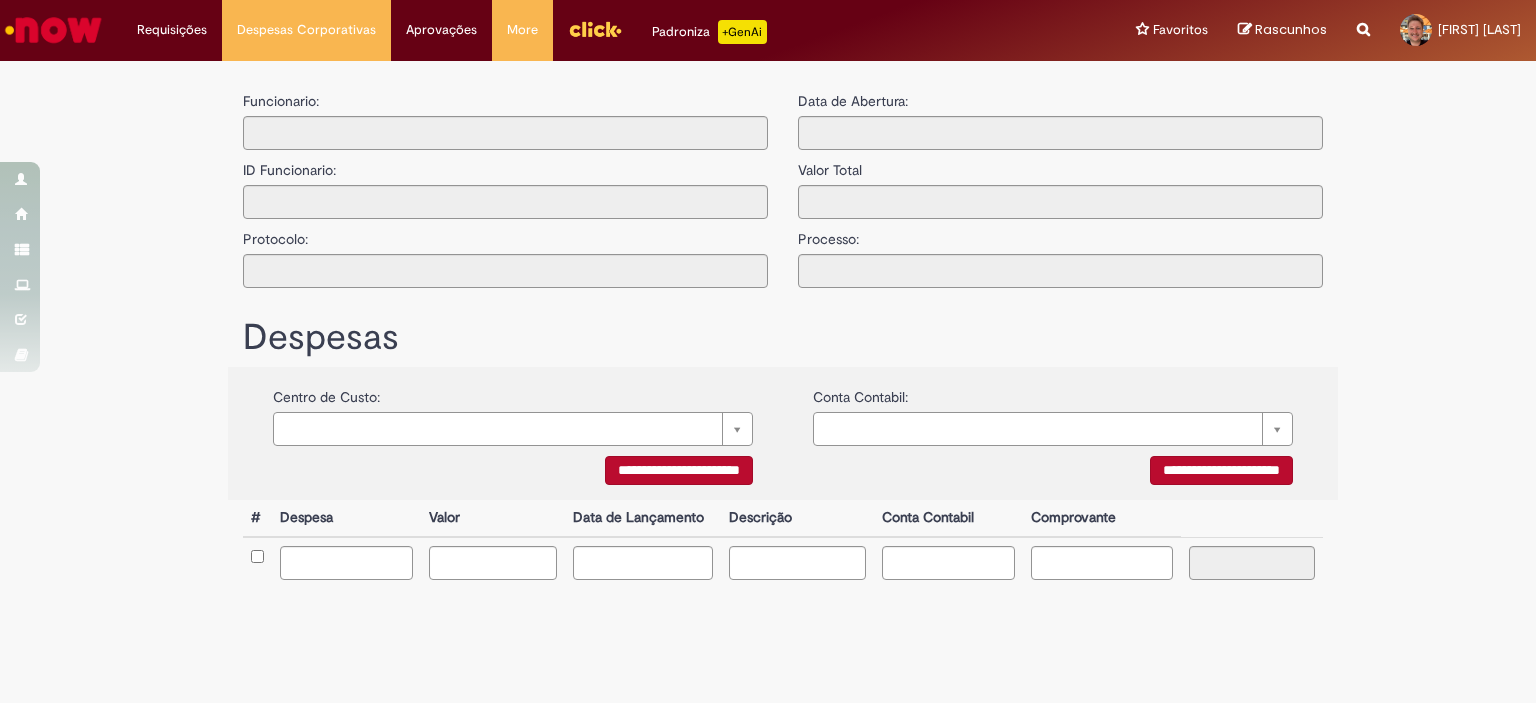 type on "**********" 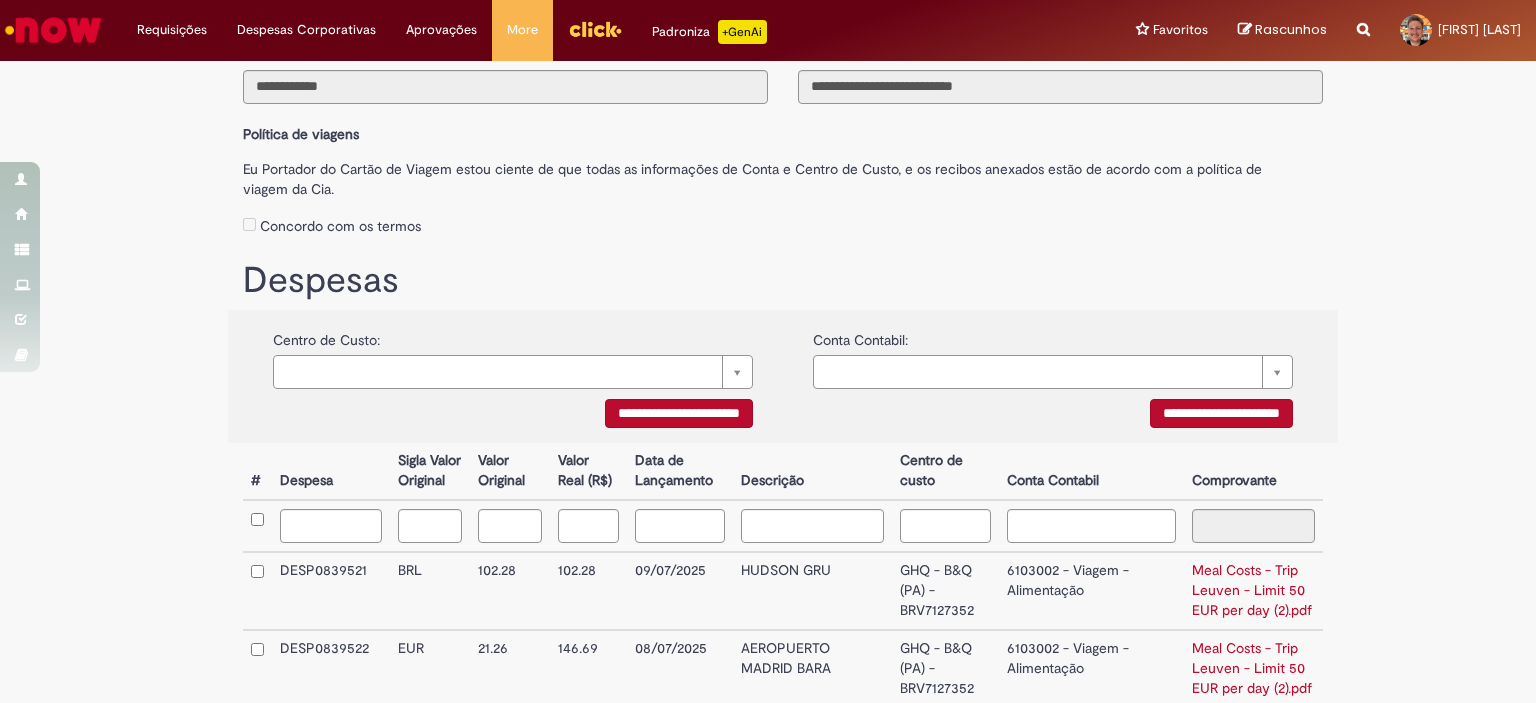 scroll, scrollTop: 0, scrollLeft: 0, axis: both 